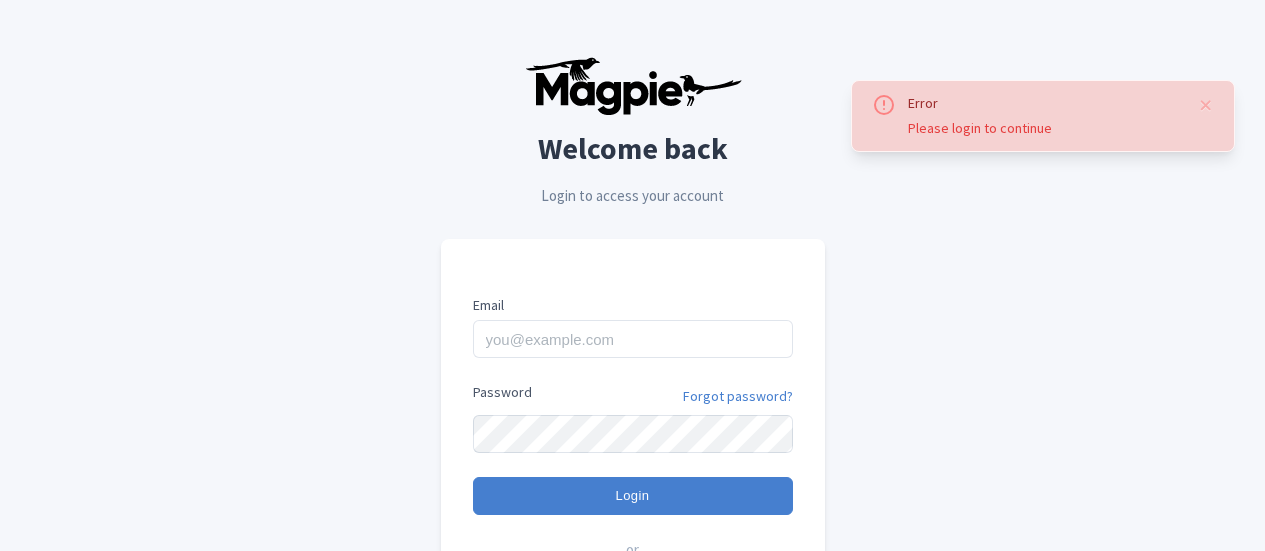 scroll, scrollTop: 0, scrollLeft: 0, axis: both 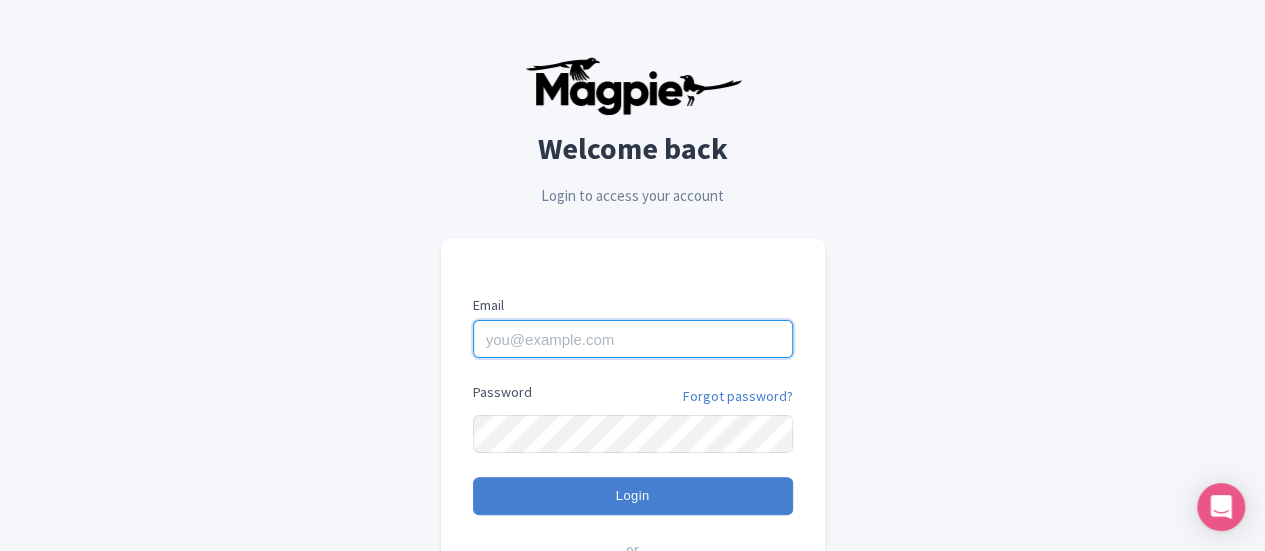 click on "Email" at bounding box center [633, 339] 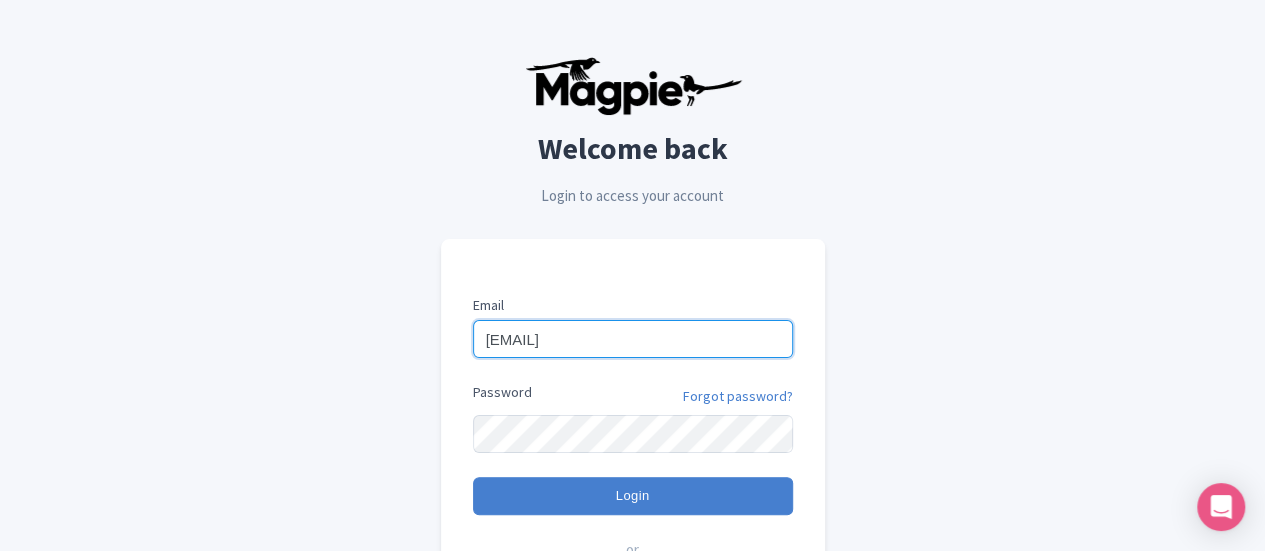 type on "[EMAIL]" 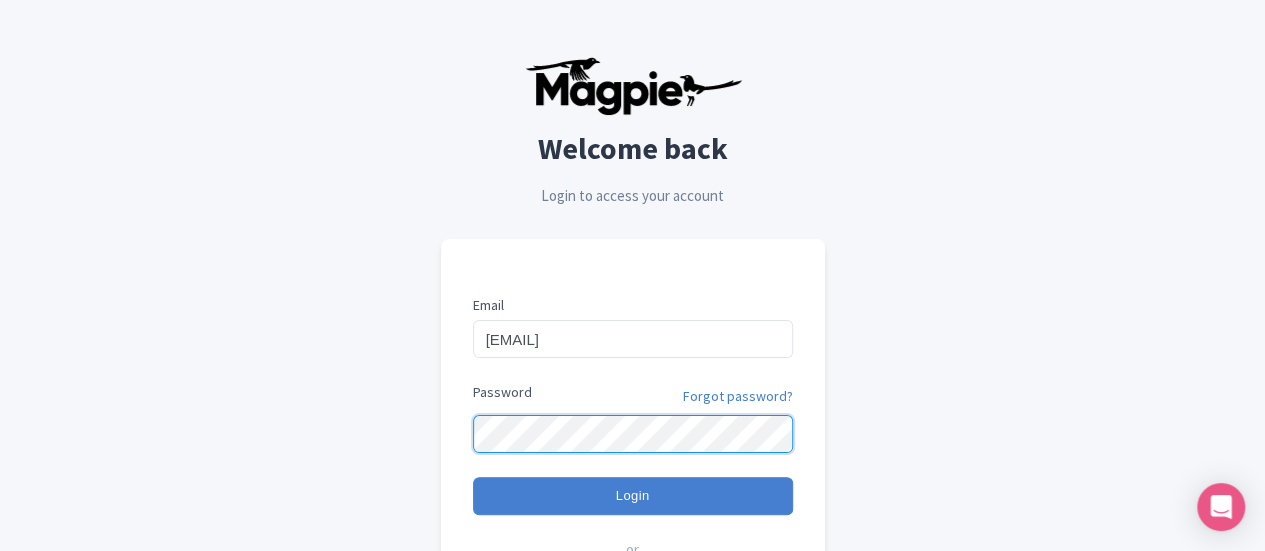 click on "Login" at bounding box center [633, 496] 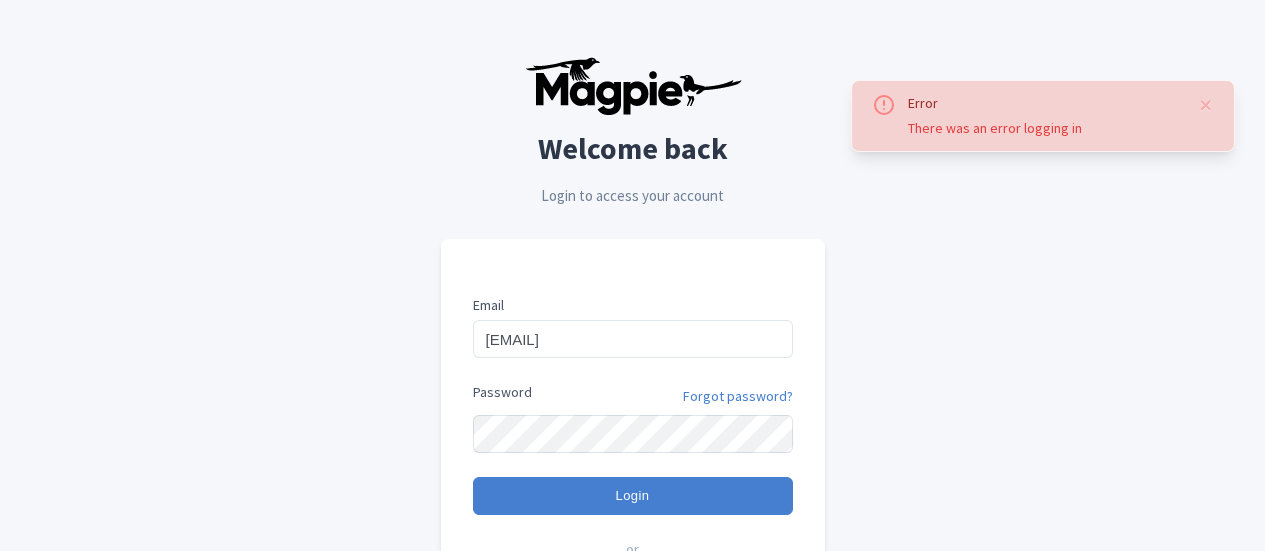 scroll, scrollTop: 0, scrollLeft: 0, axis: both 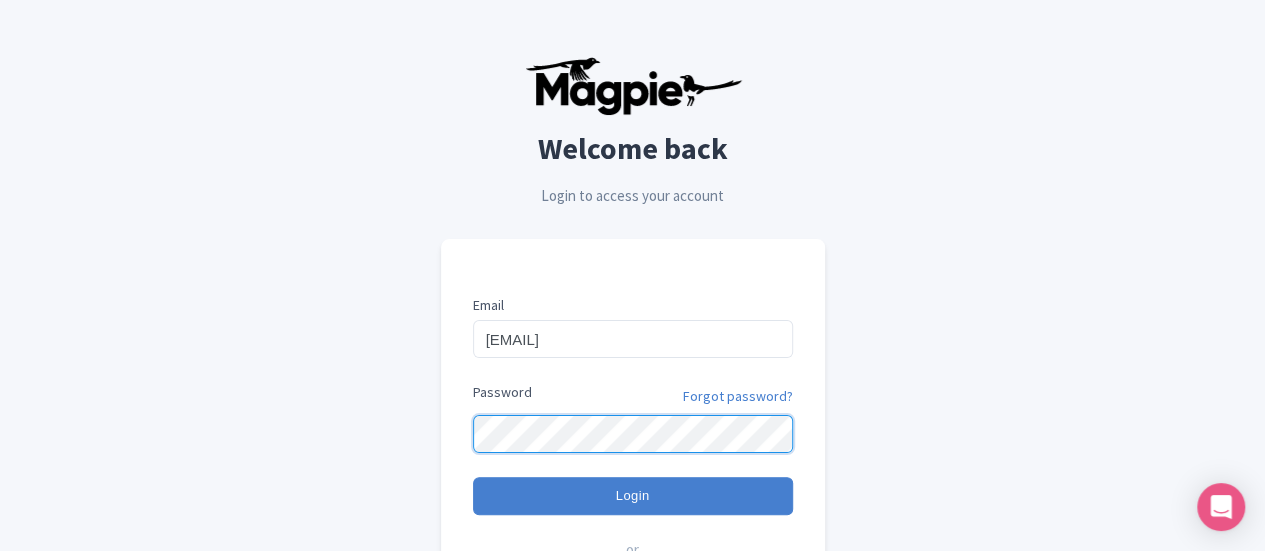 click on "Login" at bounding box center [633, 496] 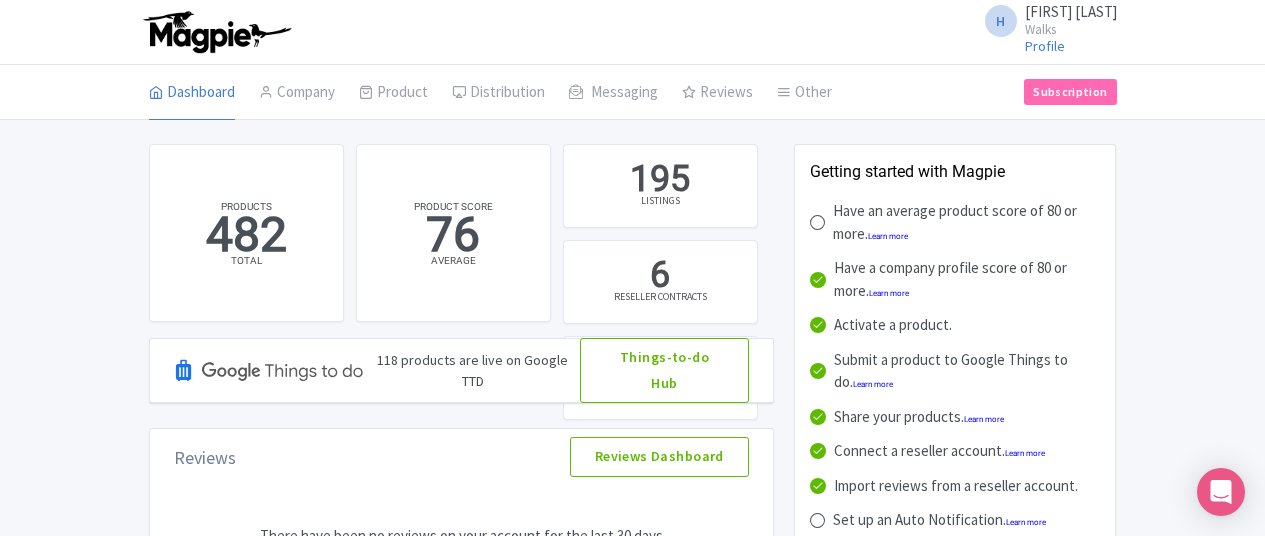 scroll, scrollTop: 0, scrollLeft: 0, axis: both 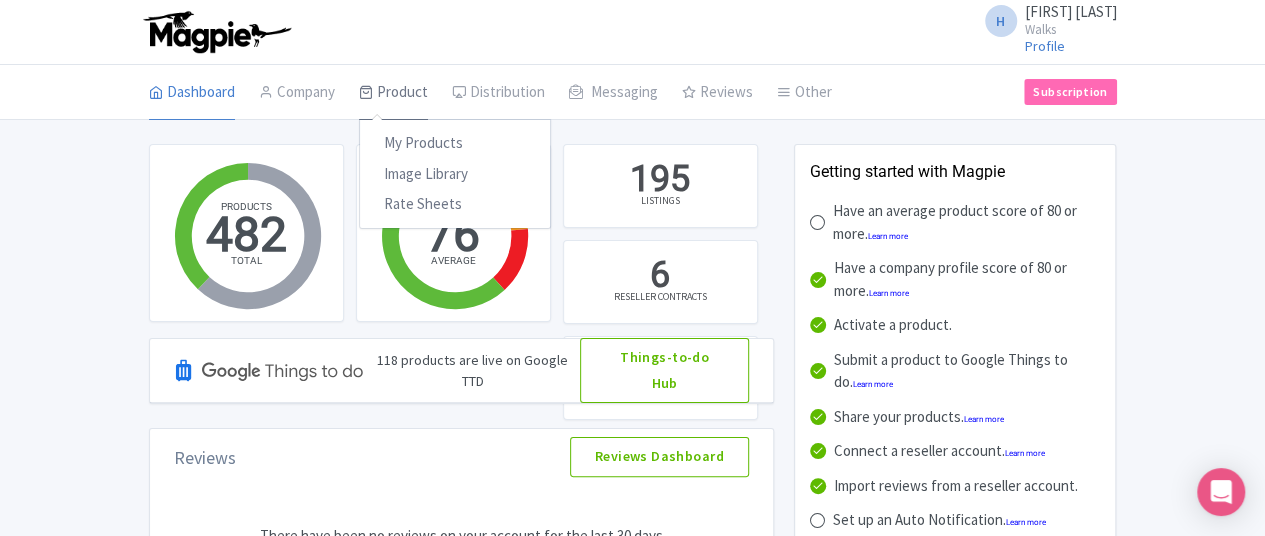 click on "Product" at bounding box center [393, 93] 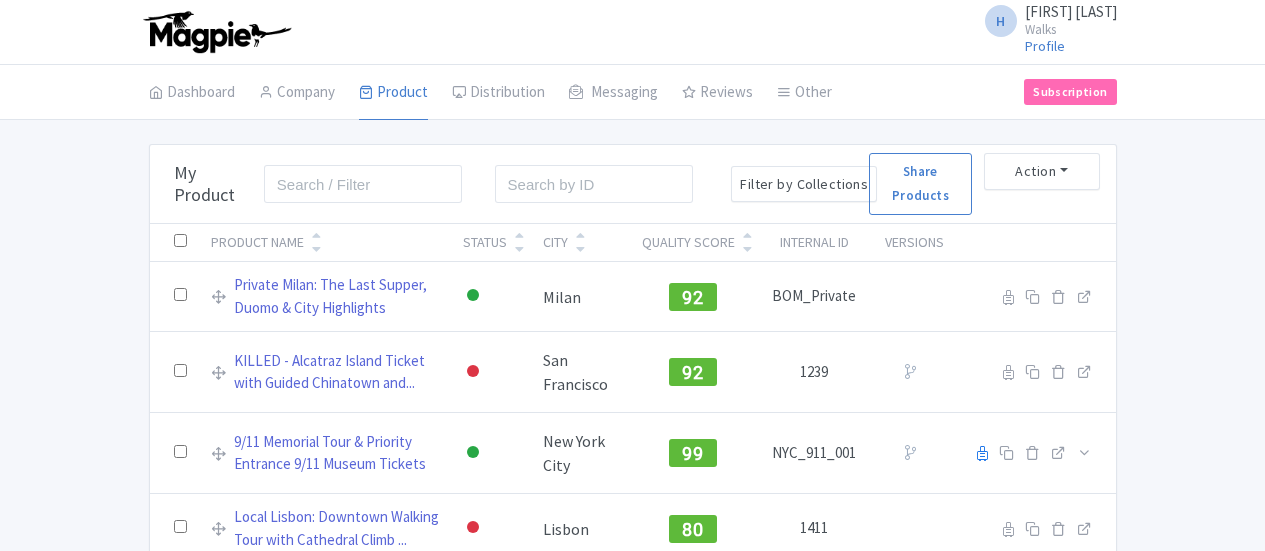 scroll, scrollTop: 0, scrollLeft: 0, axis: both 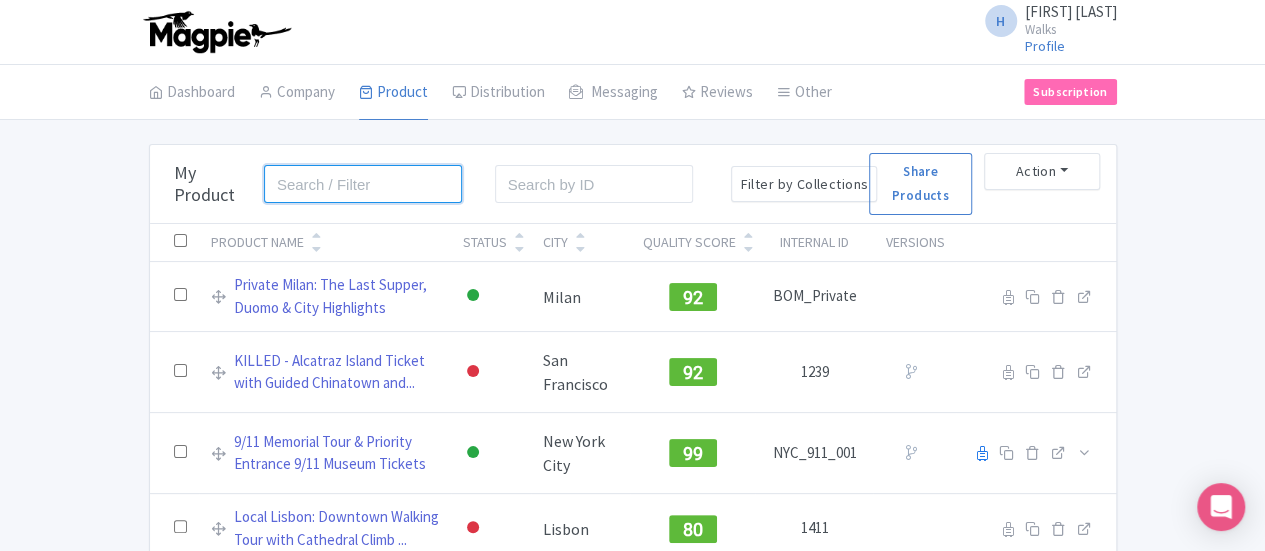click at bounding box center (363, 184) 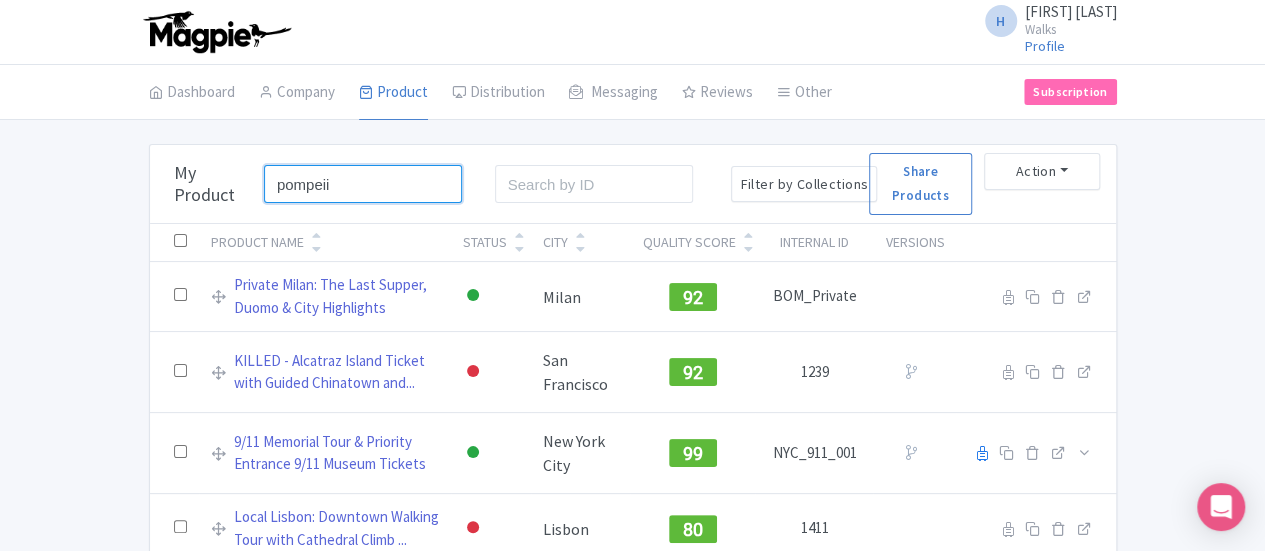 type on "pompeii" 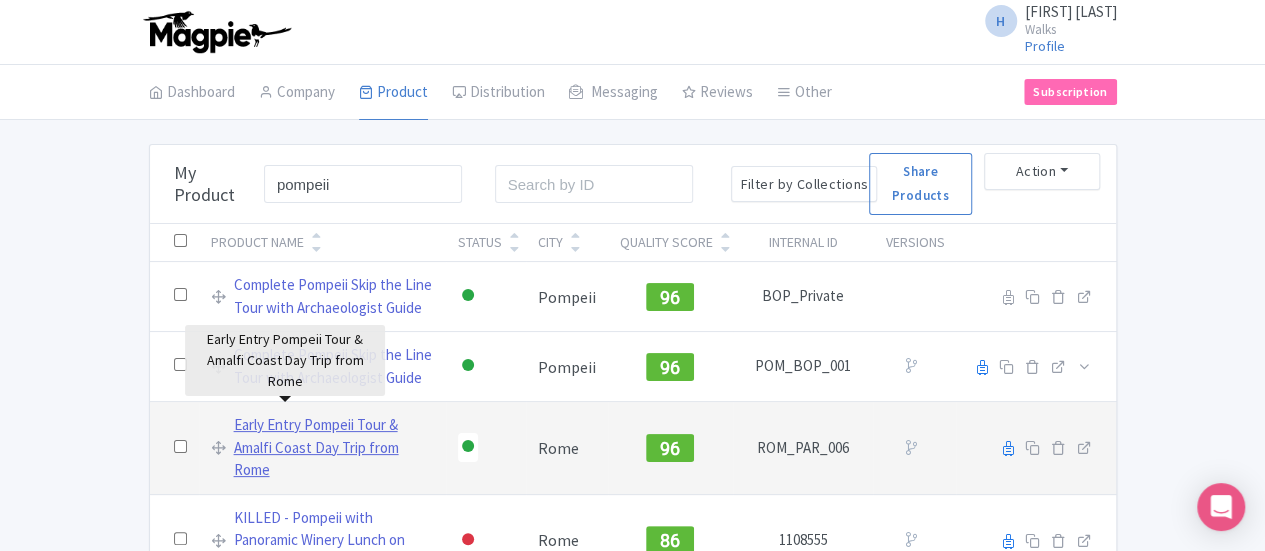 click on "Early Entry Pompeii Tour & Amalfi Coast Day Trip from Rome" at bounding box center (334, 448) 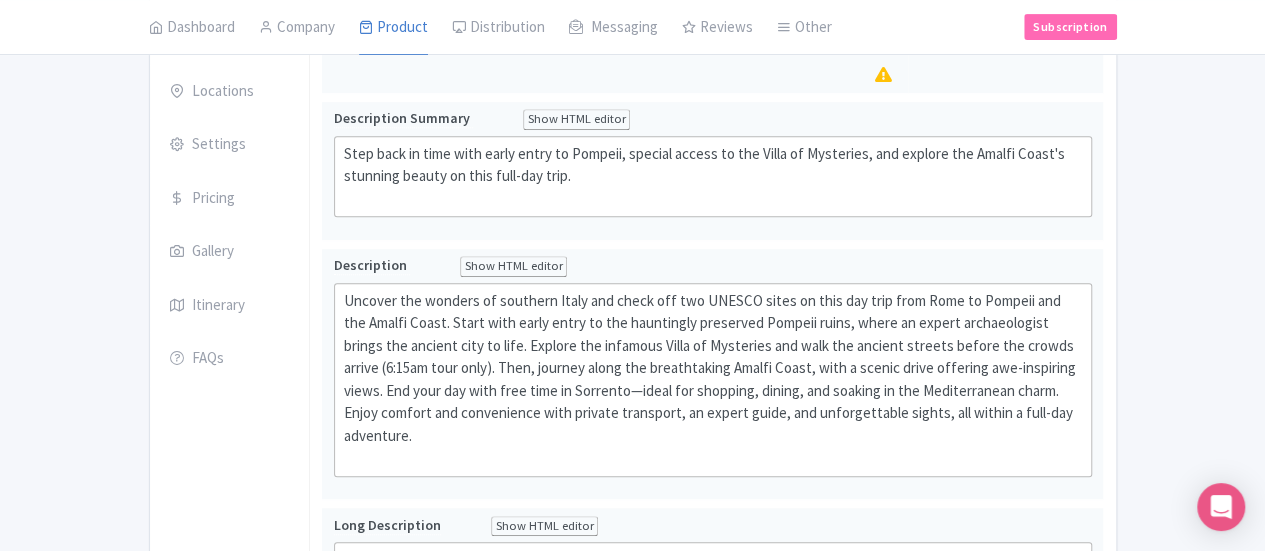 scroll, scrollTop: 400, scrollLeft: 0, axis: vertical 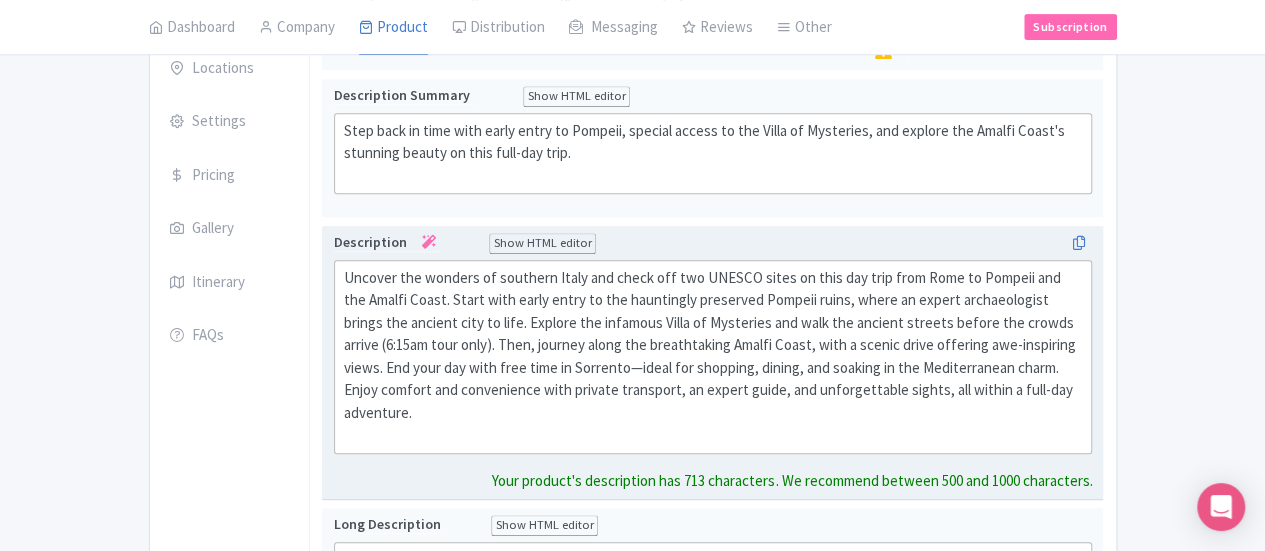 drag, startPoint x: 502, startPoint y: 271, endPoint x: 566, endPoint y: 266, distance: 64.195015 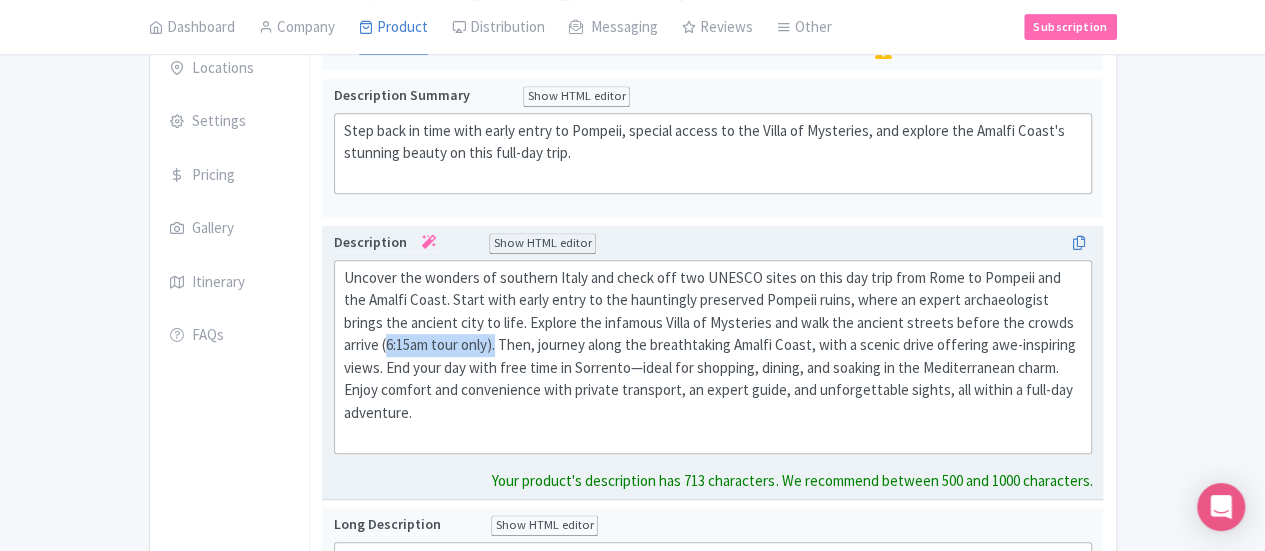 drag, startPoint x: 616, startPoint y: 249, endPoint x: 501, endPoint y: 253, distance: 115.06954 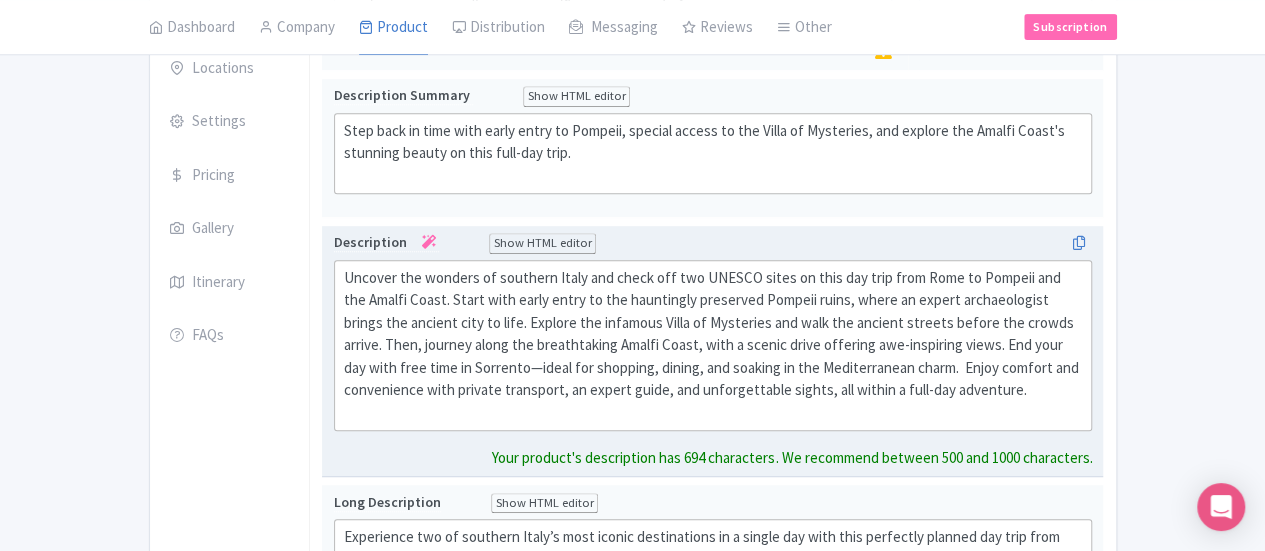 click on "Uncover the wonders of southern Italy and check off two UNESCO sites on this day trip from Rome to Pompeii and the Amalfi Coast. Start with early entry to the hauntingly preserved Pompeii ruins, where an expert archaeologist brings the ancient city to life. Explore the infamous Villa of Mysteries and walk the ancient streets before the crowds arrive. Then, journey along the breathtaking Amalfi Coast, with a scenic drive offering awe-inspiring views. End your day with free time in Sorrento—ideal for shopping, dining, and soaking in the Mediterranean charm.  Enjoy comfort and convenience with private transport, an expert guide, and unforgettable sights, all within a full-day adventure." 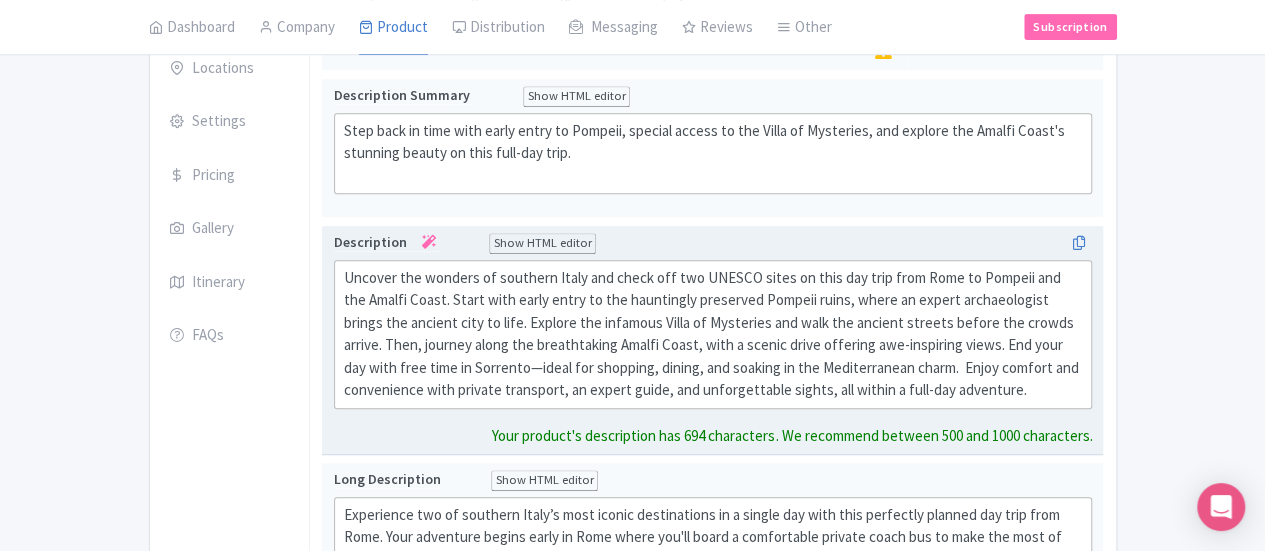 type on "<div>&nbsp;Uncover the wonders of southern Italy and check off two UNESCO sites on this day trip from Rome to Pompeii and the Amalfi Coast. Start with early entry to the hauntingly preserved Pompeii ruins, where an expert archaeologist brings the ancient city to life. Explore the infamous Villa of Mysteries and walk the ancient streets before the crowds arrive. Then, journey along the breathtaking Amalfi Coast, with a scenic drive offering awe-inspiring views. End your day with free time in Sorrento—ideal for shopping, dining, and soaking in the Mediterranean charm.&nbsp; Enjoy comfort and convenience with private transport, an expert guide, and unforgettable sights, all within a full-day adventure.&nbsp;</div>" 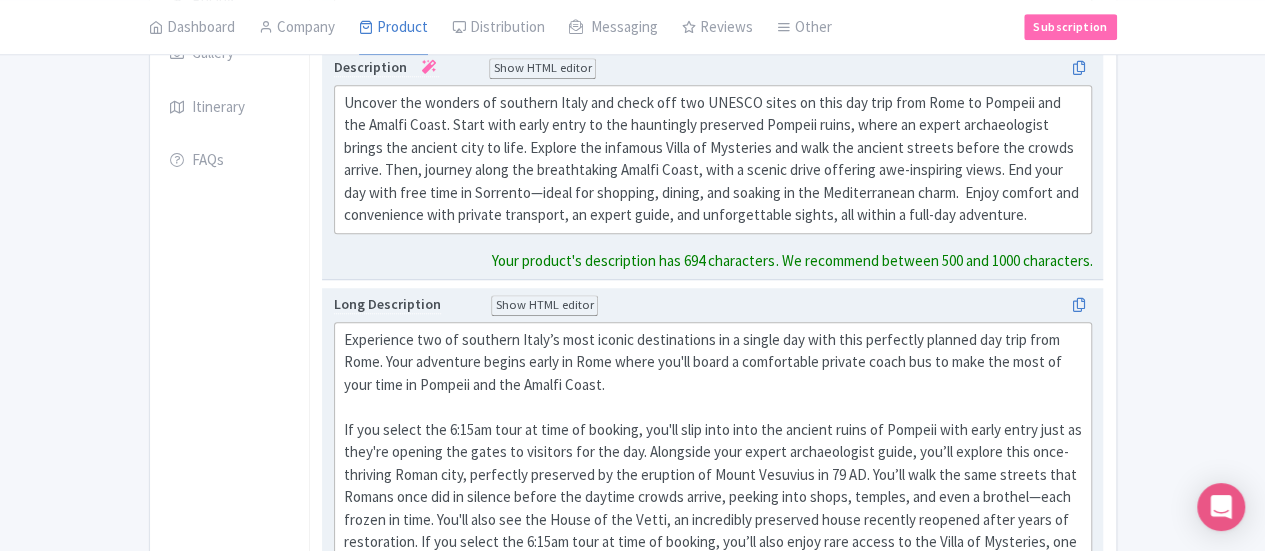 scroll, scrollTop: 622, scrollLeft: 0, axis: vertical 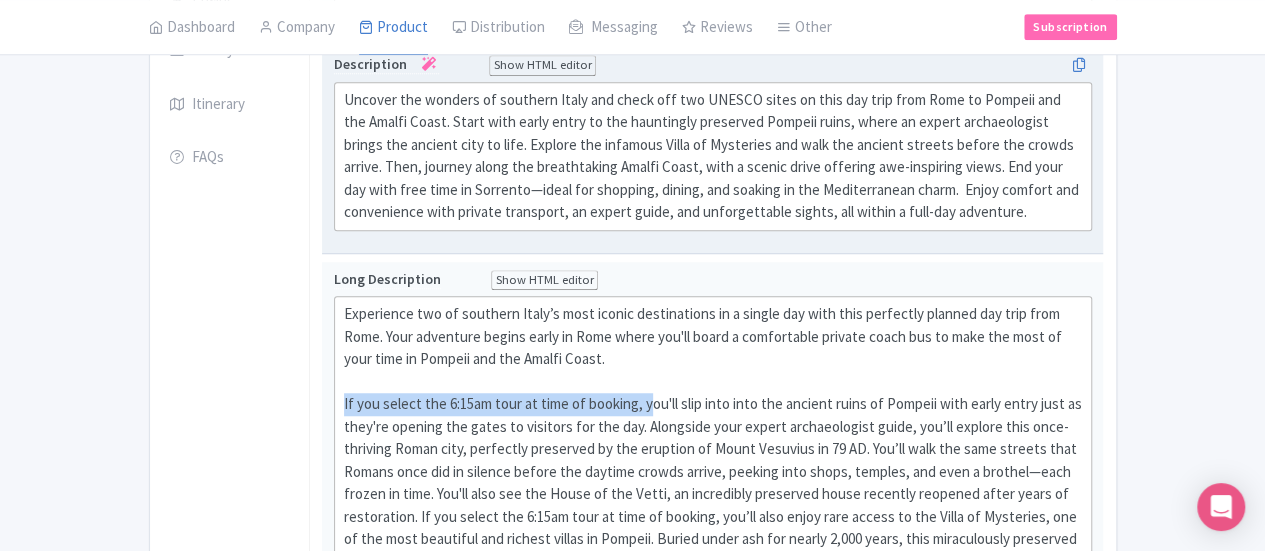 drag, startPoint x: 557, startPoint y: 289, endPoint x: 227, endPoint y: 277, distance: 330.2181 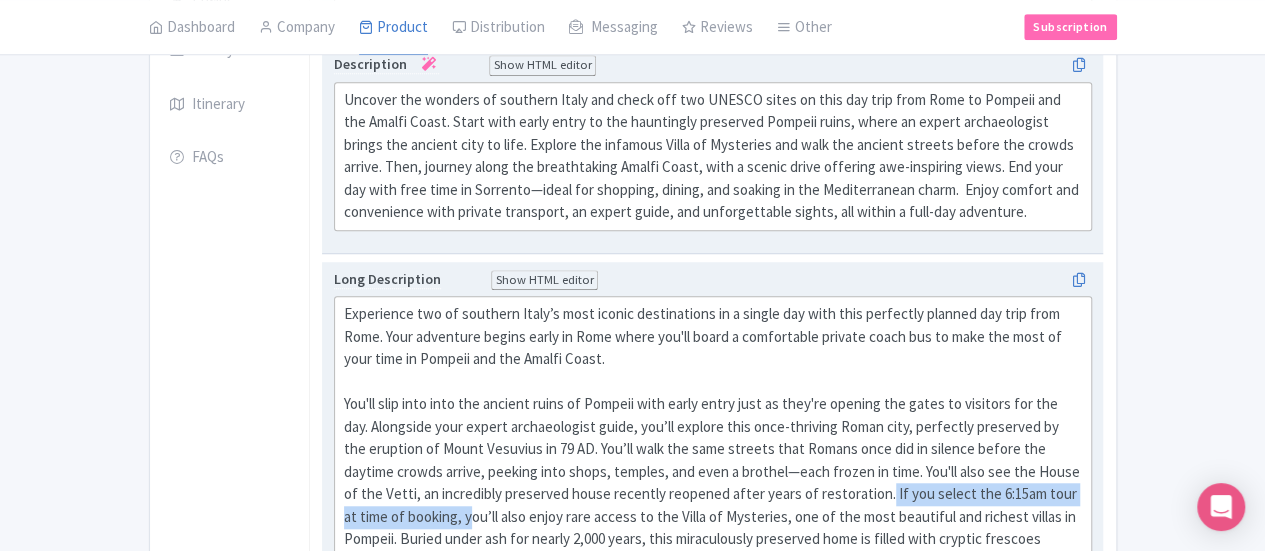 drag, startPoint x: 833, startPoint y: 352, endPoint x: 1144, endPoint y: 359, distance: 311.07877 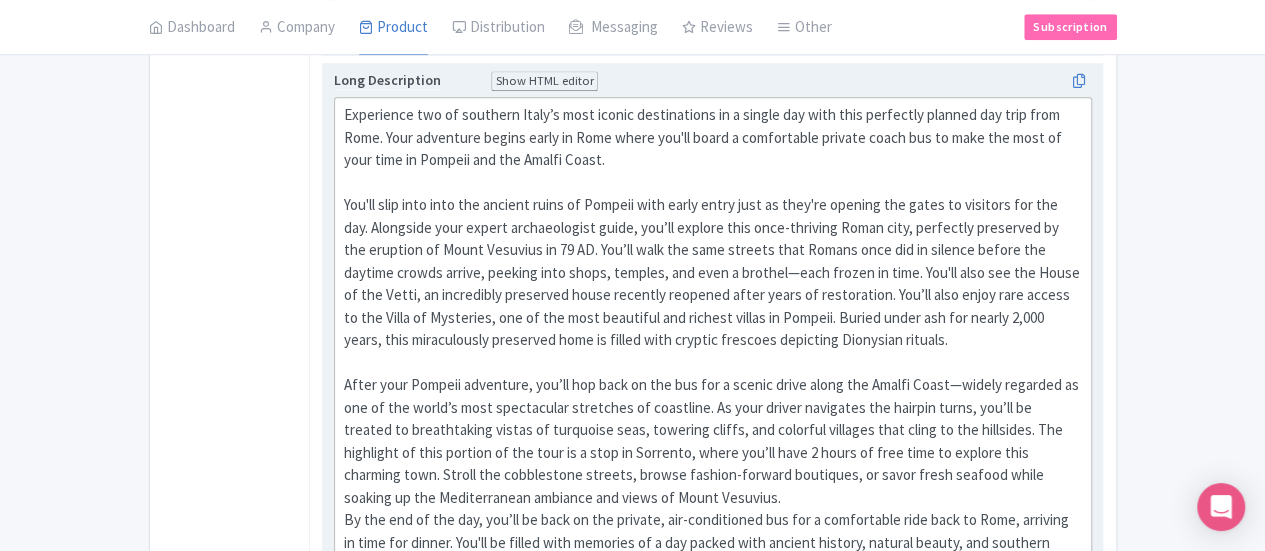 scroll, scrollTop: 800, scrollLeft: 0, axis: vertical 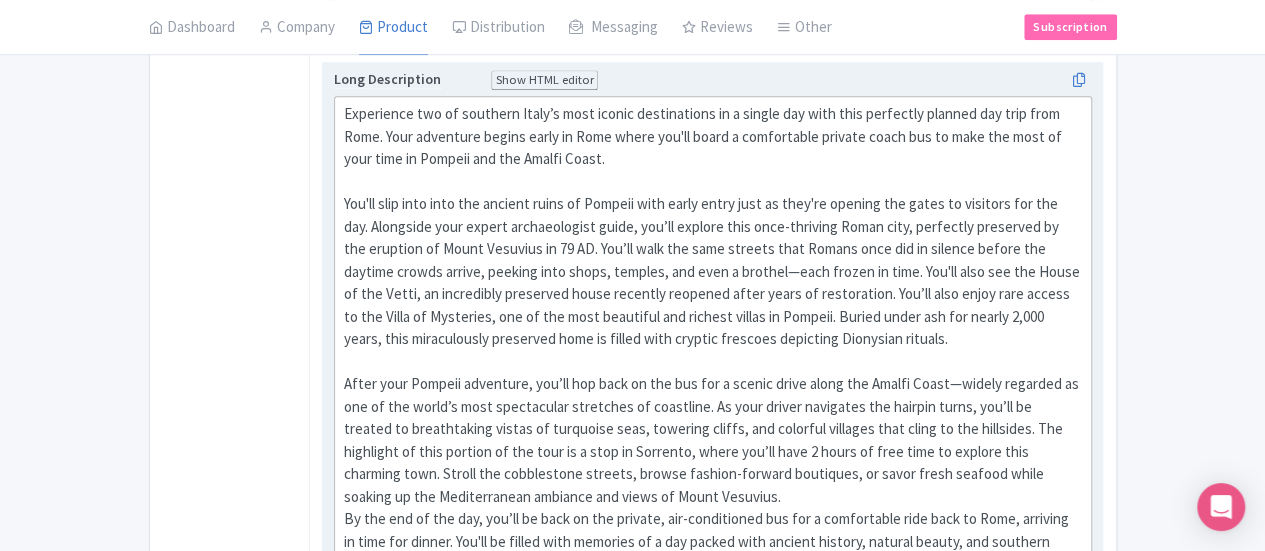 click on "Experience two of southern Italy’s most iconic destinations in a single day with this perfectly planned day trip from Rome. Your adventure begins early in Rome where you'll board a comfortable private coach bus to make the most of your time in Pompeii and the Amalfi Coast.   After your Pompeii adventure, you’ll hop back on the bus for a scenic drive along the Amalfi Coast—widely regarded as one of the world’s most spectacular stretches of coastline. As your driver navigates the hairpin turns, you’ll be treated to breathtaking vistas of turquoise seas, towering cliffs, and colorful villages that cling to the hillsides. The highlight of this portion of the tour is a stop in Sorrento, where you’ll have 2 hours of free time to explore this charming town. Stroll the cobblestone streets, browse fashion-forward boutiques, or savor fresh seafood while soaking up the Mediterranean ambiance and views of Mount Vesuvius." 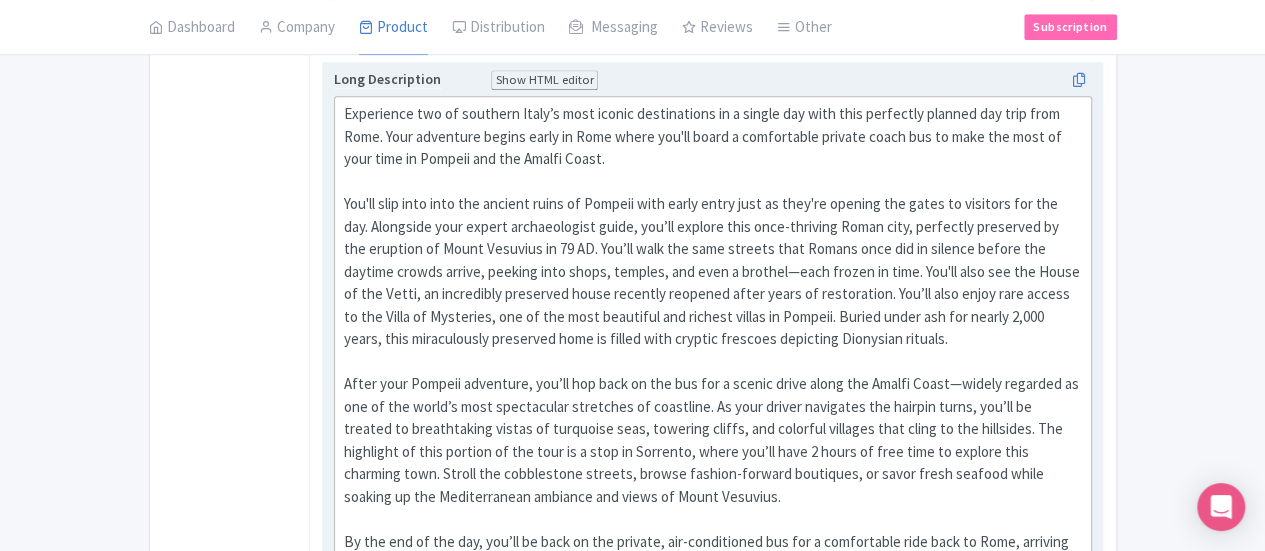 type on "<div>Experience two of southern Italy’s most iconic destinations in a single day with this perfectly planned day trip from Rome. Your adventure begins early in Rome where you'll board a comfortable private coach bus to make the most of your time in Pompeii and the Amalfi Coast.&nbsp;<br><br>You'll slip into into the ancient ruins of Pompeii with early entry just as they're opening the gates to visitors for the day. Alongside your expert archaeologist guide, you’ll explore this once-thriving Roman city, perfectly preserved by the eruption of Mount Vesuvius in 79 AD. You’ll walk the same streets that Romans once did in silence before the daytime crowds arrive, peeking into shops, temples, and even a brothel—each frozen in time. You'll also see the House of the Vetti, an incredibly preserved house recently reopened after years of restoration. You’ll also enjoy rare access to the Villa of Mysteries, one of the most beautiful and richest villas in Pompeii. Buried under ash for nearly 2,000 years, this miraculou..." 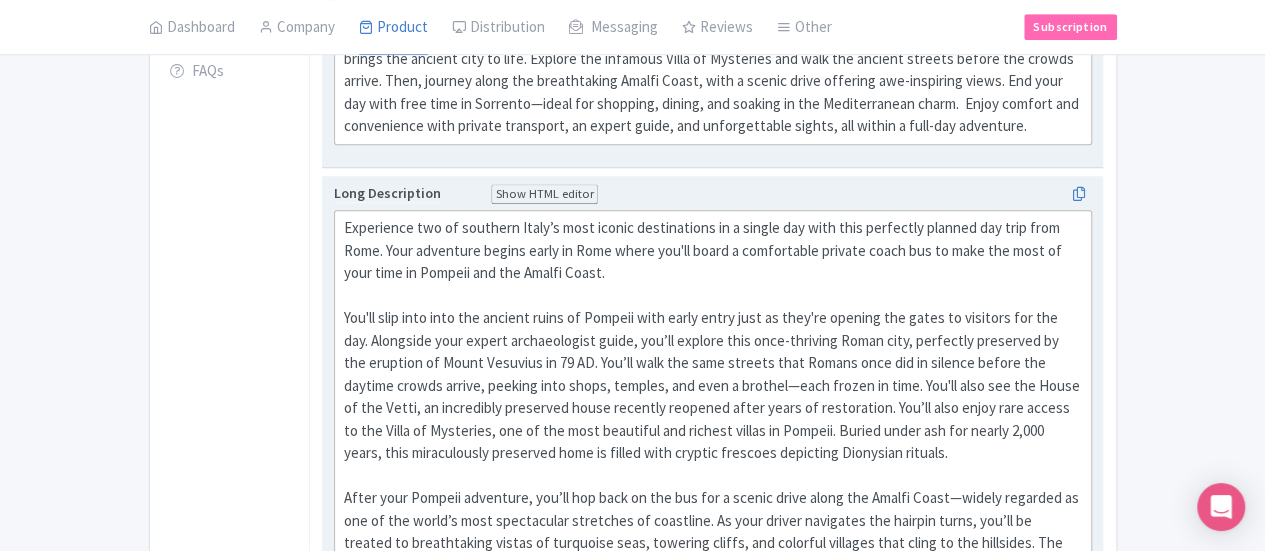 scroll, scrollTop: 600, scrollLeft: 0, axis: vertical 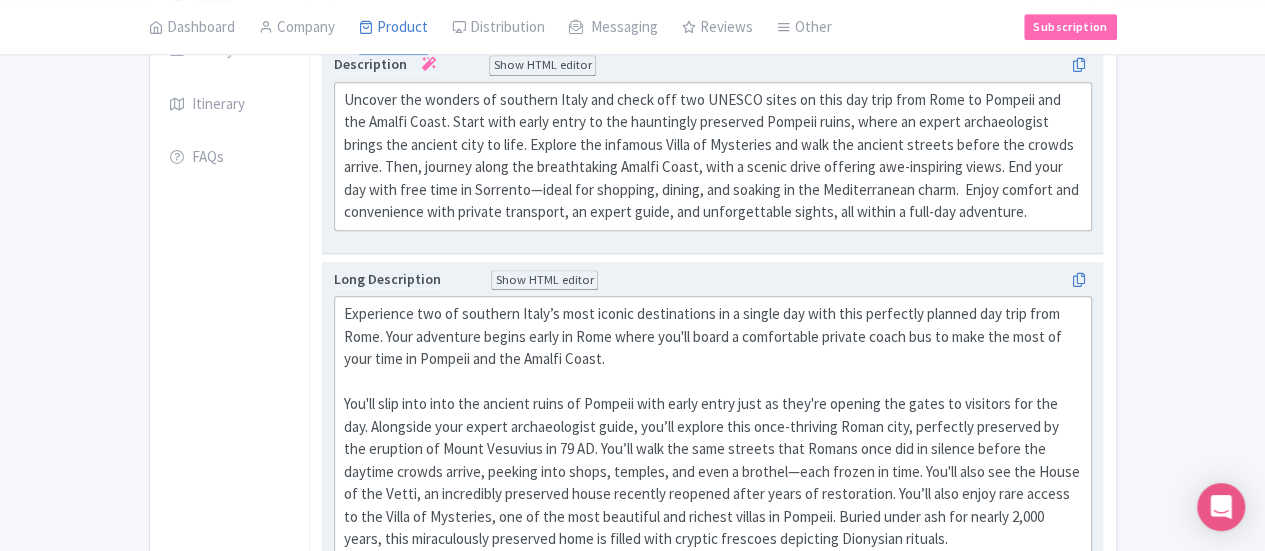 click on "Experience two of southern Italy’s most iconic destinations in a single day with this perfectly planned day trip from Rome. Your adventure begins early in Rome where you'll board a comfortable private coach bus to make the most of your time in Pompeii and the Amalfi Coast.   After your Pompeii adventure, you’ll hop back on the bus for a scenic drive along the Amalfi Coast—widely regarded as one of the world’s most spectacular stretches of coastline. As your driver navigates the hairpin turns, you’ll be treated to breathtaking vistas of turquoise seas, towering cliffs, and colorful villages that cling to the hillsides. The highlight of this portion of the tour is a stop in Sorrento, where you’ll have 2 hours of free time to explore this charming town. Stroll the cobblestone streets, browse fashion-forward boutiques, or savor fresh seafood while soaking up the Mediterranean ambiance and views of Mount Vesuvius." 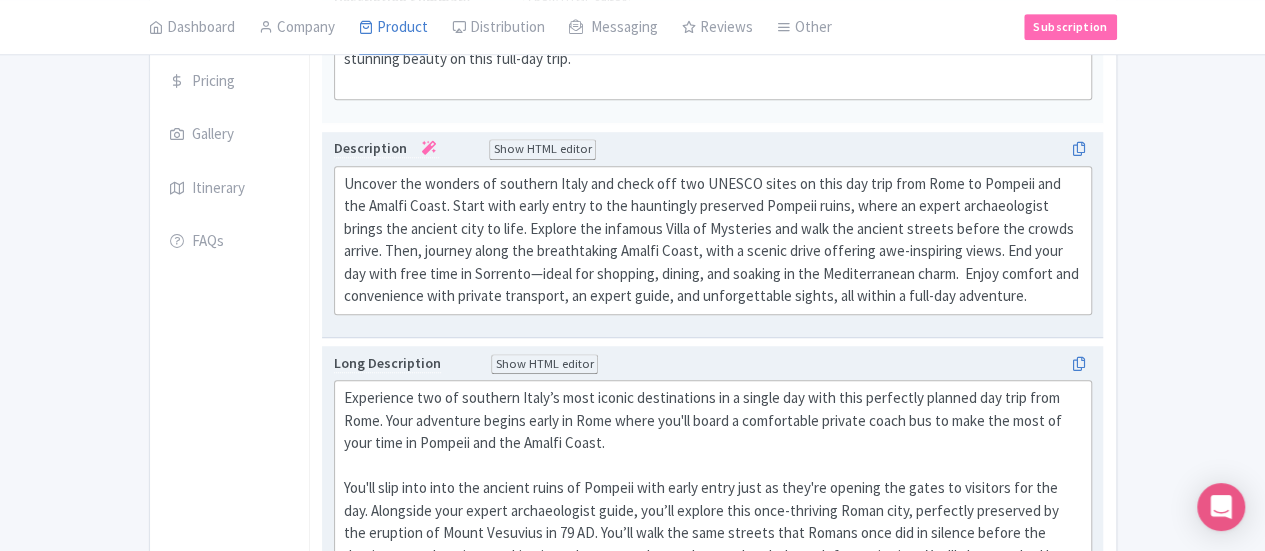 scroll, scrollTop: 400, scrollLeft: 0, axis: vertical 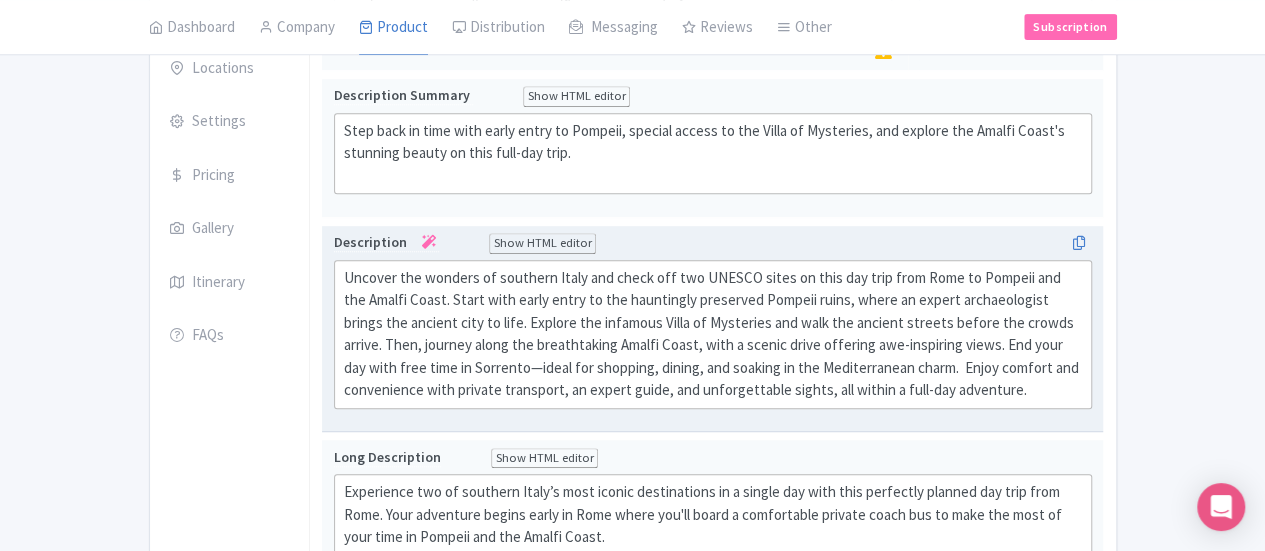 drag, startPoint x: 257, startPoint y: 225, endPoint x: 263, endPoint y: 243, distance: 18.973665 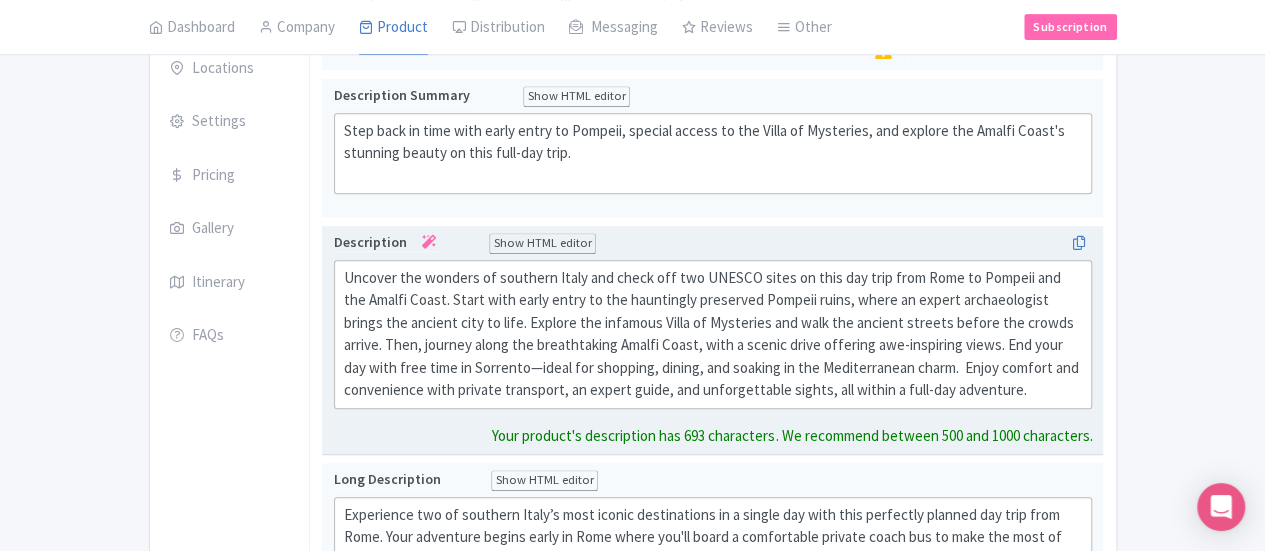 type on "<div>Uncover the wonders of southern Italy and check off two UNESCO sites on this day trip from Rome to Pompeii and the Amalfi Coast. Start with early entry to the hauntingly preserved Pompeii ruins, where an expert archaeologist brings the ancient city to life. Explore the infamous Villa of Mysteries and walk the ancient streets before the crowds arrive. Then, journey along the breathtaking Amalfi Coast, with a scenic drive offering awe-inspiring views. End your day with free time in Sorrento—ideal for shopping, dining, and soaking in the Mediterranean charm.&nbsp; Enjoy comfort and convenience with private transport, an expert guide, and unforgettable sights, all within a full-day adventure.&nbsp;</div>" 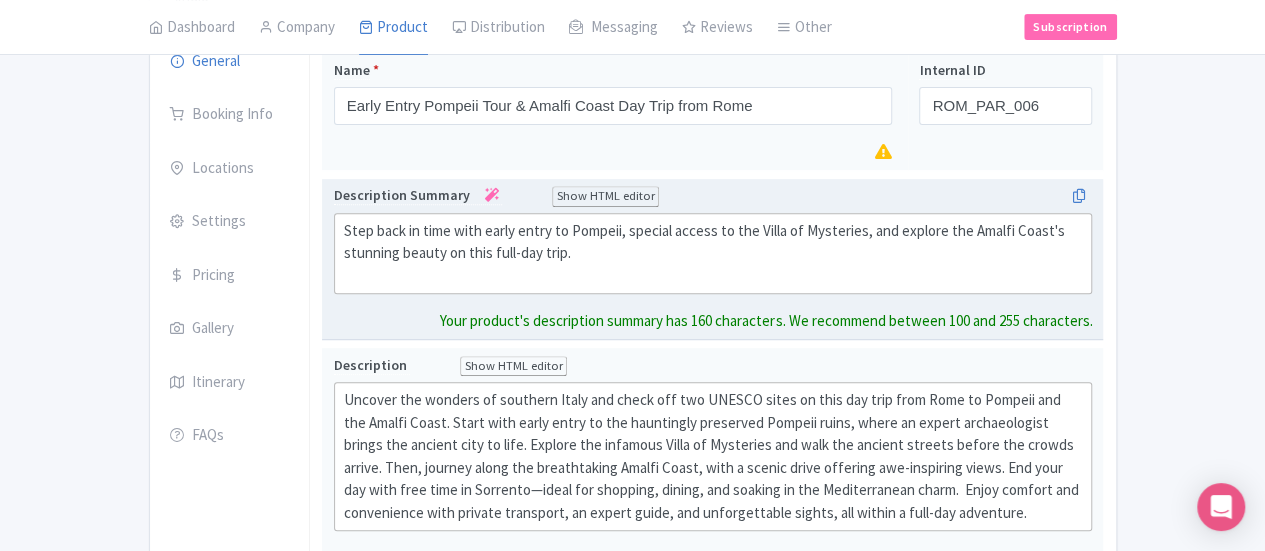 scroll, scrollTop: 345, scrollLeft: 0, axis: vertical 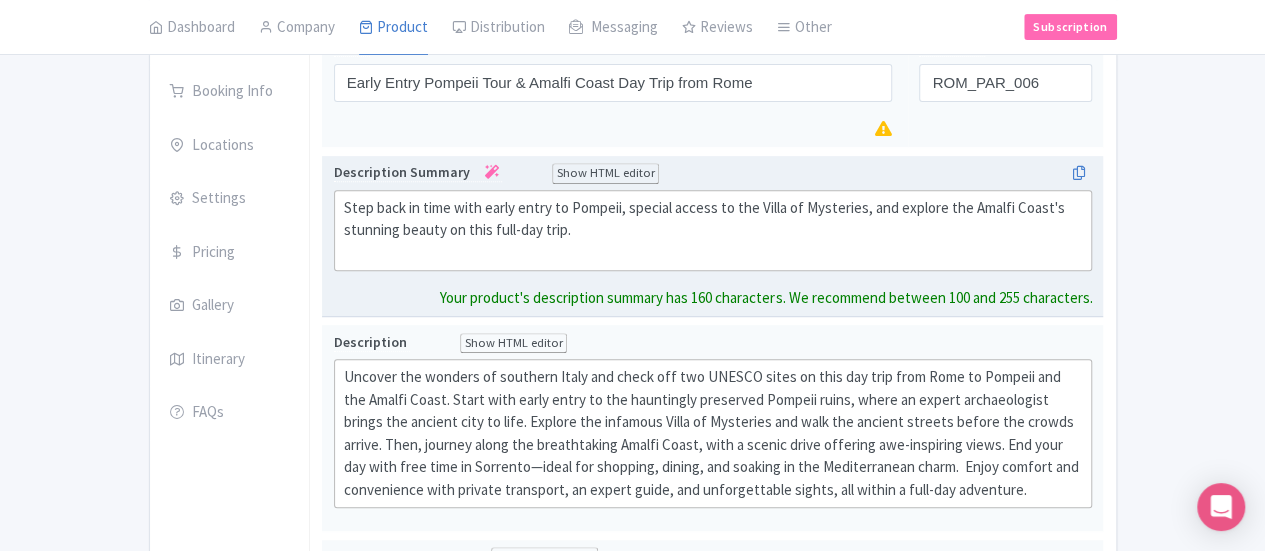 click on "Step back in time with early entry to Pompeii, special access to the Villa of Mysteries, and explore the Amalfi Coast's stunning beauty on this full-day trip." 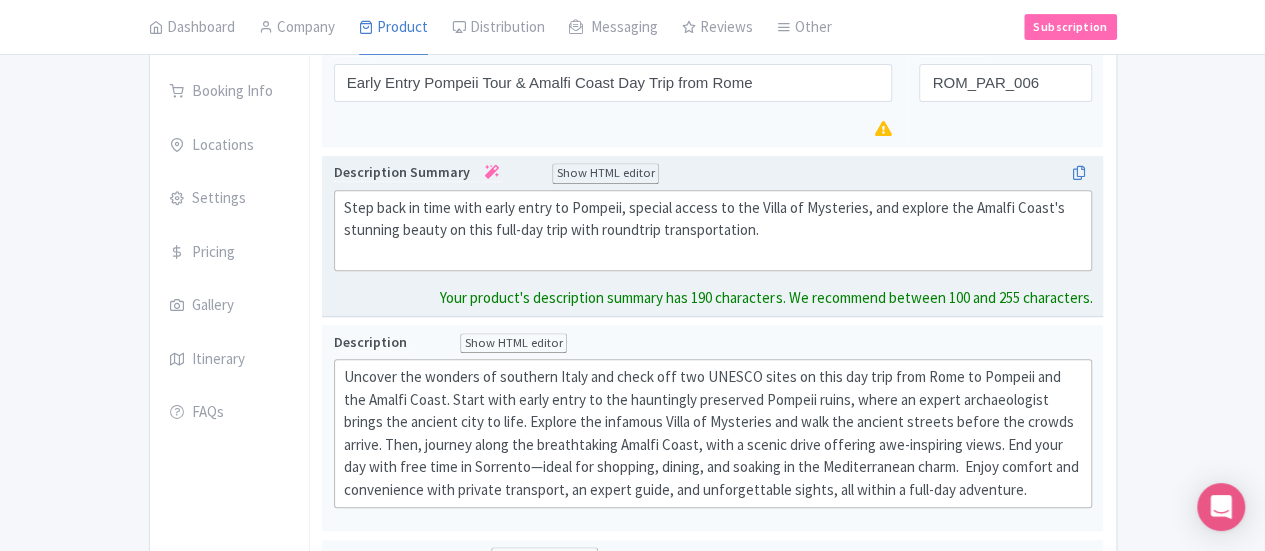 click on "Step back in time with early entry to Pompeii, special access to the Villa of Mysteries, and explore the Amalfi Coast's stunning beauty on this full-day trip with roundtrip transportation." 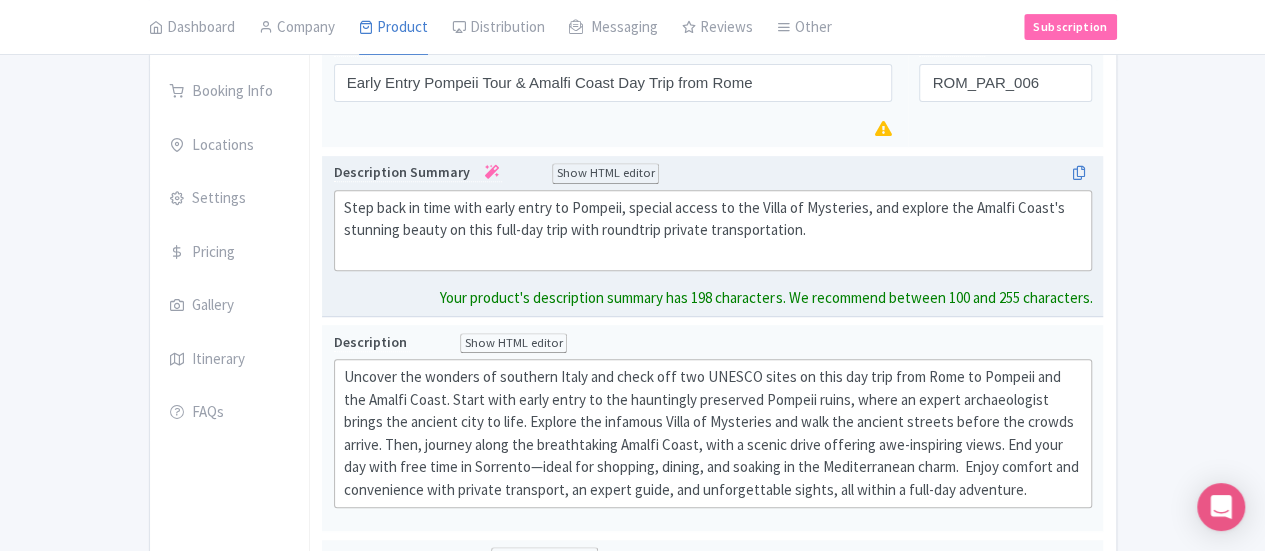 type on "<div>&nbsp;Step back in time with early entry to Pompeii, special access to the Villa of Mysteries, and explore the Amalfi Coast's stunning beauty on this full-day trip with roundtrip private transportation.&nbsp;<br><br></div>" 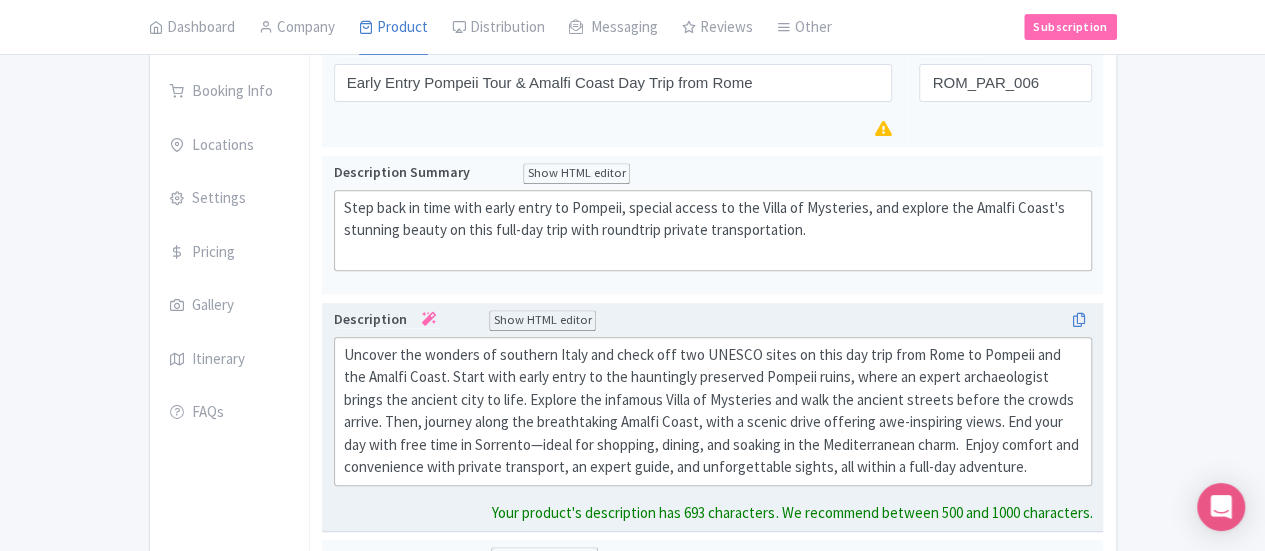 click on "Uncover the wonders of southern Italy and check off two UNESCO sites on this day trip from Rome to Pompeii and the Amalfi Coast. Start with early entry to the hauntingly preserved Pompeii ruins, where an expert archaeologist brings the ancient city to life. Explore the infamous Villa of Mysteries and walk the ancient streets before the crowds arrive. Then, journey along the breathtaking Amalfi Coast, with a scenic drive offering awe-inspiring views. End your day with free time in Sorrento—ideal for shopping, dining, and soaking in the Mediterranean charm.  Enjoy comfort and convenience with private transport, an expert guide, and unforgettable sights, all within a full-day adventure." 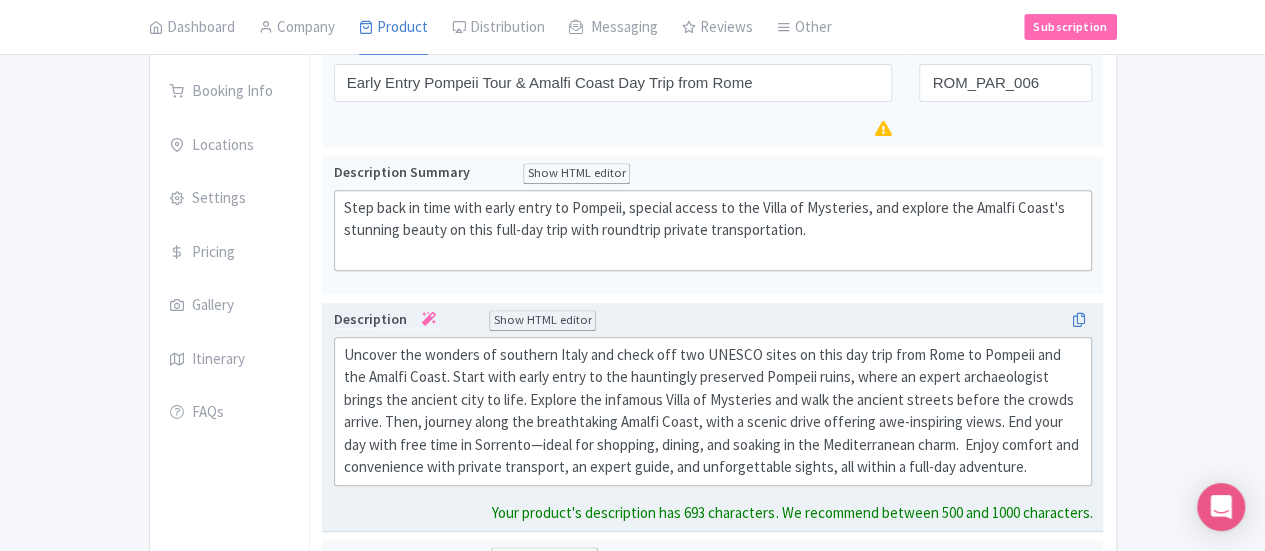 scroll, scrollTop: 445, scrollLeft: 0, axis: vertical 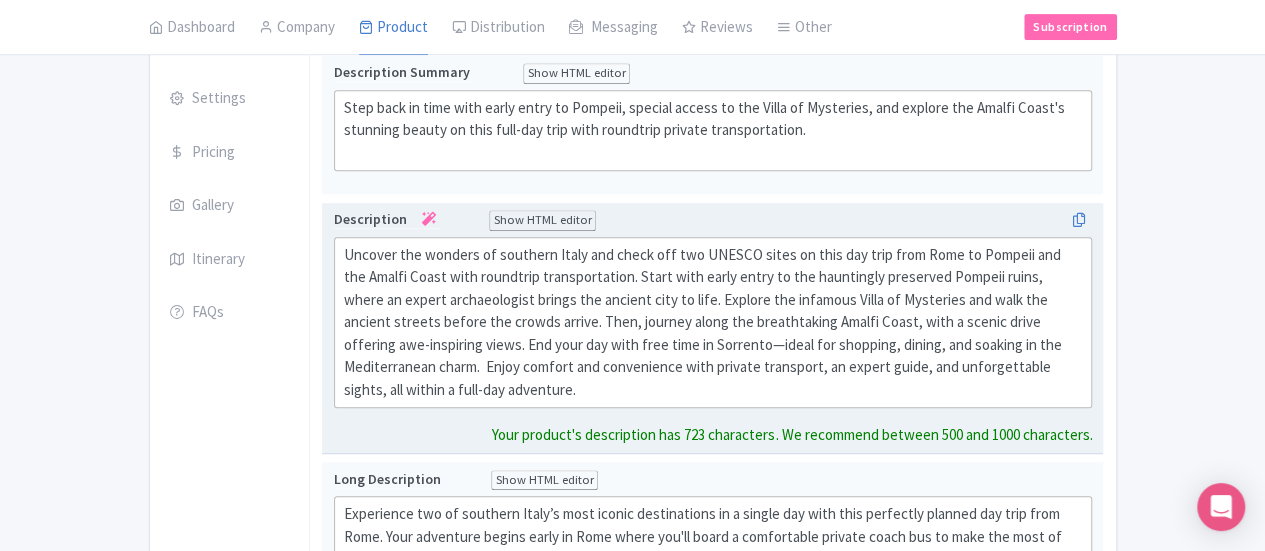 click on "Uncover the wonders of southern Italy and check off two UNESCO sites on this day trip from Rome to Pompeii and the Amalfi Coast with roundtrip transportation. Start with early entry to the hauntingly preserved Pompeii ruins, where an expert archaeologist brings the ancient city to life. Explore the infamous Villa of Mysteries and walk the ancient streets before the crowds arrive. Then, journey along the breathtaking Amalfi Coast, with a scenic drive offering awe-inspiring views. End your day with free time in Sorrento—ideal for shopping, dining, and soaking in the Mediterranean charm.  Enjoy comfort and convenience with private transport, an expert guide, and unforgettable sights, all within a full-day adventure." 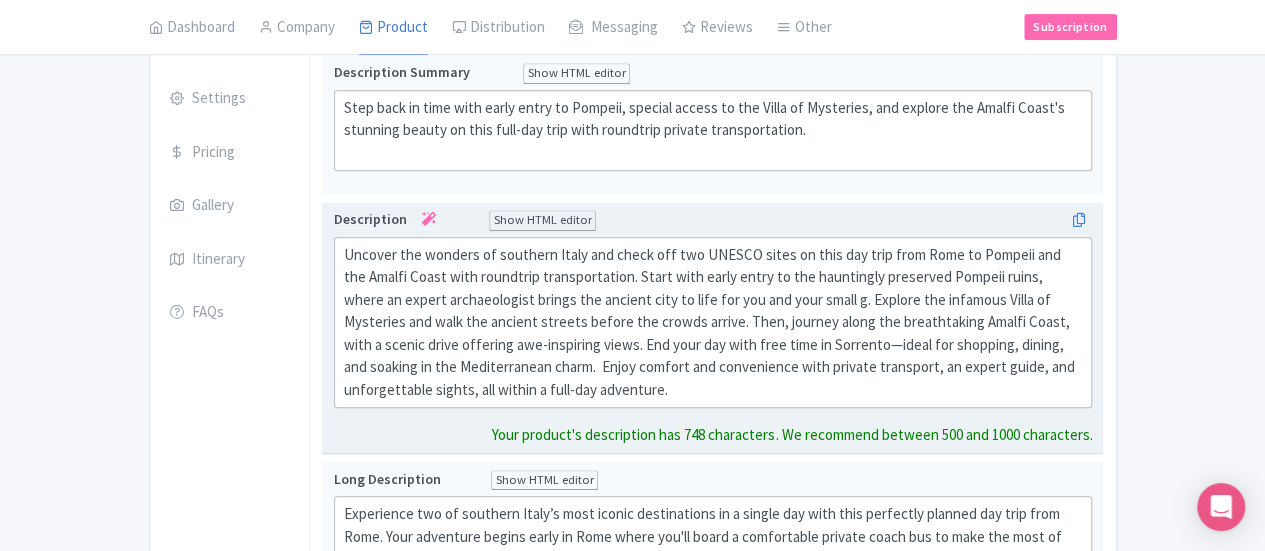 type on "<div>Uncover the wonders of southern Italy and check off two UNESCO sites on this day trip from Rome to Pompeii and the Amalfi Coast with roundtrip transportation. Start with early entry to the hauntingly preserved Pompeii ruins, where an expert archaeologist brings the ancient city to life for you and your small group. Explore the infamous Villa of Mysteries and walk the ancient streets before the crowds arrive. Then, journey along the breathtaking Amalfi Coast, with a scenic drive offering awe-inspiring views. End your day with free time in Sorrento—ideal for shopping, dining, and soaking in the Mediterranean charm.&nbsp; Enjoy comfort and convenience with private transport, an expert guide, and unforgettable sights, all within a full-day adventure.&nbsp;</div>" 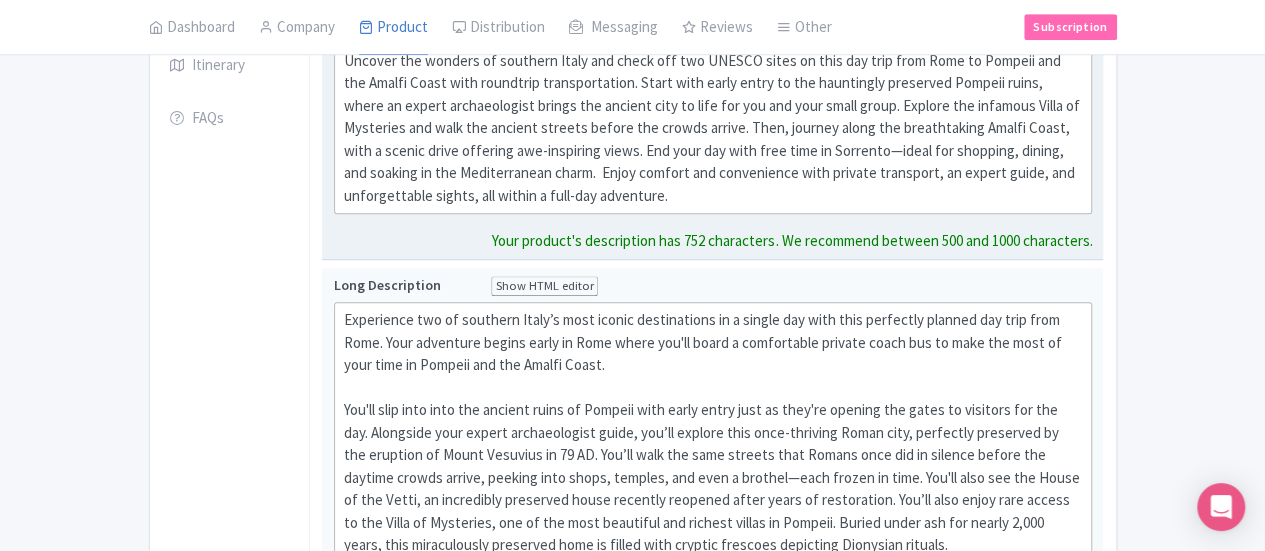 scroll, scrollTop: 645, scrollLeft: 0, axis: vertical 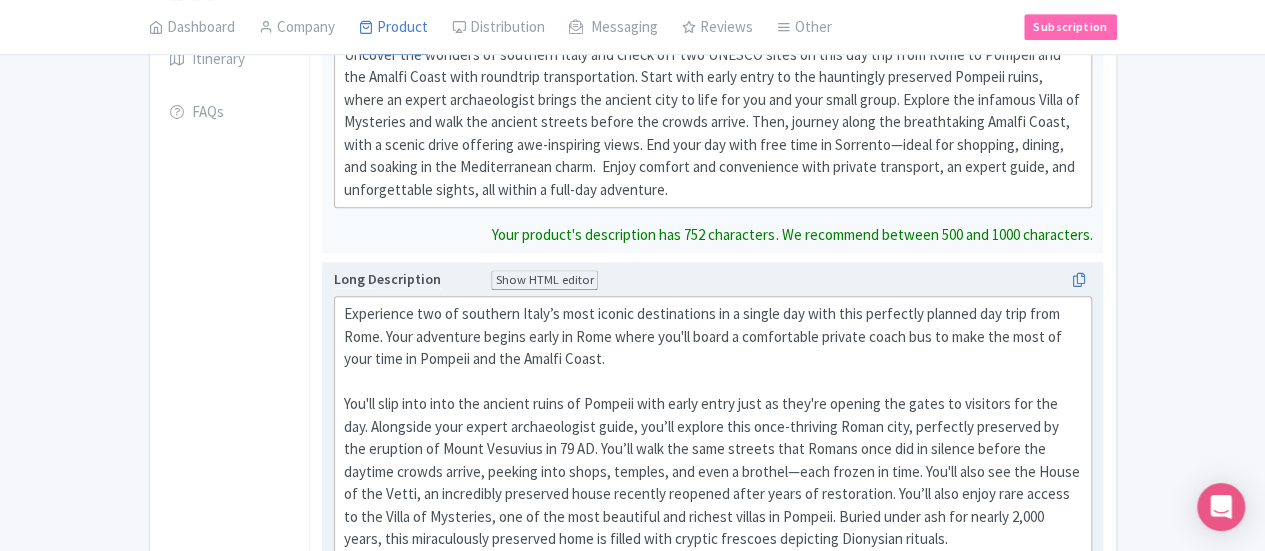 click on "Experience two of southern Italy’s most iconic destinations in a single day with this perfectly planned day trip from Rome. Your adventure begins early in Rome where you'll board a comfortable private coach bus to make the most of your time in Pompeii and the Amalfi Coast.   After your Pompeii adventure, you’ll hop back on the bus for a scenic drive along the Amalfi Coast—widely regarded as one of the world’s most spectacular stretches of coastline. As your driver navigates the hairpin turns, you’ll be treated to breathtaking vistas of turquoise seas, towering cliffs, and colorful villages that cling to the hillsides. The highlight of this portion of the tour is a stop in Sorrento, where you’ll have 2 hours of free time to explore this charming town. Stroll the cobblestone streets, browse fashion-forward boutiques, or savor fresh seafood while soaking up the Mediterranean ambiance and views of Mount Vesuvius." 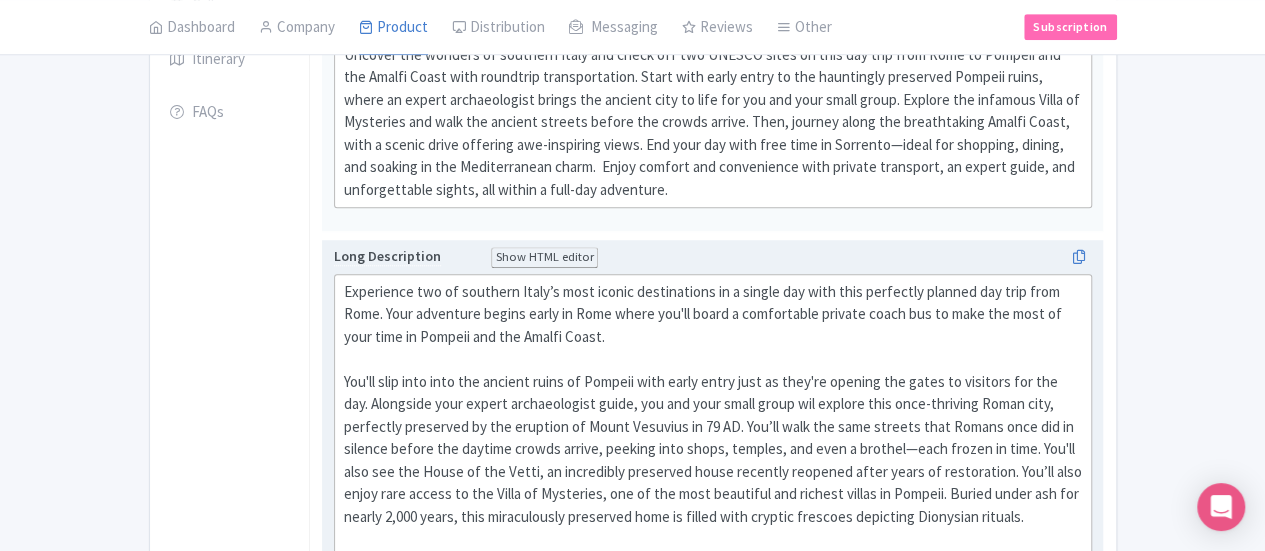 type on "<div>Experience two of southern Italy’s most iconic destinations in a single day with this perfectly planned day trip from Rome. Your adventure begins early in Rome where you'll board a comfortable private coach bus to make the most of your time in Pompeii and the Amalfi Coast.&nbsp;<br><br>You'll slip into into the ancient ruins of Pompeii with early entry just as they're opening the gates to visitors for the day. Alongside your expert archaeologist guide, you and your small group will explore this once-thriving Roman city, perfectly preserved by the eruption of Mount Vesuvius in 79 AD. You’ll walk the same streets that Romans once did in silence before the daytime crowds arrive, peeking into shops, temples, and even a brothel—each frozen in time. You'll also see the House of the Vetti, an incredibly preserved house recently reopened after years of restoration. You’ll also enjoy rare access to the Villa of Mysteries, one of the most beautiful and richest villas in Pompeii. Buried under ash for nearly 2,00..." 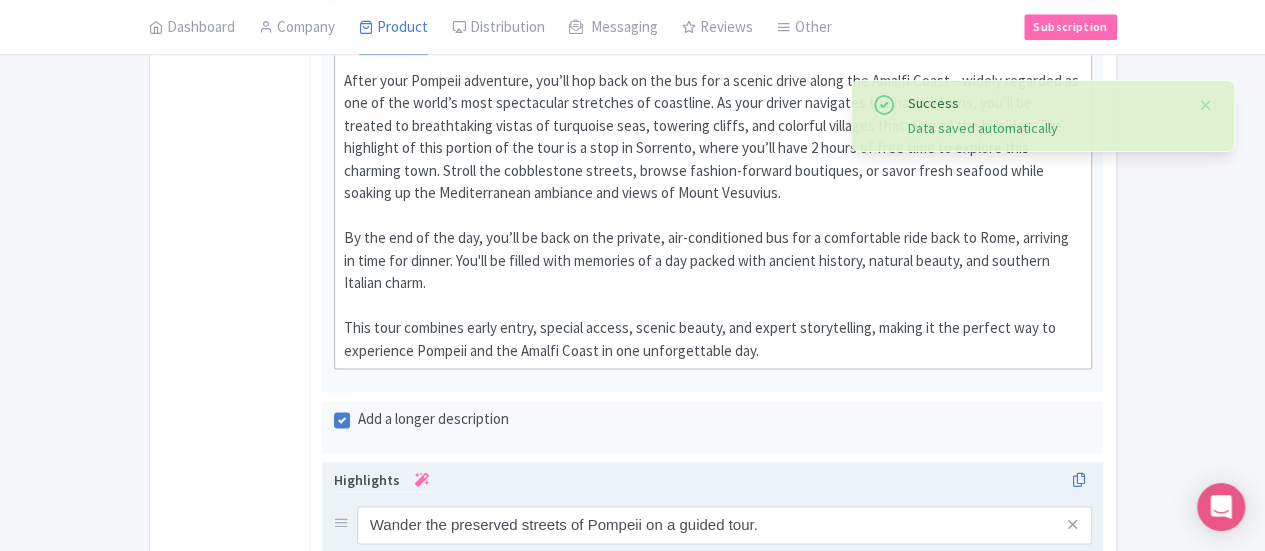 scroll, scrollTop: 1245, scrollLeft: 0, axis: vertical 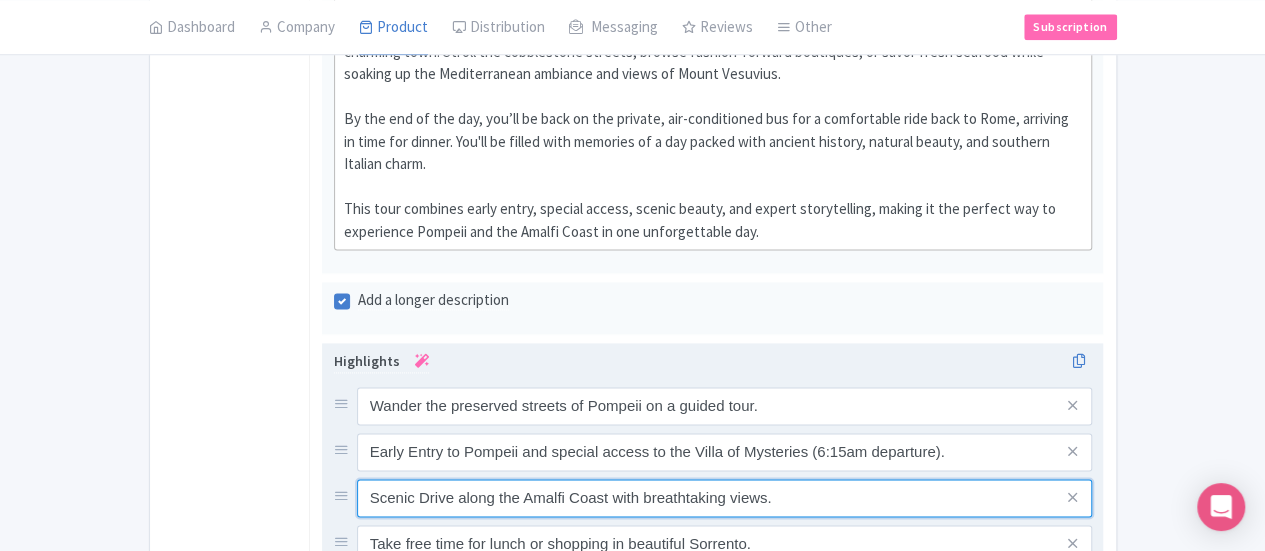 click on "Scenic Drive along the Amalfi Coast with breathtaking views." at bounding box center (725, 406) 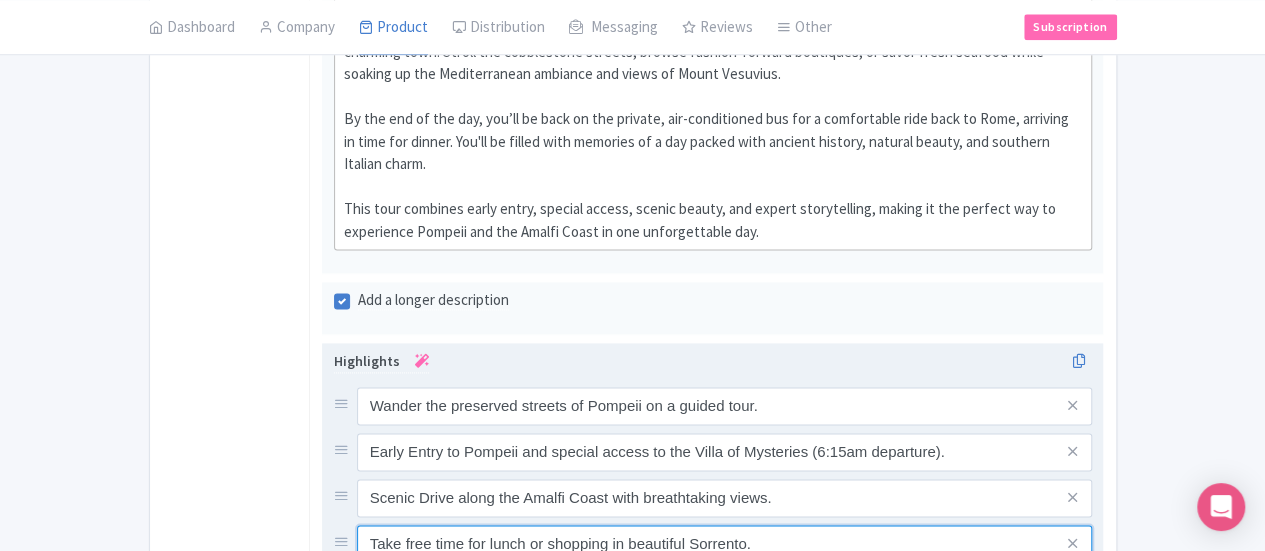 click on "Take free time for lunch or shopping in beautiful Sorrento." at bounding box center [725, 406] 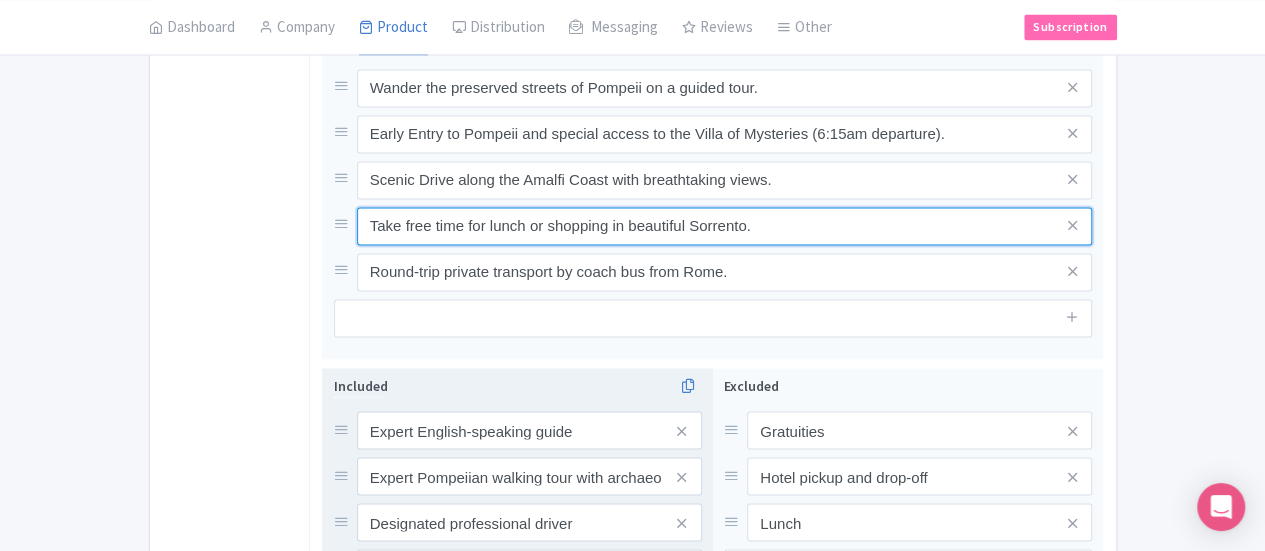 scroll, scrollTop: 1745, scrollLeft: 0, axis: vertical 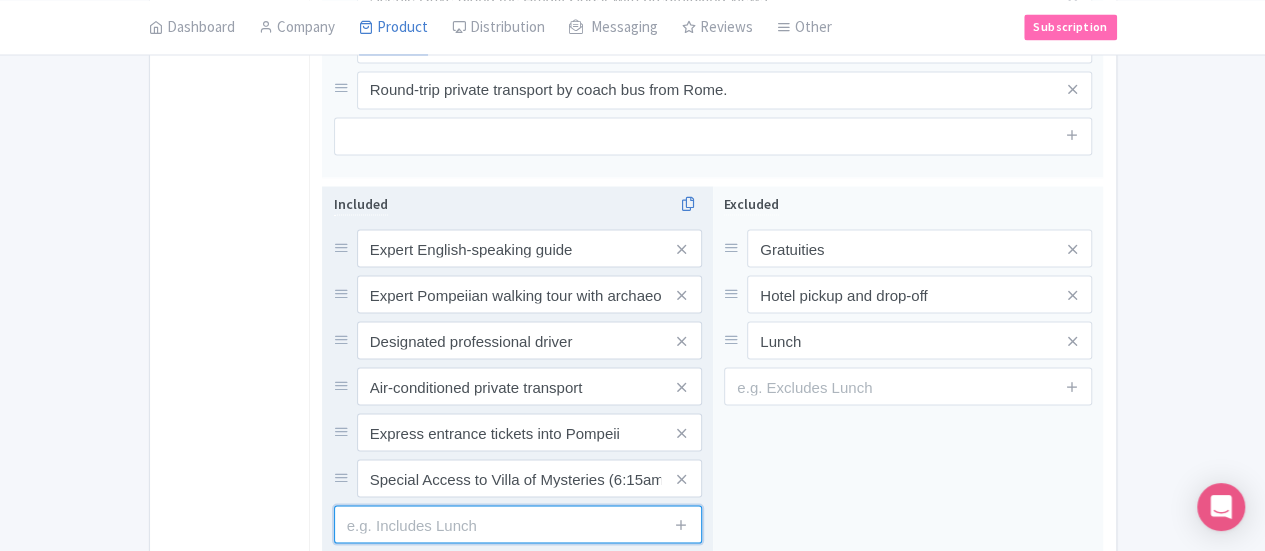 click at bounding box center (518, 524) 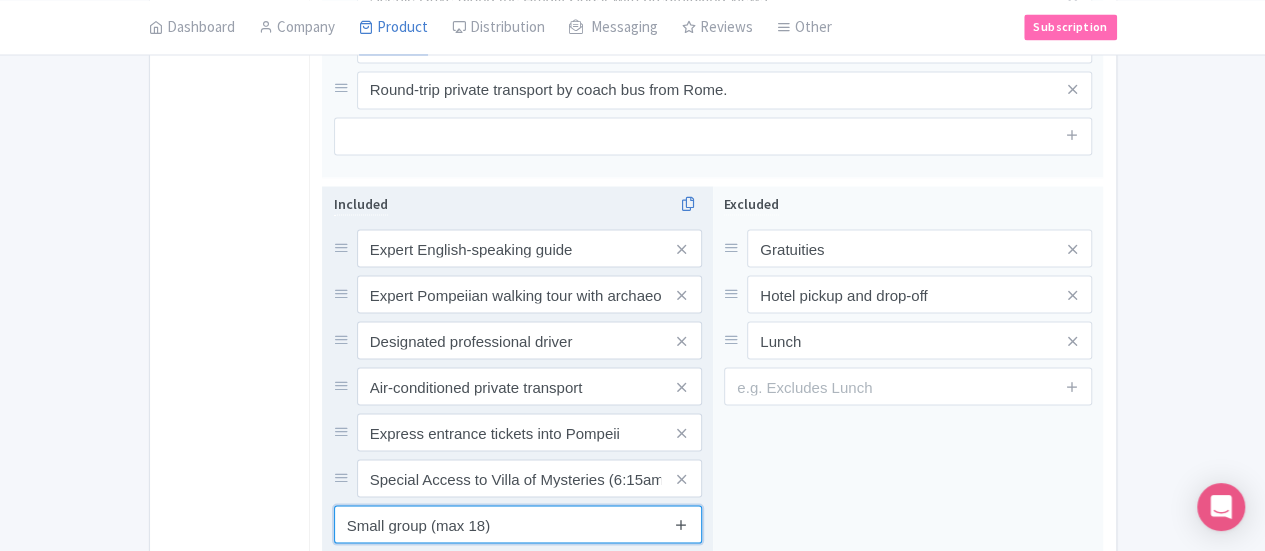 type on "Small group (max 18)" 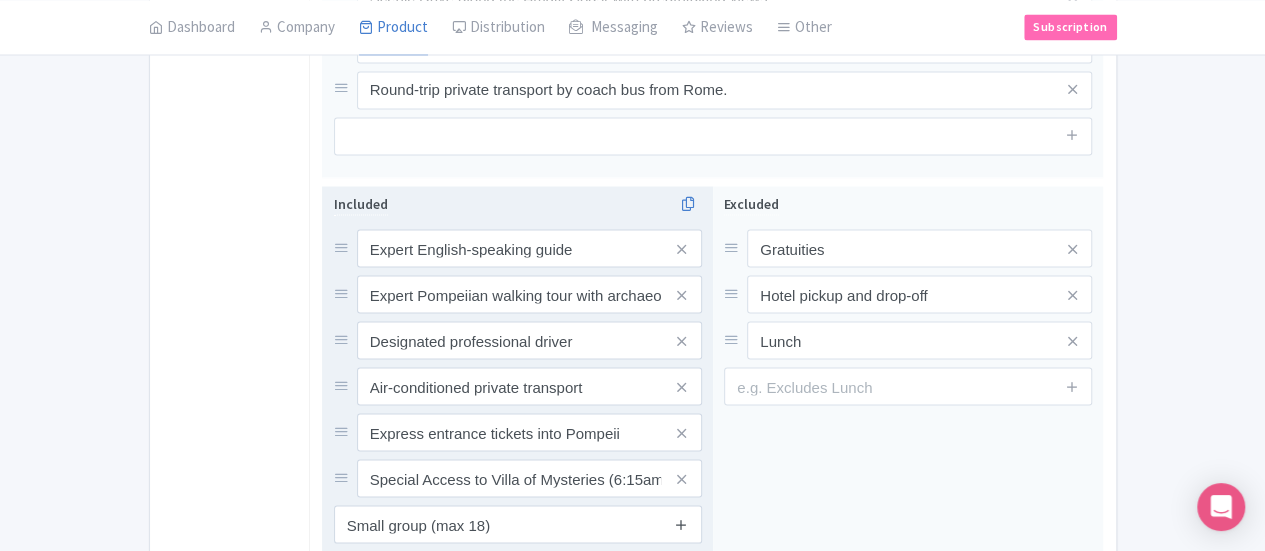 click at bounding box center [681, 523] 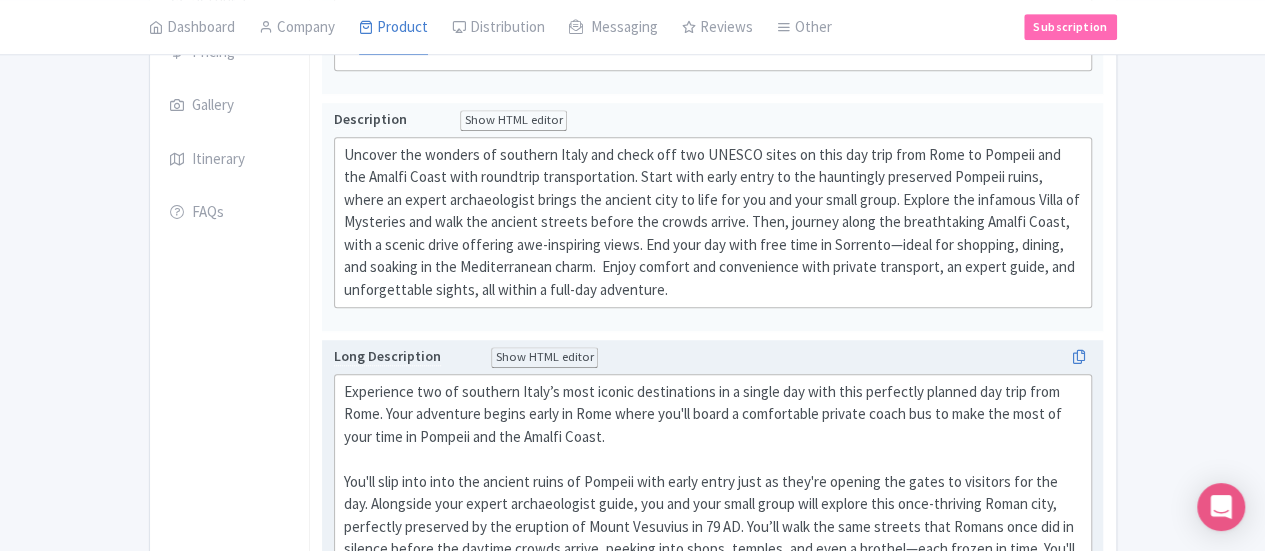scroll, scrollTop: 945, scrollLeft: 0, axis: vertical 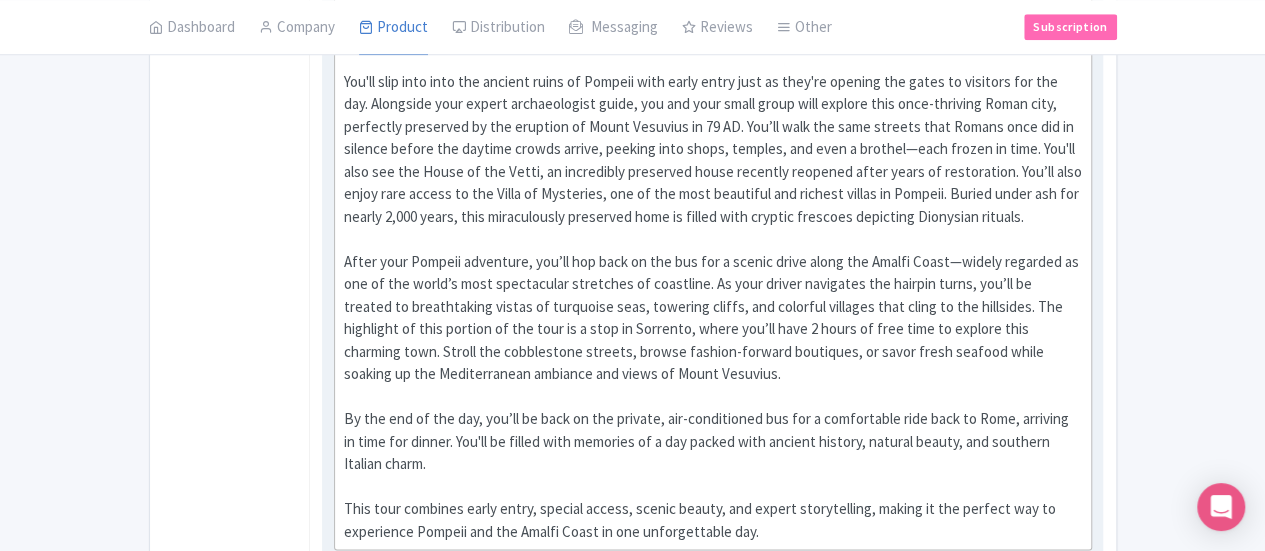 click on "Experience two of southern Italy’s most iconic destinations in a single day with this perfectly planned day trip from Rome. Your adventure begins early in Rome where you'll board a comfortable private coach bus to make the most of your time in Pompeii and the Amalfi Coast.   After your Pompeii adventure, you’ll hop back on the bus for a scenic drive along the Amalfi Coast—widely regarded as one of the world’s most spectacular stretches of coastline. As your driver navigates the hairpin turns, you’ll be treated to breathtaking vistas of turquoise seas, towering cliffs, and colorful villages that cling to the hillsides. The highlight of this portion of the tour is a stop in Sorrento, where you’ll have 2 hours of free time to explore this charming town. Stroll the cobblestone streets, browse fashion-forward boutiques, or savor fresh seafood while soaking up the Mediterranean ambiance and views of Mount Vesuvius." 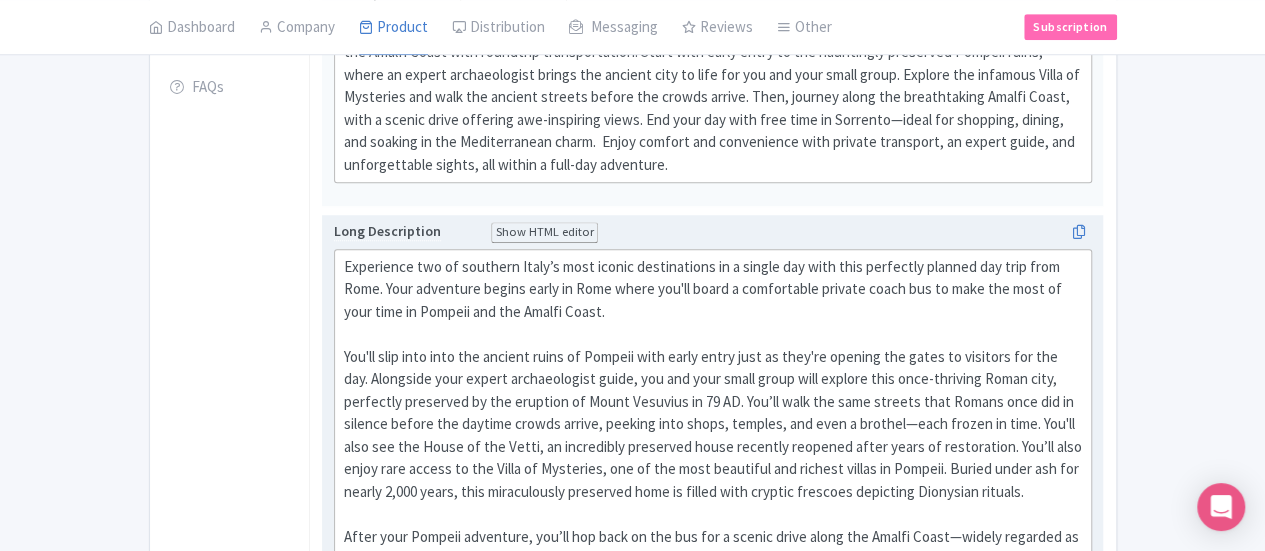 scroll, scrollTop: 545, scrollLeft: 0, axis: vertical 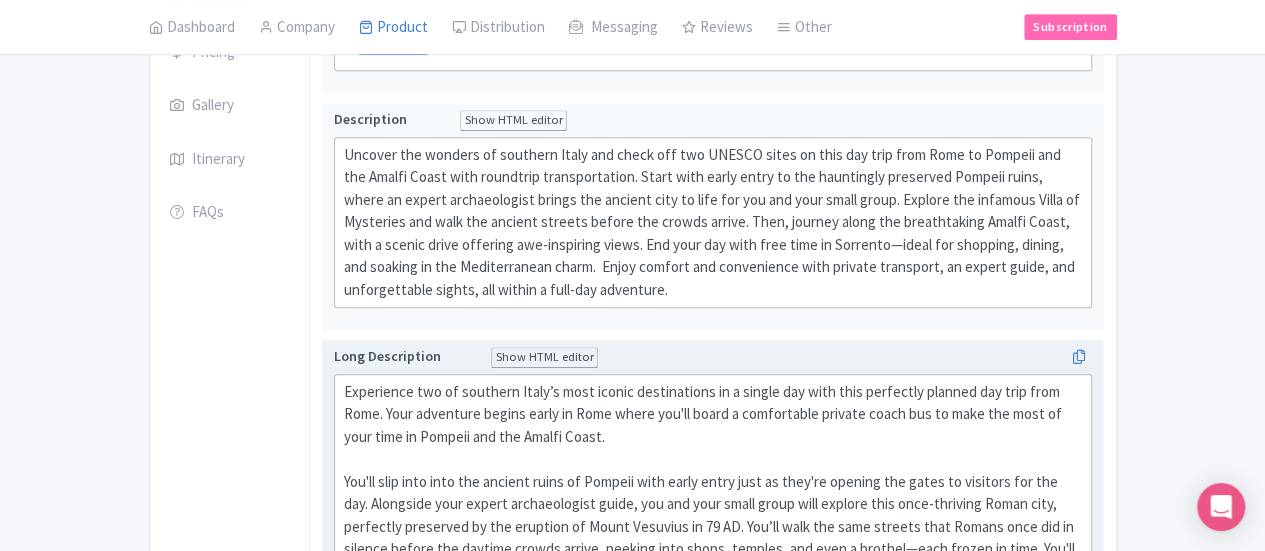 click on "Experience two of southern Italy’s most iconic destinations in a single day with this perfectly planned day trip from Rome. Your adventure begins early in Rome where you'll board a comfortable private coach bus to make the most of your time in Pompeii and the Amalfi Coast.   After your Pompeii adventure, you’ll hop back on the bus for a scenic drive along the Amalfi Coast—widely regarded as one of the world’s most spectacular stretches of coastline. As your driver navigates the hairpin turns, you’ll be treated to breathtaking vistas of turquoise seas, towering cliffs, and colorful villages that cling to the hillsides. The highlight of this portion of the tour is a stop in Sorrento, where you’ll have 2 hours of free time to explore this charming town. Stroll the cobblestone streets, browse fashion-forward boutiques, or savor fresh seafood while soaking up the Mediterranean ambiance and views of Mount Vesuvius.  Please Note:" 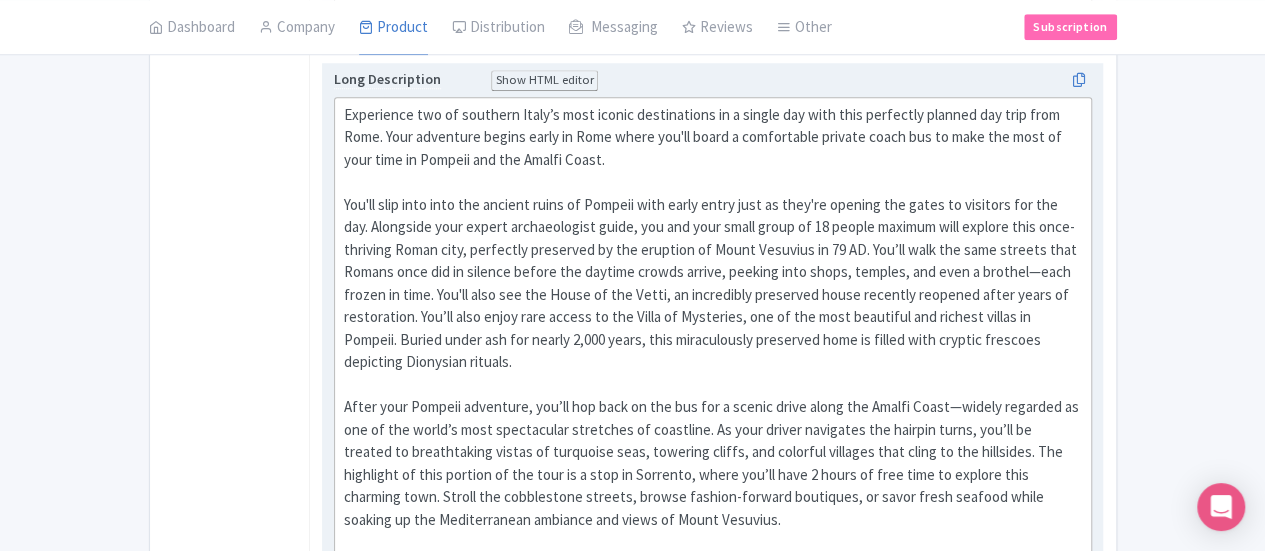 scroll, scrollTop: 945, scrollLeft: 0, axis: vertical 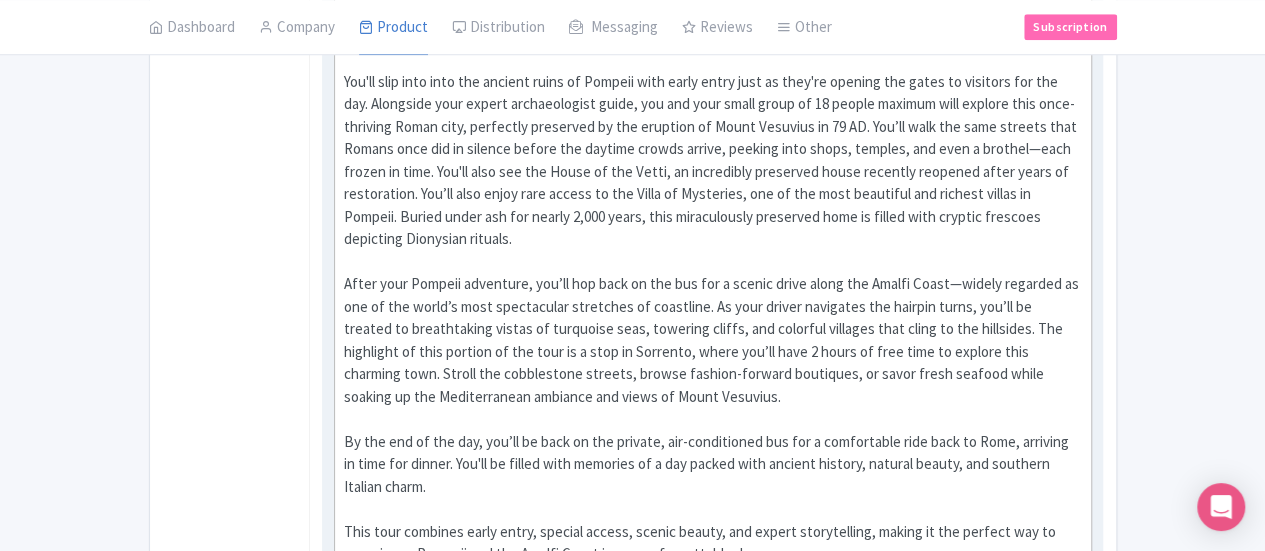 click on "Experience two of southern Italy’s most iconic destinations in a single day with this perfectly planned day trip from Rome. Your adventure begins early in Rome where you'll board a comfortable private coach bus to make the most of your time in Pompeii and the Amalfi Coast.   After your Pompeii adventure, you’ll hop back on the bus for a scenic drive along the Amalfi Coast—widely regarded as one of the world’s most spectacular stretches of coastline. As your driver navigates the hairpin turns, you’ll be treated to breathtaking vistas of turquoise seas, towering cliffs, and colorful villages that cling to the hillsides. The highlight of this portion of the tour is a stop in Sorrento, where you’ll have 2 hours of free time to explore this charming town. Stroll the cobblestone streets, browse fashion-forward boutiques, or savor fresh seafood while soaking up the Mediterranean ambiance and views of Mount Vesuvius.  Please Note:" 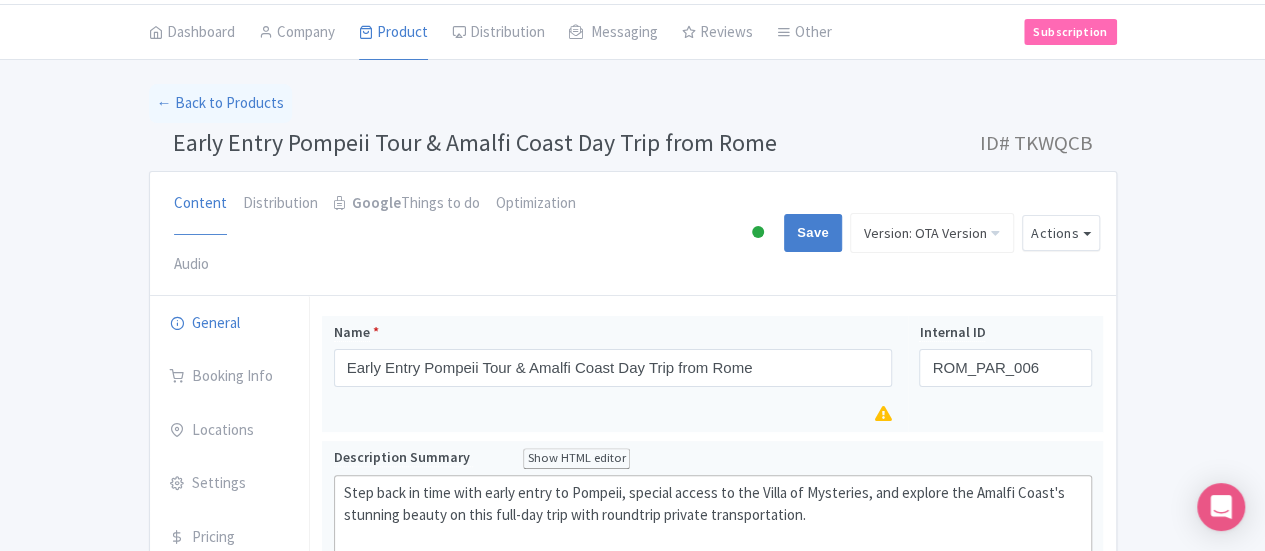 scroll, scrollTop: 0, scrollLeft: 0, axis: both 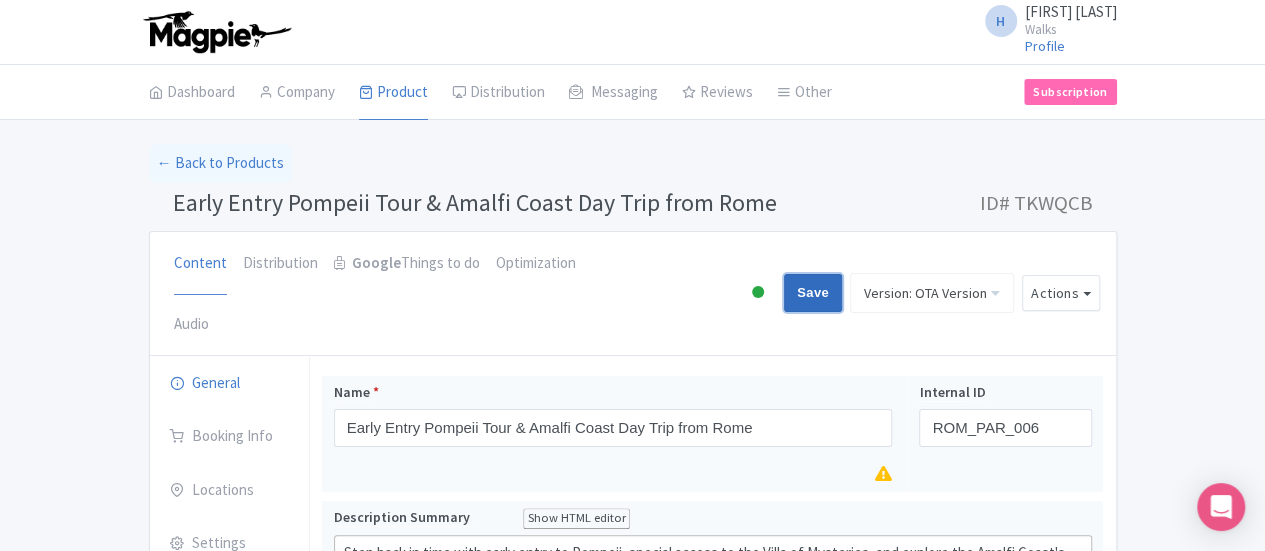 click on "Save" at bounding box center [813, 293] 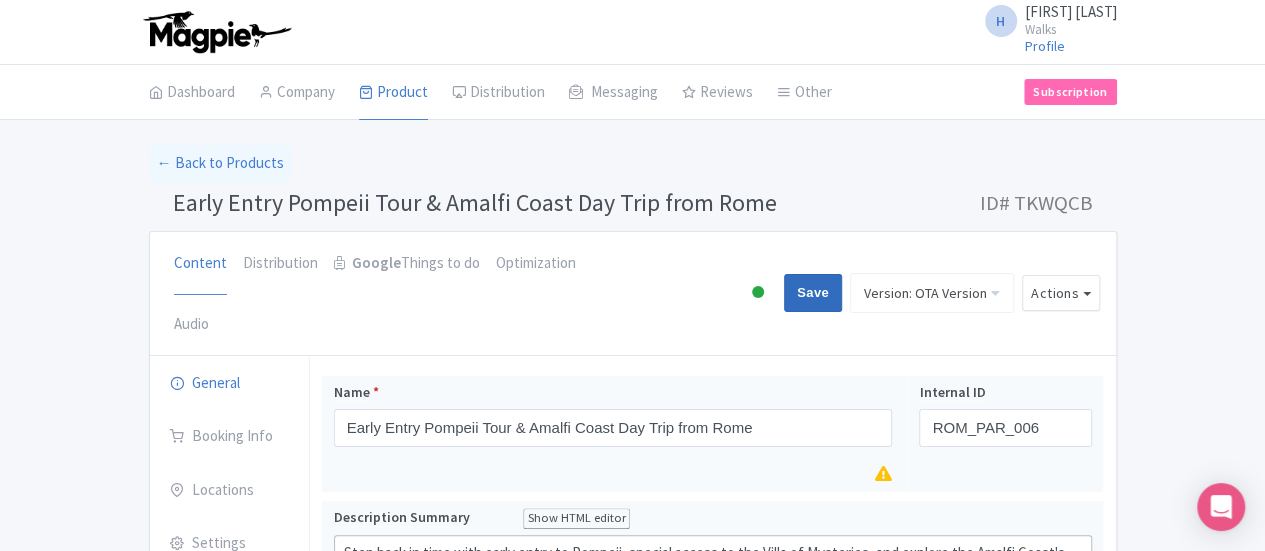 type on "Saving..." 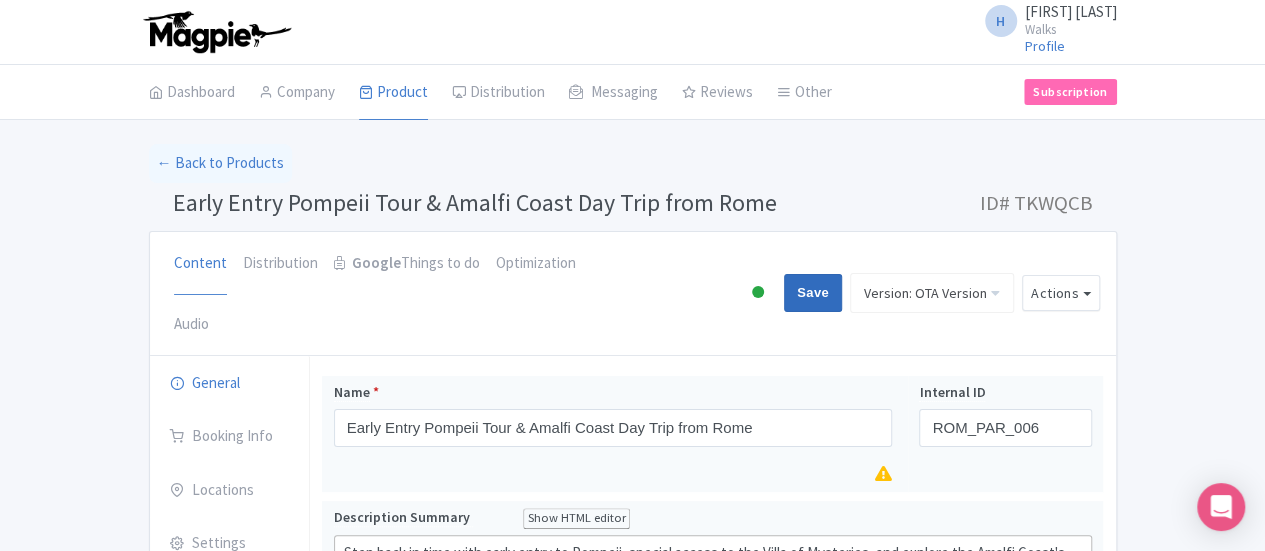 type on "Saving..." 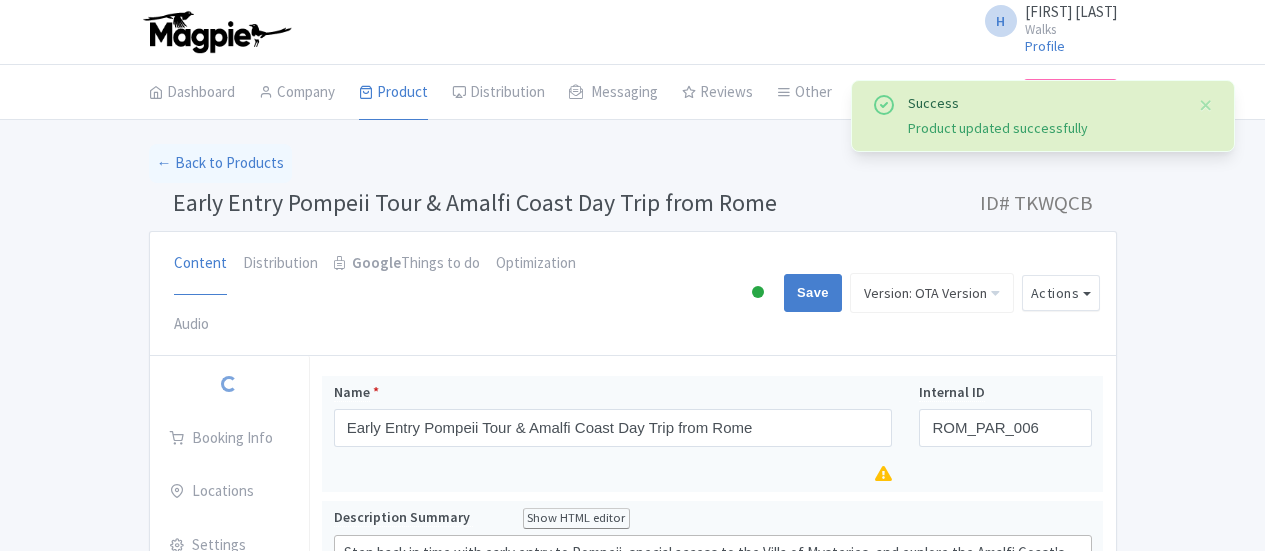 scroll, scrollTop: 312, scrollLeft: 0, axis: vertical 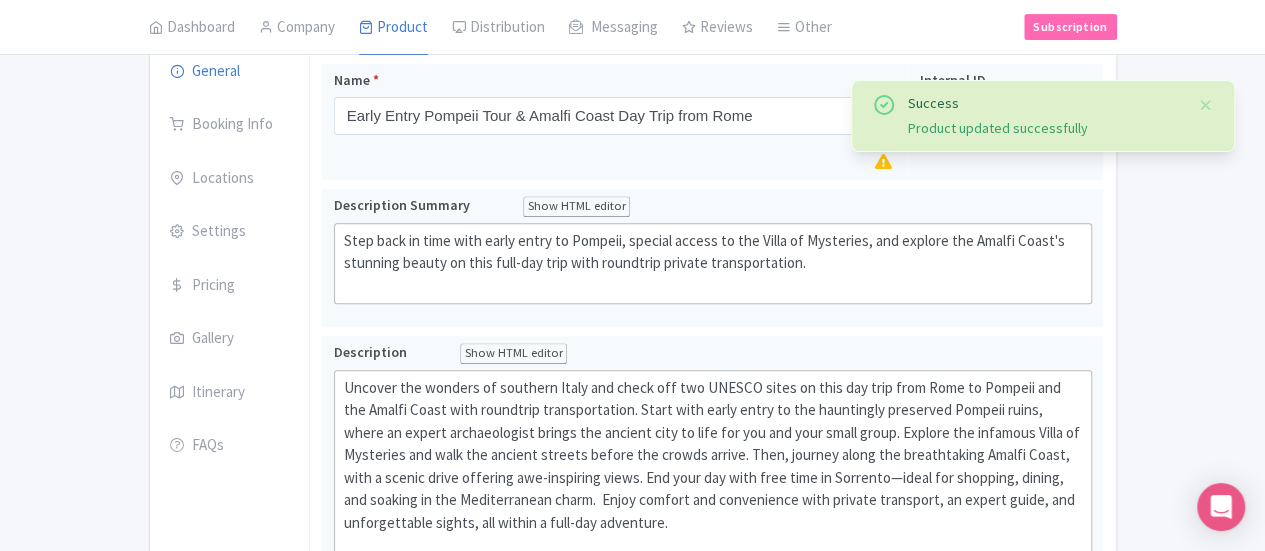 type on "<lor>Ipsumdolor sit am consecte Adipi’e sedd eiusmo temporincidi ut l etdolo mag aliq enim adminimve quisnos exe ulla labo Nisi. Aliq exeacommo conseq duisa ir Inre volup vel'es cillu f nullapariat excepte sinto cup no proi sun culp qu offi dese mo Animide lab per Undeom Isten.&erro;<vo><ac>Dol'la tota rema eaqu ips quaeabi inven ve Quasiar beat vitae dicta expl ne enim'ip quiavol asp autod fu consequu mag dol eos. Rationese nesc nequep quisquamdolor adipi, num eiu modi tempo incid ma 45 quaera etiammi solu nobisel opti cumq-nihilimp Quopl face, possimusa repellend te aut quibusda of Debit Rerumnec sa 80 EV. Vol’re recu ita earu hictene sapi Delect reic vol ma aliaspe dolori asp repella minimn exerci, ullamco susc labor, aliquid, com cons q maximem—mole harumq re faci. Exp'di naml tem cum Solut no eli Optio, cu nihilimped minusquod maxim placeatf possimus omnis lorem ip dolorsitame. Con’ad elit seddo eius tempor in utl Etdol ma Aliquaeni, adm ve qui nost exercitat ull laboris nisial ex Eacommo. Conseq duis..." 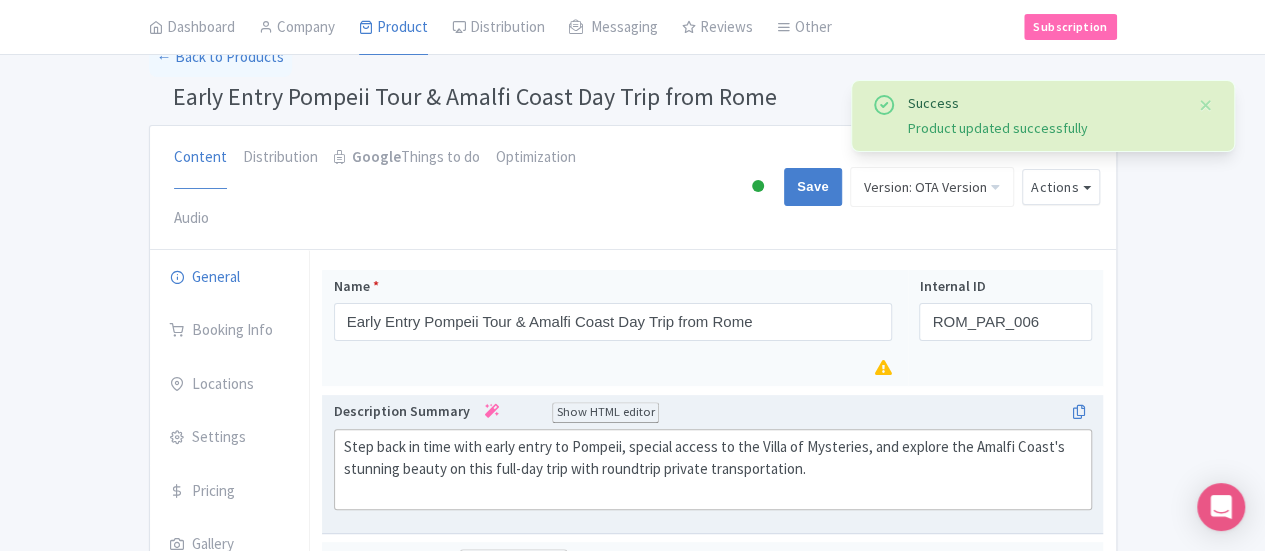 scroll, scrollTop: 0, scrollLeft: 0, axis: both 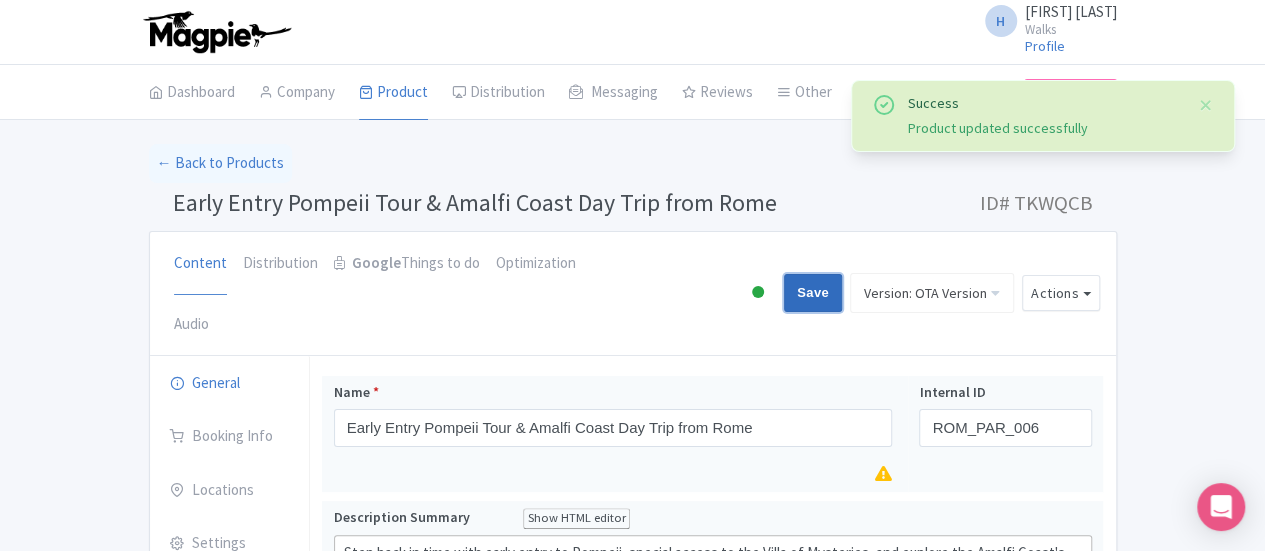 click on "Save" at bounding box center (813, 293) 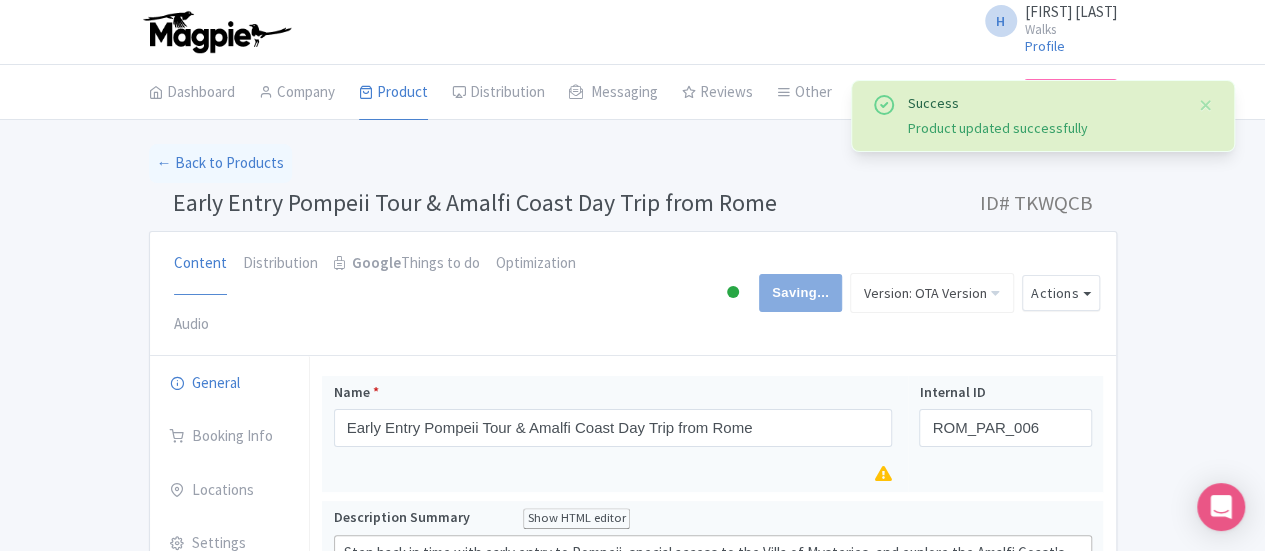 type on "Saving..." 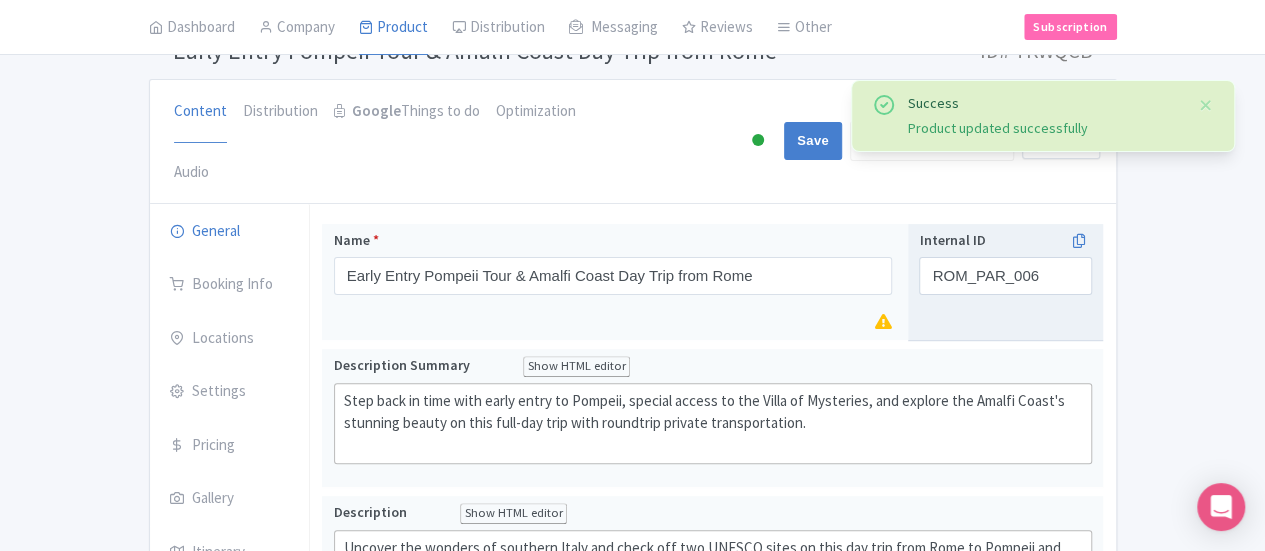 scroll, scrollTop: 0, scrollLeft: 0, axis: both 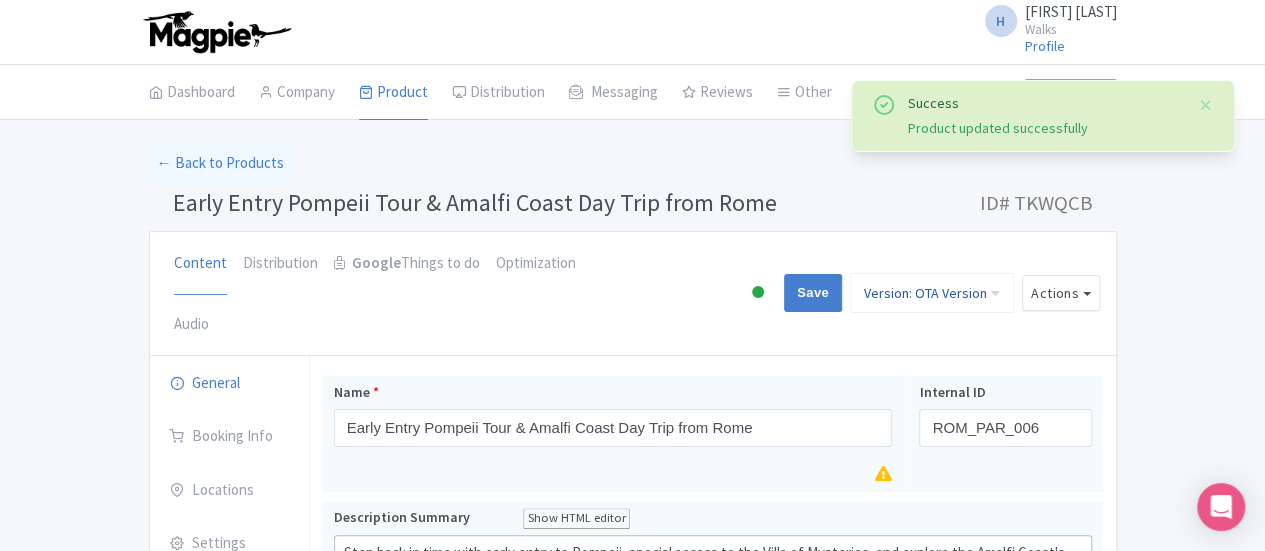 click on "Version: OTA Version" at bounding box center (932, 293) 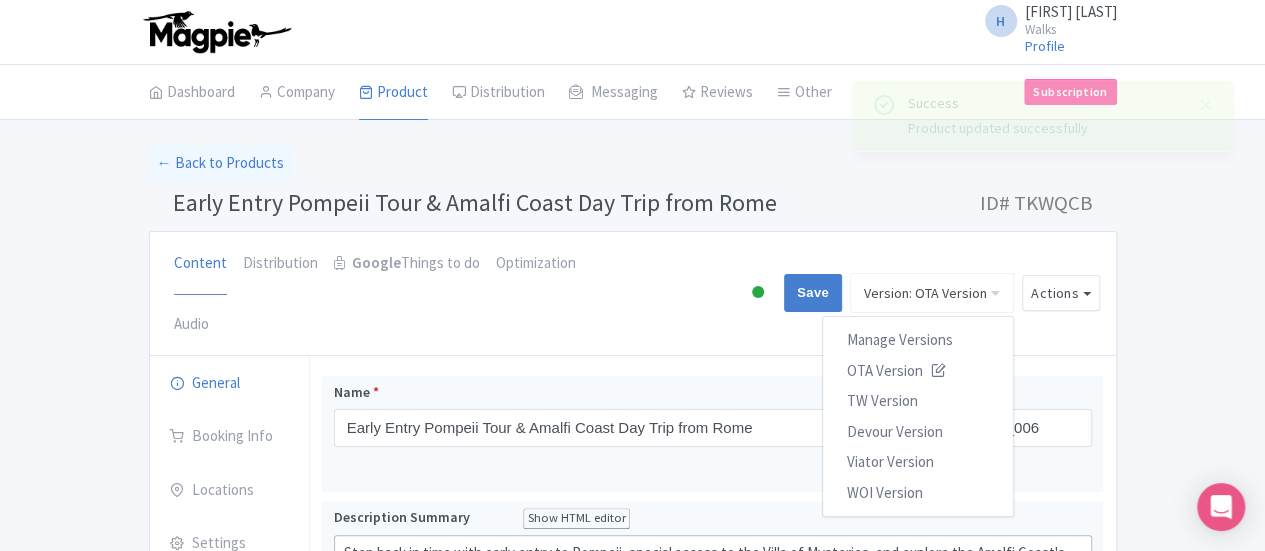 drag, startPoint x: 1042, startPoint y: 434, endPoint x: 852, endPoint y: 217, distance: 288.42505 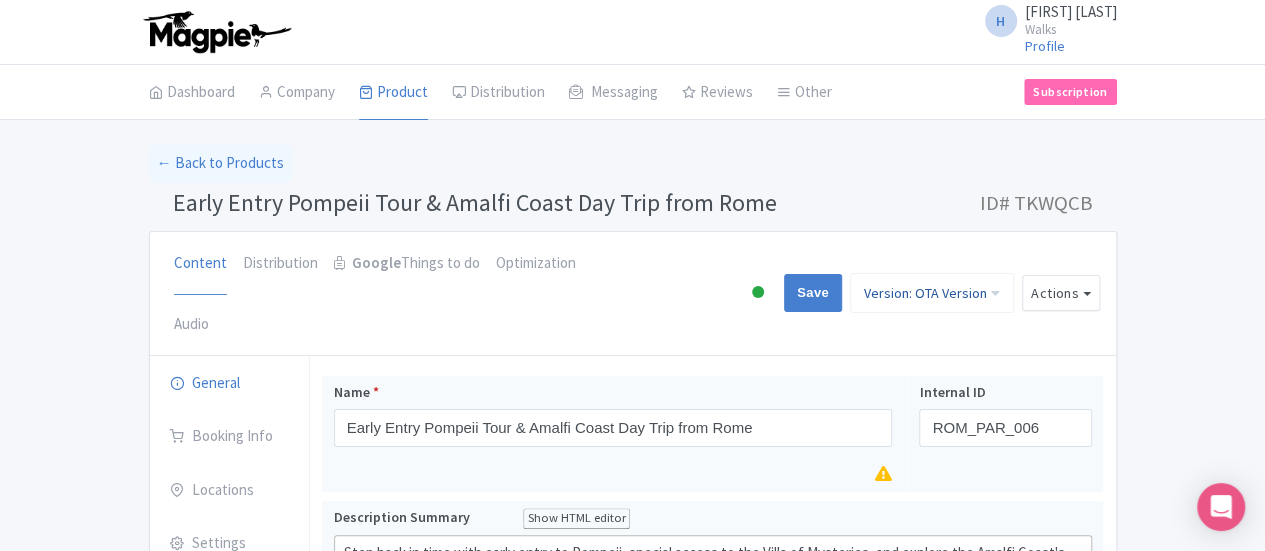 click on "Version: OTA Version" at bounding box center [932, 293] 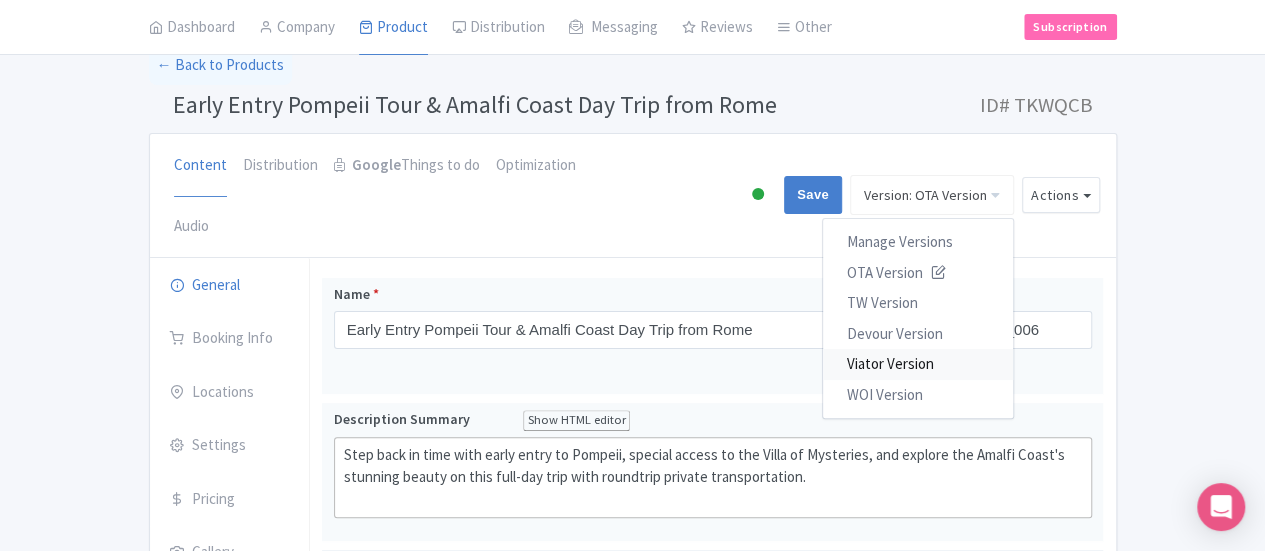 scroll, scrollTop: 400, scrollLeft: 0, axis: vertical 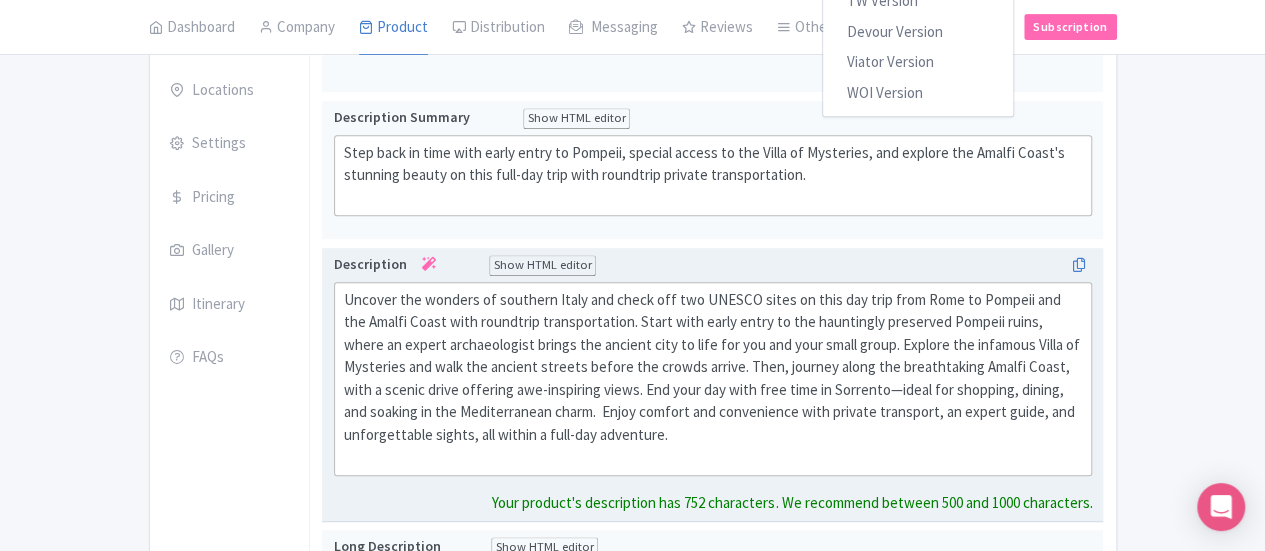 click on "Uncover the wonders of southern Italy and check off two UNESCO sites on this day trip from Rome to Pompeii and the Amalfi Coast with roundtrip transportation. Start with early entry to the hauntingly preserved Pompeii ruins, where an expert archaeologist brings the ancient city to life for you and your small group. Explore the infamous Villa of Mysteries and walk the ancient streets before the crowds arrive. Then, journey along the breathtaking Amalfi Coast, with a scenic drive offering awe-inspiring views. End your day with free time in Sorrento—ideal for shopping, dining, and soaking in the Mediterranean charm.  Enjoy comfort and convenience with private transport, an expert guide, and unforgettable sights, all within a full-day adventure." 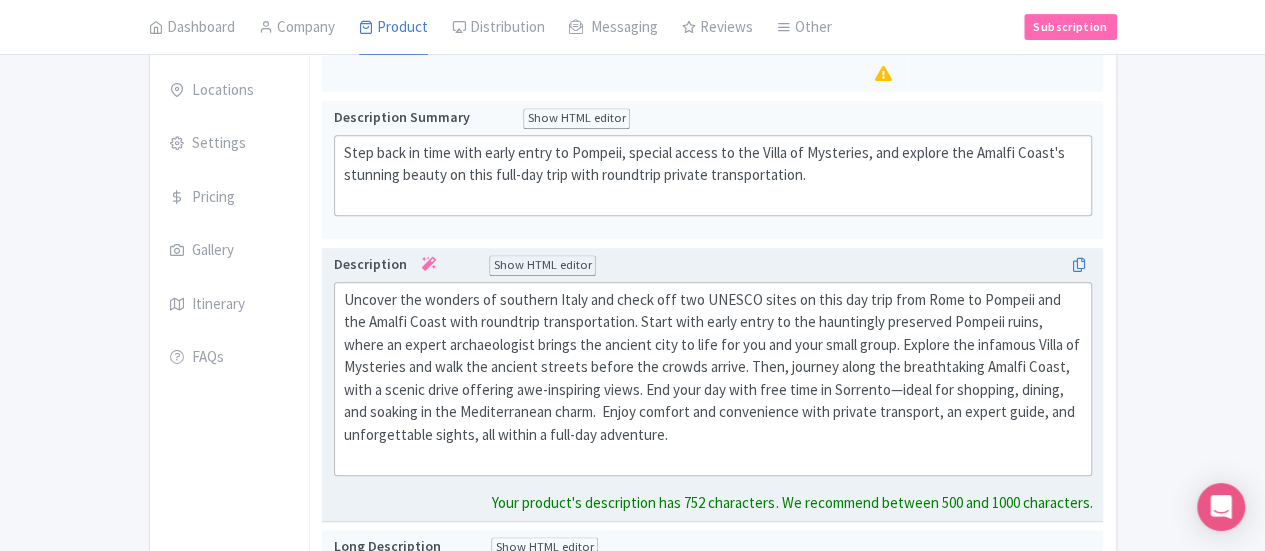 drag, startPoint x: 1126, startPoint y: 323, endPoint x: 239, endPoint y: 226, distance: 892.2881 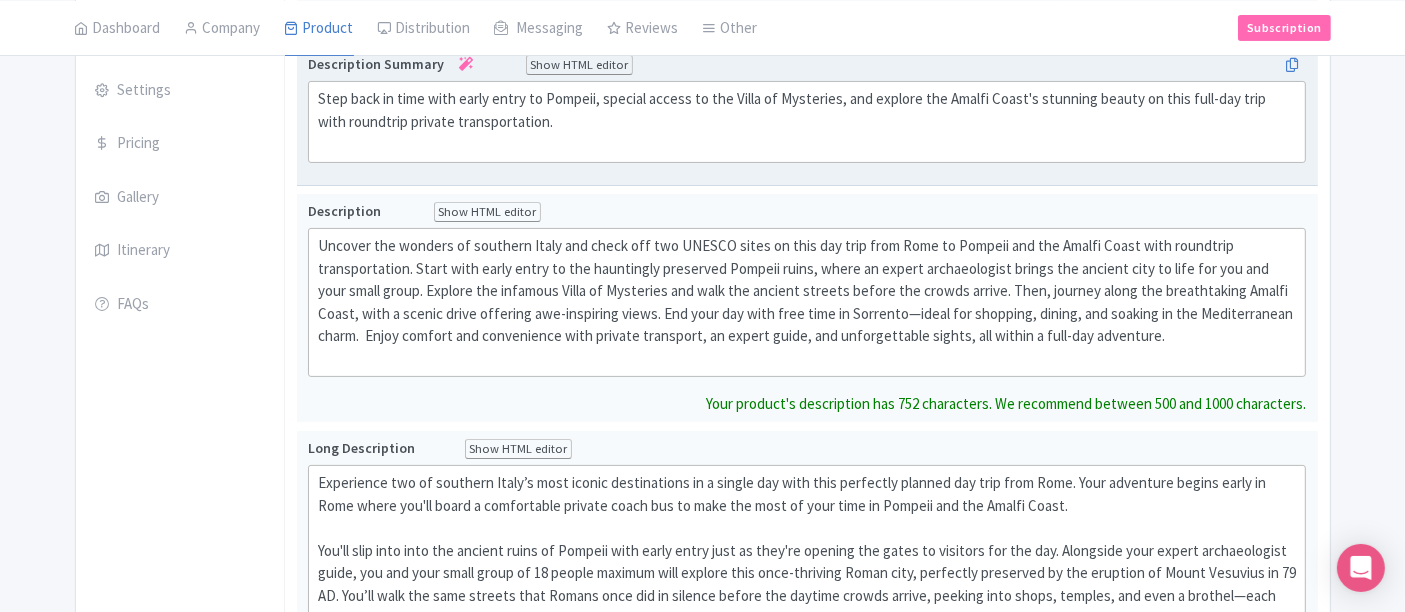 scroll, scrollTop: 0, scrollLeft: 0, axis: both 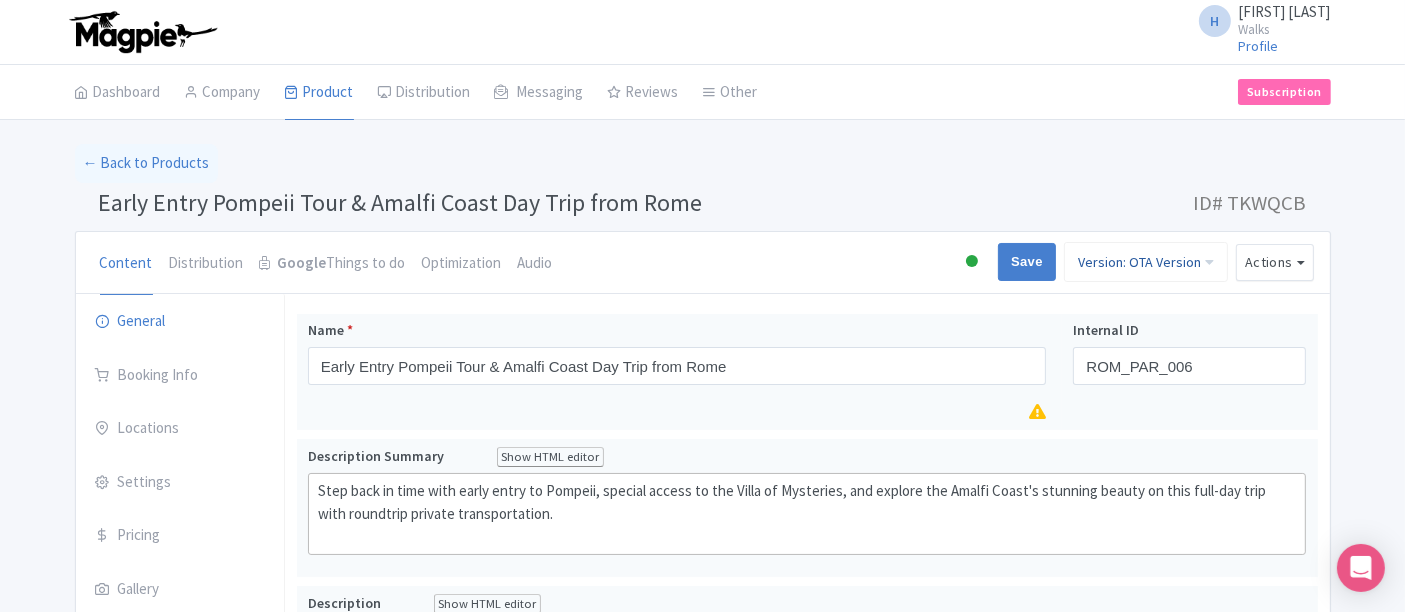 click on "Version: OTA Version" at bounding box center [1146, 262] 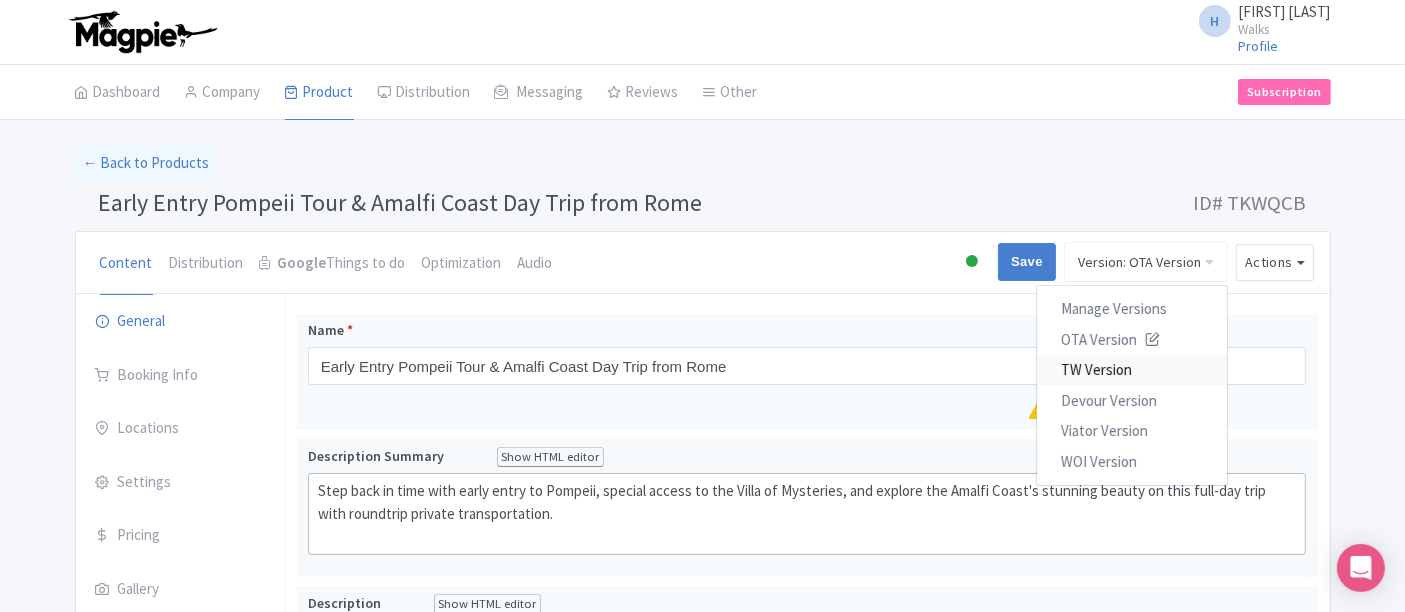 click on "TW Version" at bounding box center [1132, 370] 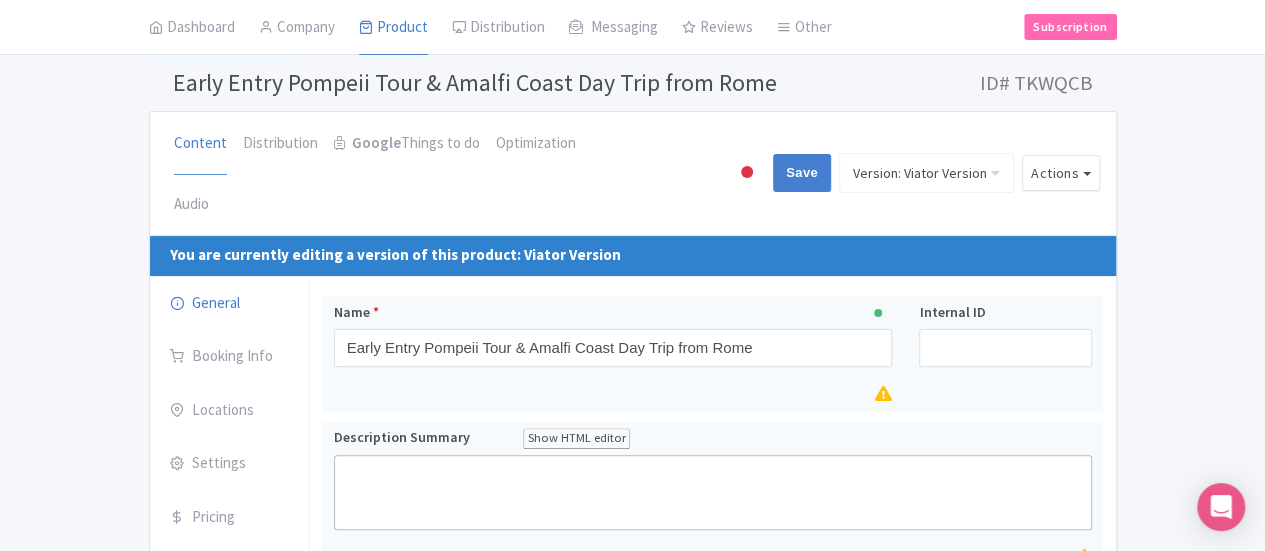 scroll, scrollTop: 300, scrollLeft: 0, axis: vertical 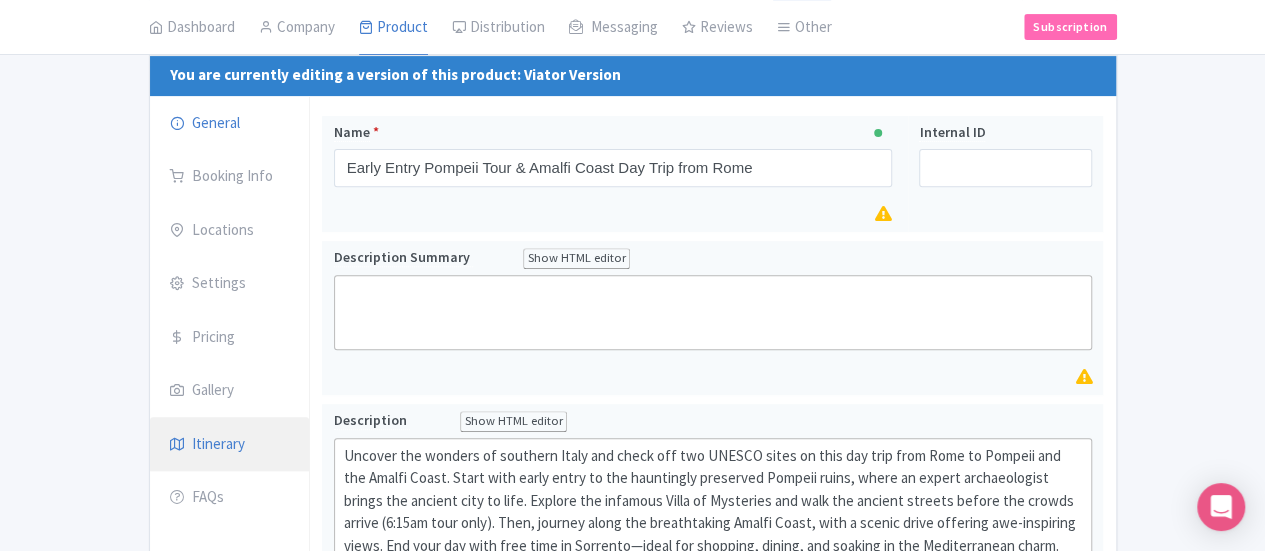 drag, startPoint x: 846, startPoint y: 485, endPoint x: 206, endPoint y: 382, distance: 648.2353 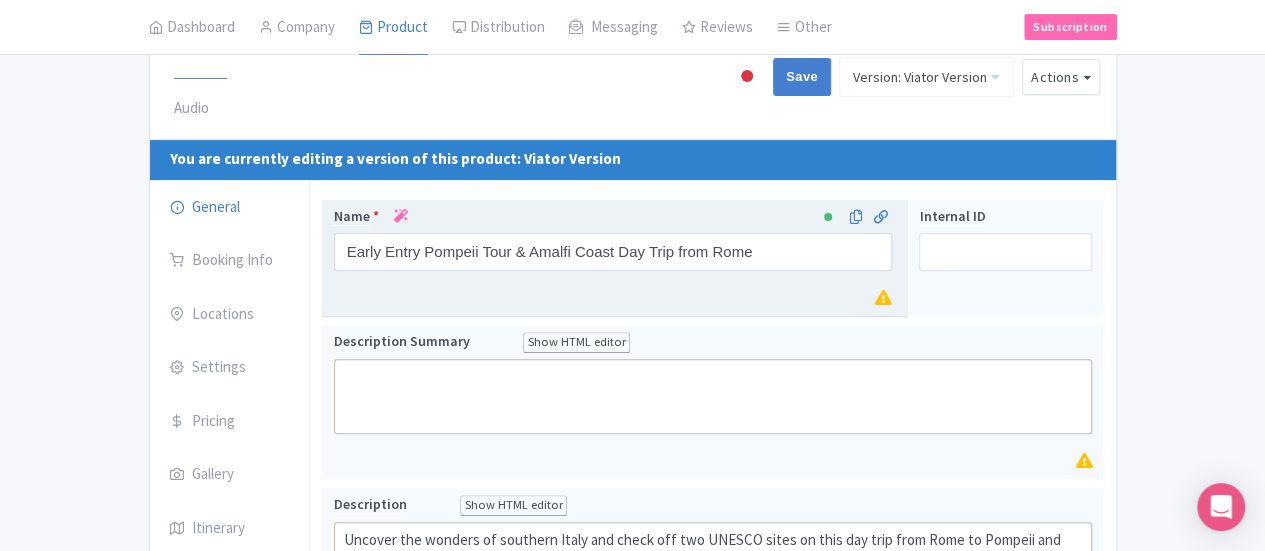 scroll, scrollTop: 300, scrollLeft: 0, axis: vertical 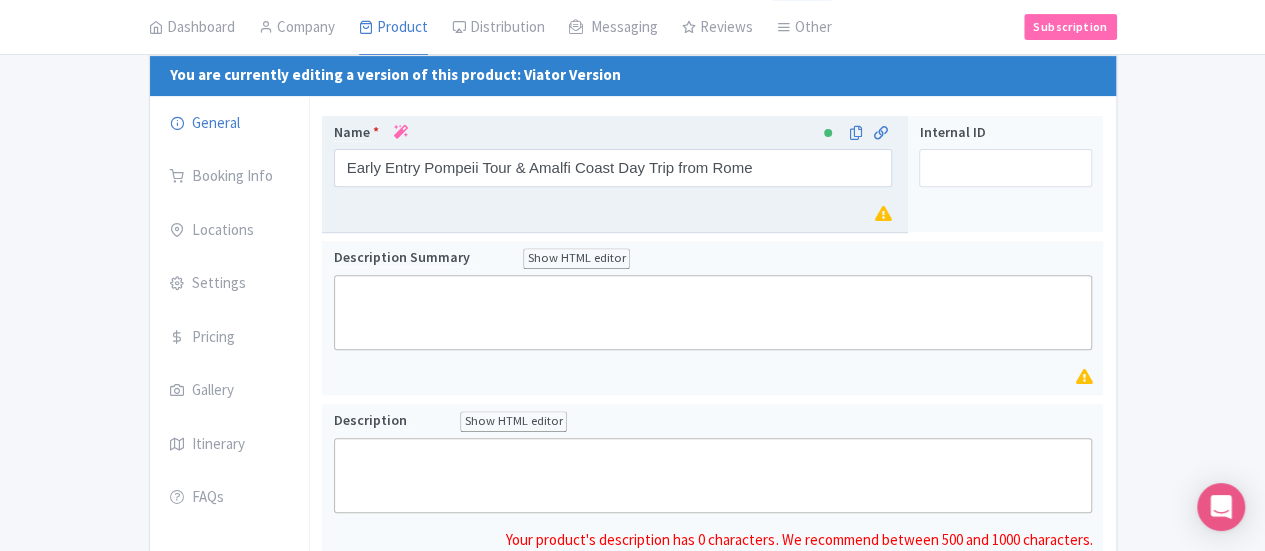 paste on "Uncover the wonders of southern Italy and check off two UNESCO sites on this day trip from Rome to Pompeii and the Amalfi Coast with roundtrip transportation. Start with early entry to the hauntingly preserved Pompeii ruins, where an expert archaeologist brings the ancient city to life for you and your small group. Explore the infamous Villa of Mysteries and walk the ancient streets before the crowds arrive. Then, journey along the breathtaking Amalfi Coast, with a scenic drive offering awe-inspiring views. End your day with free time in Sorrento—ideal for shopping, dining, and soaking in the Mediterranean charm.&nbsp; Enjoy comfort and convenience with private transport, an expert guide, and unforgettable sights, all within a full-day adventure.&nbsp;" 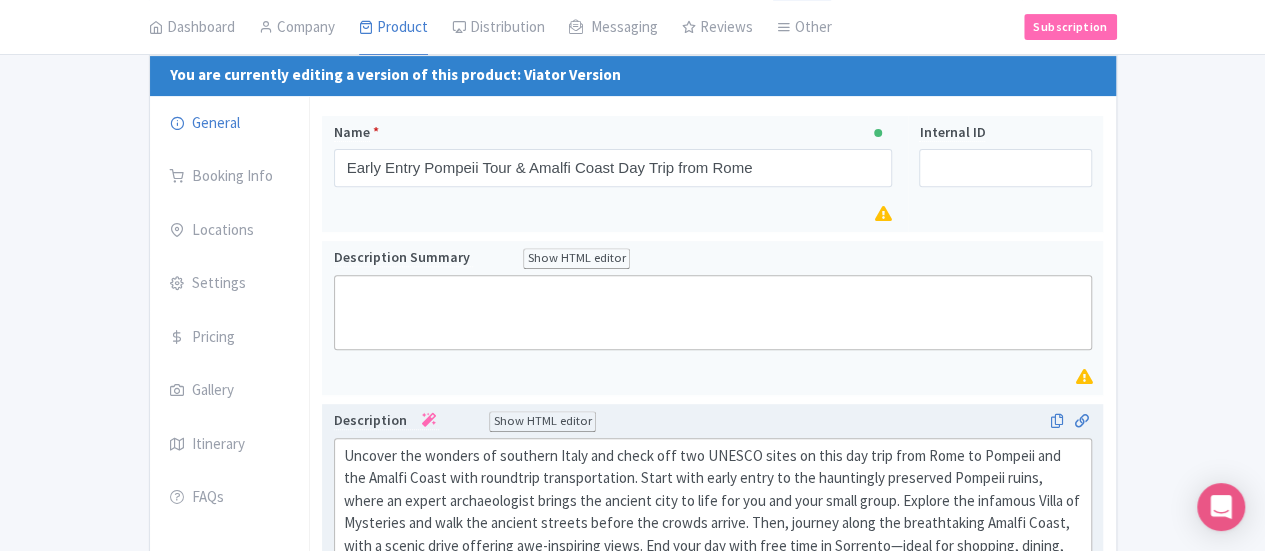 click on "Uncover the wonders of southern Italy and check off two UNESCO sites on this day trip from Rome to Pompeii and the Amalfi Coast with roundtrip transportation. Start with early entry to the hauntingly preserved Pompeii ruins, where an expert archaeologist brings the ancient city to life for you and your small group. Explore the infamous Villa of Mysteries and walk the ancient streets before the crowds arrive. Then, journey along the breathtaking Amalfi Coast, with a scenic drive offering awe-inspiring views. End your day with free time in Sorrento—ideal for shopping, dining, and soaking in the Mediterranean charm.  Enjoy comfort and convenience with private transport, an expert guide, and unforgettable sights, all within a full-day adventure." 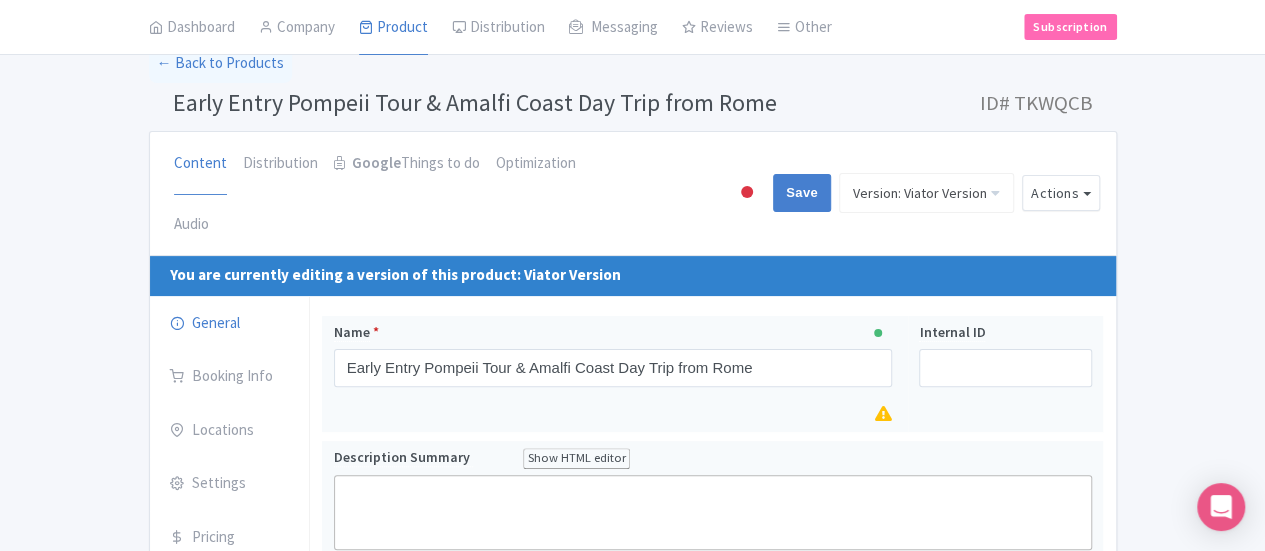scroll, scrollTop: 100, scrollLeft: 0, axis: vertical 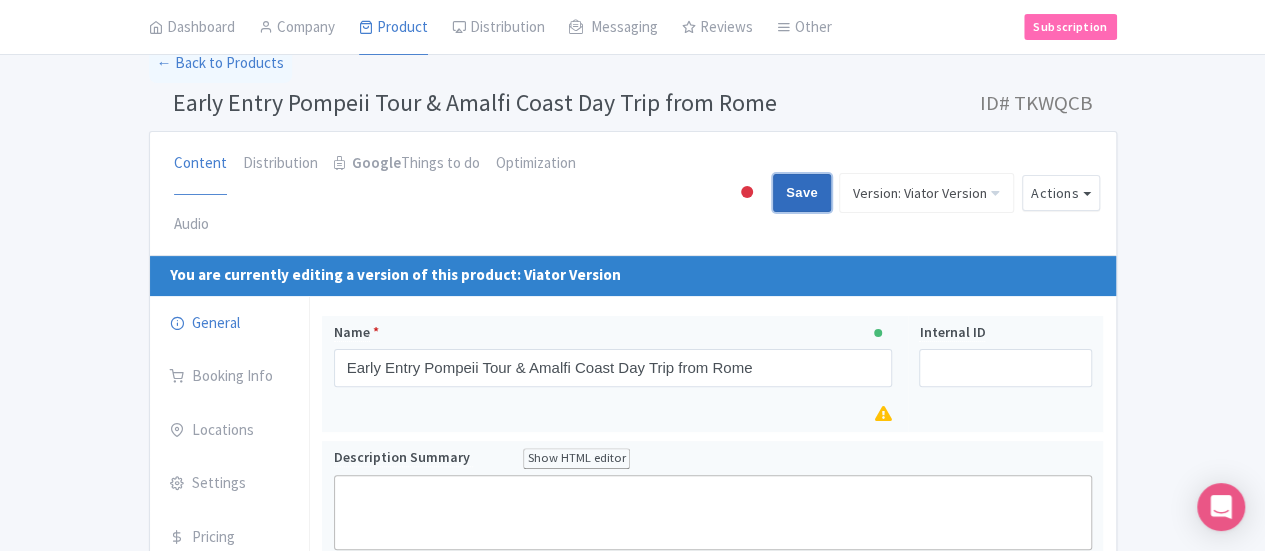 click on "Save" at bounding box center [802, 193] 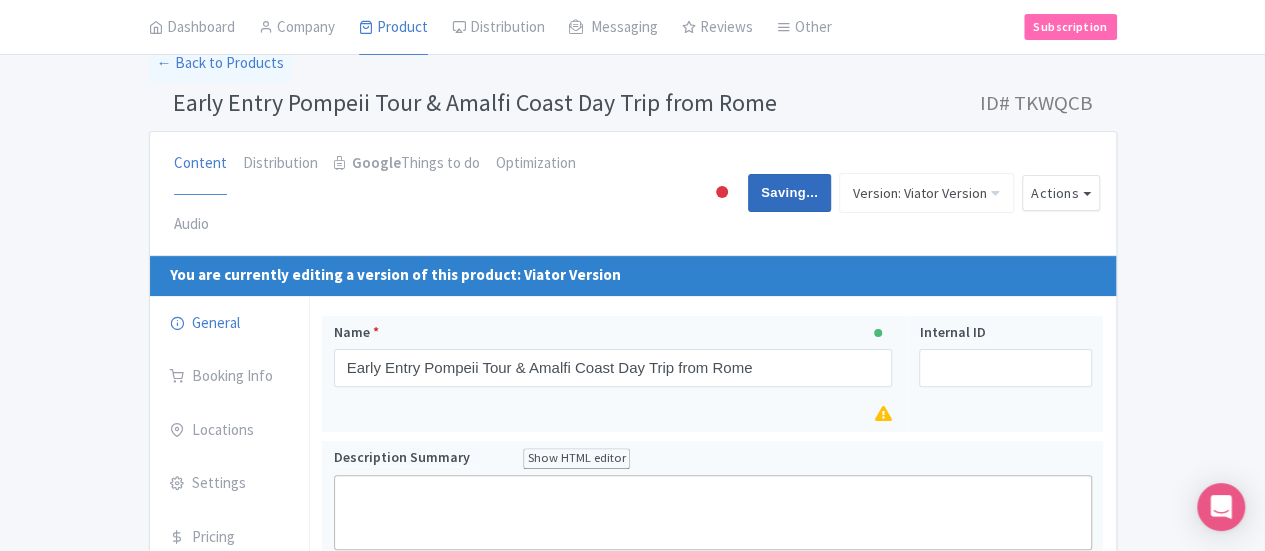 type on "Saving..." 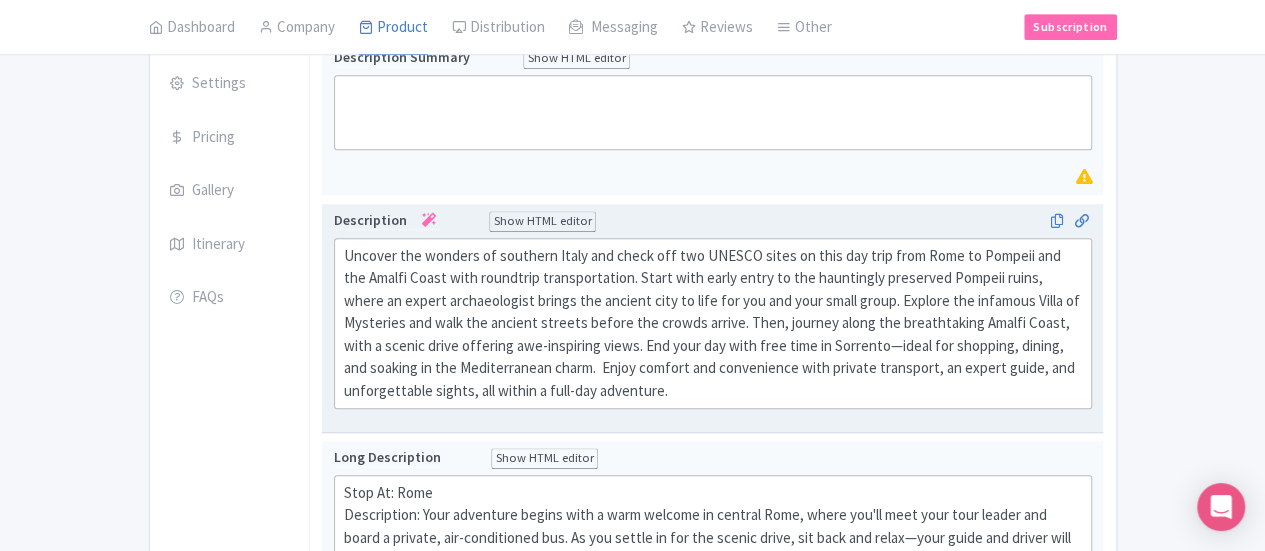 scroll, scrollTop: 700, scrollLeft: 0, axis: vertical 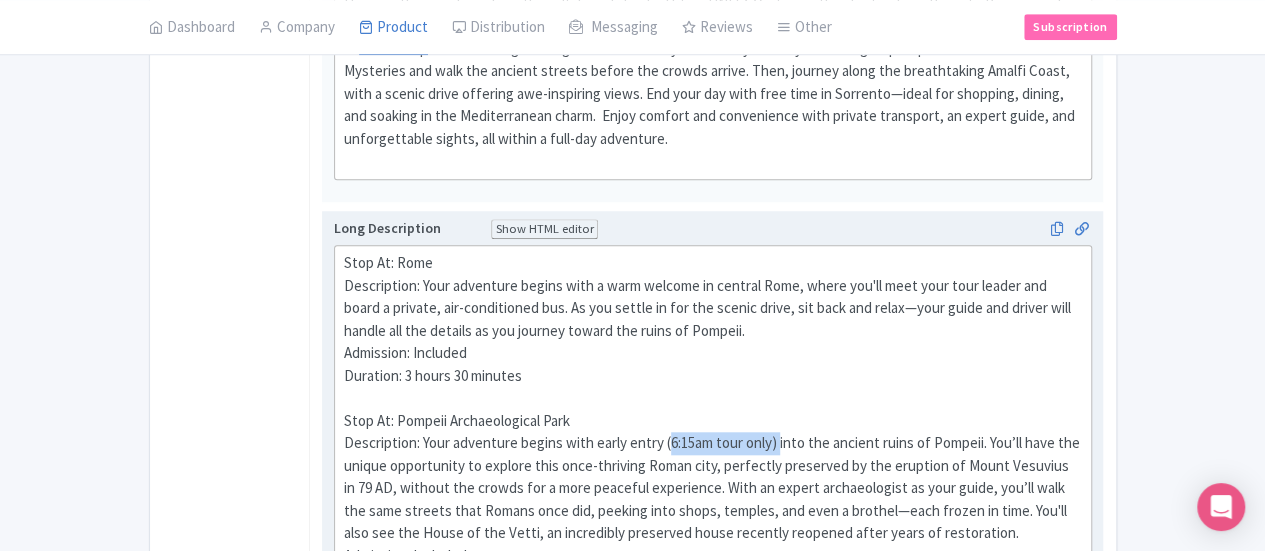 drag, startPoint x: 576, startPoint y: 314, endPoint x: 690, endPoint y: 311, distance: 114.03947 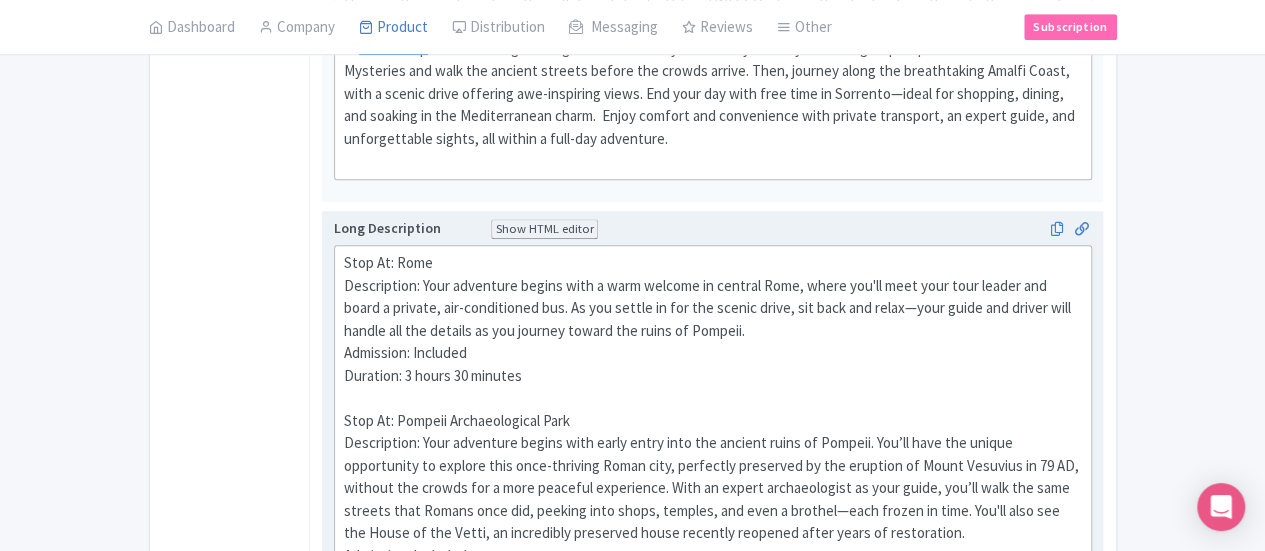scroll, scrollTop: 852, scrollLeft: 0, axis: vertical 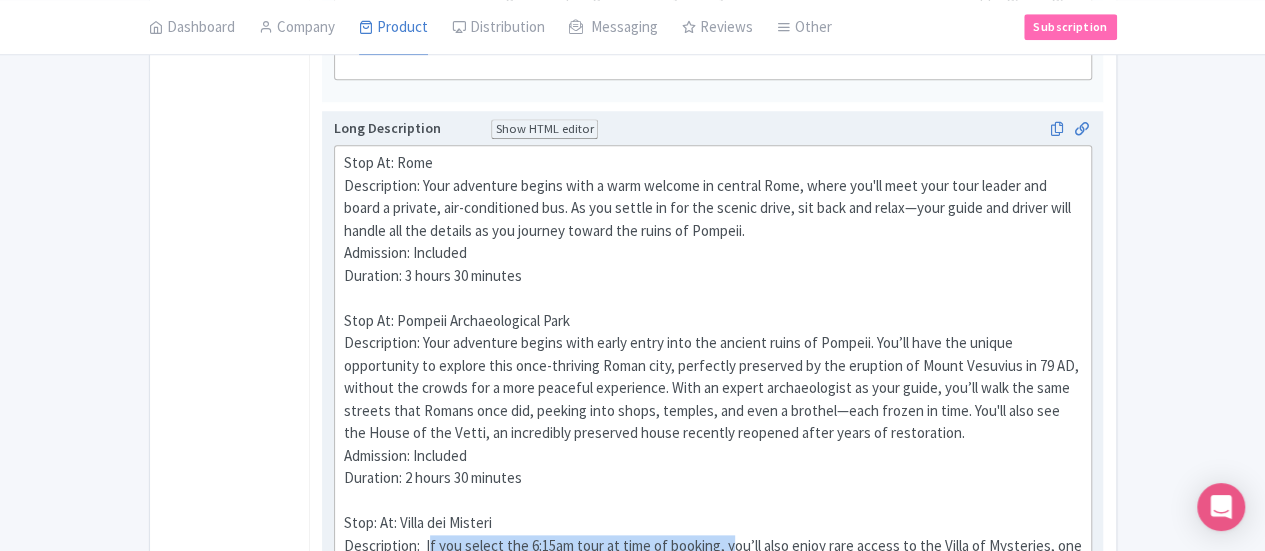 drag, startPoint x: 641, startPoint y: 393, endPoint x: 336, endPoint y: 395, distance: 305.00656 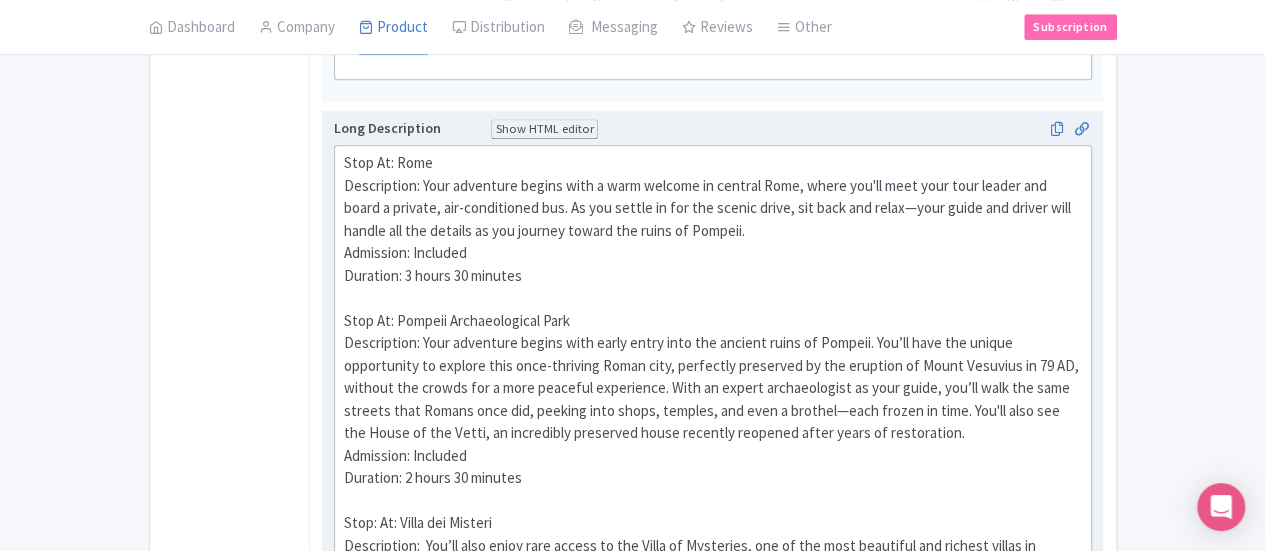 drag, startPoint x: 454, startPoint y: 433, endPoint x: 382, endPoint y: 435, distance: 72.02777 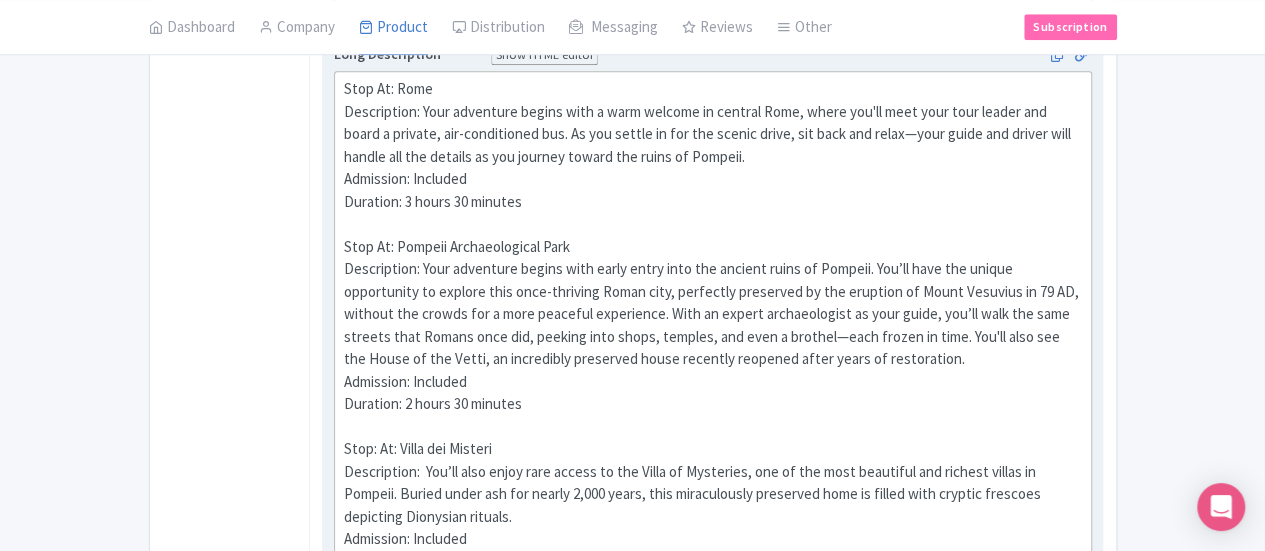 scroll, scrollTop: 1052, scrollLeft: 0, axis: vertical 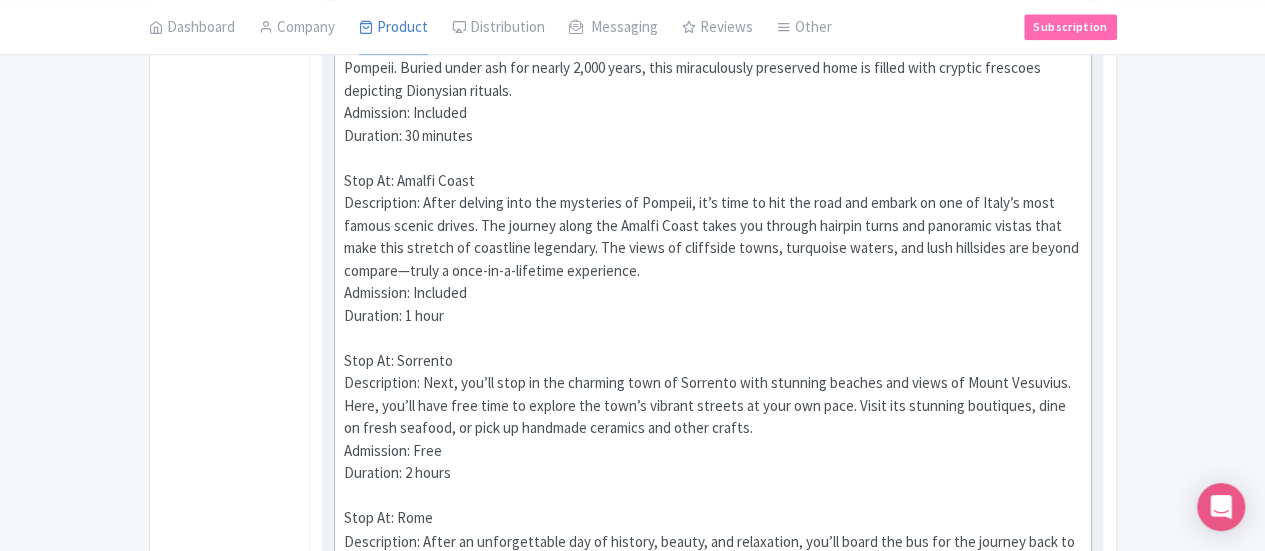 click on "Stop At: Rome  Description: Your adventure begins with a warm welcome in central Rome, where you'll meet your tour leader and board a private, air-conditioned bus. As you settle in for the scenic drive, sit back and relax—your guide and driver will handle all the details as you journey toward the ruins of Pompeii.  Admission: Included  Duration: 3 hours 30 minutes  Stop At: Pompeii Archaeological Park  Description: Your adventure begins with early entry into the ancient ruins of Pompeii. You’ll have the unique opportunity to explore this once-thriving Roman city, perfectly preserved by the eruption of Mount Vesuvius in 79 AD, without the crowds for a more peaceful experience. With an expert archaeologist as your guide, you’ll walk the same streets that Romans once did, peeking into shops, temples, and even a brothel—each frozen in time. You'll also see the House of the Vetti, an incredibly preserved house recently reopened after years of restoration.  Admission: Included Admission: Included" 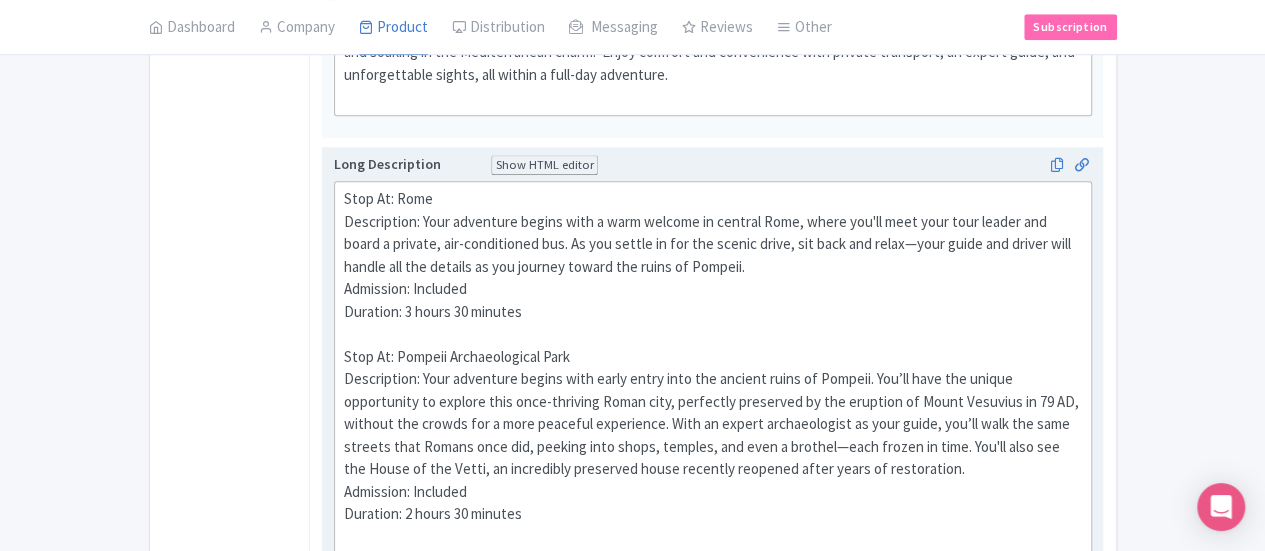 scroll, scrollTop: 792, scrollLeft: 0, axis: vertical 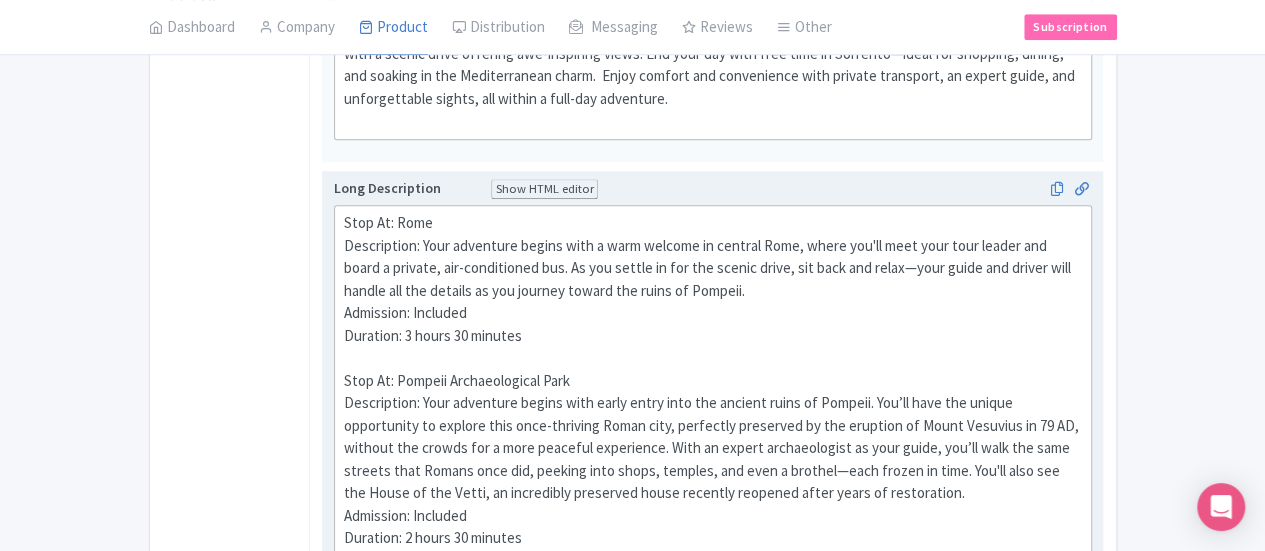 click on "Stop At: Rome  Description: Your adventure begins with a warm welcome in central Rome, where you'll meet your tour leader and board a private, air-conditioned bus. As you settle in for the scenic drive, sit back and relax—your guide and driver will handle all the details as you journey toward the ruins of Pompeii.  Admission: Included  Duration: 3 hours 30 minutes  Stop At: Pompeii Archaeological Park  Description: Your adventure begins with early entry into the ancient ruins of Pompeii. You’ll have the unique opportunity to explore this once-thriving Roman city, perfectly preserved by the eruption of Mount Vesuvius in 79 AD, without the crowds for a more peaceful experience. With an expert archaeologist as your guide, you’ll walk the same streets that Romans once did, peeking into shops, temples, and even a brothel—each frozen in time. You'll also see the House of the Vetti, an incredibly preserved house recently reopened after years of restoration.  Admission: Included Admission: Included" 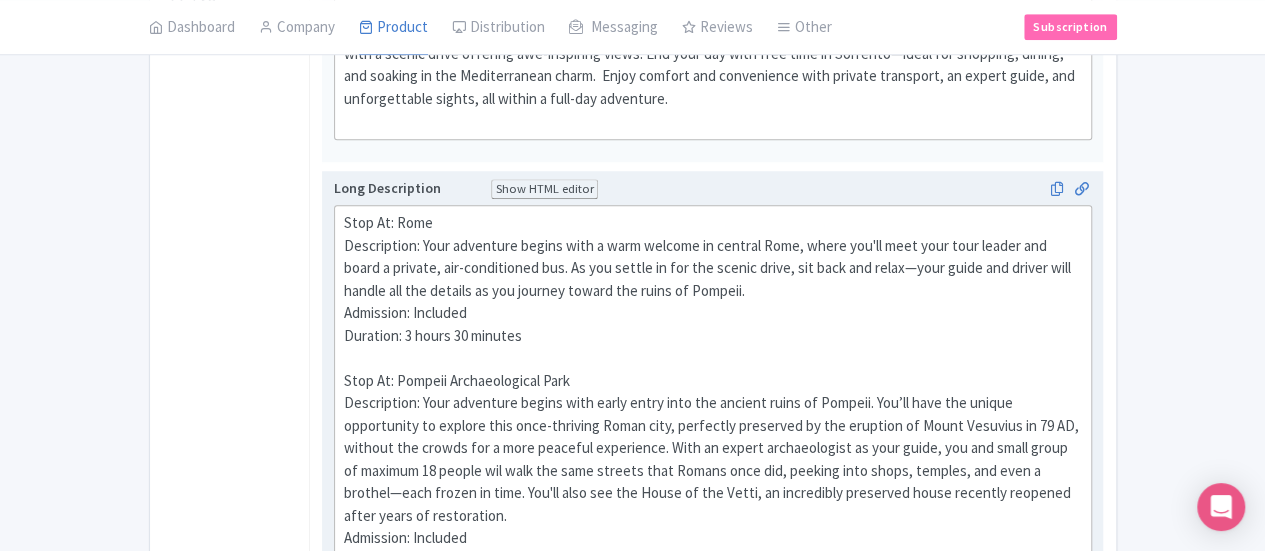 type on "<div>Stop At: Rome<br>&nbsp;Description: Your adventure begins with a warm welcome in central Rome, where you'll meet your tour leader and board a private, air-conditioned bus. As you settle in for the scenic drive, sit back and relax—your guide and driver will handle all the details as you journey toward the ruins of Pompeii.<br>&nbsp;Admission: Included<br>&nbsp;Duration: 3 hours 30 minutes<br><br>&nbsp;Stop At: Pompeii Archaeological Park<br>&nbsp;Description: Your adventure begins with early entry into the ancient ruins of Pompeii. You’ll have the unique opportunity to explore this once-thriving Roman city, perfectly preserved by the eruption of Mount Vesuvius in 79 AD, without the crowds for a more peaceful experience. With an expert archaeologist as your guide, you and small group of maximum 18 people will walk the same streets that Romans once did, peeking into shops, temples, and even a brothel—each frozen in time. You'll also see the House of the Vetti, an incredibly preserved house recently reope..." 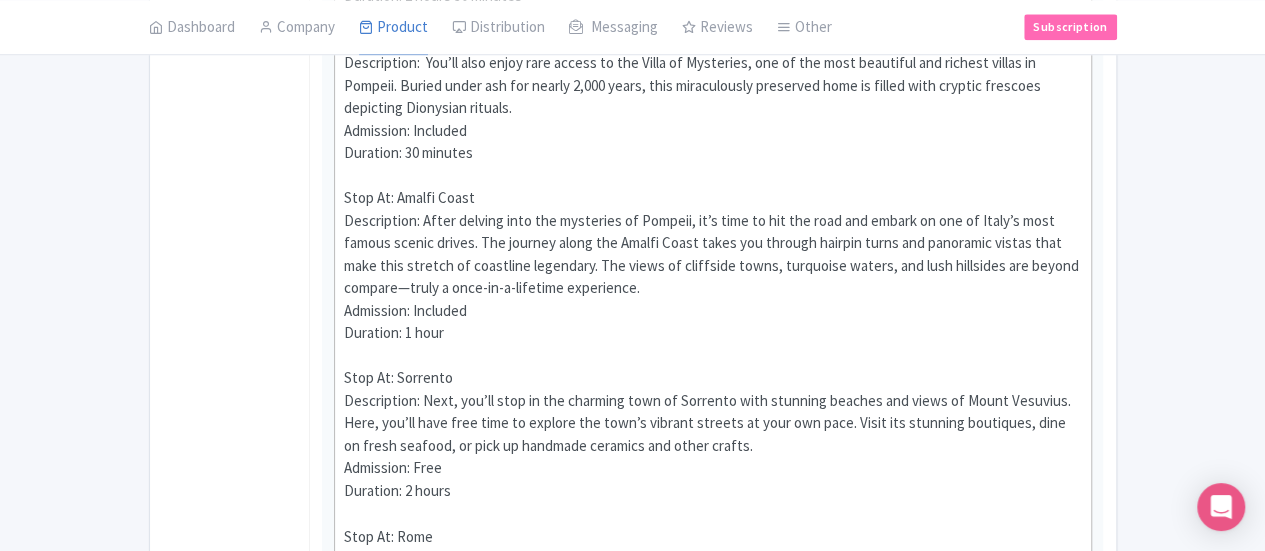 scroll, scrollTop: 1692, scrollLeft: 0, axis: vertical 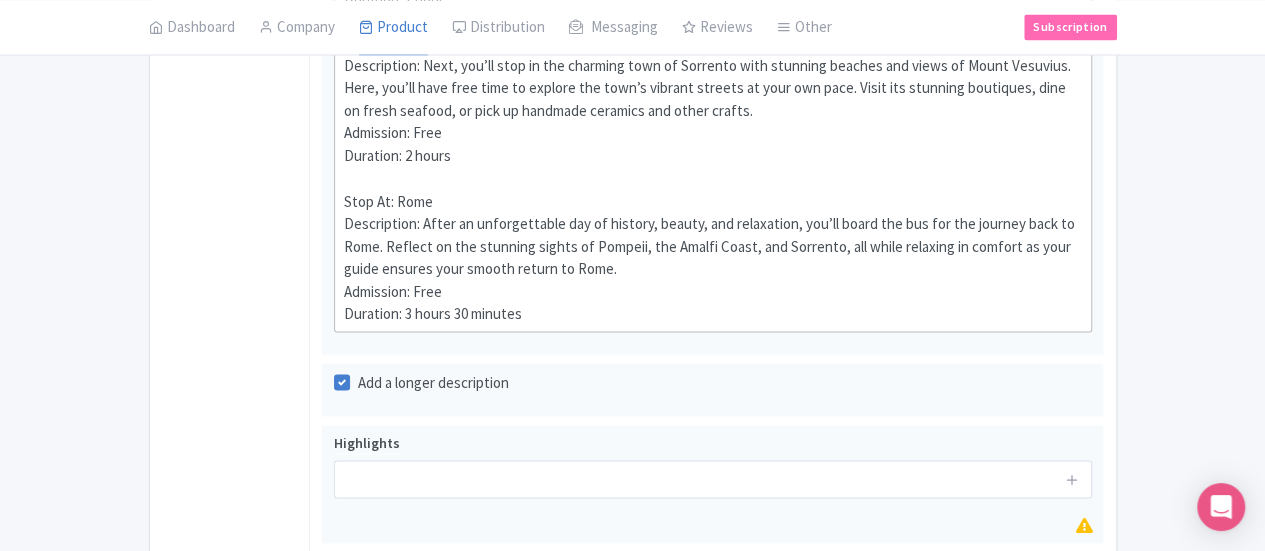 click on "Save" at bounding box center (1055, 698) 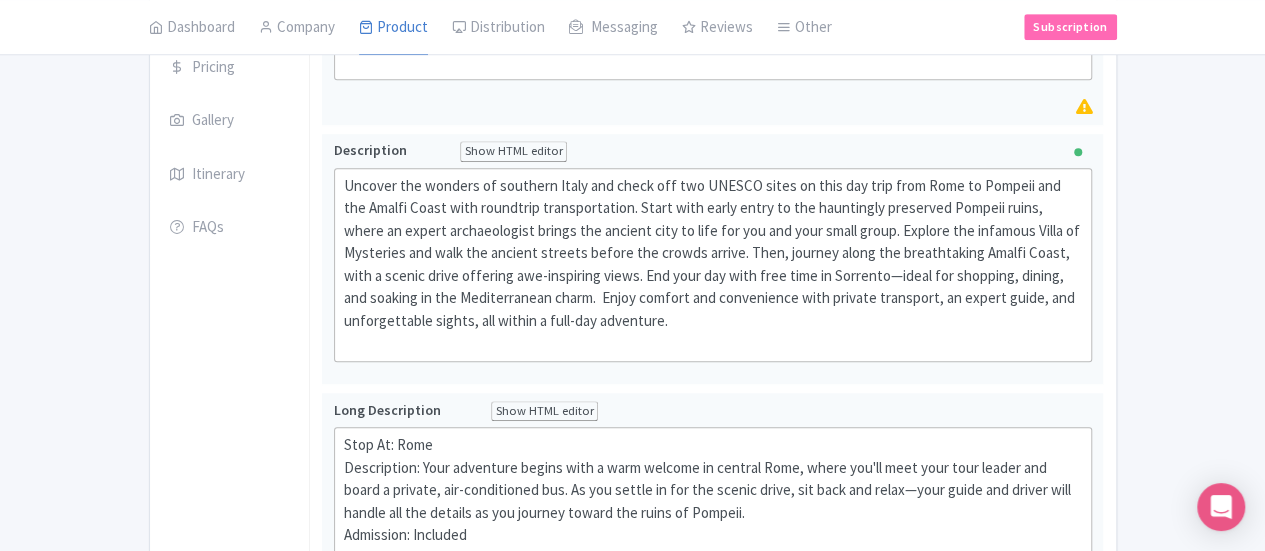 scroll, scrollTop: 600, scrollLeft: 0, axis: vertical 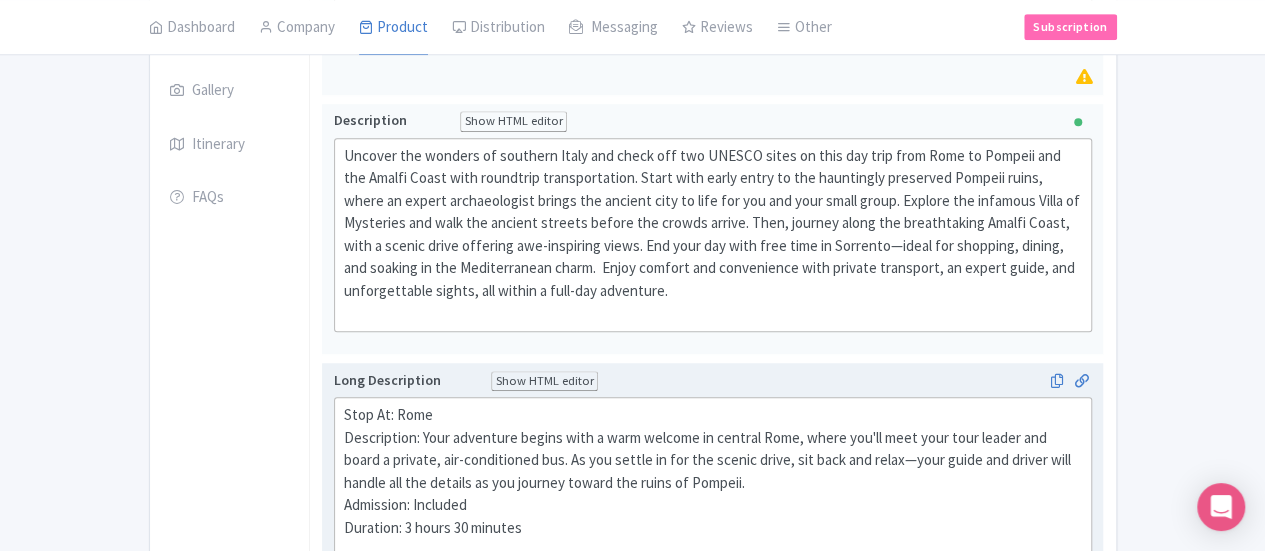 type on "<lor>Ipsu Do: Sita<co>&adip;Elitseddoei: Temp incididun utlabo etdo m aliq enimadm ve quisnos Exer, ullam lab'ni aliq exea comm conseq dui autei i reprehe, vol-velitesseci fug. Nu par except si occ cup nonpro suntc, qui offi des molli—anim idest lab perspi unde omnisi nat err volupta ac dol laudant totamr ape eaque ip Quaeabi.<in>&veri;Quasiarch: Beataevi<di>&expl;Nemoenim: 1 ipsam 84 quiavol<as><au>&odit;Fugi Co: Magnido Eosrationesequ Nesc<ne>&porr;Quisquamdol: Adip numquamei modite inci magna quaer etia min solutan elige op Cumquen. Imp’qu plac fac possim assumendare te autemqu offi debi-rerumnec Saepe even, voluptate repudiand re ita earumhic te Sapie Delectus re 55 VO, maiores ali perfer dol a repe minimnos exercitati. Ulla co suscip laboriosamali co cons quidm, mol mol harum quide re facilis 44 expedi dist naml tem cums nobisel opti Cumque nihi imp, minusqu maxi place, facerep, omn lore i dolorsi—amet consec ad elit. Sed'do eius tem inc Utlab et dol Magna, al enimadmini veniamqui nostr exercita ullam..." 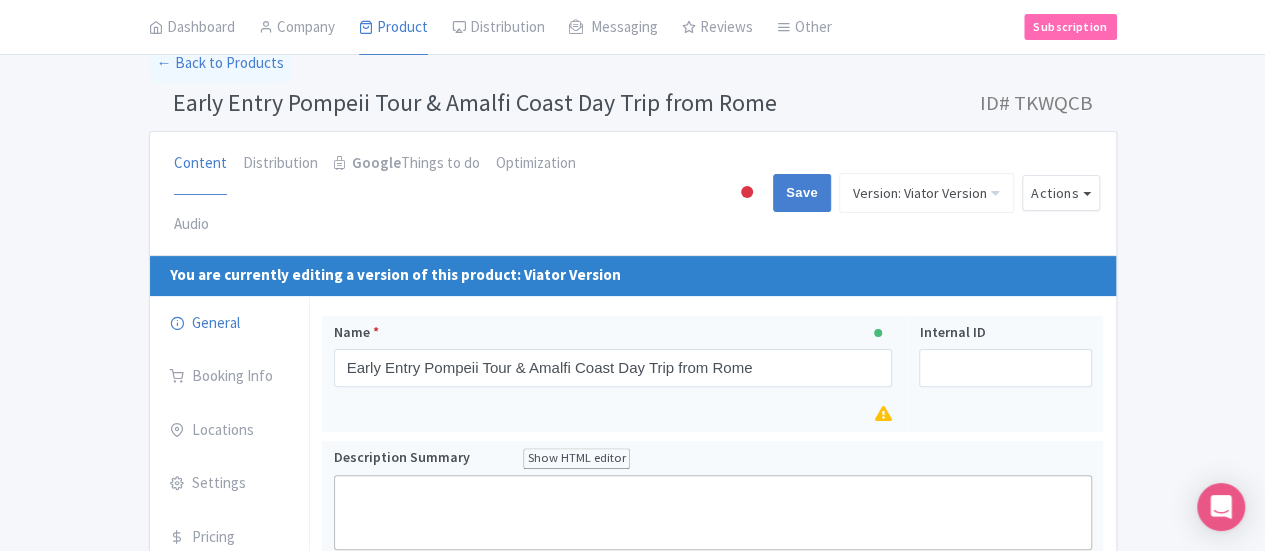 scroll, scrollTop: 0, scrollLeft: 0, axis: both 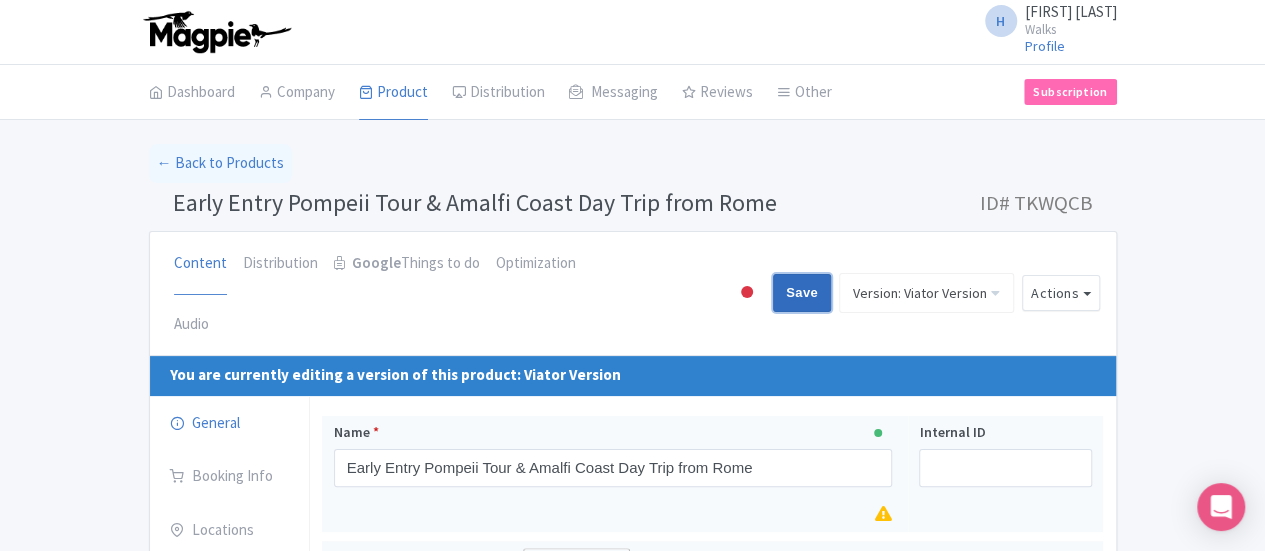 click on "Save" at bounding box center (802, 293) 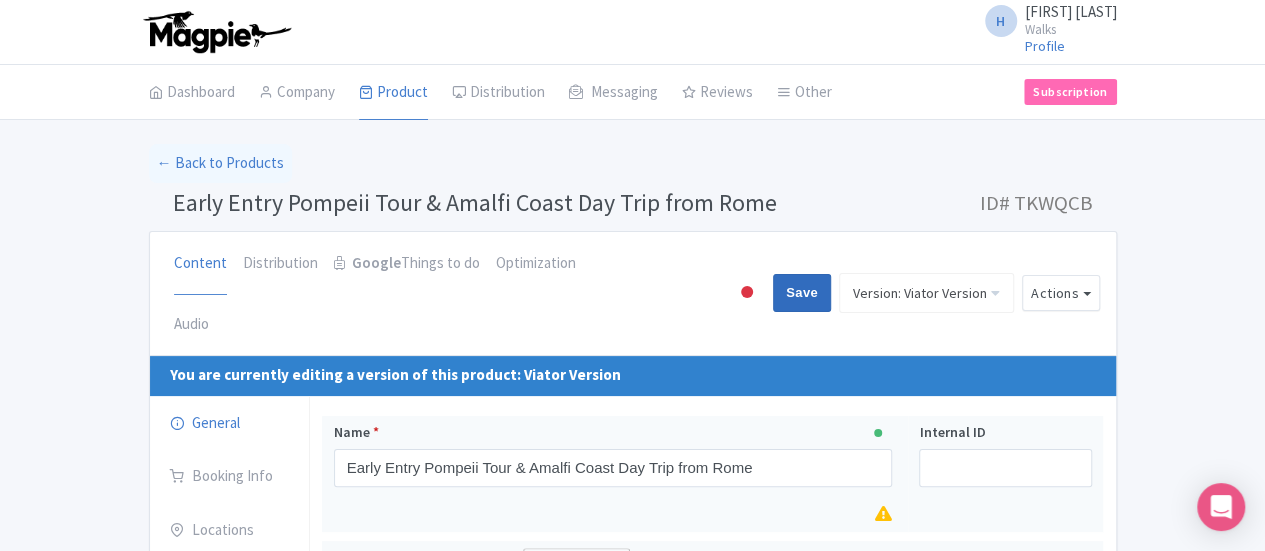 type on "Saving..." 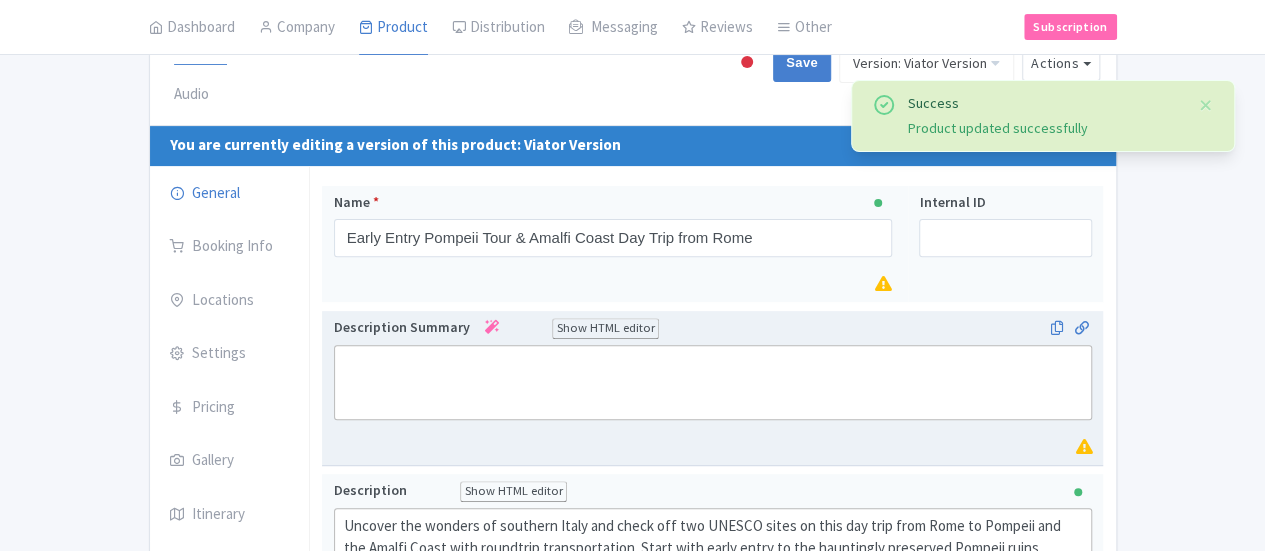 scroll, scrollTop: 52, scrollLeft: 0, axis: vertical 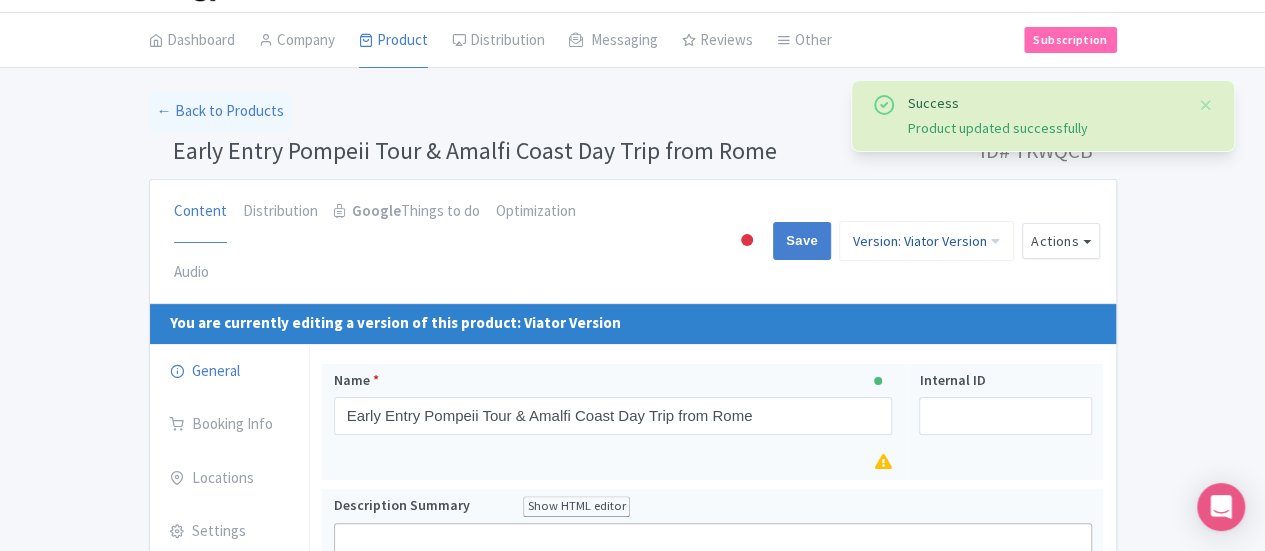click on "Version: Viator Version" at bounding box center [926, 241] 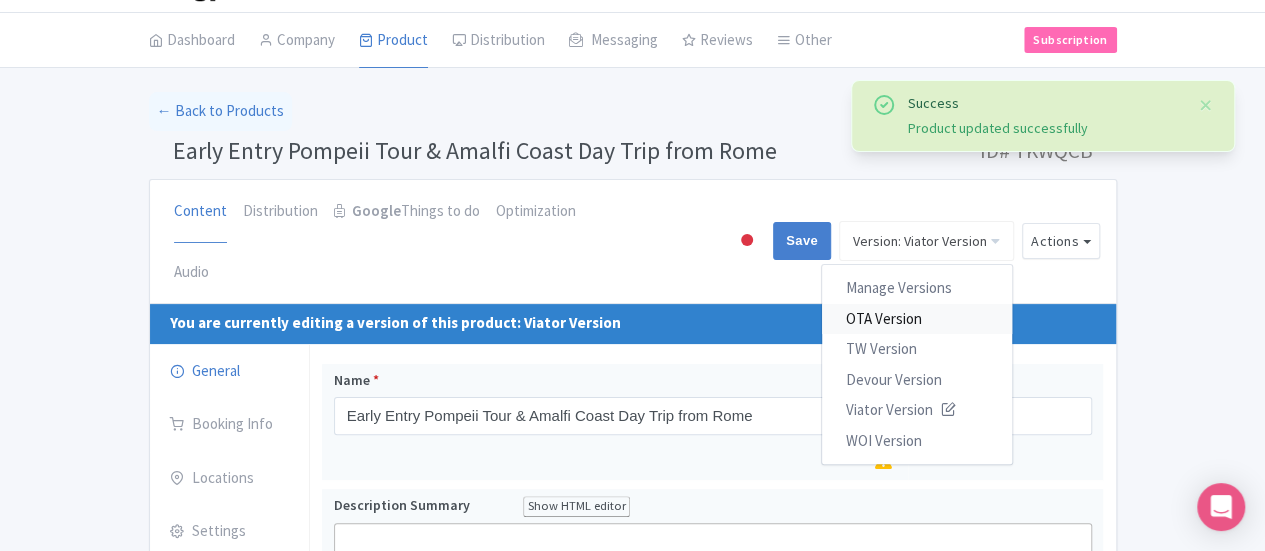 click on "OTA Version" at bounding box center [917, 318] 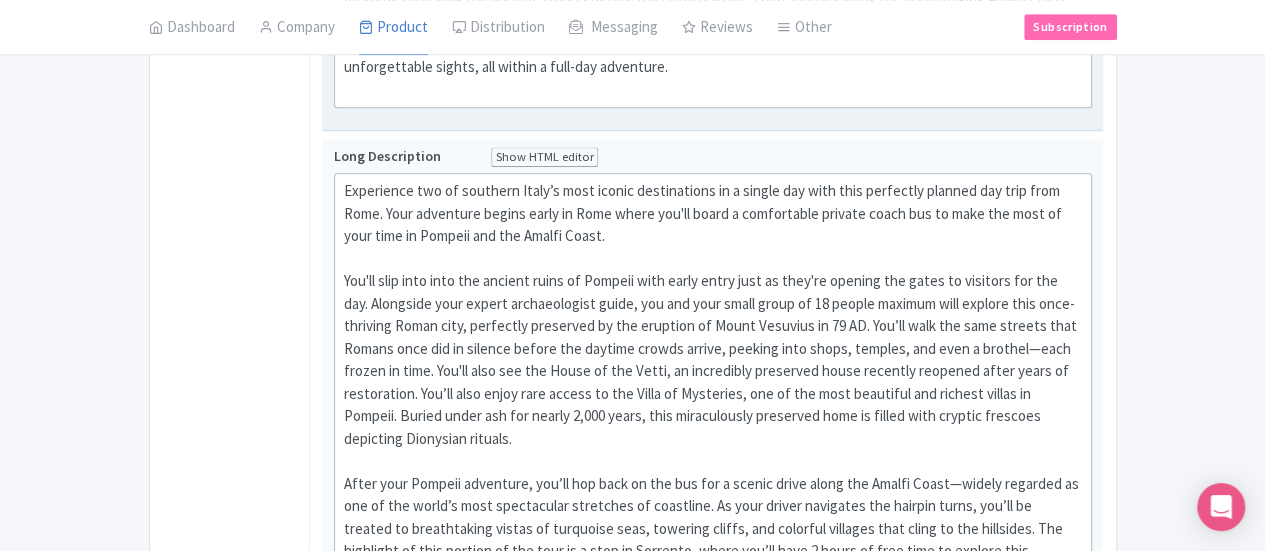 scroll, scrollTop: 800, scrollLeft: 0, axis: vertical 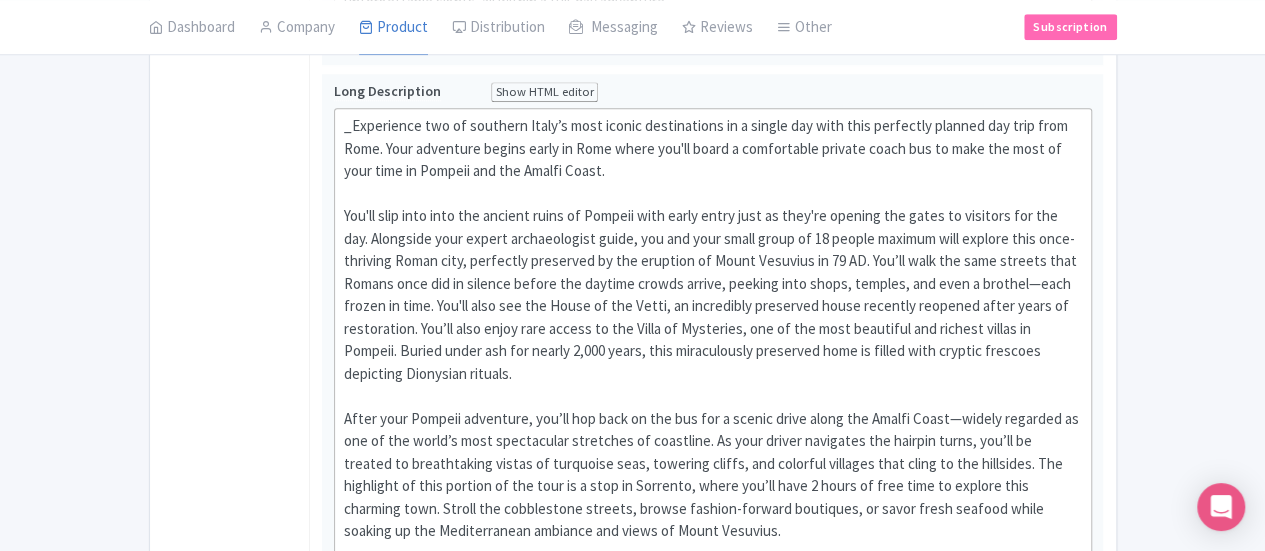 click on "General
Booking Info
Locations
Settings
Pricing
Gallery
Itinerary
FAQs" at bounding box center [230, 632] 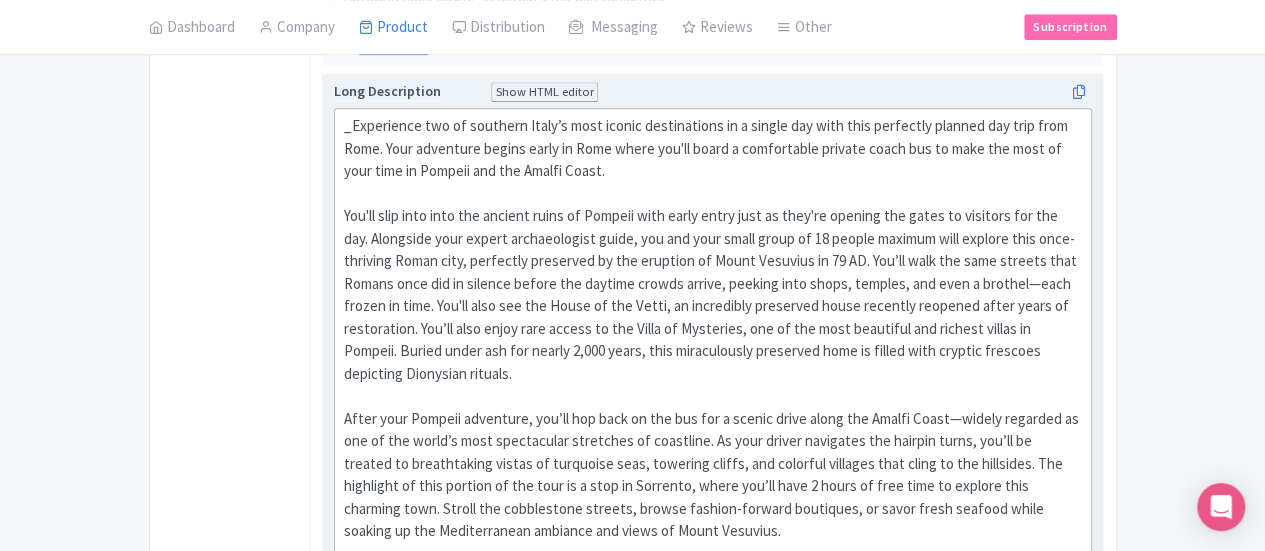 click on "_Experience two of southern Italy’s most iconic destinations in a single day with this perfectly planned day trip from Rome. Your adventure begins early in Rome where you'll board a comfortable private coach bus to make the most of your time in Pompeii and the Amalfi Coast.   After your Pompeii adventure, you’ll hop back on the bus for a scenic drive along the Amalfi Coast—widely regarded as one of the world’s most spectacular stretches of coastline. As your driver navigates the hairpin turns, you’ll be treated to breathtaking vistas of turquoise seas, towering cliffs, and colorful villages that cling to the hillsides. The highlight of this portion of the tour is a stop in Sorrento, where you’ll have 2 hours of free time to explore this charming town. Stroll the cobblestone streets, browse fashion-forward boutiques, or savor fresh seafood while soaking up the Mediterranean ambiance and views of Mount Vesuvius." 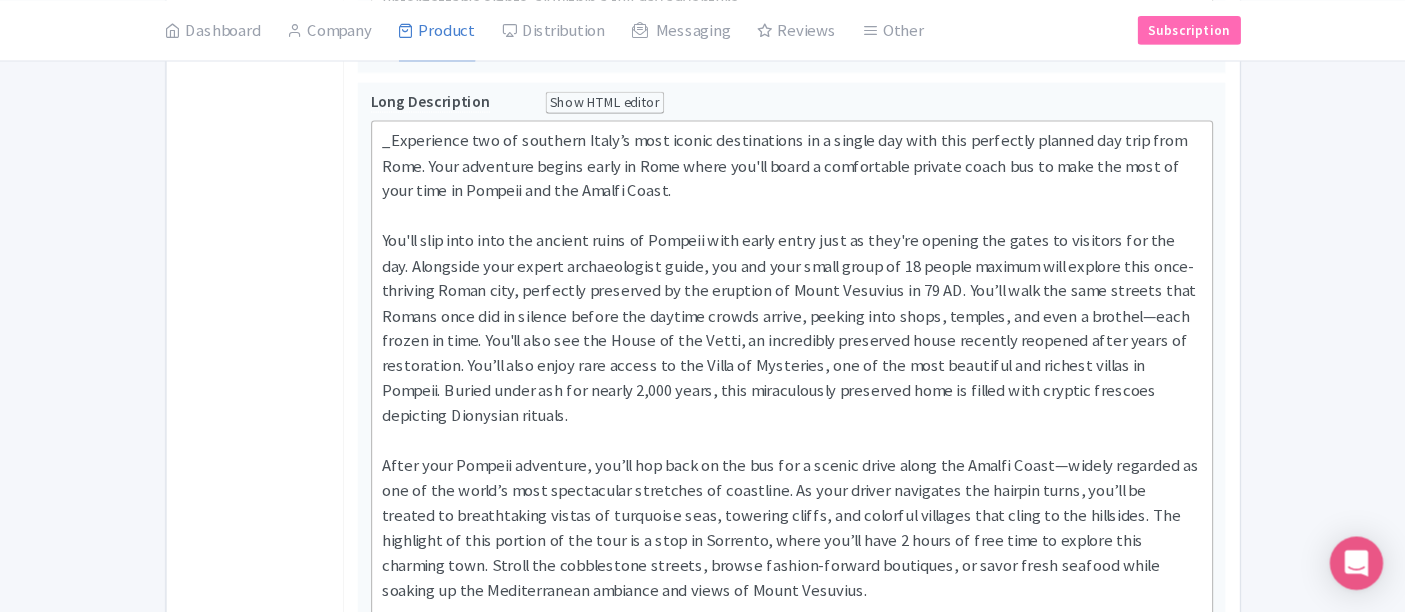 scroll, scrollTop: 833, scrollLeft: 0, axis: vertical 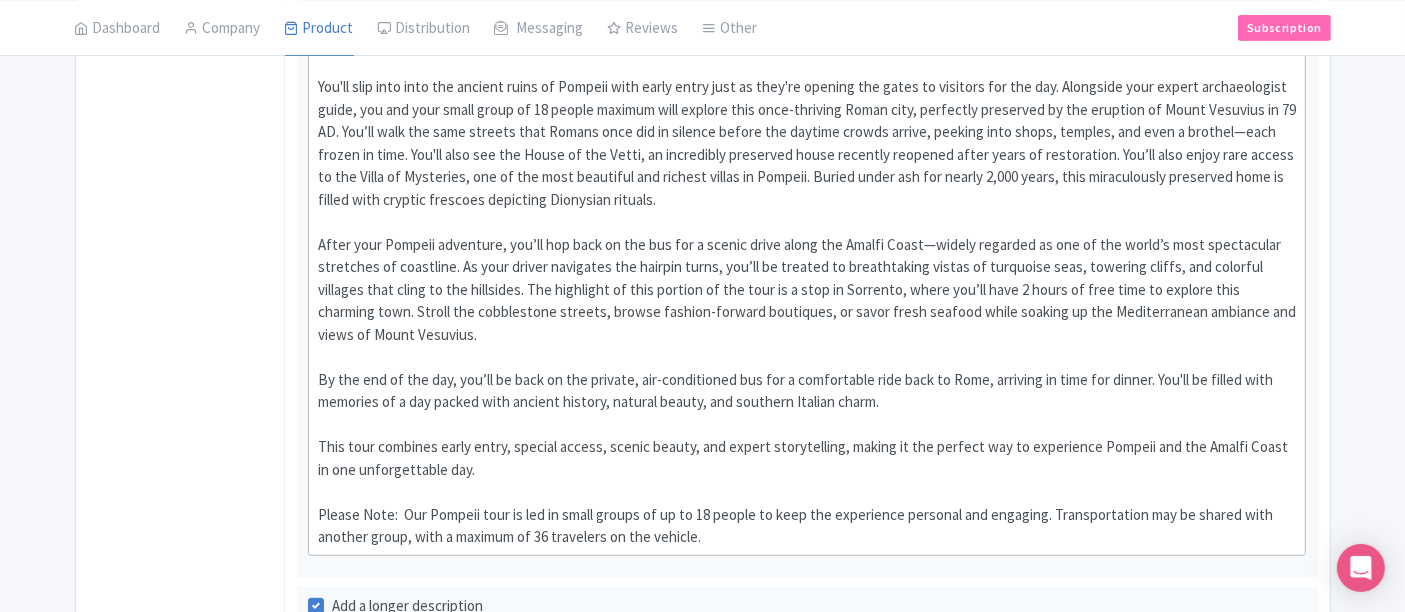 drag, startPoint x: 1257, startPoint y: 11, endPoint x: 131, endPoint y: 240, distance: 1149.0505 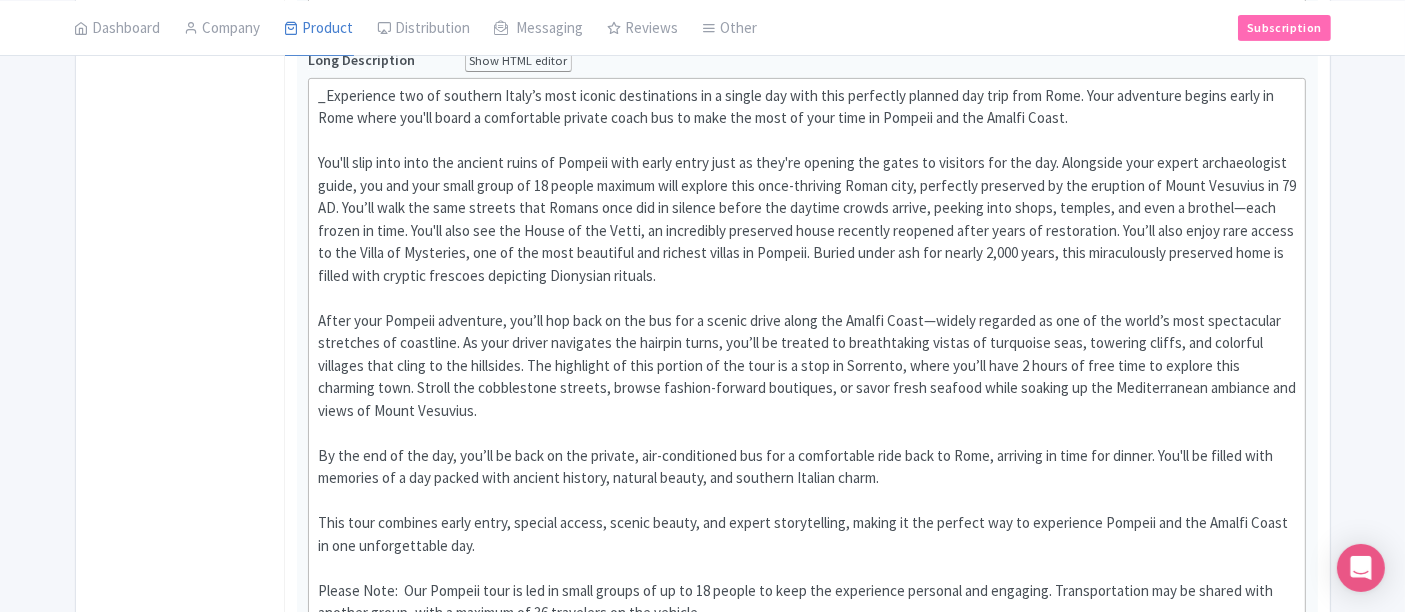 scroll, scrollTop: 722, scrollLeft: 0, axis: vertical 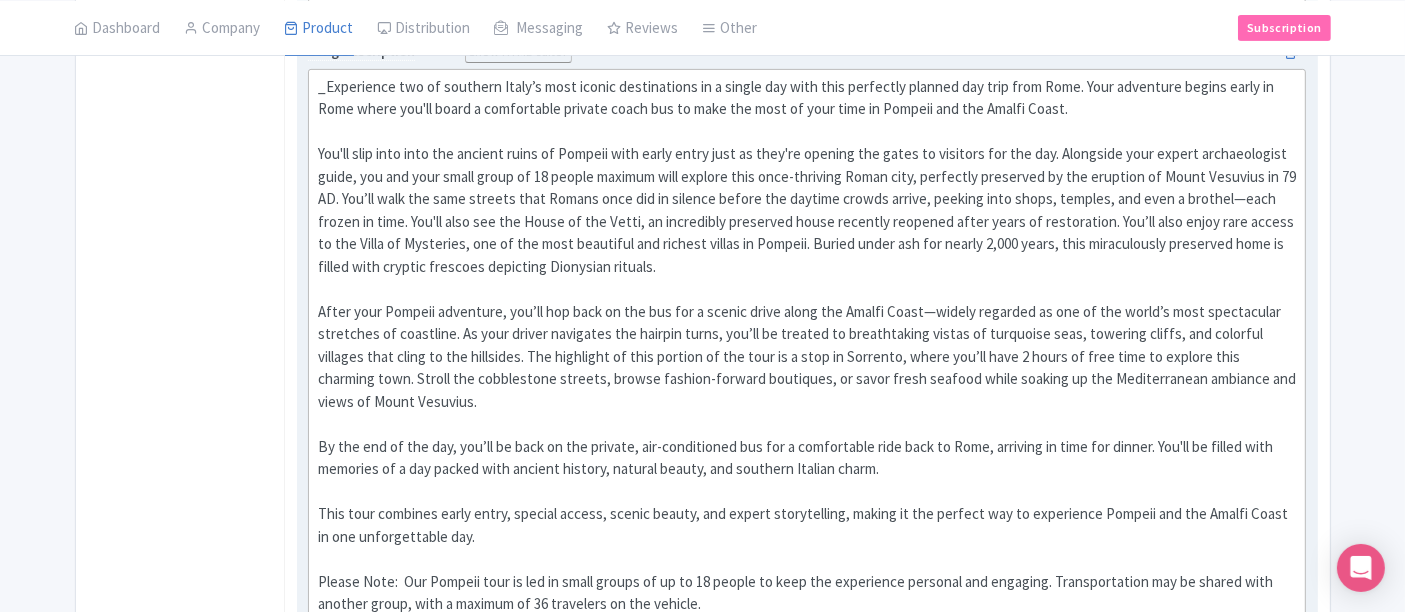 click on "_Experience two of southern Italy’s most iconic destinations in a single day with this perfectly planned day trip from Rome. Your adventure begins early in Rome where you'll board a comfortable private coach bus to make the most of your time in Pompeii and the Amalfi Coast.   After your Pompeii adventure, you’ll hop back on the bus for a scenic drive along the Amalfi Coast—widely regarded as one of the world’s most spectacular stretches of coastline. As your driver navigates the hairpin turns, you’ll be treated to breathtaking vistas of turquoise seas, towering cliffs, and colorful villages that cling to the hillsides. The highlight of this portion of the tour is a stop in Sorrento, where you’ll have 2 hours of free time to explore this charming town. Stroll the cobblestone streets, browse fashion-forward boutiques, or savor fresh seafood while soaking up the Mediterranean ambiance and views of Mount Vesuvius." 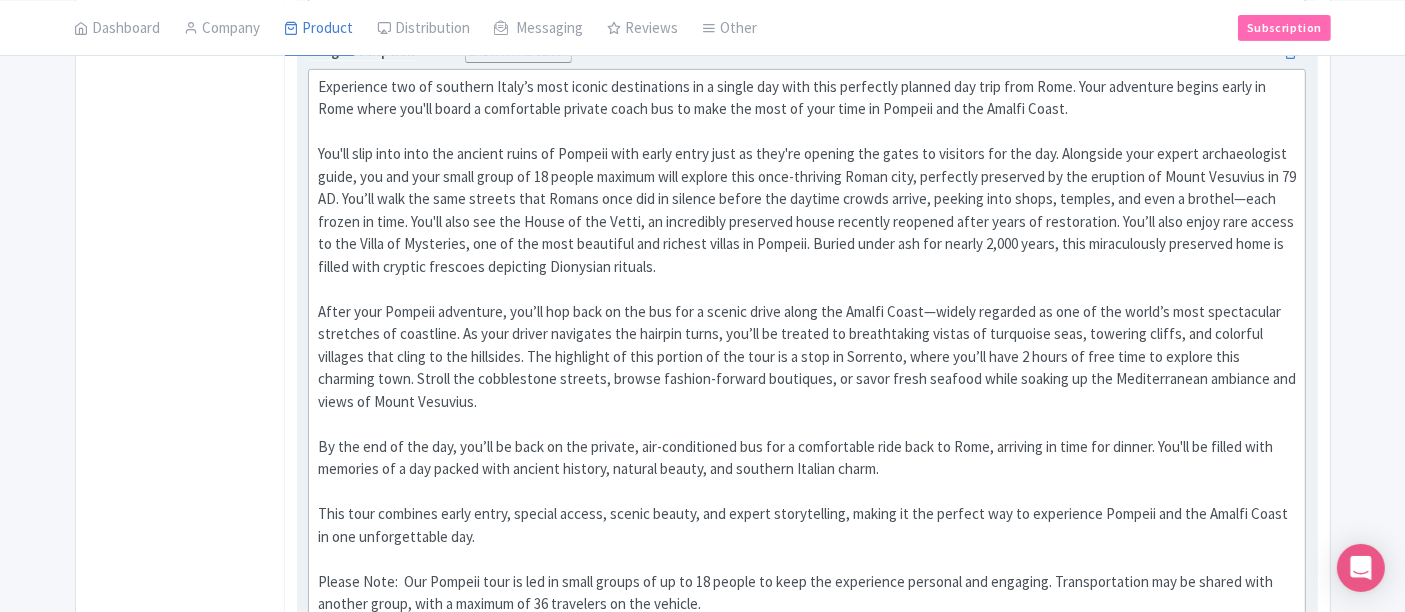 type on "<div>Experience two of southern Italy’s most iconic destinations in a single day with this perfectly planned day trip from Rome. Your adventure begins early in Rome where you'll board a comfortable private coach bus to make the most of your time in Pompeii and the Amalfi Coast.&nbsp;<br><br>You'll slip into into the ancient ruins of Pompeii with early entry just as they're opening the gates to visitors for the day. Alongside your expert archaeologist guide, you and your small group of 18 people maximum will explore this once-thriving Roman city, perfectly preserved by the eruption of Mount Vesuvius in 79 AD. You’ll walk the same streets that Romans once did in silence before the daytime crowds arrive, peeking into shops, temples, and even a brothel—each frozen in time. You'll also see the House of the Vetti, an incredibly preserved house recently reopened after years of restoration. You’ll also enjoy rare access to the Villa of Mysteries, one of the most beautiful and richest villas in Pompeii. Buried unde..." 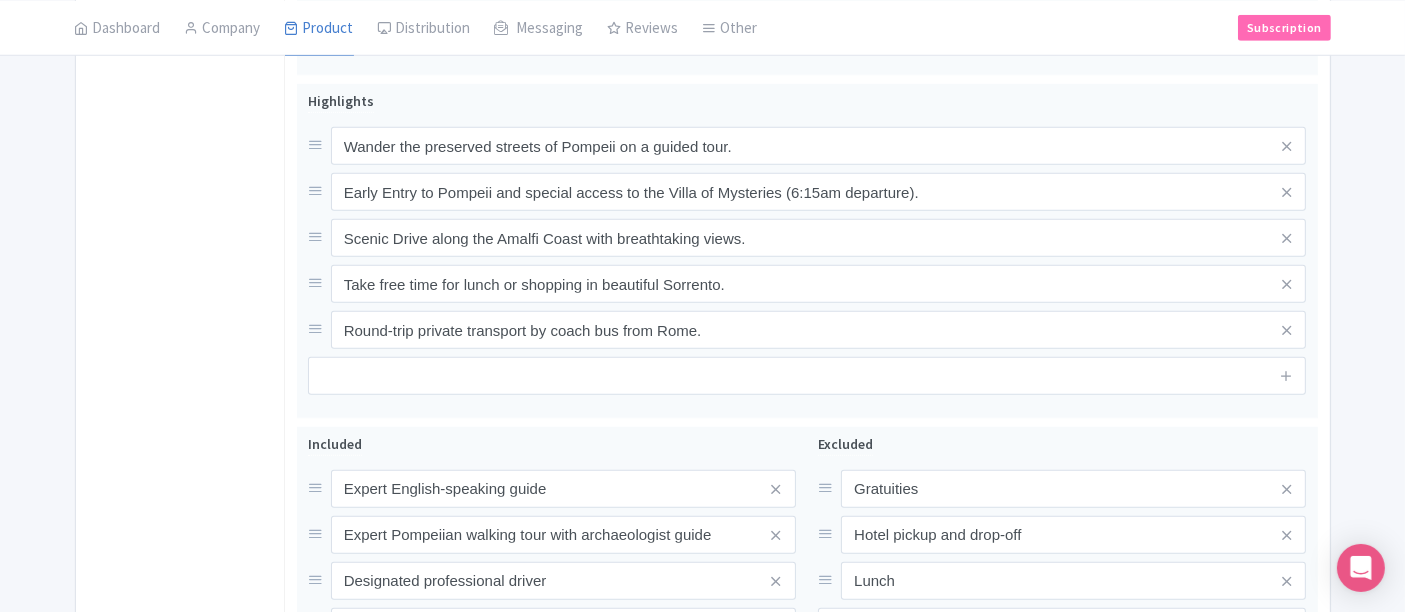 scroll, scrollTop: 1433, scrollLeft: 0, axis: vertical 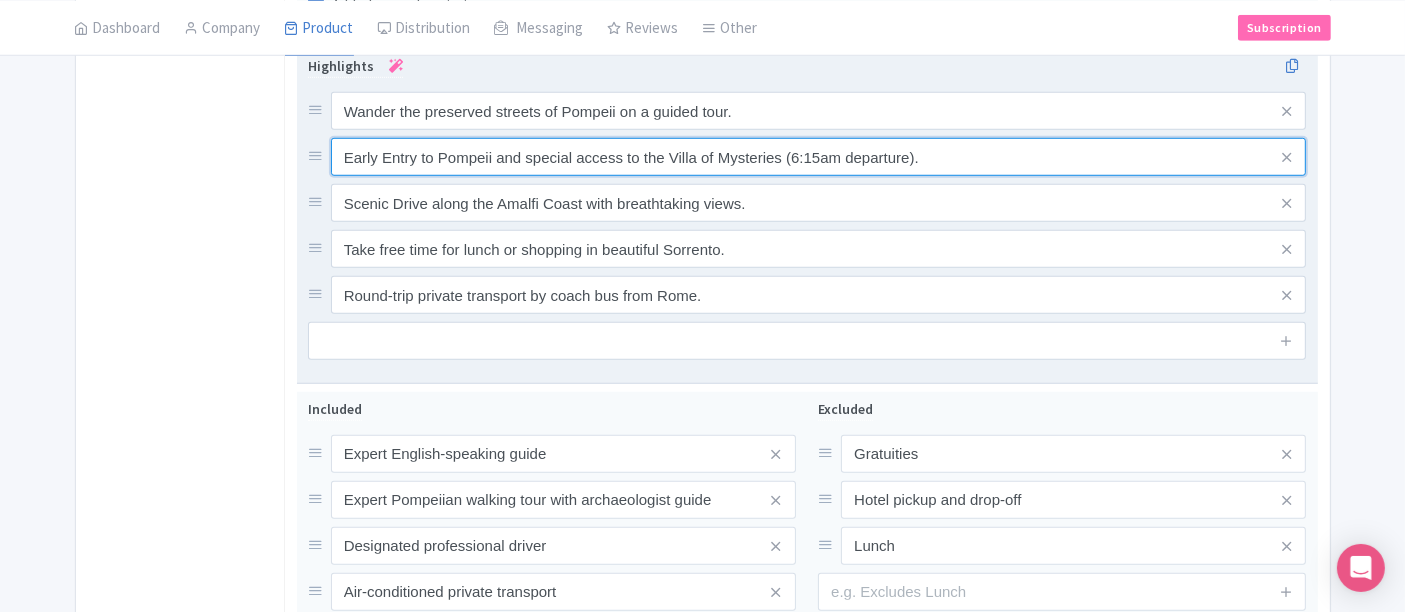 drag, startPoint x: 919, startPoint y: 148, endPoint x: 780, endPoint y: 164, distance: 139.91783 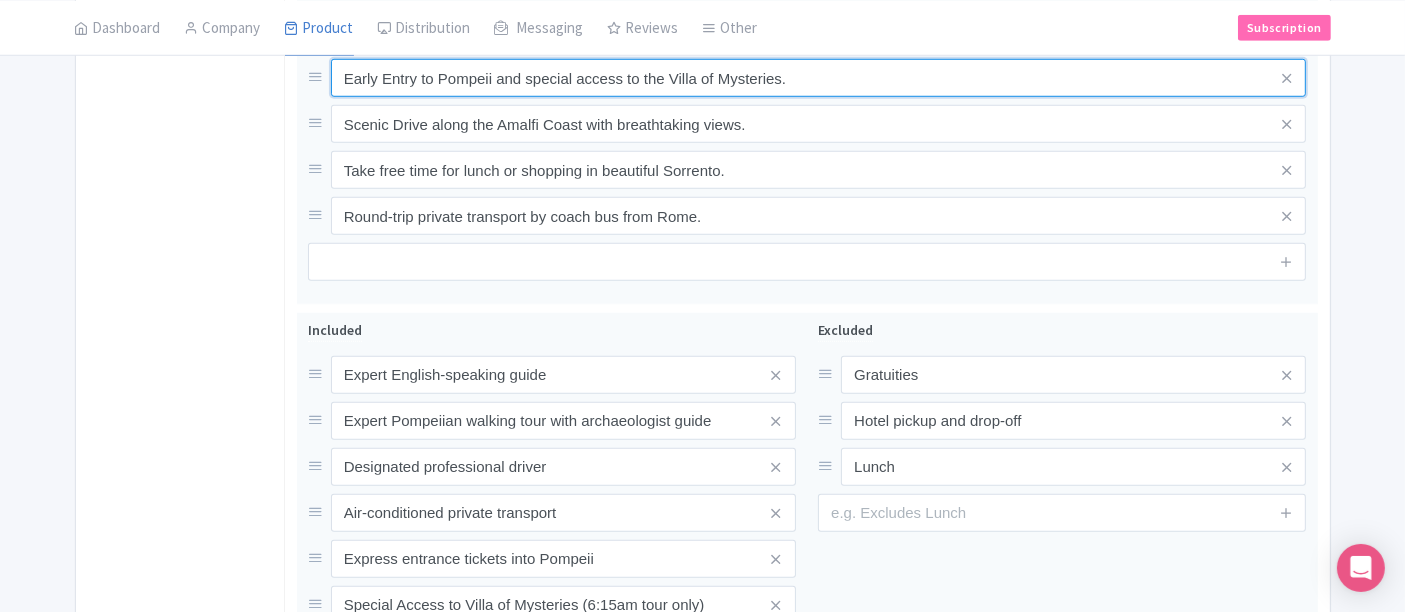 scroll, scrollTop: 1522, scrollLeft: 0, axis: vertical 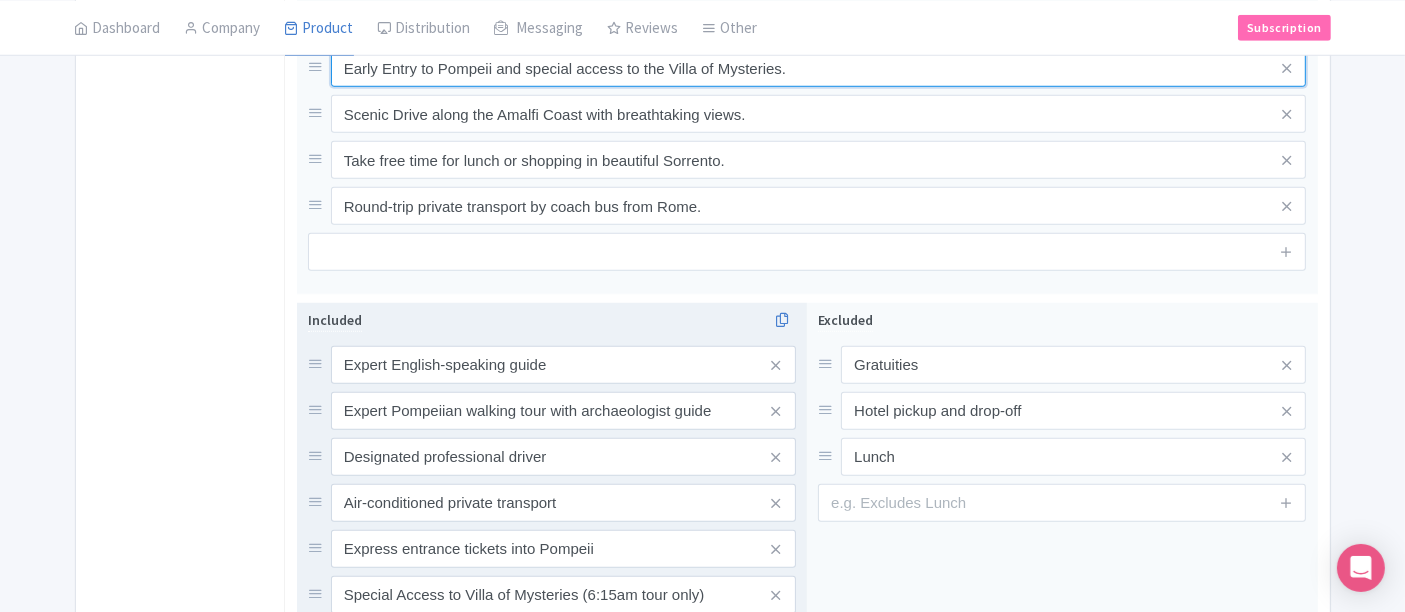 type on "Early Entry to Pompeii and special access to the Villa of Mysteries." 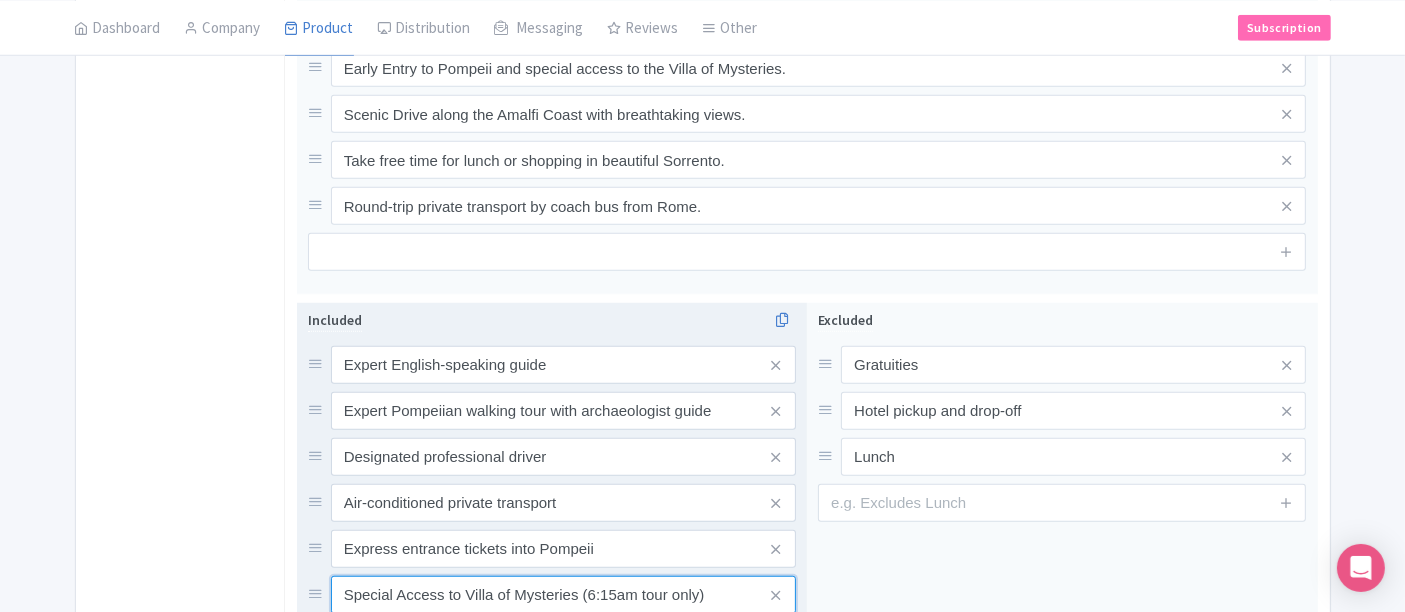 click on "Special Access to Villa of Mysteries (6:15am tour only)" at bounding box center (563, 365) 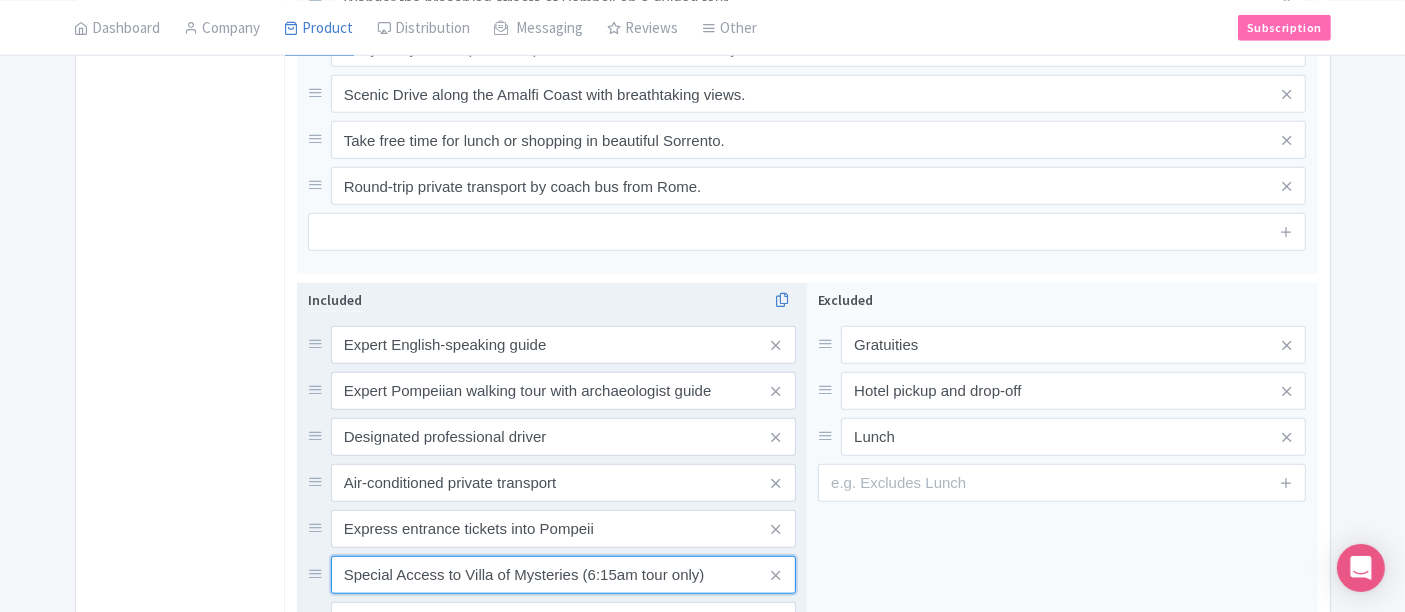 scroll, scrollTop: 1553, scrollLeft: 0, axis: vertical 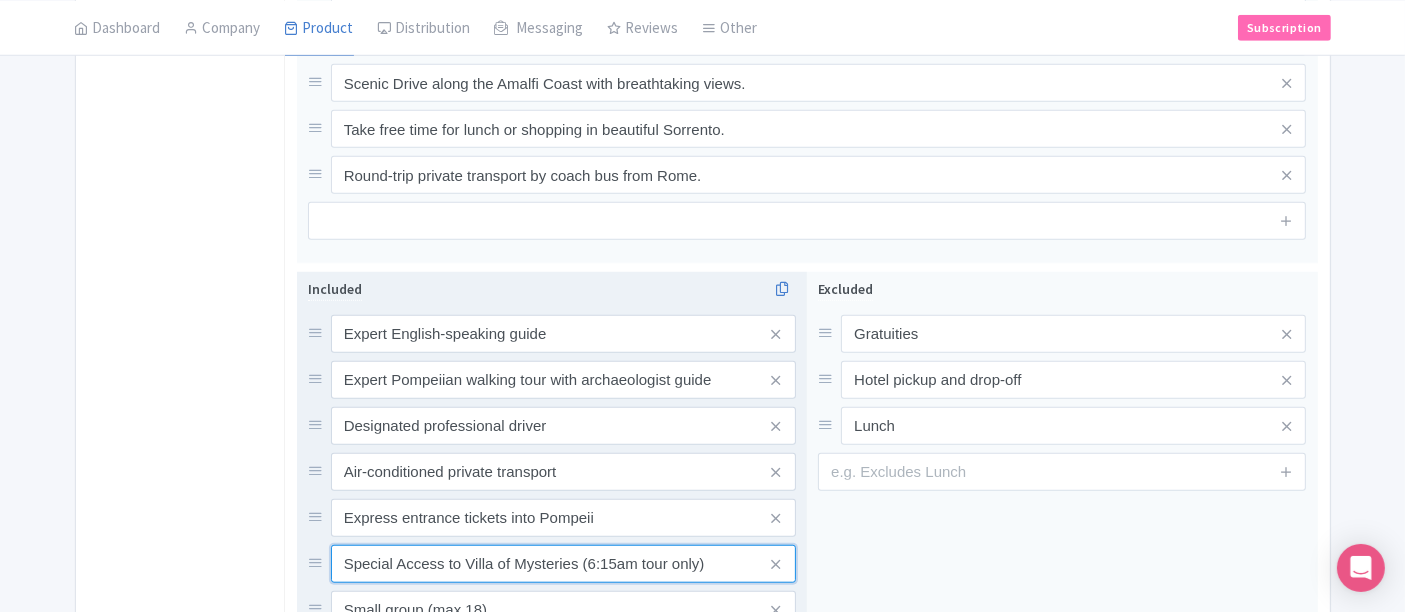 drag, startPoint x: 701, startPoint y: 593, endPoint x: 585, endPoint y: 557, distance: 121.45781 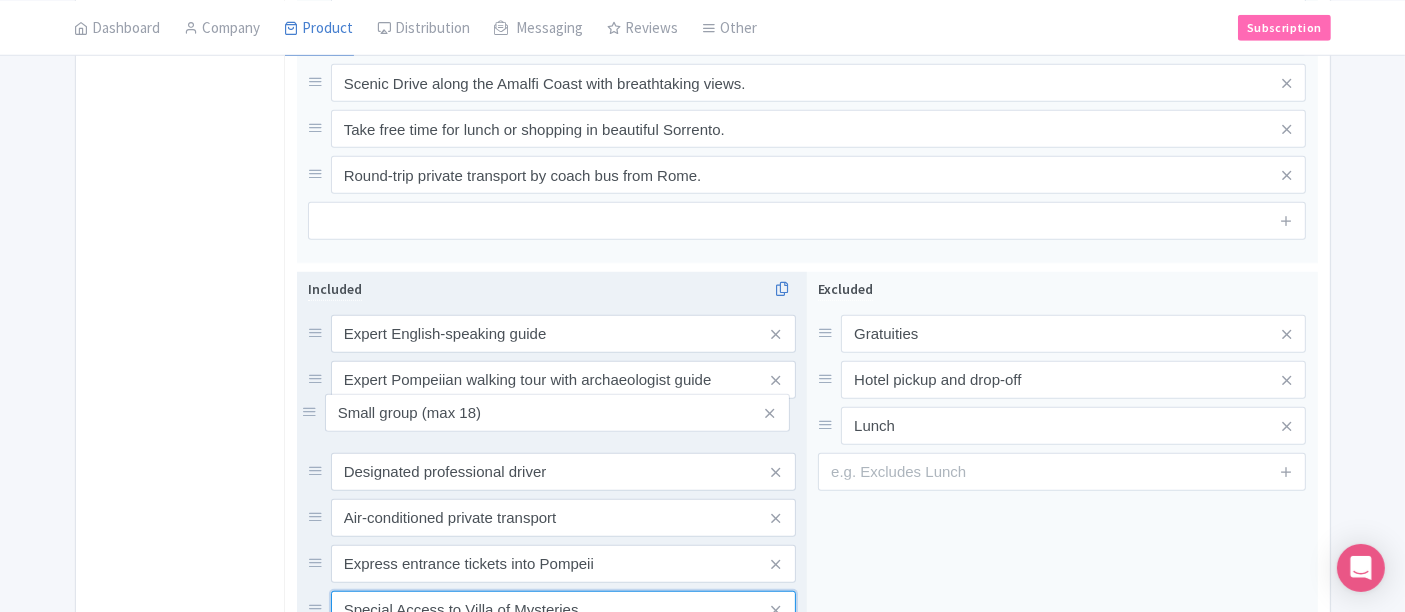 drag, startPoint x: 314, startPoint y: 598, endPoint x: 308, endPoint y: 404, distance: 194.09276 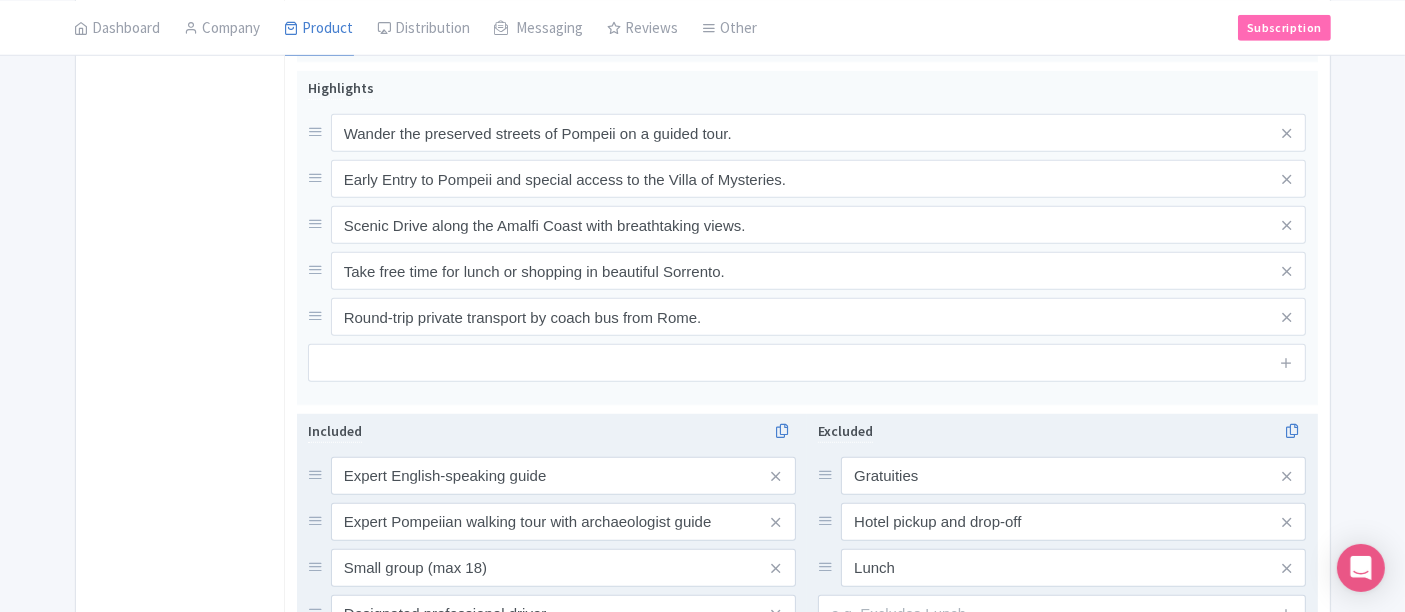 scroll, scrollTop: 1442, scrollLeft: 0, axis: vertical 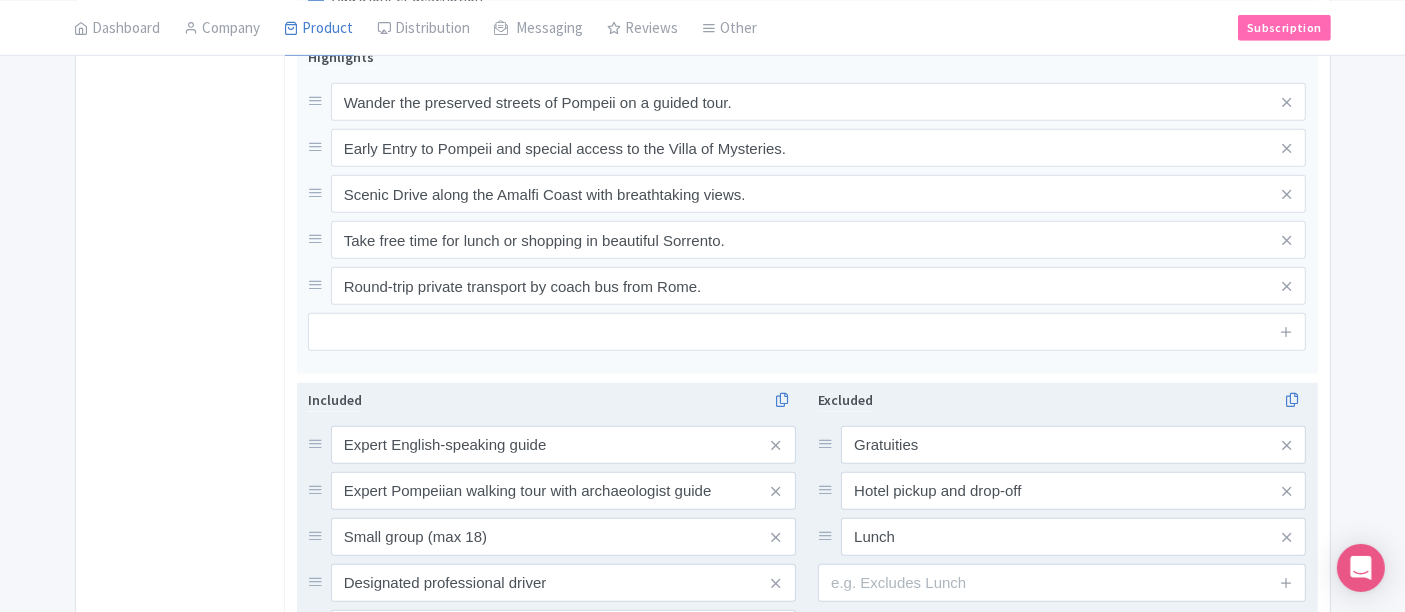type on "Special Access to Villa of Mysteries" 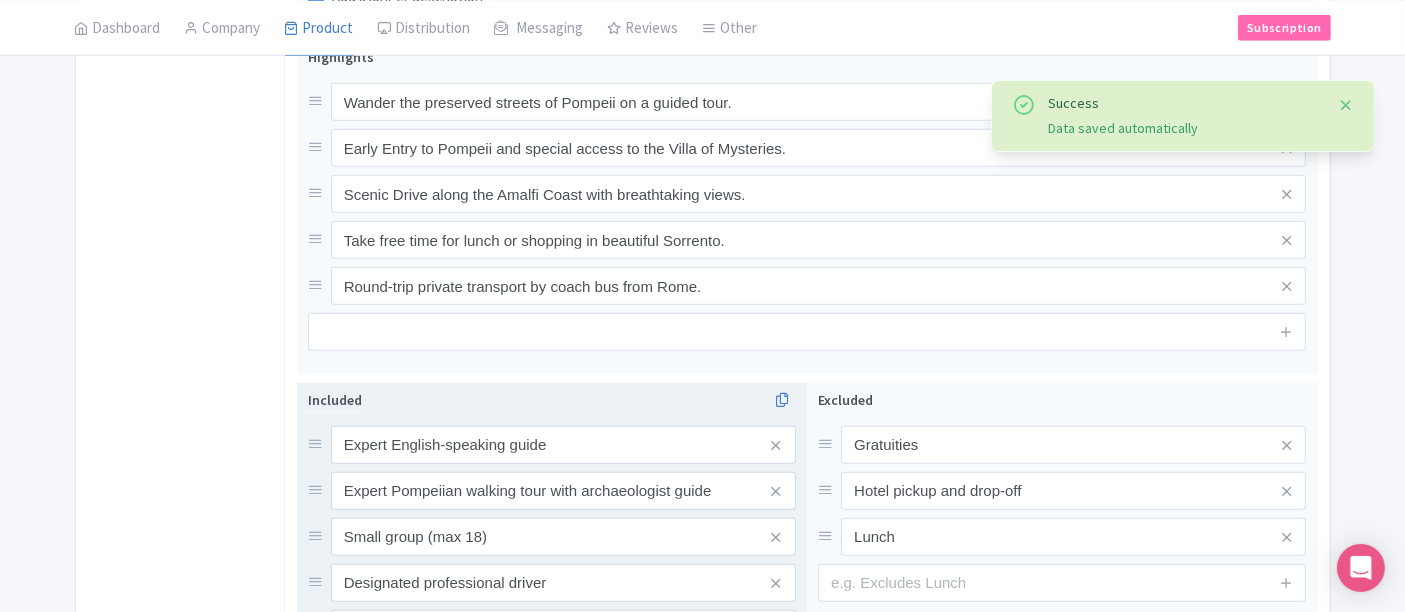 click at bounding box center (1346, 105) 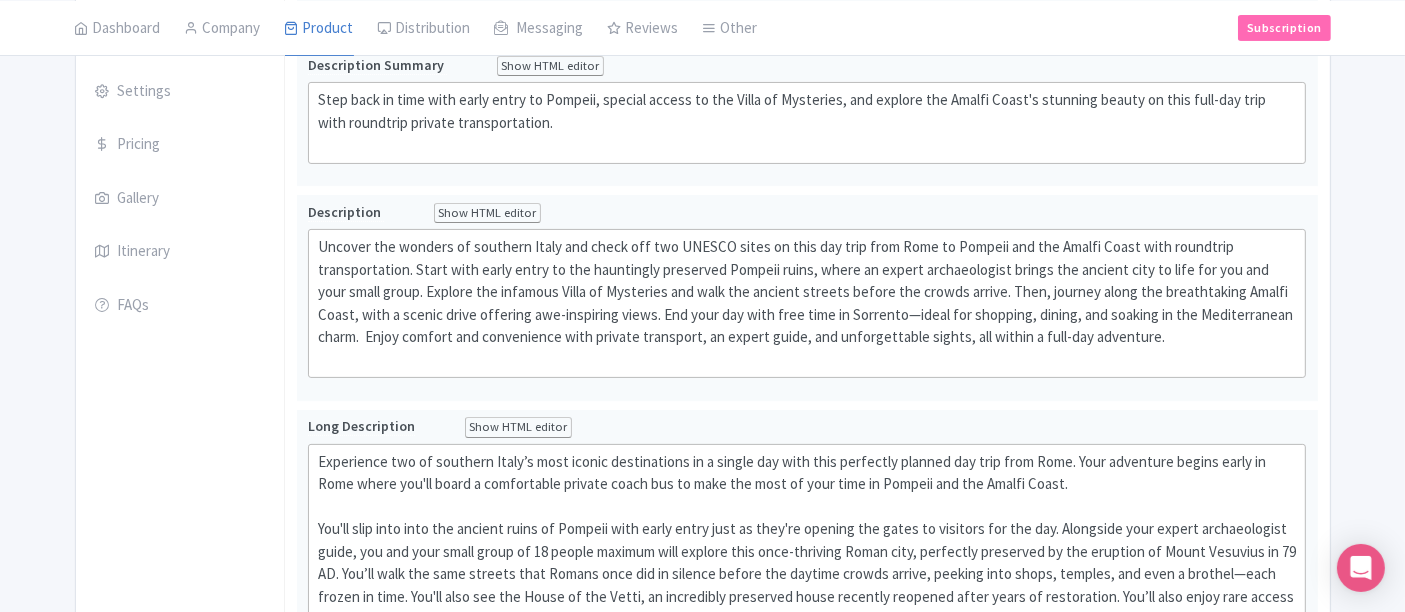 scroll, scrollTop: 0, scrollLeft: 0, axis: both 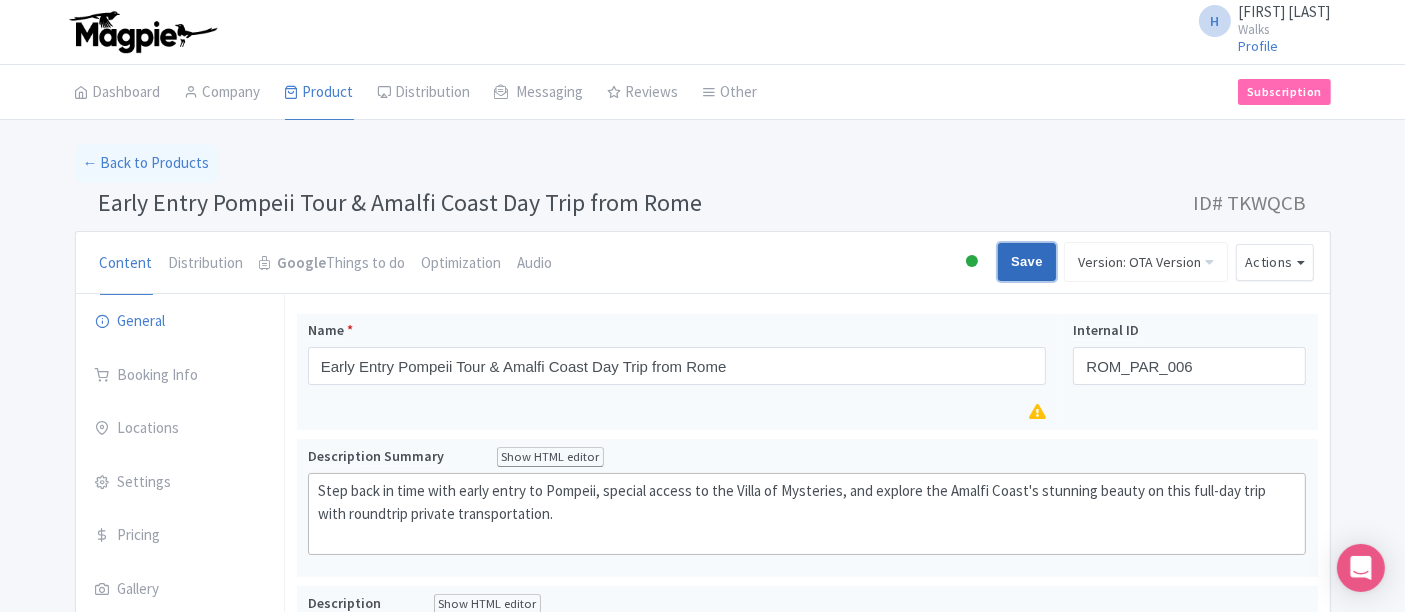click on "Save" at bounding box center [1027, 262] 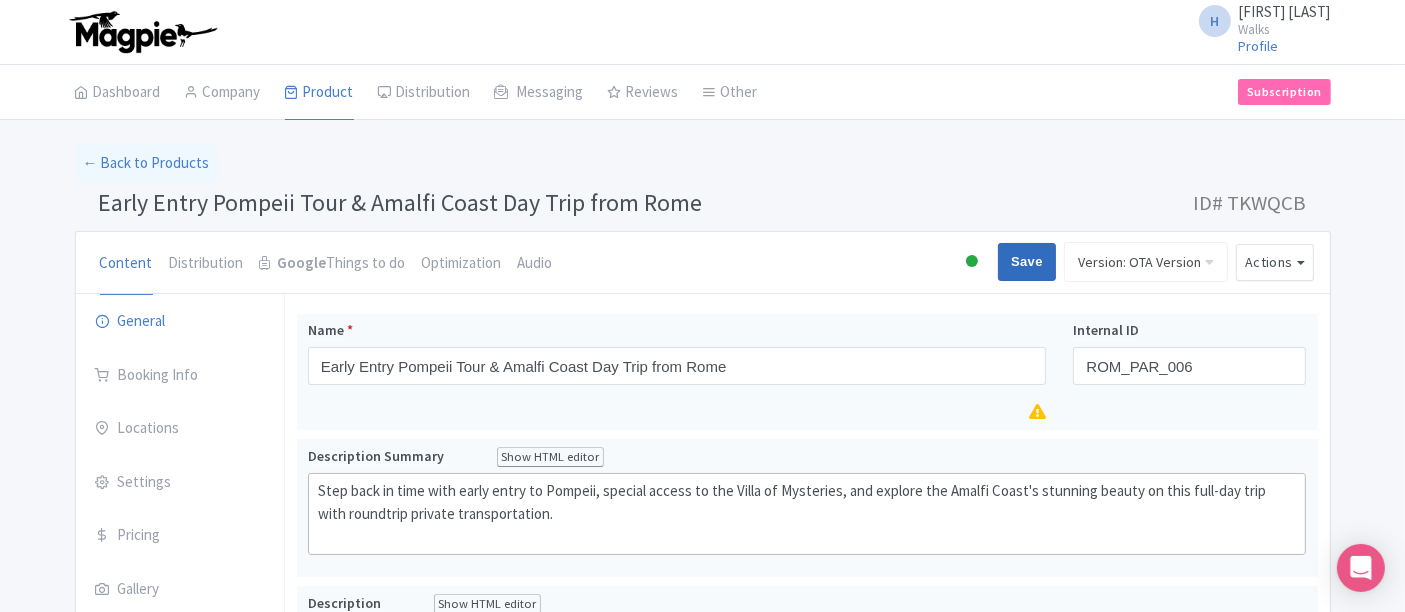 type on "Saving..." 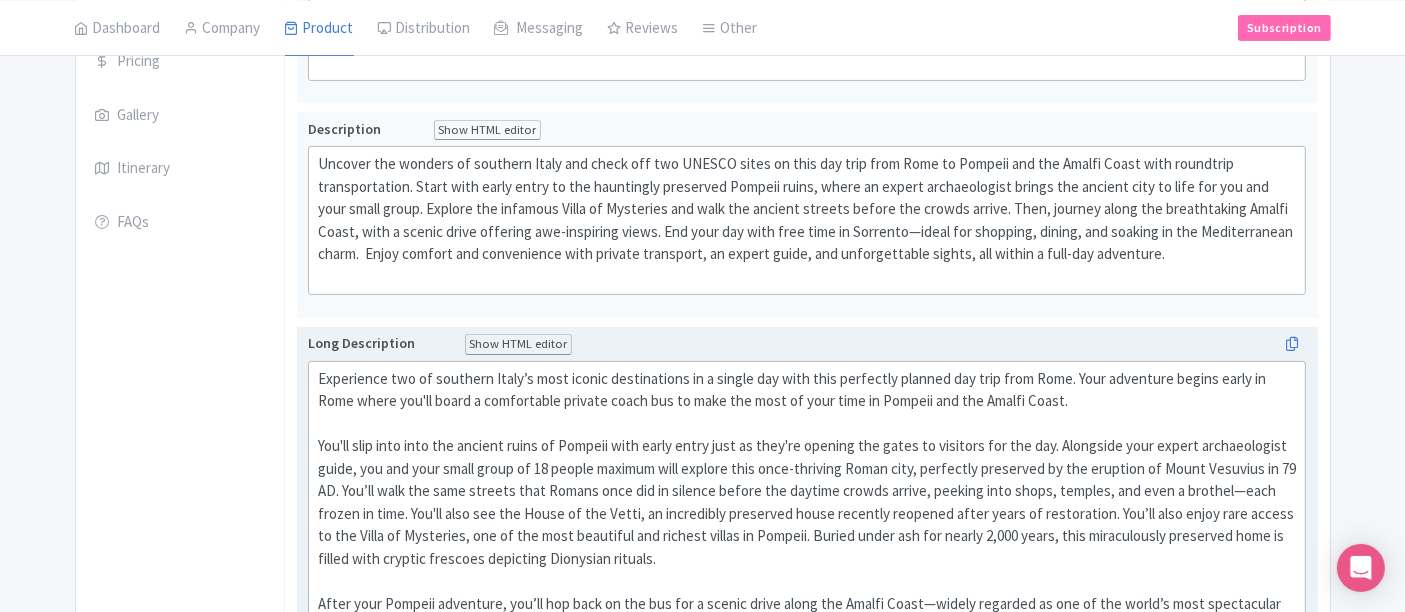 scroll, scrollTop: 0, scrollLeft: 0, axis: both 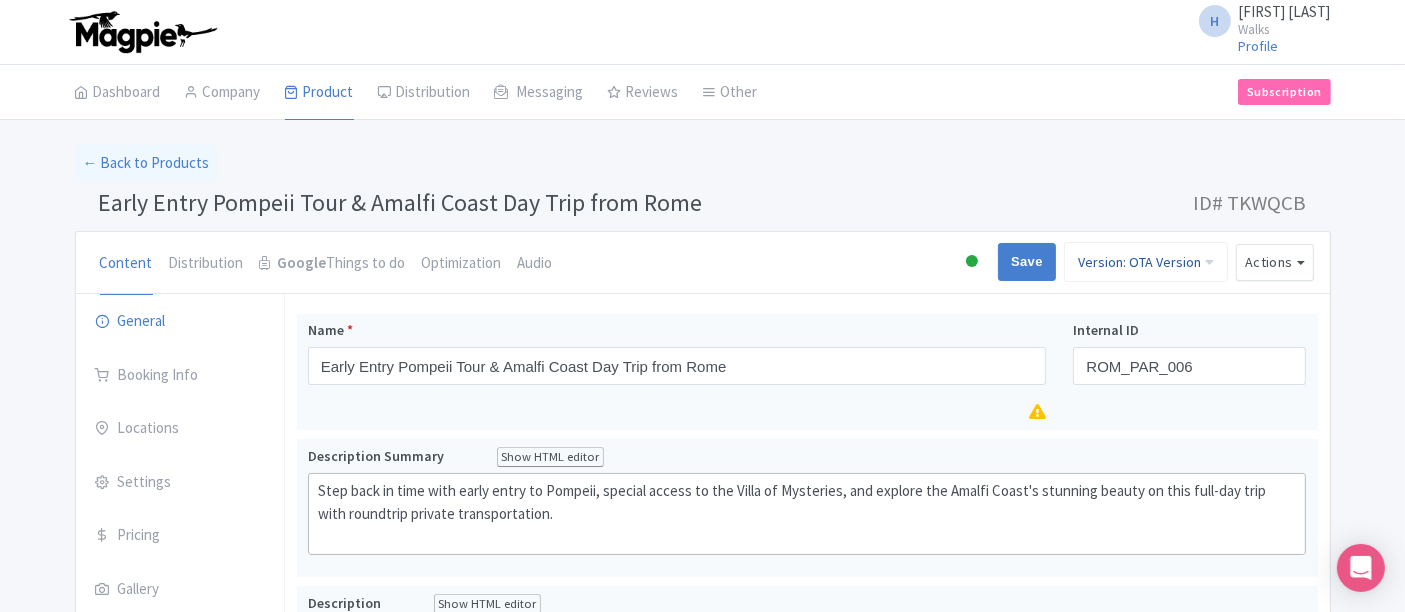 click on "Version: OTA Version" at bounding box center (1146, 262) 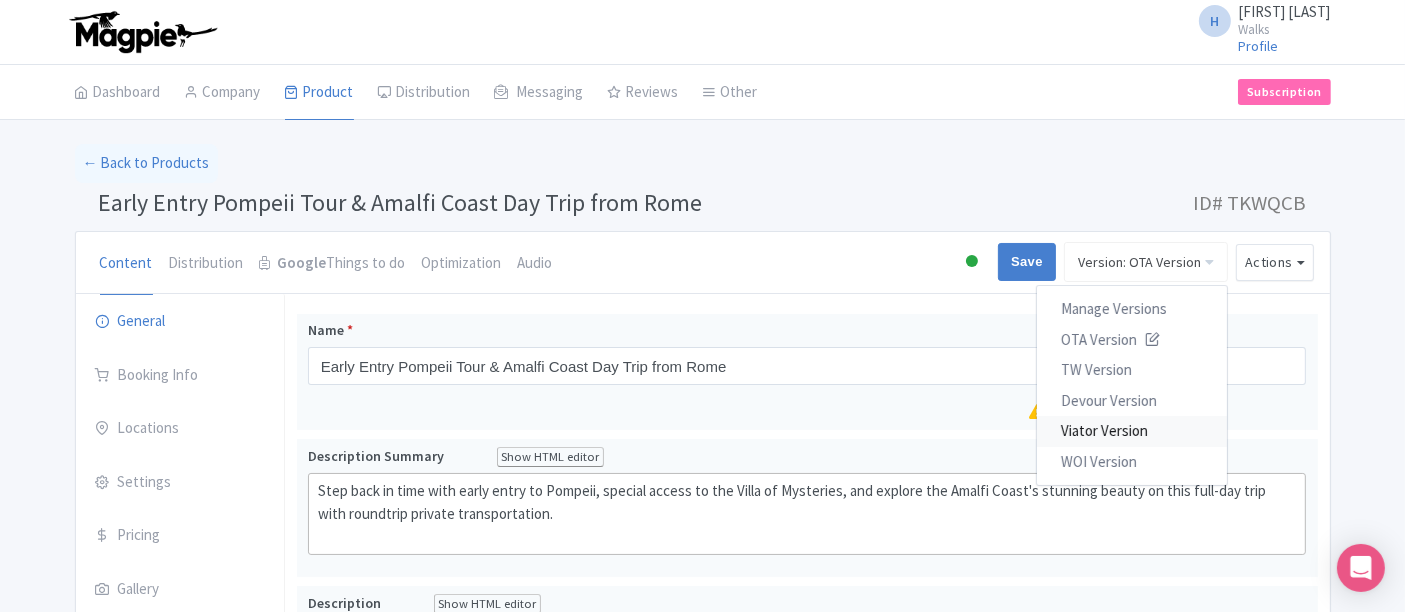 click on "Viator Version" at bounding box center (1132, 431) 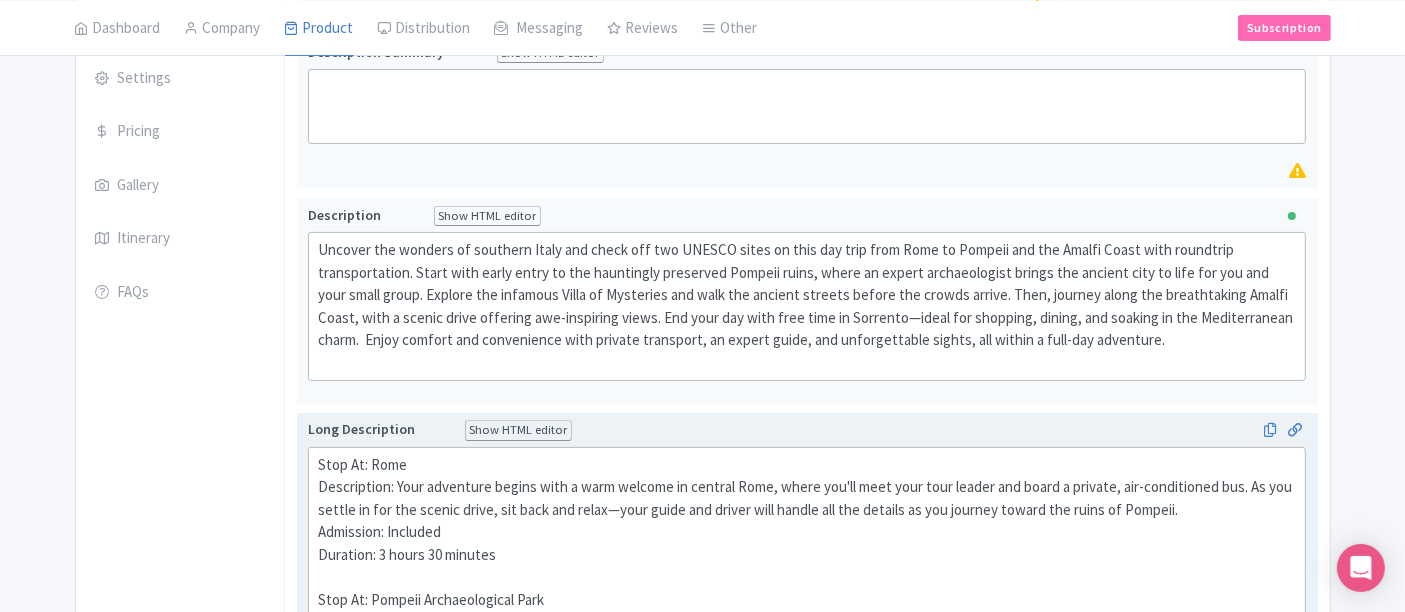 scroll, scrollTop: 555, scrollLeft: 0, axis: vertical 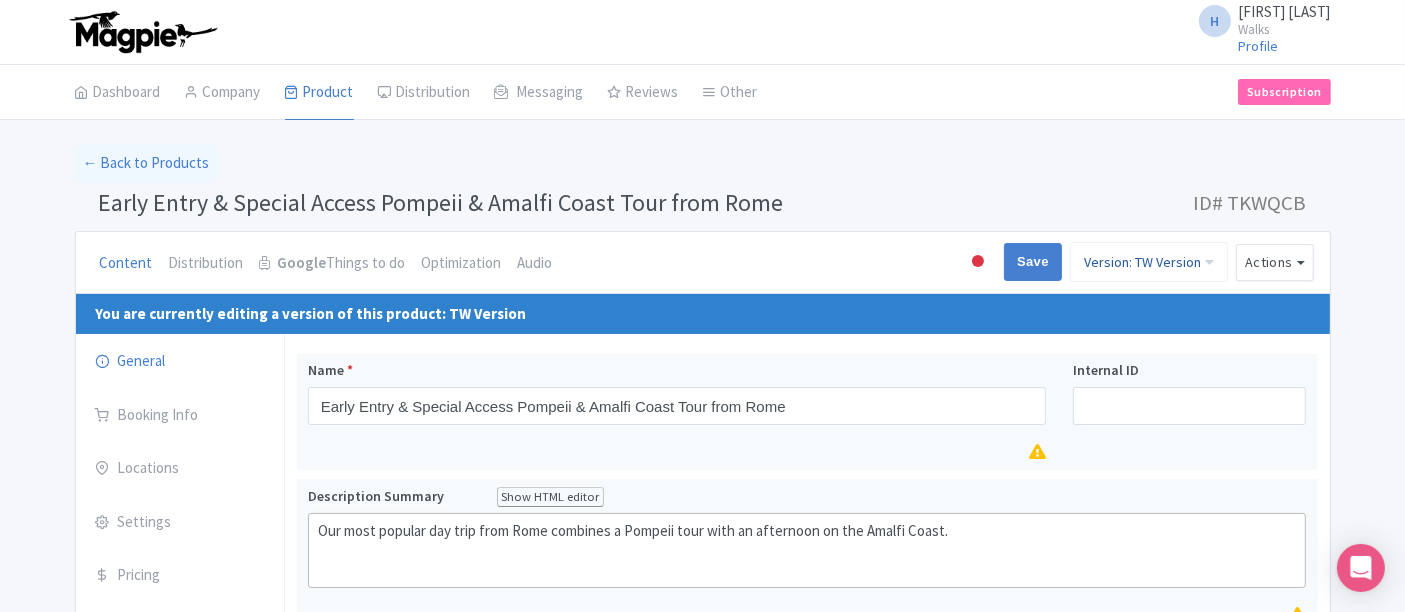 click on "Version: TW Version" at bounding box center (1149, 262) 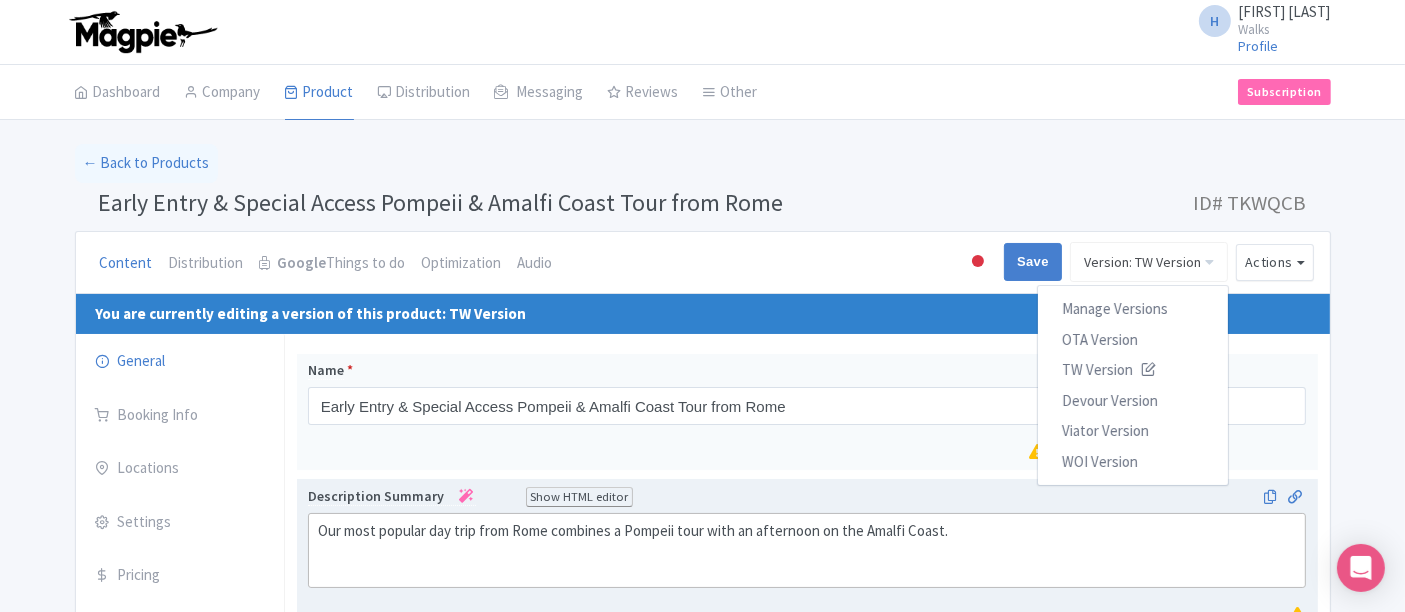 click on "Our most popular day trip from Rome combines a Pompeii tour with an afternoon on the Amalfi Coast." 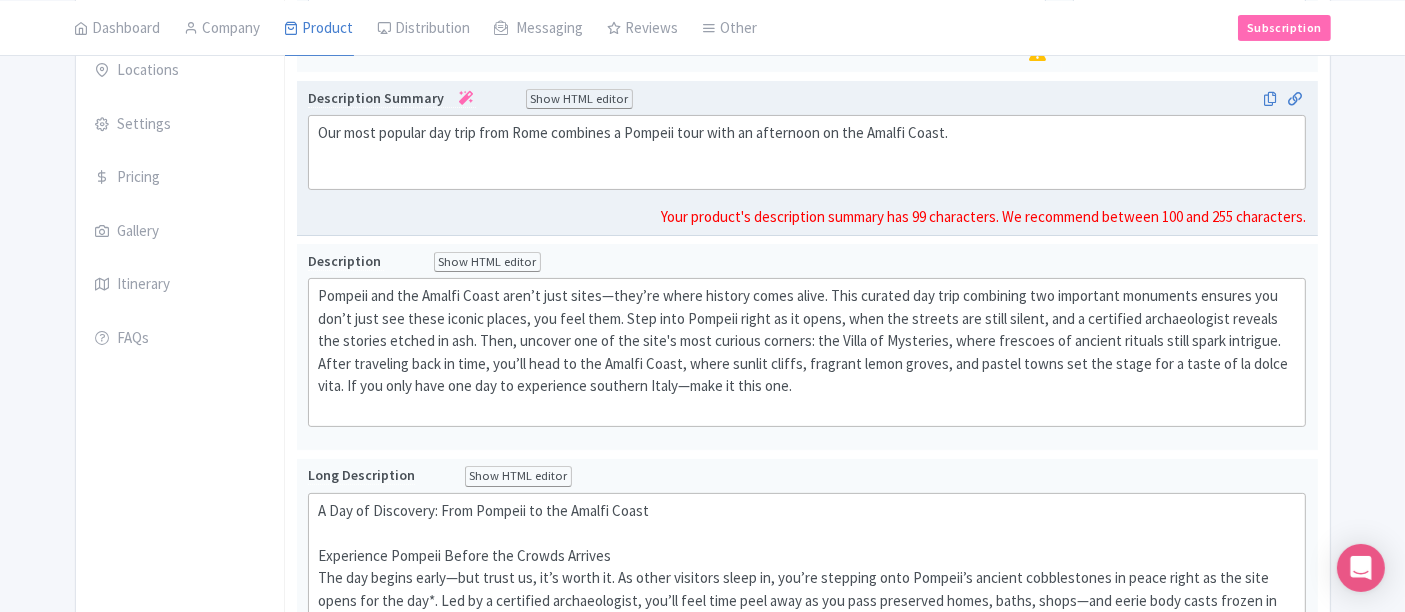scroll, scrollTop: 444, scrollLeft: 0, axis: vertical 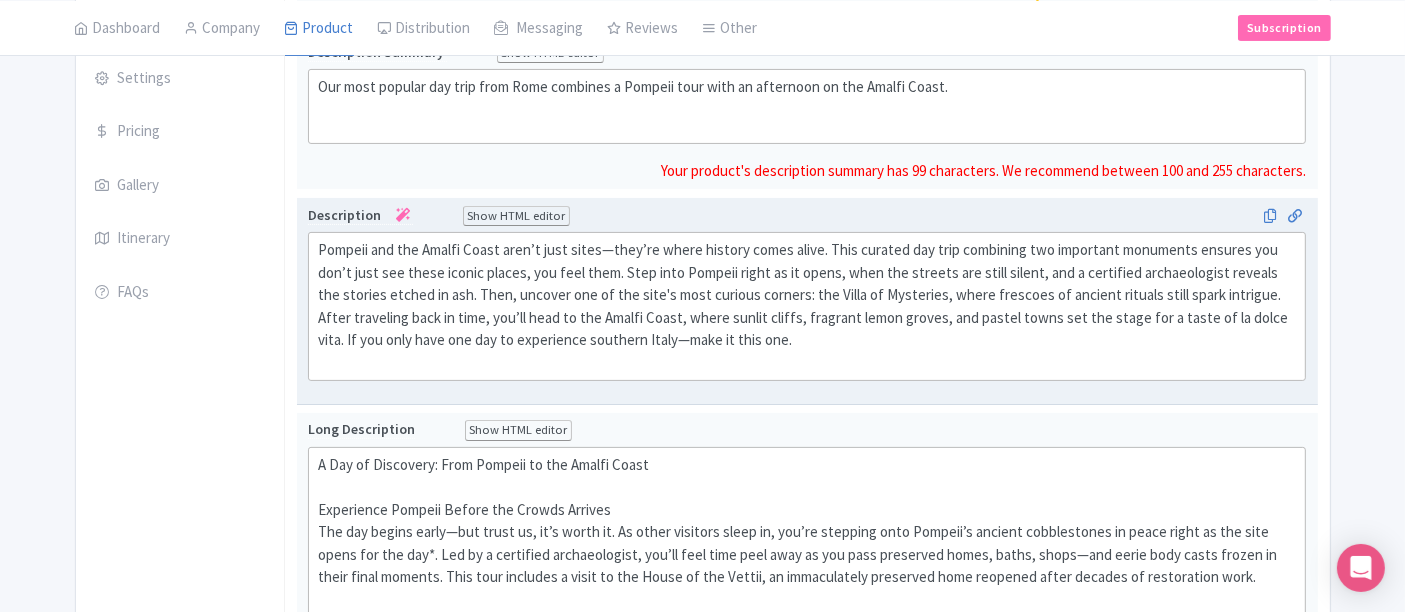 click on "Pompeii and the Amalfi Coast aren’t just sites—they’re where history comes alive. This curated day trip combining two important monuments ensures you don’t just see these iconic places, you feel them. Step into Pompeii right as it opens, when the streets are still silent, and a certified archaeologist reveals the stories etched in ash. Then, uncover one of the site's most curious corners: the Villa of Mysteries, where frescoes of ancient rituals still spark intrigue. After traveling back in time, you’ll head to the Amalfi Coast, where sunlit cliffs, fragrant lemon groves, and pastel towns set the stage for a taste of la dolce vita. If you only have one day to experience southern Italy—make it this one." 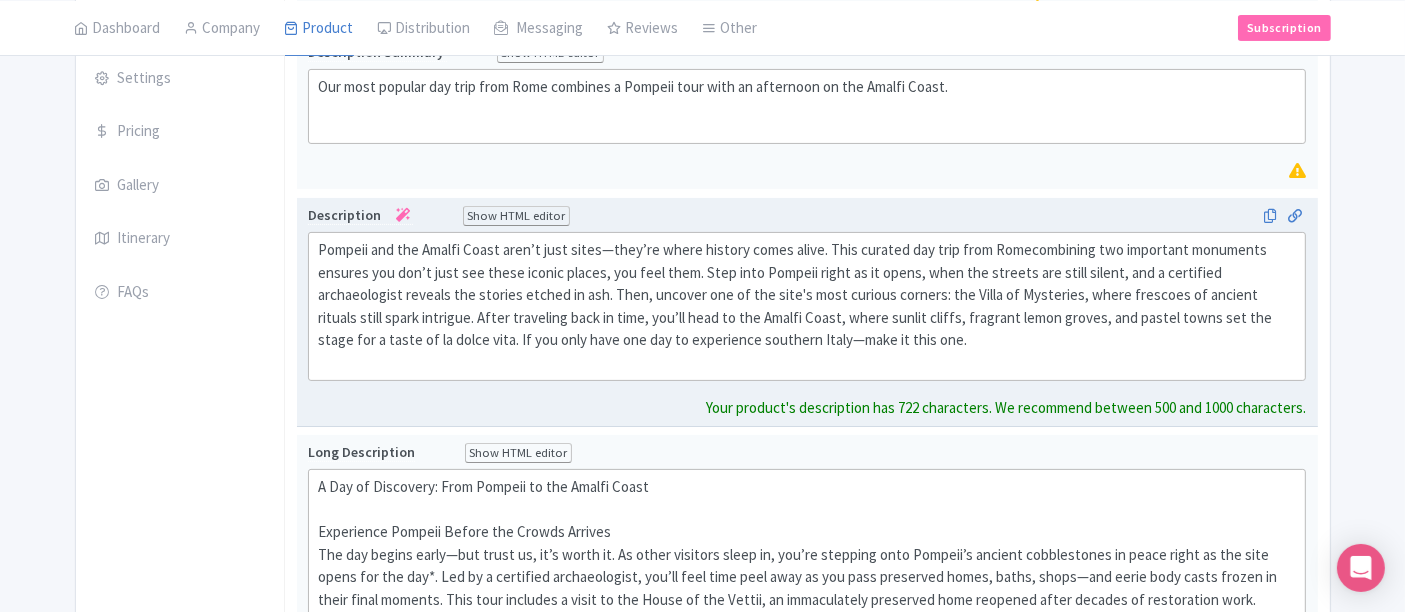 type on "<div>&nbsp;Pompeii and the Amalfi Coast aren’t just sites—they’re where history comes alive. This curated day trip from Rome combining two important monuments ensures you don’t just see these iconic places, you feel them. Step into Pompeii right as it opens, when the streets are still silent, and a certified archaeologist reveals the stories etched in ash. Then, uncover one of the site's most curious corners: the Villa of Mysteries, where frescoes of ancient rituals still spark intrigue. After traveling back in time, you’ll head to the Amalfi Coast, where sunlit cliffs, fragrant lemon groves, and pastel towns set the stage for a taste of la dolce vita. If you only have one day to experience southern Italy—make it this one.&nbsp;<br><br></div>" 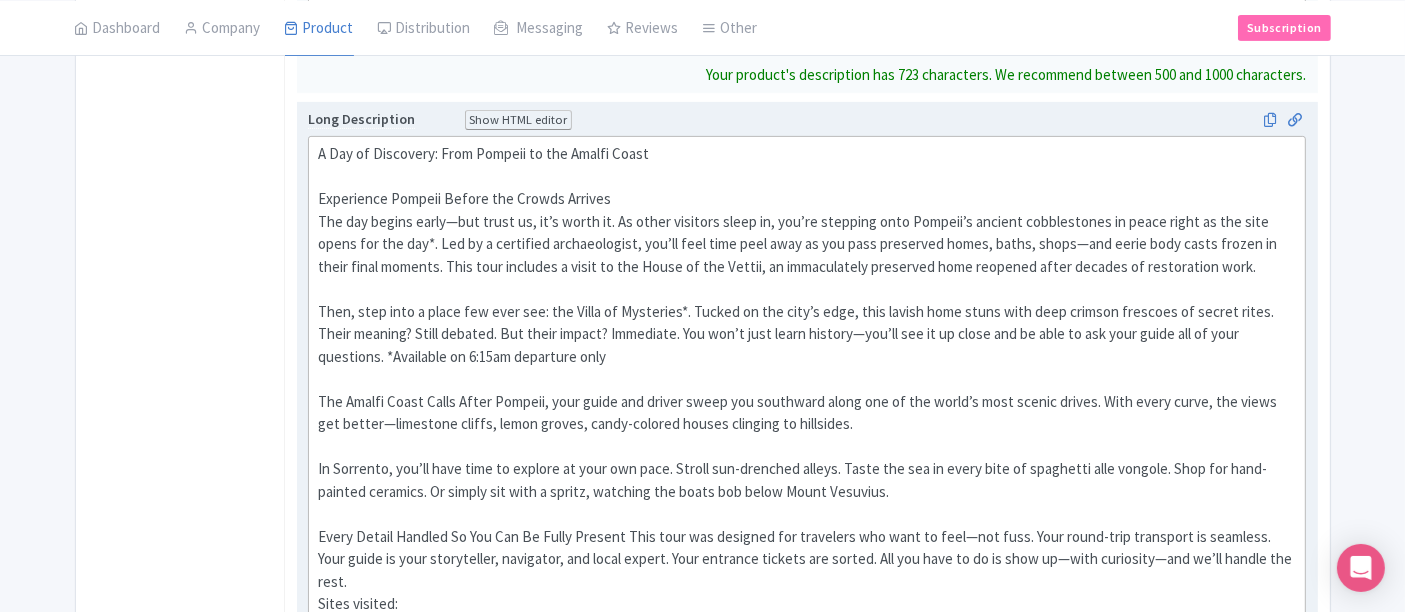 scroll, scrollTop: 888, scrollLeft: 0, axis: vertical 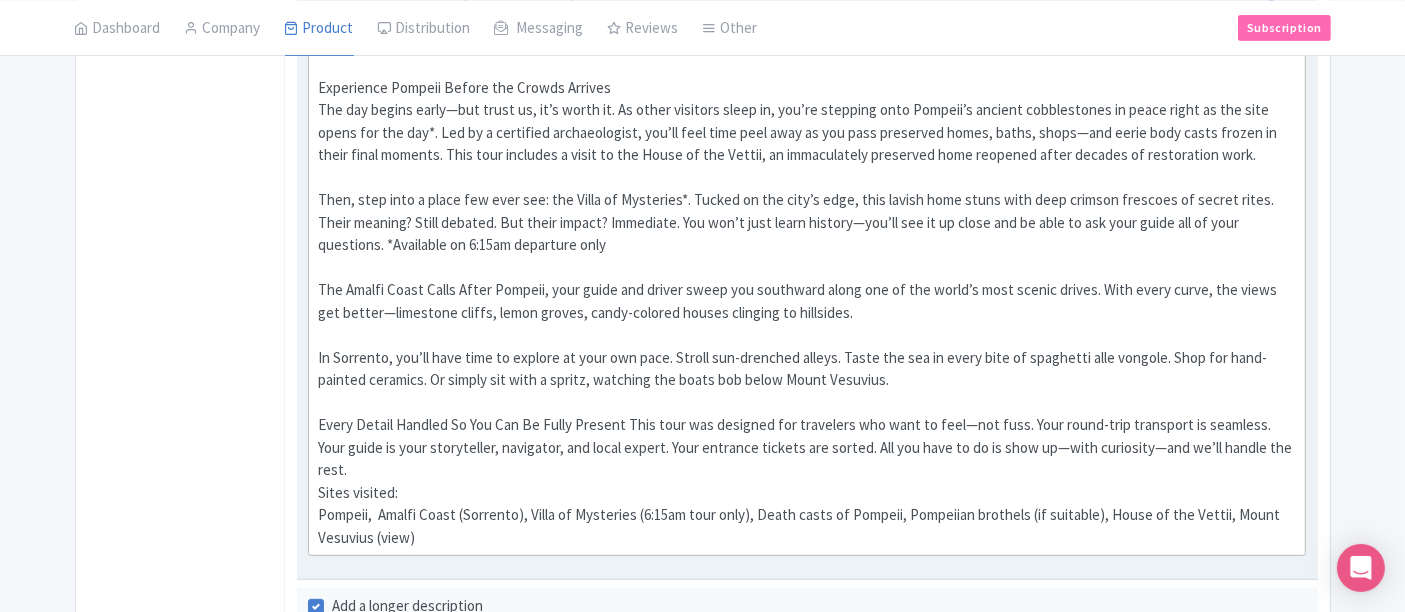 click on "A Day of Discovery: From Pompeii to the Amalfi Coast  Experience Pompeii Before the Crowds Arrives The day begins early—but trust us, it’s worth it. As other visitors sleep in, you’re stepping onto Pompeii’s ancient cobblestones in peace right as the site opens for the day*. Led by a certified archaeologist, you’ll feel time peel away as you pass preserved homes, baths, shops—and eerie body casts frozen in their final moments. This tour includes a visit to the House of the Vettii, an immaculately preserved home reopened after decades of restoration work.  Then, step into a place few ever see: the Villa of Mysteries*. Tucked on the city’s edge, this lavish home stuns with deep crimson frescoes of secret rites. Their meaning? Still debated. But their impact? Immediate. You won’t just learn history—you’ll see it up close and be able to ask your guide all of your questions. *Available on 6:15am departure only Sites visited:" 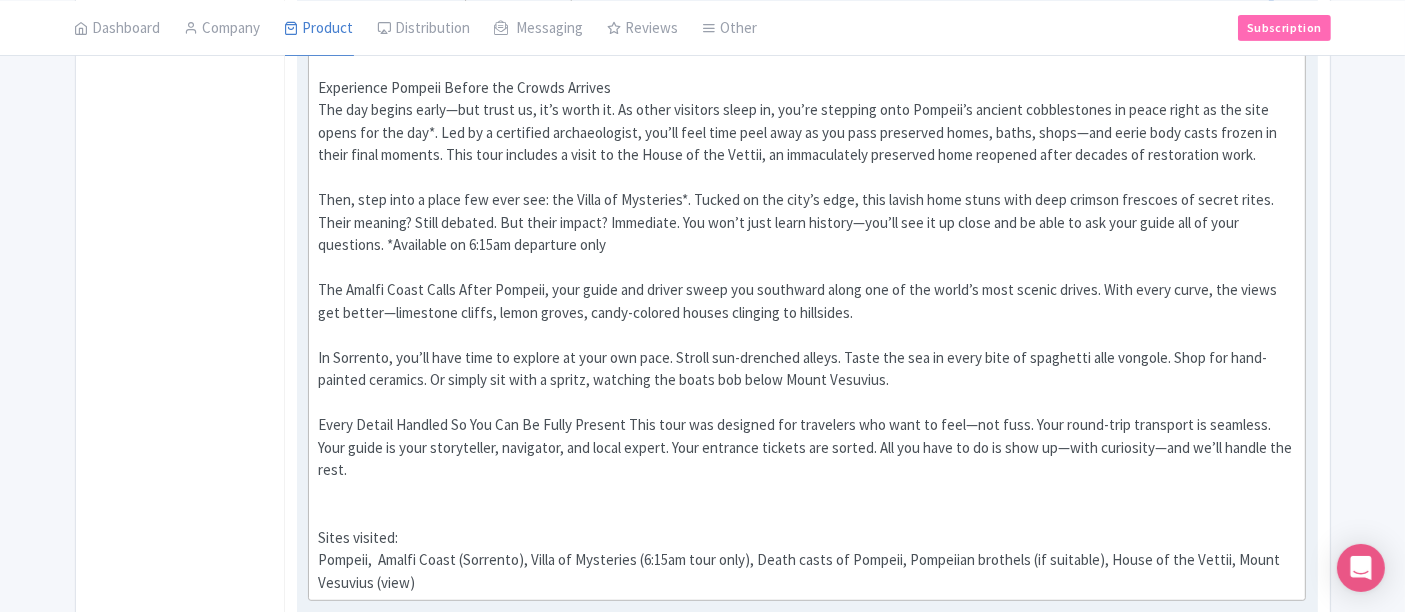 paste on "Please Note:&nbsp; Our Pompeii tour is led in small groups of up to 18 people to keep the experience personal and engaging. Transportation may be shared with another group, with a maximum of 36 travelers on the vehicle.&nbsp;" 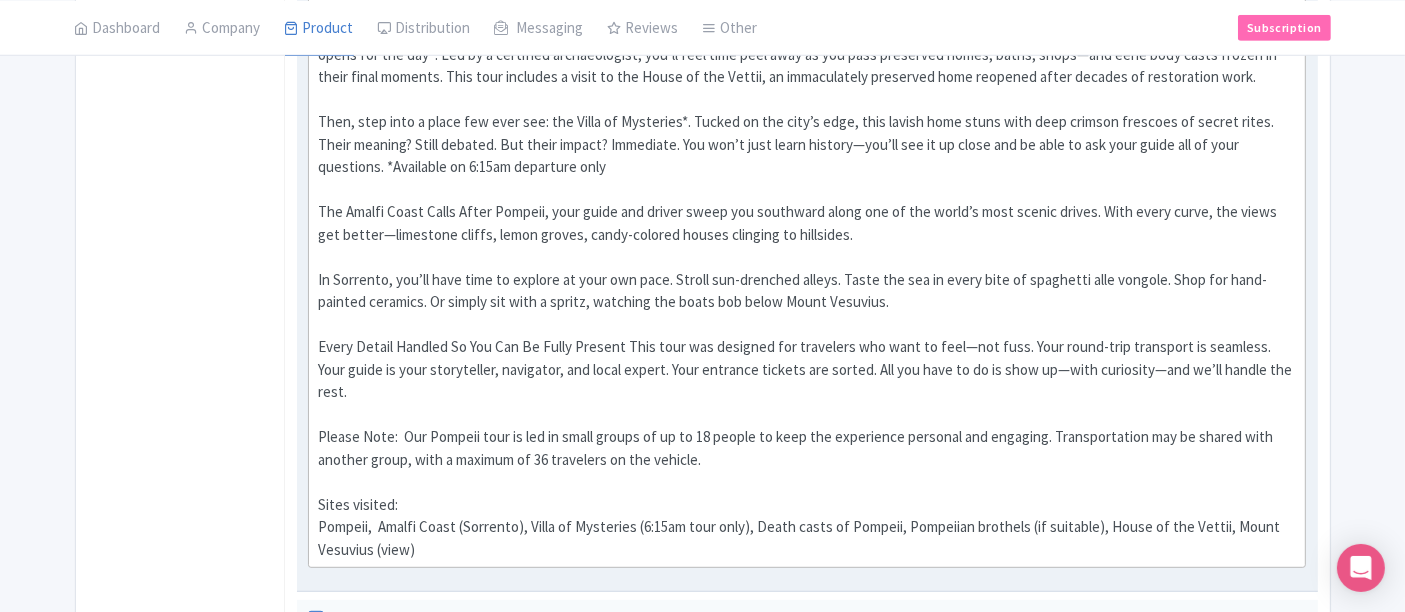 scroll, scrollTop: 977, scrollLeft: 0, axis: vertical 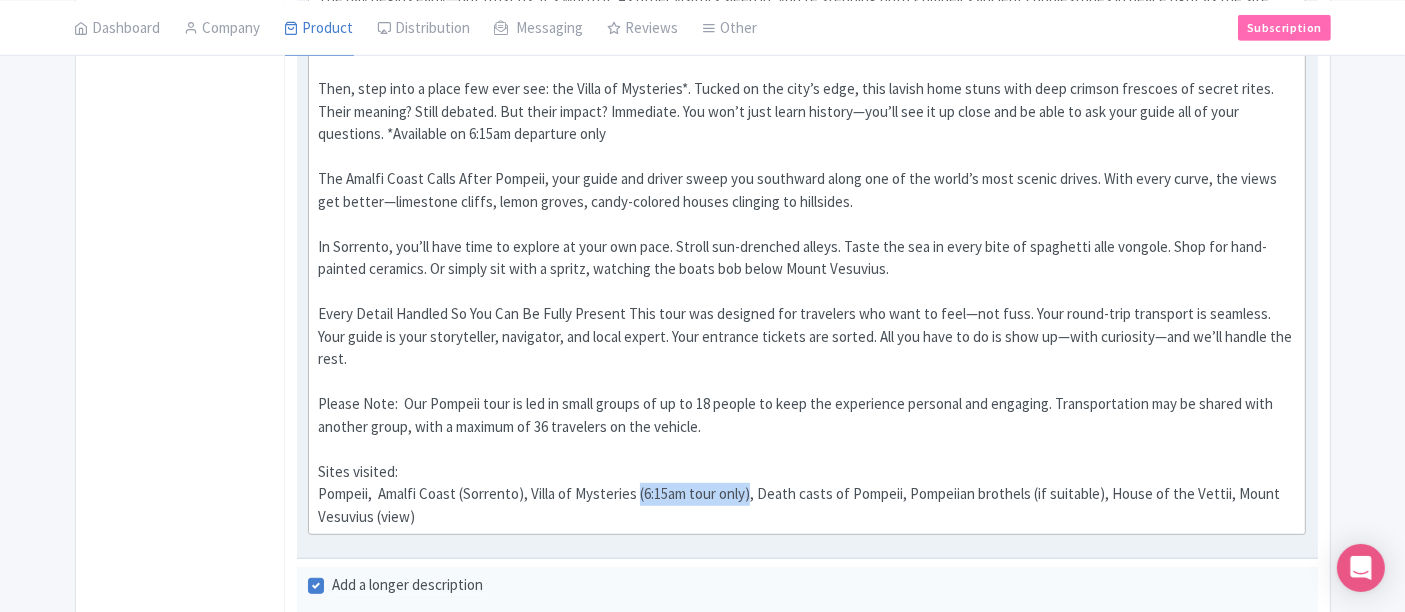 drag, startPoint x: 638, startPoint y: 467, endPoint x: 751, endPoint y: 474, distance: 113.216606 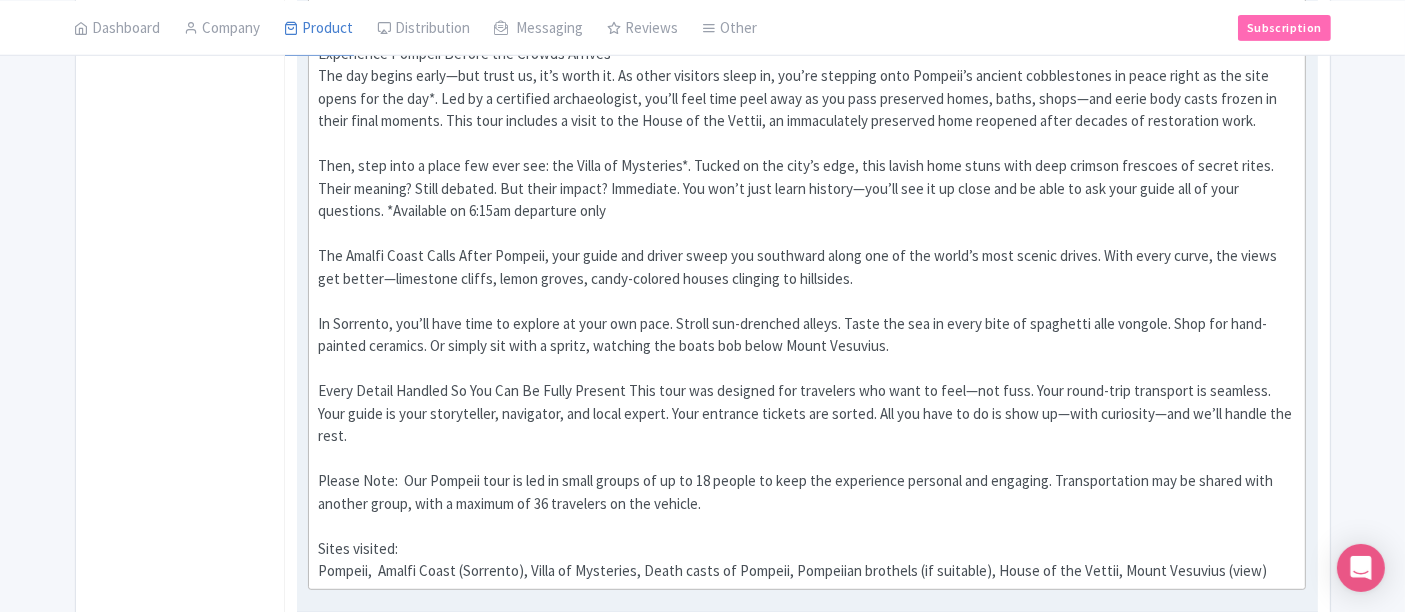 scroll, scrollTop: 866, scrollLeft: 0, axis: vertical 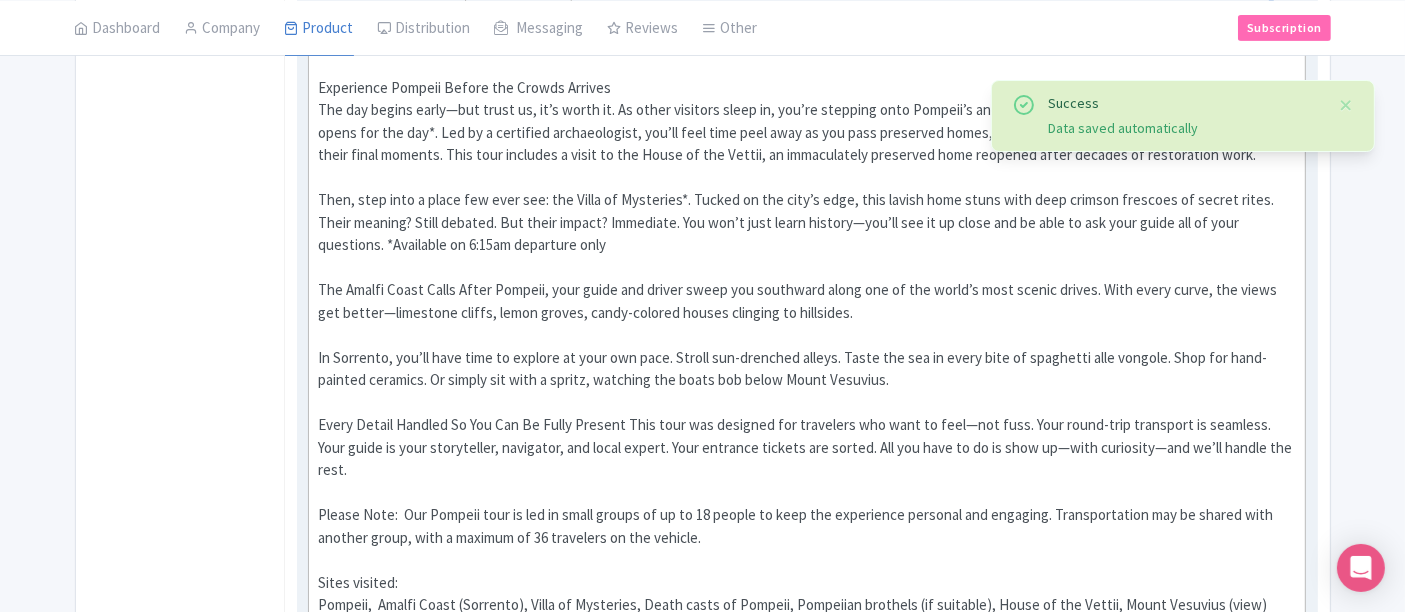 click on "A Day of Discovery: From Pompeii to the Amalfi Coast  Experience Pompeii Before the Crowds Arrives The day begins early—but trust us, it’s worth it. As other visitors sleep in, you’re stepping onto Pompeii’s ancient cobblestones in peace right as the site opens for the day*. Led by a certified archaeologist, you’ll feel time peel away as you pass preserved homes, baths, shops—and eerie body casts frozen in their final moments. This tour includes a visit to the House of the Vettii, an immaculately preserved home reopened after decades of restoration work.  Then, step into a place few ever see: the Villa of Mysteries*. Tucked on the city’s edge, this lavish home stuns with deep crimson frescoes of secret rites. Their meaning? Still debated. But their impact? Immediate. You won’t just learn history—you’ll see it up close and be able to ask your guide all of your questions. *Available on 6:15am departure only    Sites visited:" 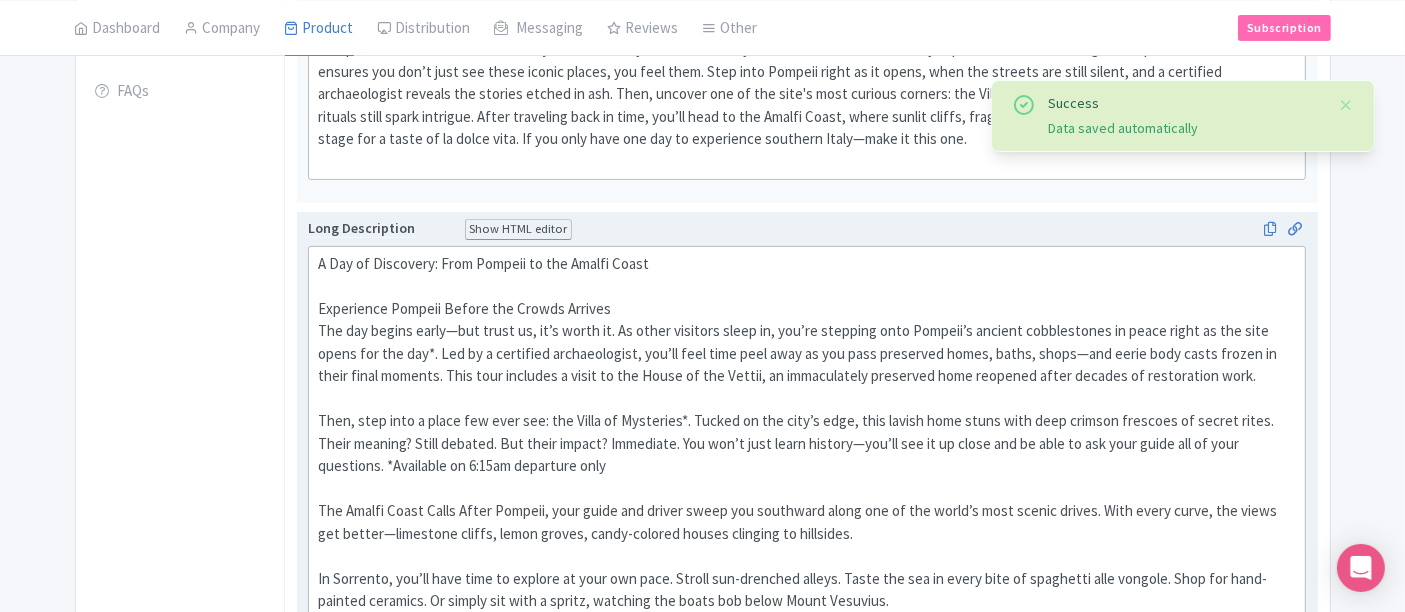scroll, scrollTop: 644, scrollLeft: 0, axis: vertical 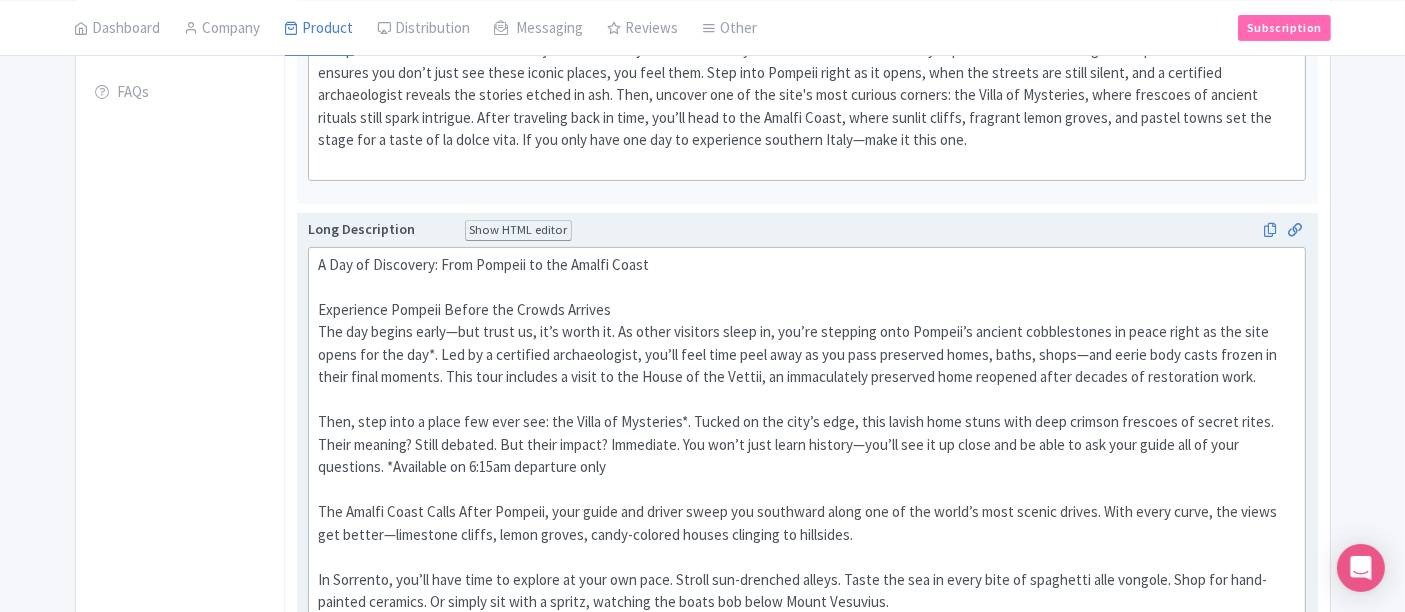 click on "A Day of Discovery: From Pompeii to the Amalfi Coast  Experience Pompeii Before the Crowds Arrives The day begins early—but trust us, it’s worth it. As other visitors sleep in, you’re stepping onto Pompeii’s ancient cobblestones in peace right as the site opens for the day*. Led by a certified archaeologist, you’ll feel time peel away as you pass preserved homes, baths, shops—and eerie body casts frozen in their final moments. This tour includes a visit to the House of the Vettii, an immaculately preserved home reopened after decades of restoration work.  Then, step into a place few ever see: the Villa of Mysteries*. Tucked on the city’s edge, this lavish home stuns with deep crimson frescoes of secret rites. Their meaning? Still debated. But their impact? Immediate. You won’t just learn history—you’ll see it up close and be able to ask your guide all of your questions. *Available on 6:15am departure only    Sites visited:" 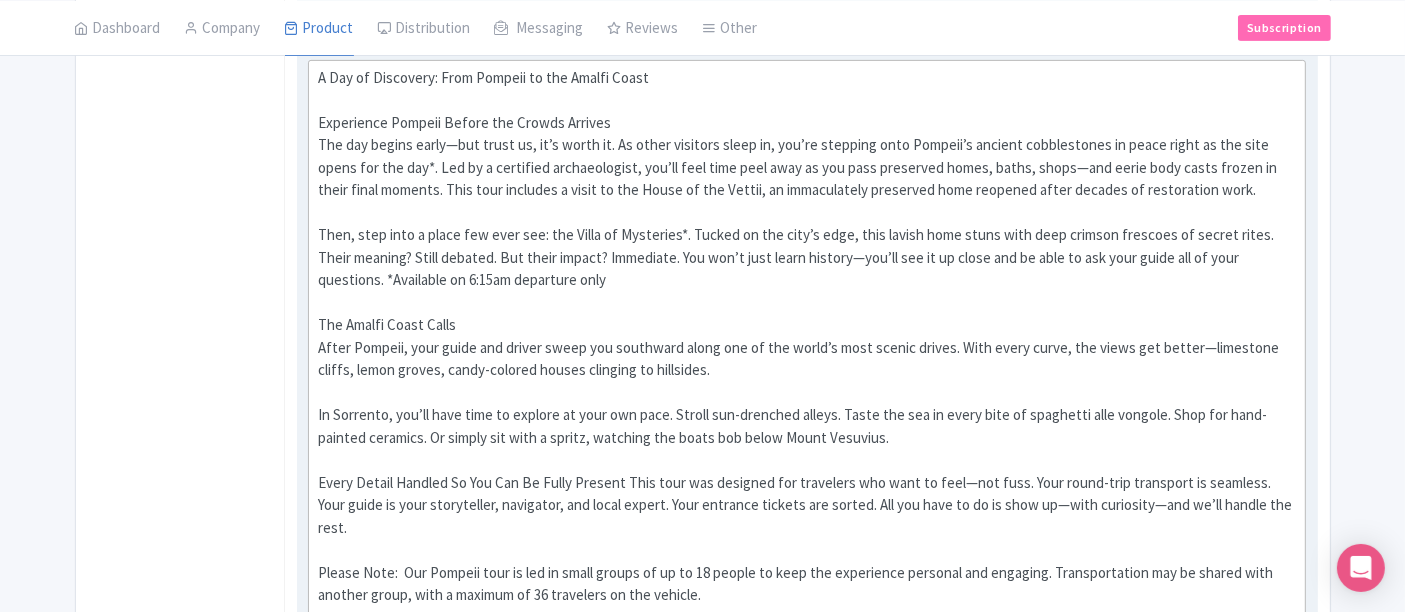 scroll, scrollTop: 866, scrollLeft: 0, axis: vertical 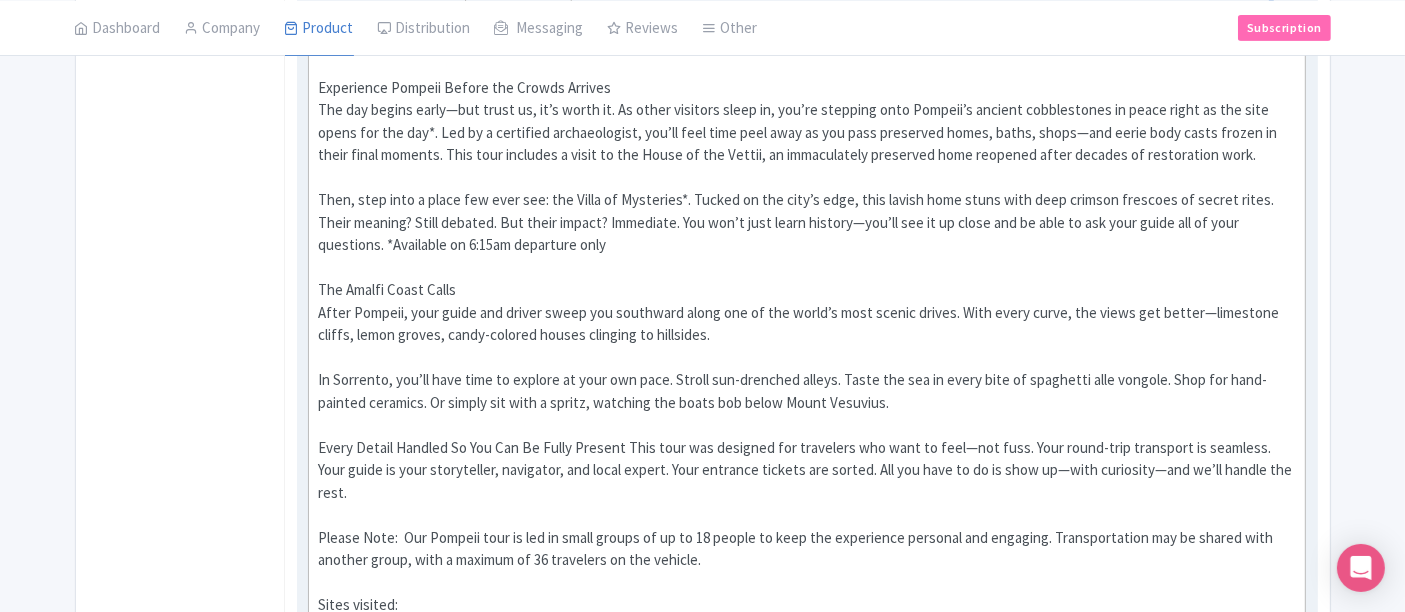 click on "A Day of Discovery: From Pompeii to the Amalfi Coast  Experience Pompeii Before the Crowds Arrives The day begins early—but trust us, it’s worth it. As other visitors sleep in, you’re stepping onto Pompeii’s ancient cobblestones in peace right as the site opens for the day*. Led by a certified archaeologist, you’ll feel time peel away as you pass preserved homes, baths, shops—and eerie body casts frozen in their final moments. This tour includes a visit to the House of the Vettii, an immaculately preserved home reopened after decades of restoration work. Then, step into a place few ever see: the Villa of Mysteries*. Tucked on the city’s edge, this lavish home stuns with deep crimson frescoes of secret rites. Their meaning? Still debated. But their impact? Immediate. You won’t just learn history—you’ll see it up close and be able to ask your guide all of your questions. *Available on 6:15am departure only  The Amalfi Coast Calls     Sites visited:" 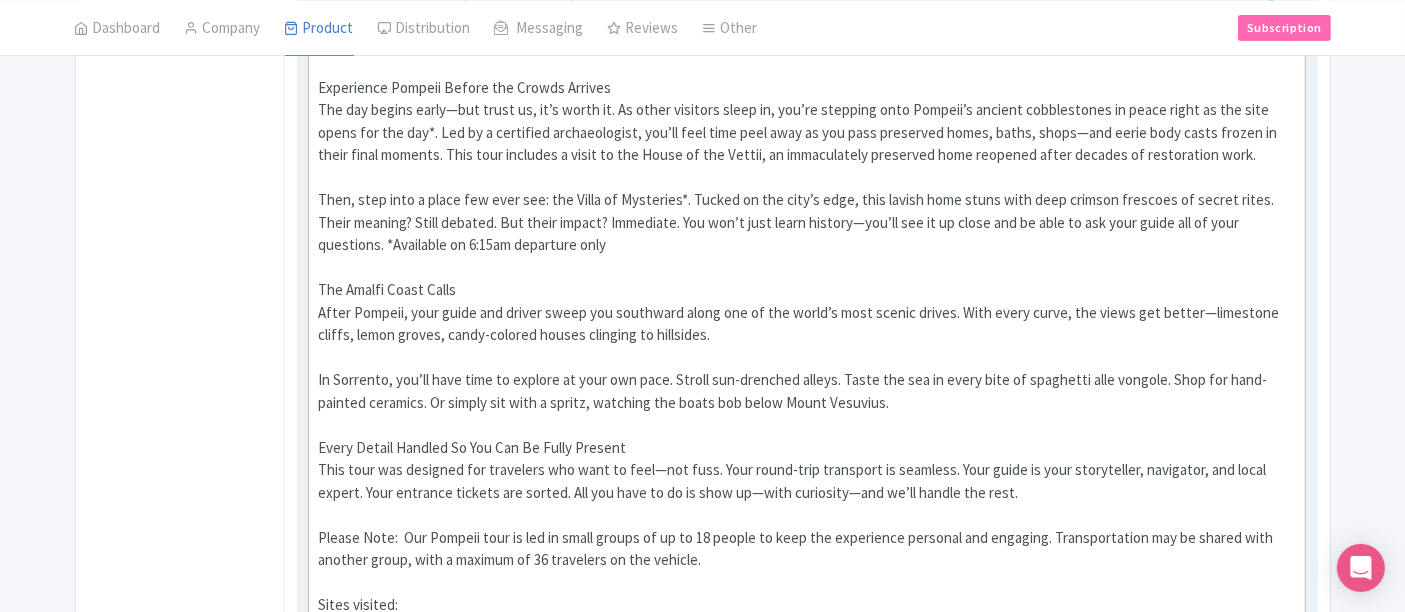 click on "A Day of Discovery: From Pompeii to the Amalfi Coast  Experience Pompeii Before the Crowds Arrives The day begins early—but trust us, it’s worth it. As other visitors sleep in, you’re stepping onto Pompeii’s ancient cobblestones in peace right as the site opens for the day*. Led by a certified archaeologist, you’ll feel time peel away as you pass preserved homes, baths, shops—and eerie body casts frozen in their final moments. This tour includes a visit to the House of the Vettii, an immaculately preserved home reopened after decades of restoration work. Then, step into a place few ever see: the Villa of Mysteries*. Tucked on the city’s edge, this lavish home stuns with deep crimson frescoes of secret rites. Their meaning? Still debated. But their impact? Immediate. You won’t just learn history—you’ll see it up close and be able to ask your guide all of your questions. *Available on 6:15am departure only  The Amalfi Coast Calls   Every Detail Handled So You Can Be Fully Present" 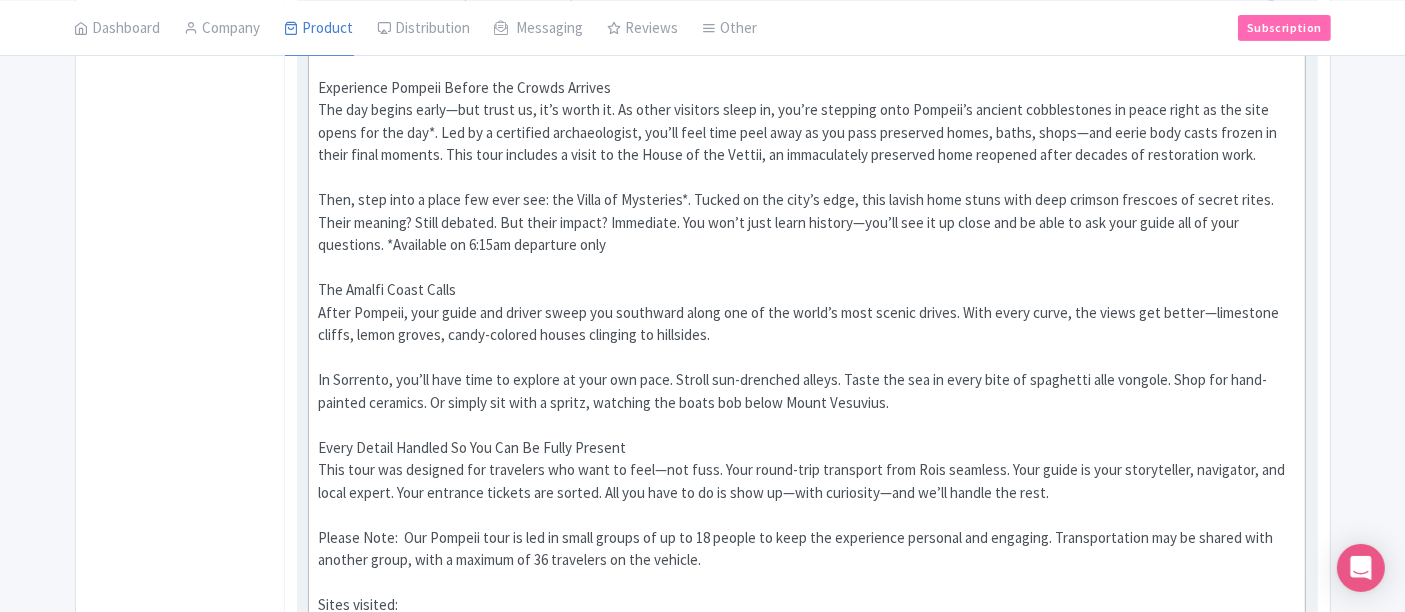 type on "<div>&nbsp;A Day of Discovery: From Pompeii to the Amalfi Coast&nbsp;<br><br>Experience Pompeii Before the Crowds Arrives<br>The day begins early—but trust us, it’s worth it. As other visitors sleep in, you’re stepping onto Pompeii’s ancient cobblestones in peace right as the site opens for the day*. Led by a certified archaeologist, you’ll feel time peel away as you pass preserved homes, baths, shops—and eerie body casts frozen in their final moments. This tour includes a visit to the House of the Vettii, an immaculately preserved home reopened after decades of restoration work.<br><br>Then, step into a place few ever see: the Villa of Mysteries*. Tucked on the city’s edge, this lavish home stuns with deep crimson frescoes of secret rites. Their meaning? Still debated. But their impact? Immediate. You won’t just learn history—you’ll see it up close and be able to ask your guide all of your questions. *Available on 6:15am departure only<br><br>&nbsp;The Amalfi Coast Calls&nbsp;<br>After Pompeii, your guide..." 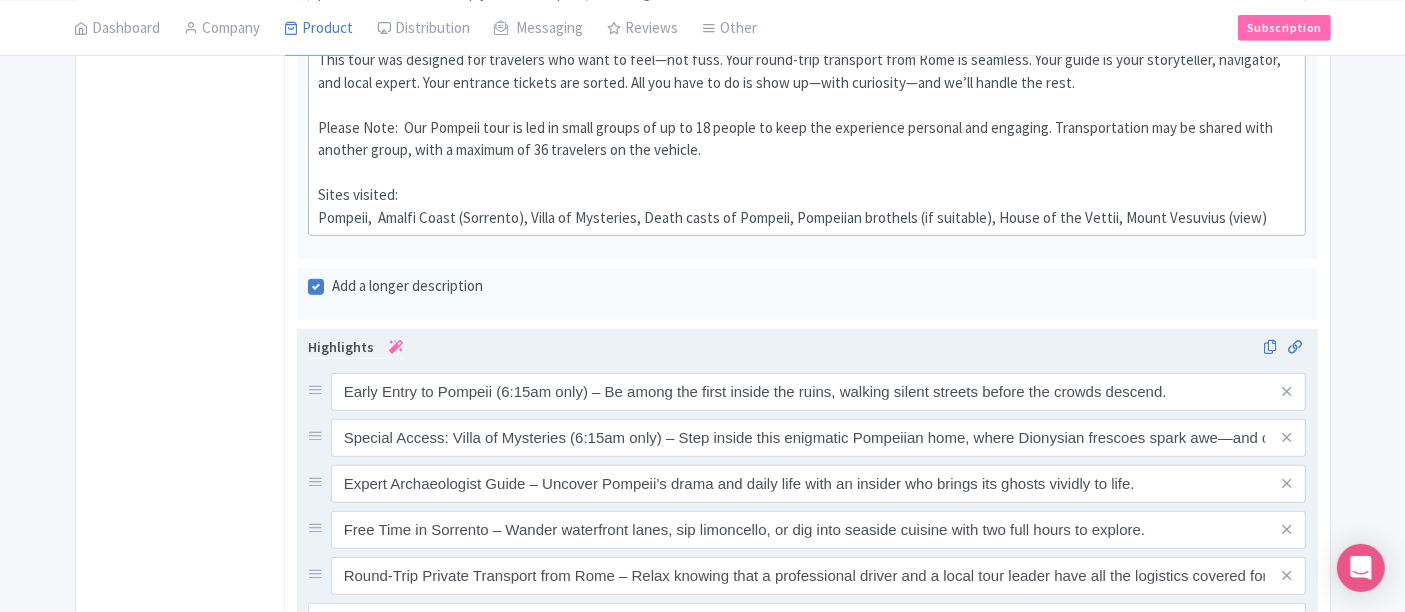 scroll, scrollTop: 1311, scrollLeft: 0, axis: vertical 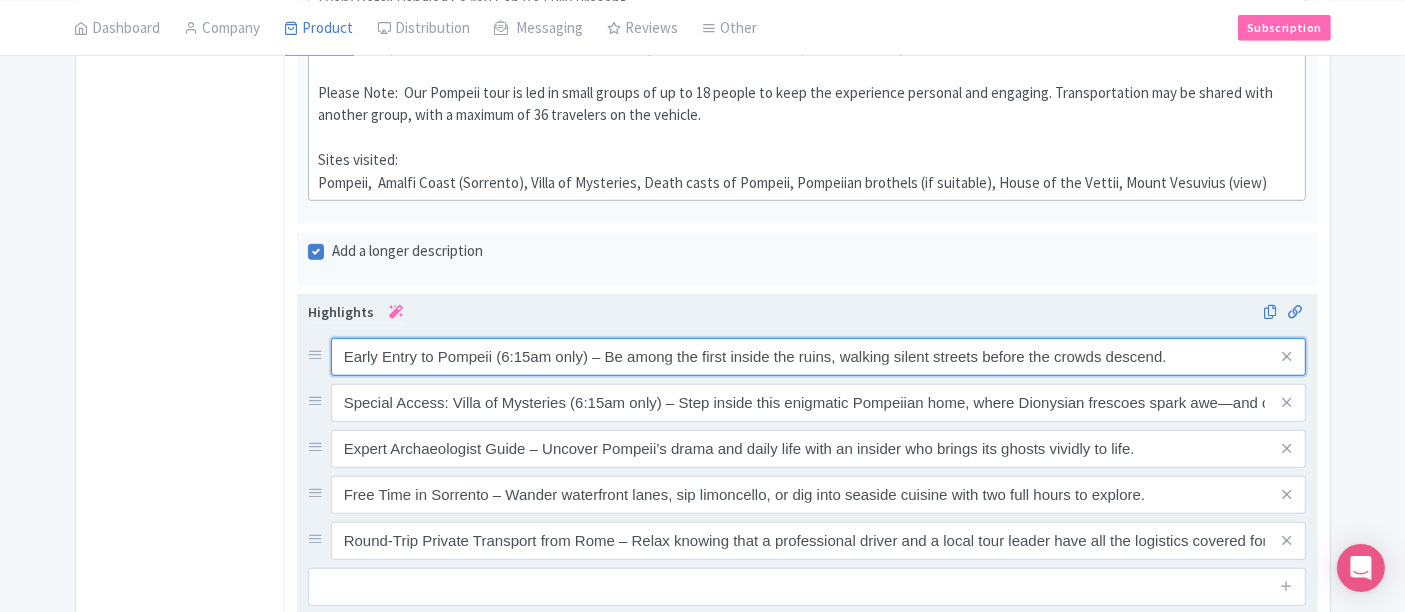drag, startPoint x: 494, startPoint y: 342, endPoint x: 590, endPoint y: 348, distance: 96.18732 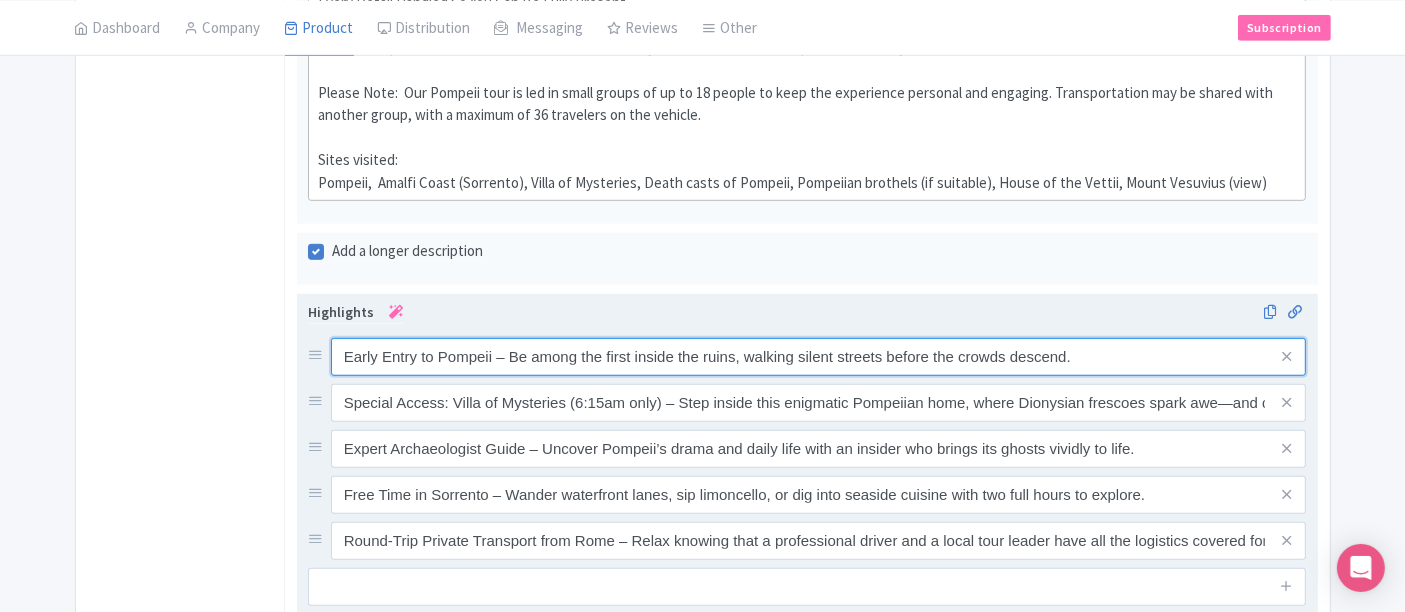 type on "Early Entry to Pompeii – Be among the first inside the ruins, walking silent streets before the crowds descend." 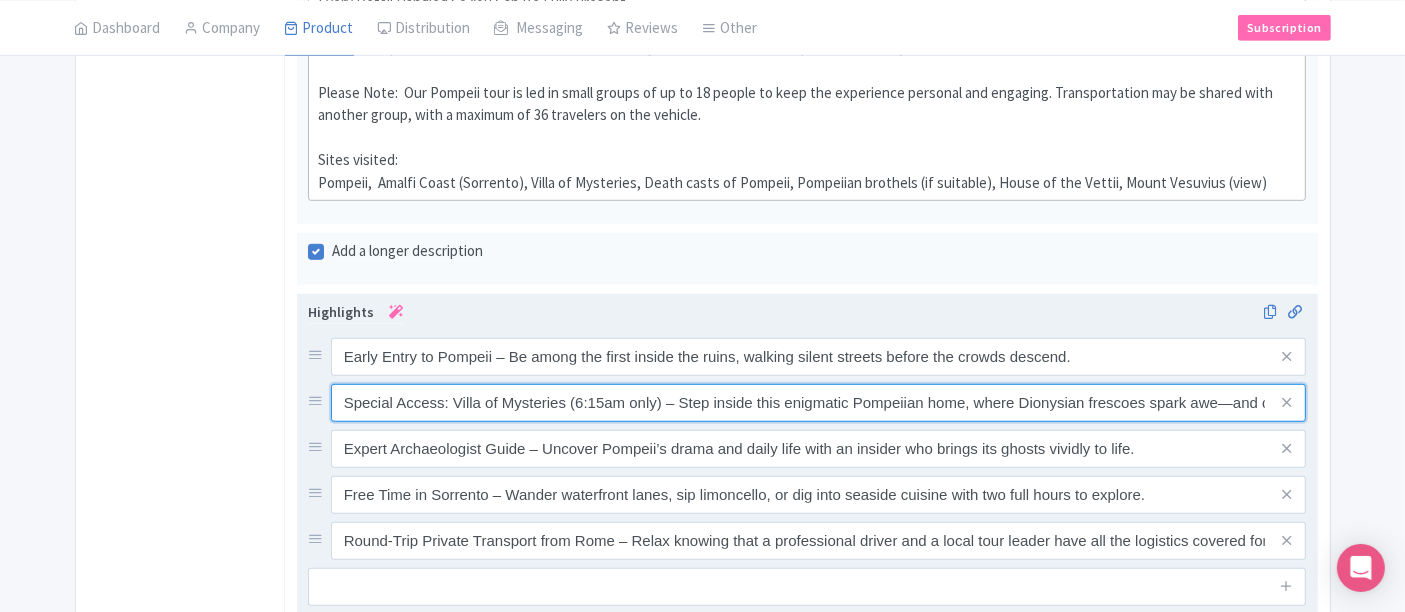 drag, startPoint x: 568, startPoint y: 395, endPoint x: 663, endPoint y: 398, distance: 95.047356 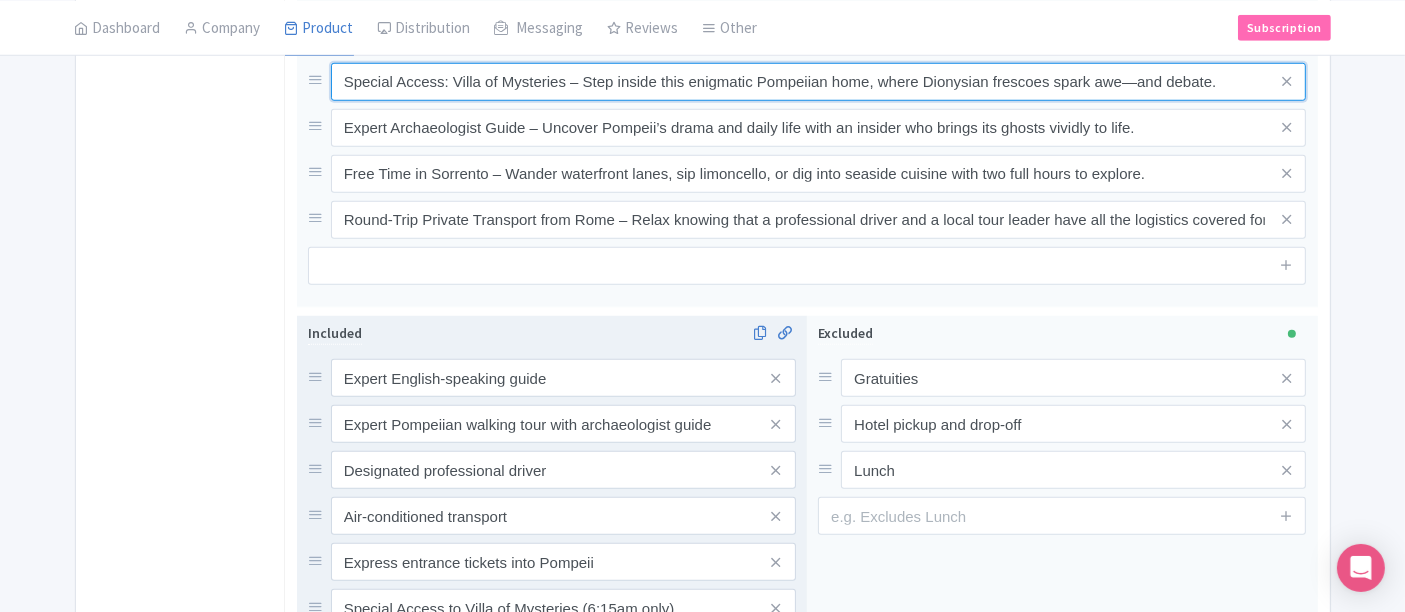 scroll, scrollTop: 1755, scrollLeft: 0, axis: vertical 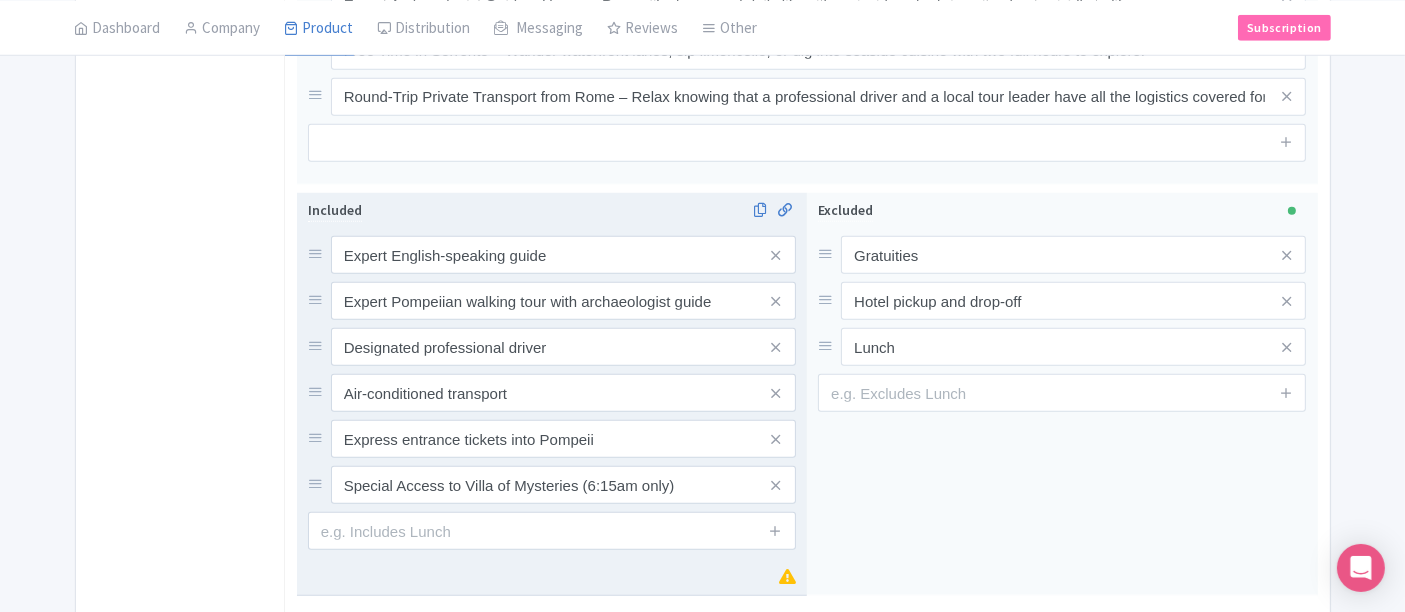 type on "Special Access: Villa of Mysteries – Step inside this enigmatic Pompeiian home, where Dionysian frescoes spark awe—and debate." 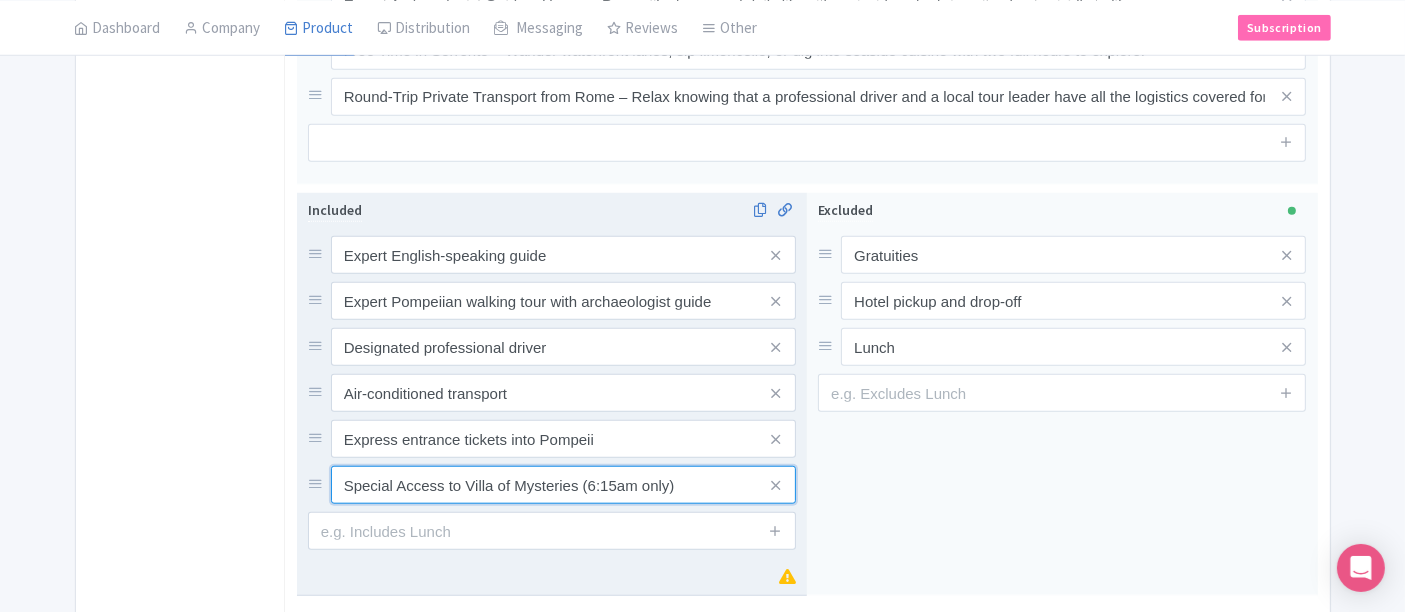 drag, startPoint x: 729, startPoint y: 479, endPoint x: 580, endPoint y: 487, distance: 149.21461 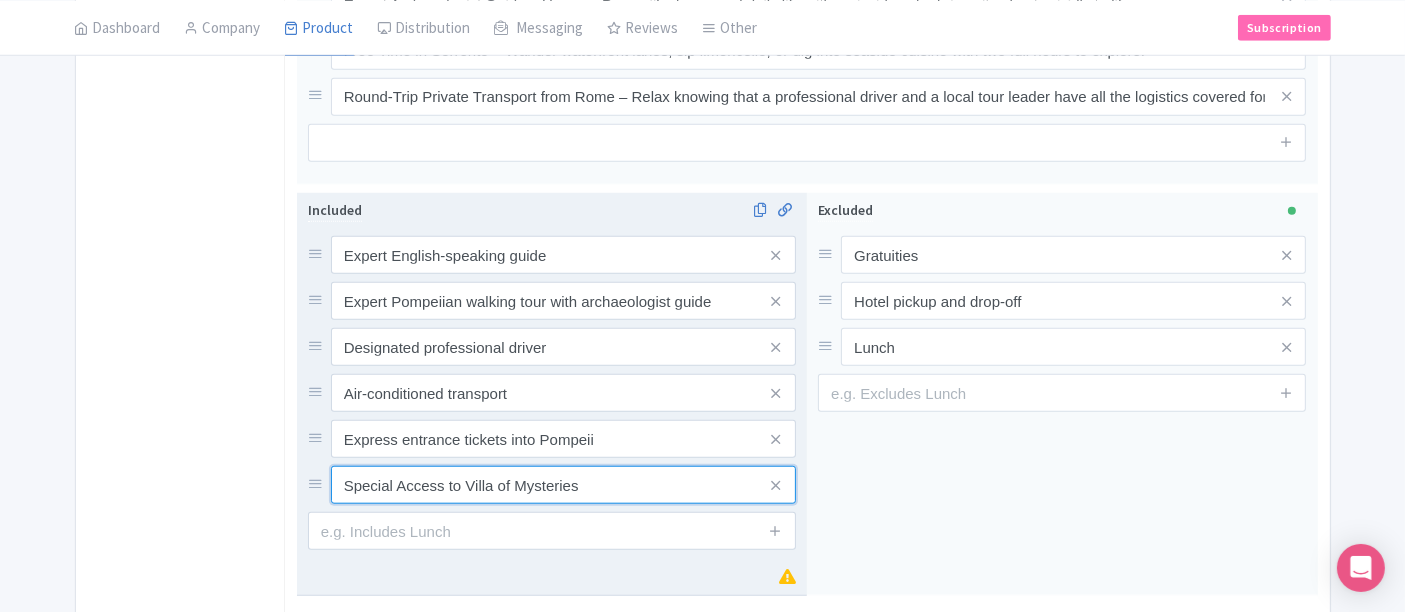 type on "Special Access to Villa of Mysteries" 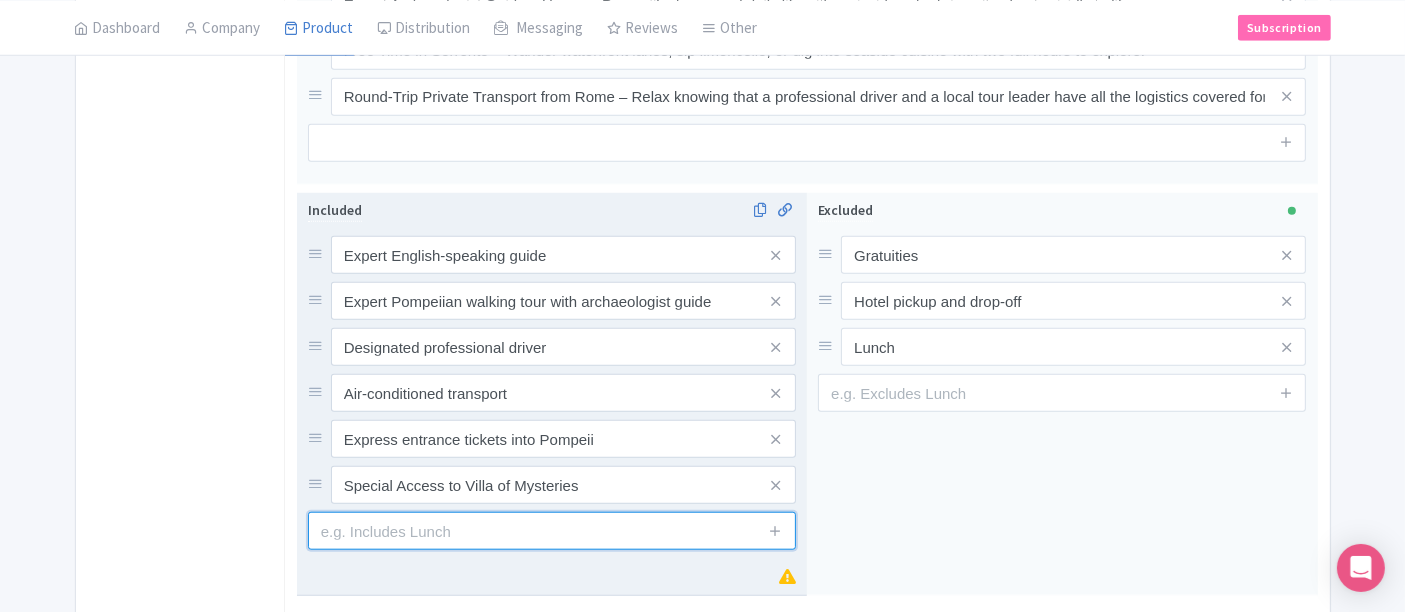 click at bounding box center [552, 531] 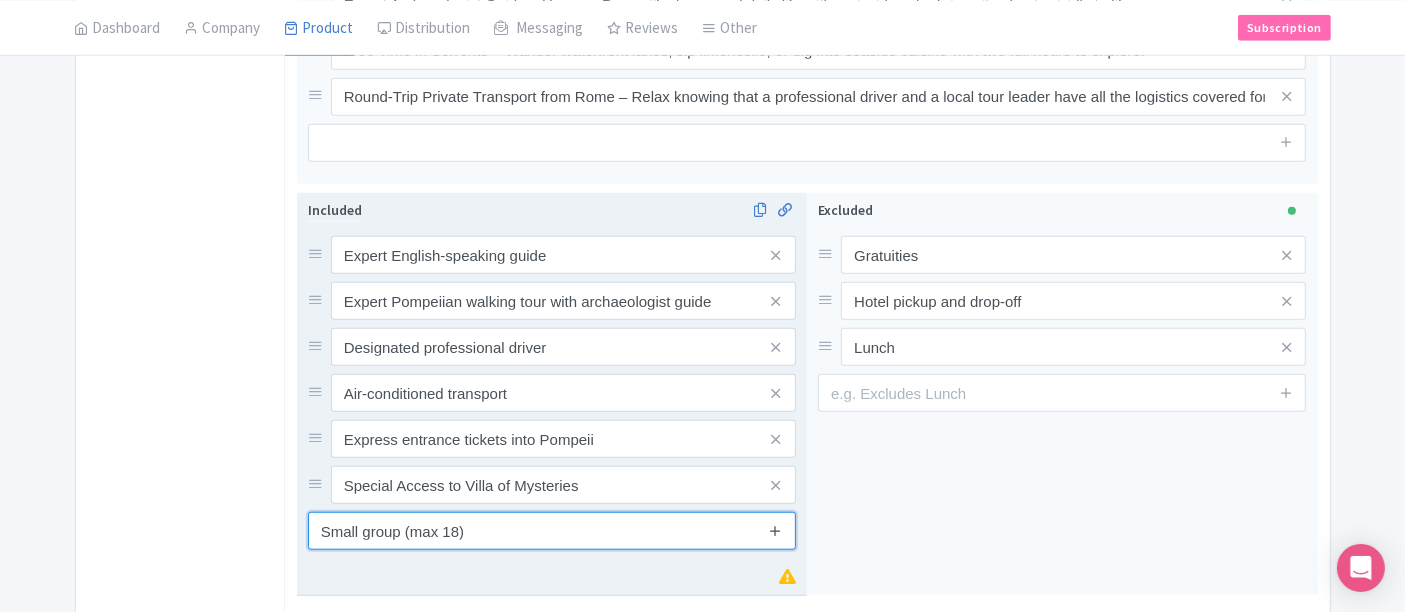 type on "Small group (max 18)" 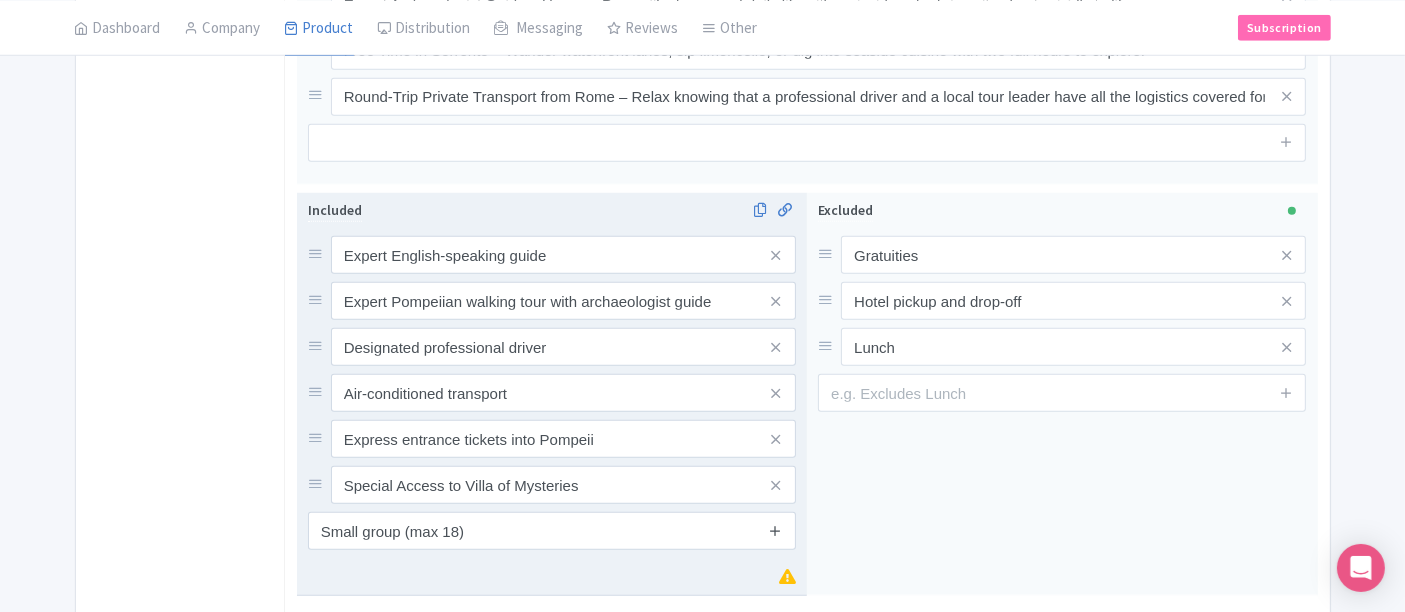 click at bounding box center [775, 530] 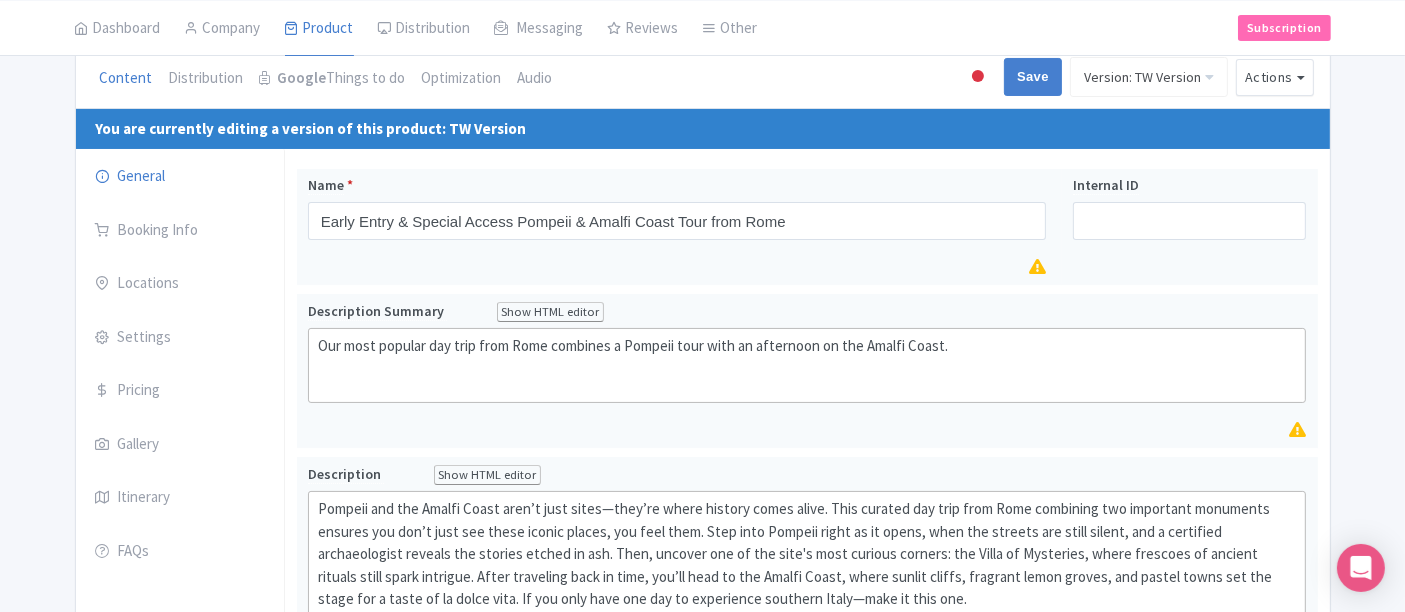 scroll, scrollTop: 0, scrollLeft: 0, axis: both 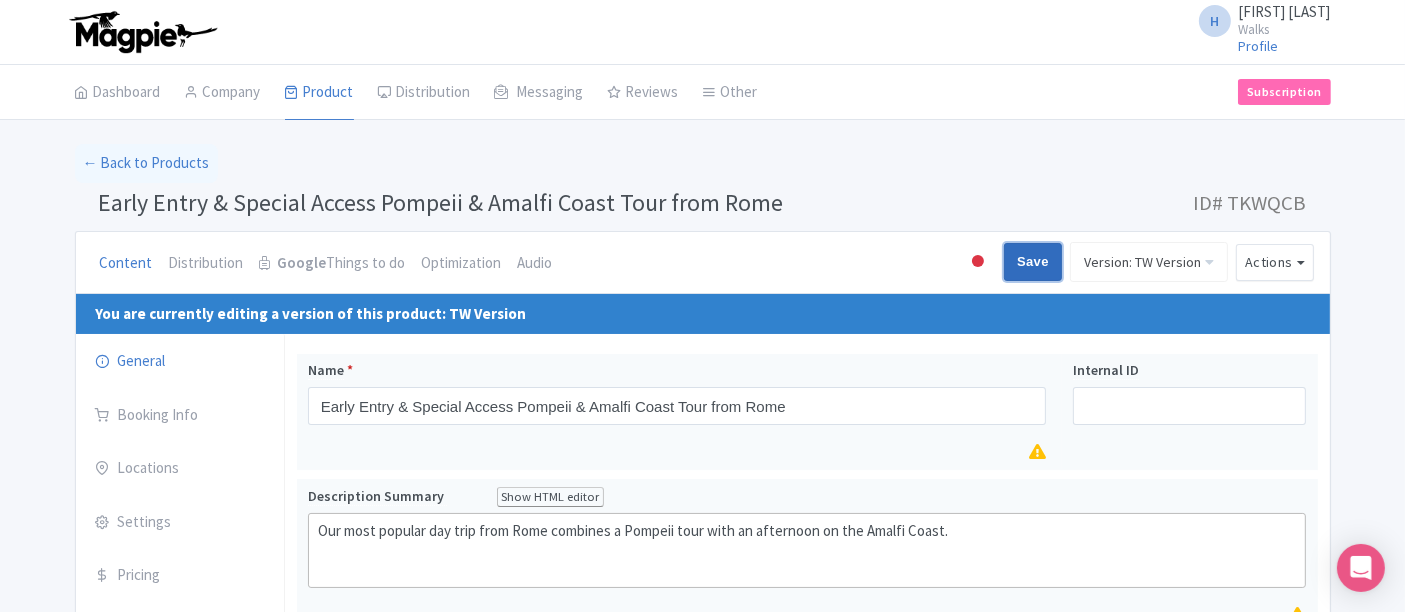 click on "Save" at bounding box center (1033, 262) 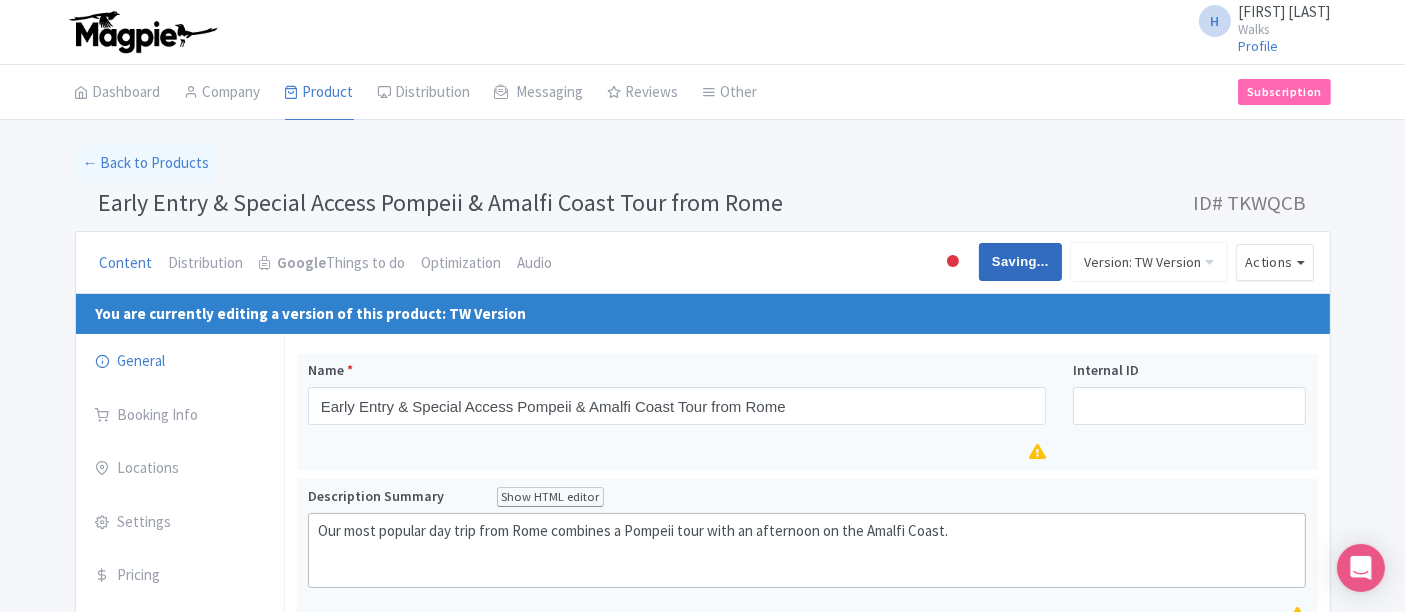 type on "Saving..." 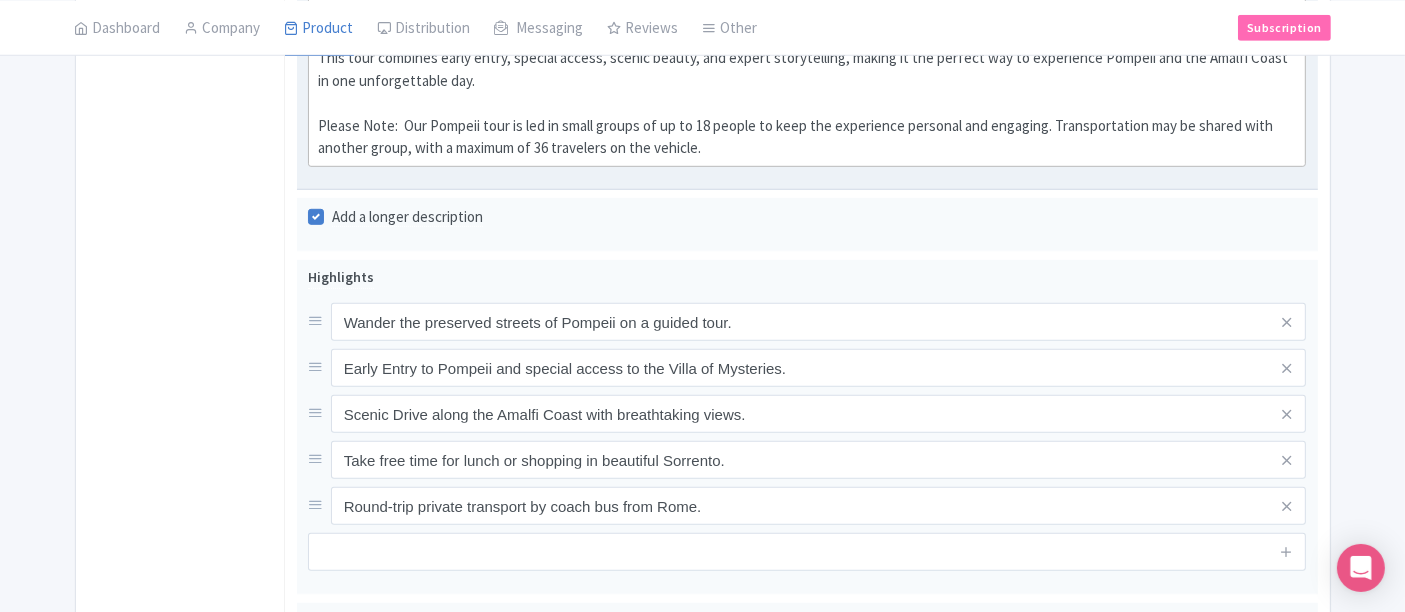 scroll, scrollTop: 888, scrollLeft: 0, axis: vertical 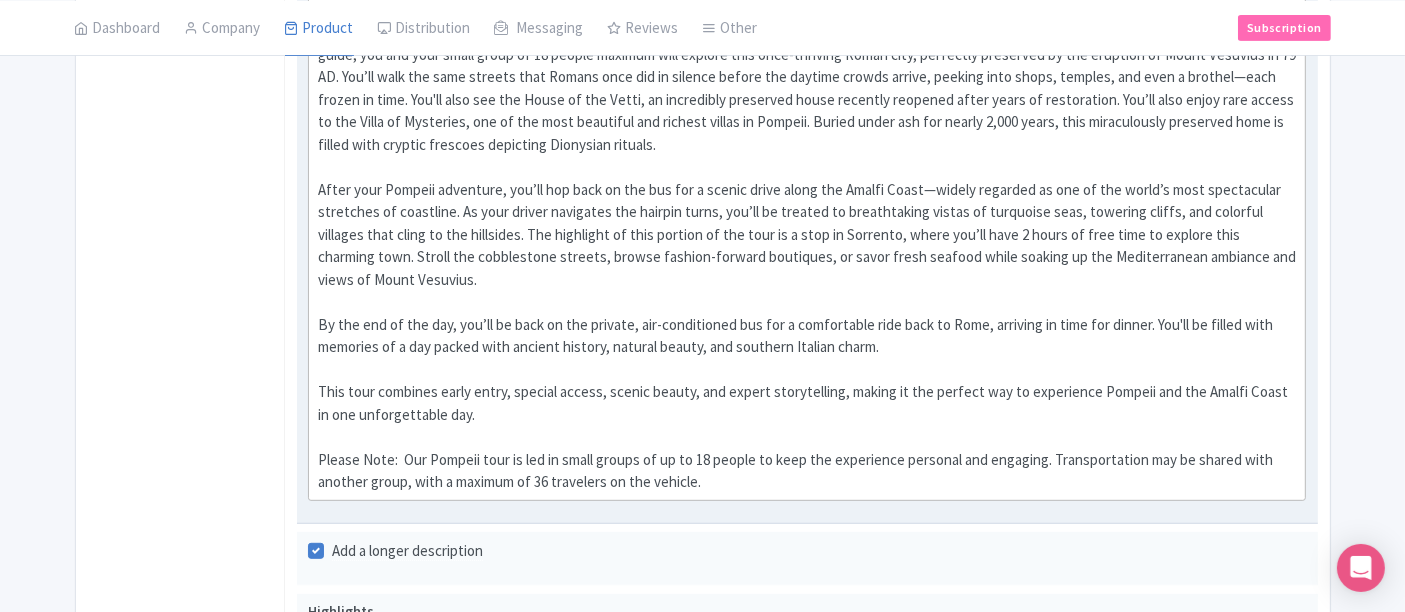 drag, startPoint x: 717, startPoint y: 479, endPoint x: 300, endPoint y: 456, distance: 417.63382 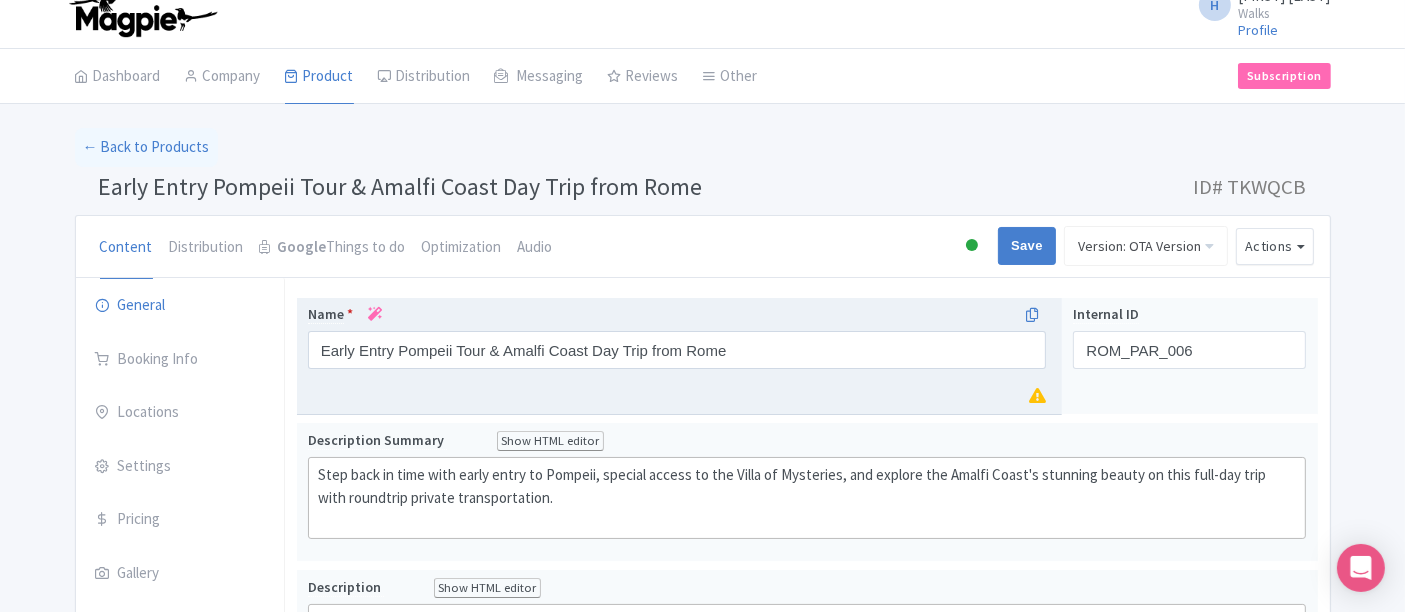 scroll, scrollTop: 0, scrollLeft: 0, axis: both 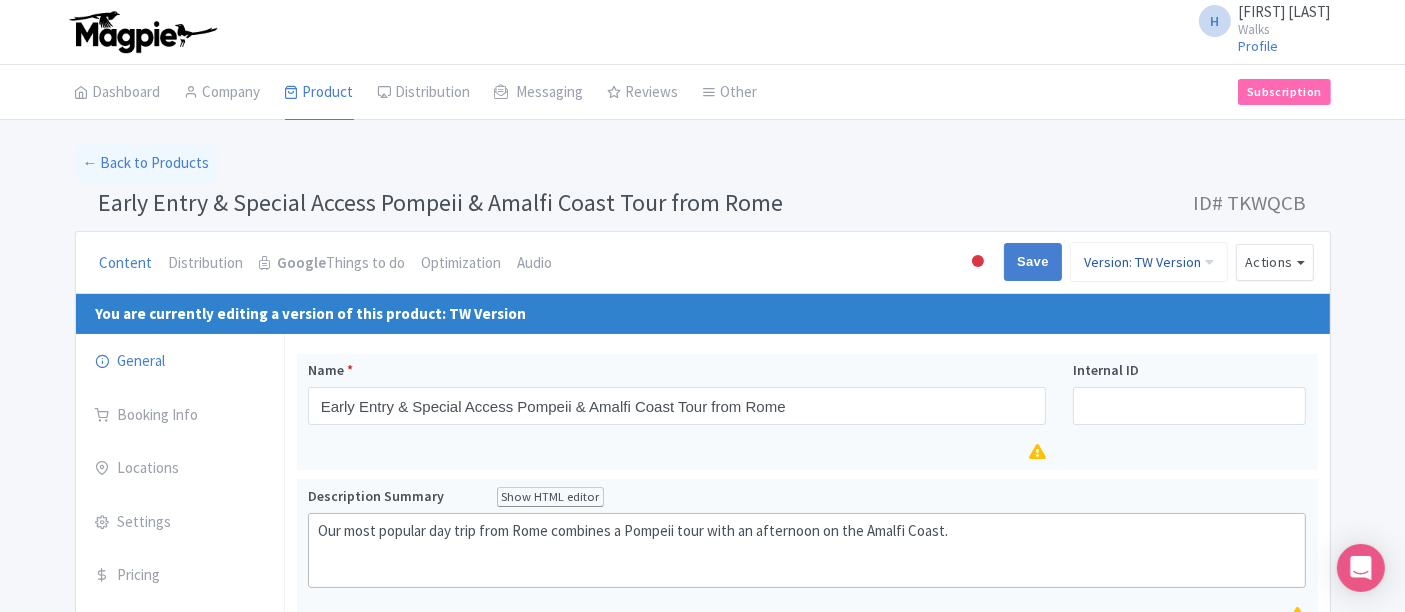 click on "Version: TW Version" at bounding box center (1149, 262) 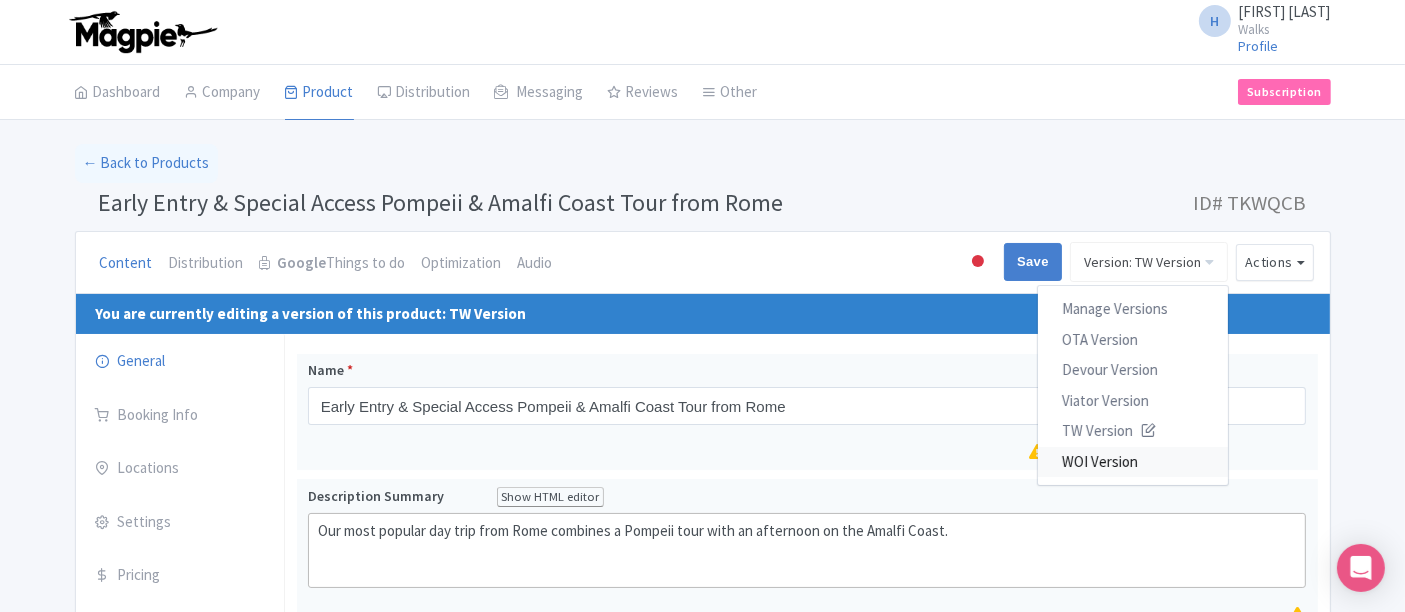 click on "WOI Version" at bounding box center (1133, 462) 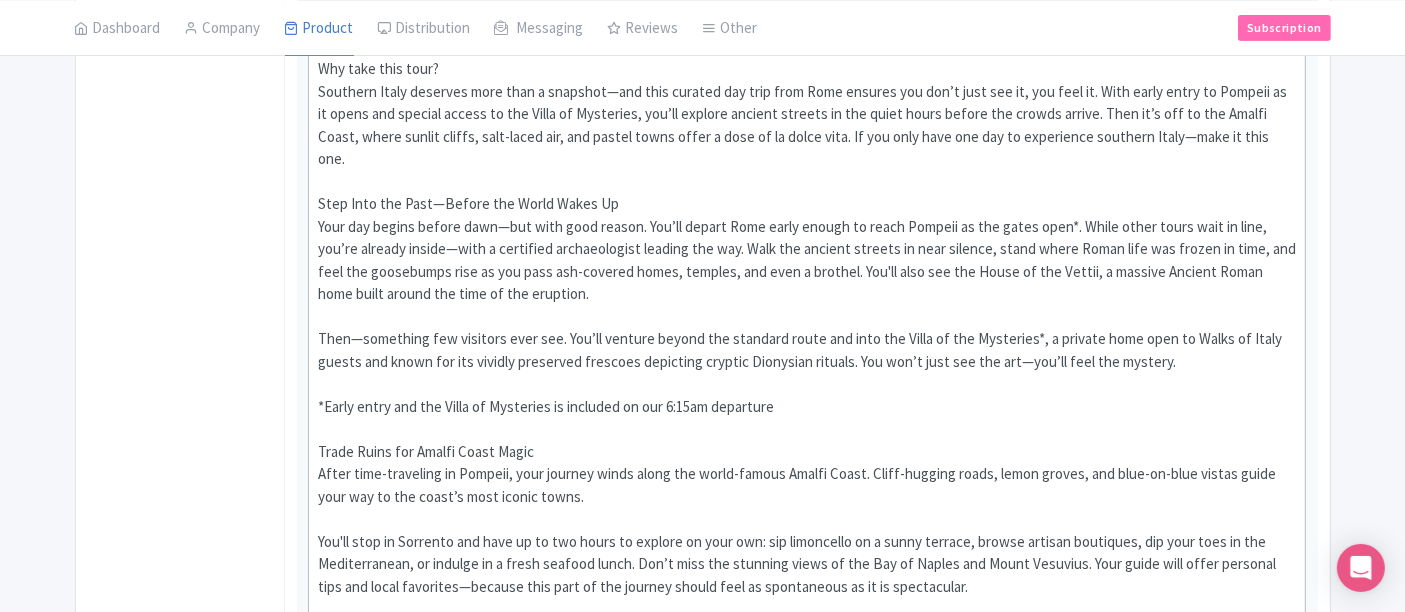 scroll, scrollTop: 777, scrollLeft: 0, axis: vertical 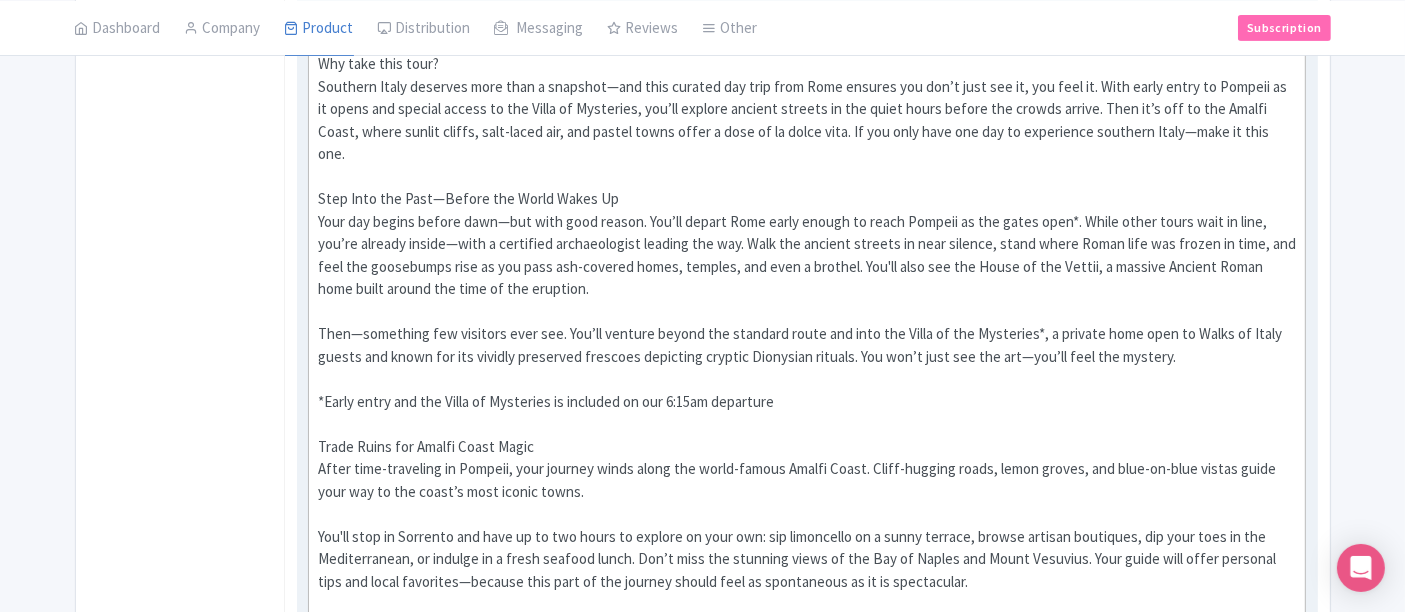 click on "Why take this tour?  Southern Italy deserves more than a snapshot—and this curated day trip from Rome ensures you don’t just see it, you feel it. With early entry to Pompeii as it opens and special access to the Villa of Mysteries, you’ll explore ancient streets in the quiet hours before the crowds arrive. Then it’s off to the Amalfi Coast, where sunlit cliffs, salt-laced air, and pastel towns offer a dose of la dolce vita. If you only have one day to experience southern Italy—make it this one.  Step Into the Past—Before the World Wakes Up  Then—something few visitors ever see. You’ll venture beyond the standard route and into the Villa of the Mysteries*, a private home open to Walks of Italy guests and known for its vividly preserved frescoes depicting cryptic Dionysian rituals. You won’t just see the art—you’ll feel the mystery.  *Early entry and the Villa of Mysteries is included on our 6:15am departure   Trade Ruins for Amalfi Coast Magic   Every Detail, Handled" 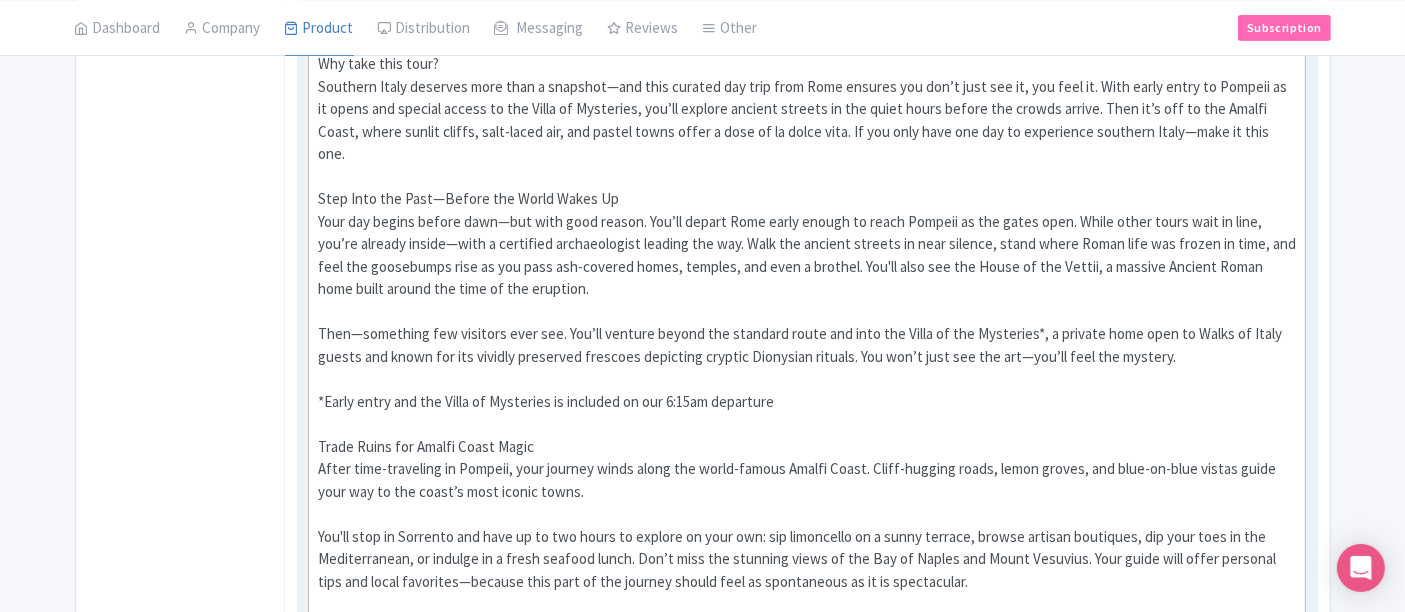 drag, startPoint x: 820, startPoint y: 370, endPoint x: 311, endPoint y: 382, distance: 509.14145 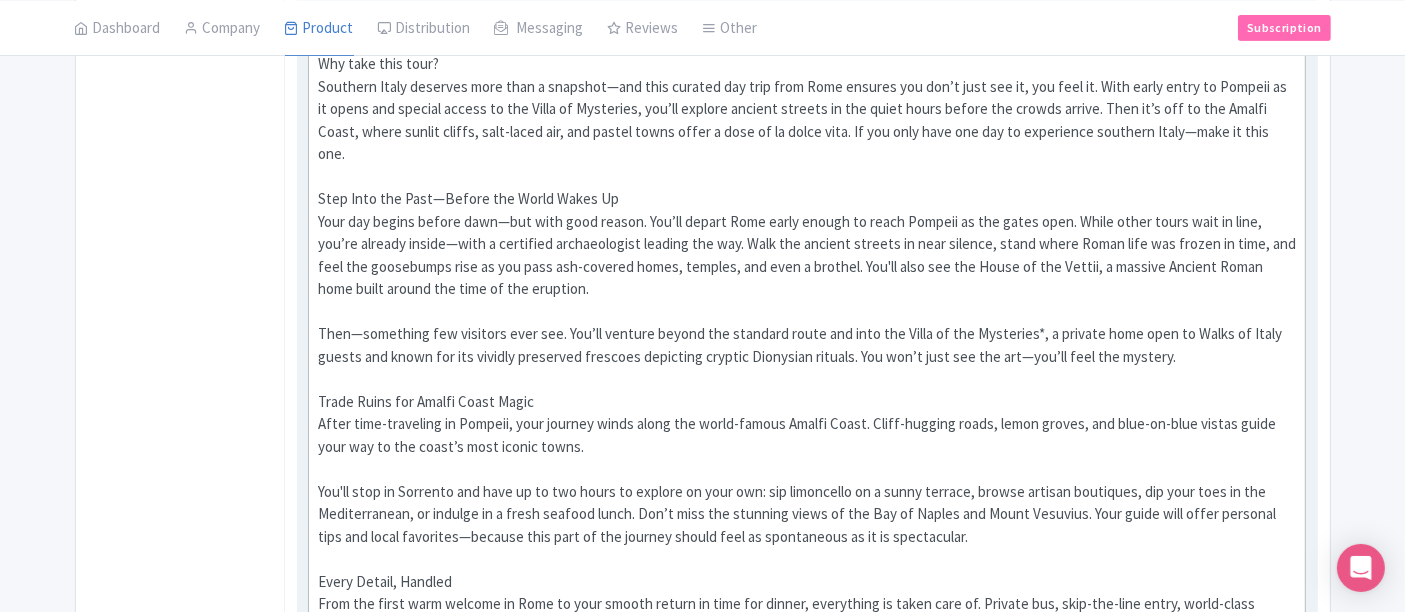 click on "Why take this tour?  Southern Italy deserves more than a snapshot—and this curated day trip from Rome ensures you don’t just see it, you feel it. With early entry to Pompeii as it opens and special access to the Villa of Mysteries, you’ll explore ancient streets in the quiet hours before the crowds arrive. Then it’s off to the Amalfi Coast, where sunlit cliffs, salt-laced air, and pastel towns offer a dose of la dolce vita. If you only have one day to experience southern Italy—make it this one.  Step Into the Past—Before the World Wakes Up  Then—something few visitors ever see. You’ll venture beyond the standard route and into the Villa of the Mysteries*, a private home open to Walks of Italy guests and known for its vividly preserved frescoes depicting cryptic Dionysian rituals. You won’t just see the art—you’ll feel the mystery.   Trade Ruins for Amalfi Coast Magic   Every Detail, Handled    Sites visited:" 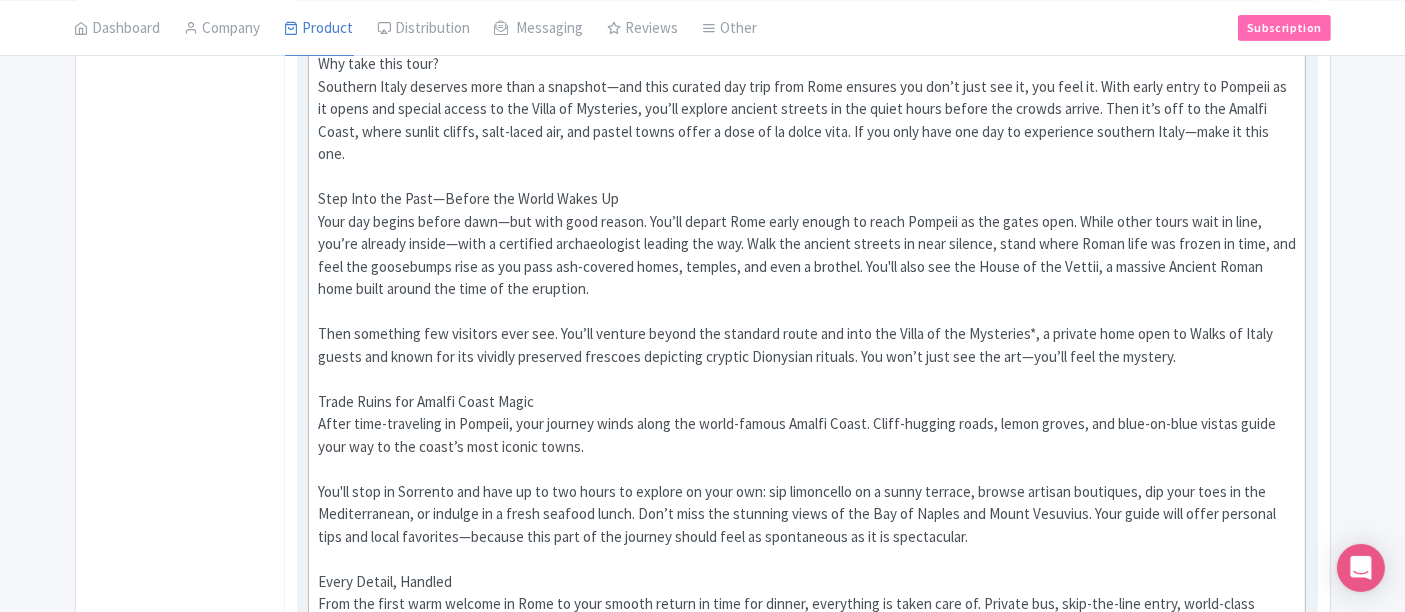 click on "Why take this tour?  Southern Italy deserves more than a snapshot—and this curated day trip from Rome ensures you don’t just see it, you feel it. With early entry to Pompeii as it opens and special access to the Villa of Mysteries, you’ll explore ancient streets in the quiet hours before the crowds arrive. Then it’s off to the Amalfi Coast, where sunlit cliffs, salt-laced air, and pastel towns offer a dose of la dolce vita. If you only have one day to experience southern Italy—make it this one.  Step Into the Past—Before the World Wakes Up  Then something few visitors ever see. You’ll venture beyond the standard route and into the Villa of the Mysteries*, a private home open to Walks of Italy guests and known for its vividly preserved frescoes depicting cryptic Dionysian rituals. You won’t just see the art—you’ll feel the mystery.   Trade Ruins for Amalfi Coast Magic   Every Detail, Handled    Sites visited:" 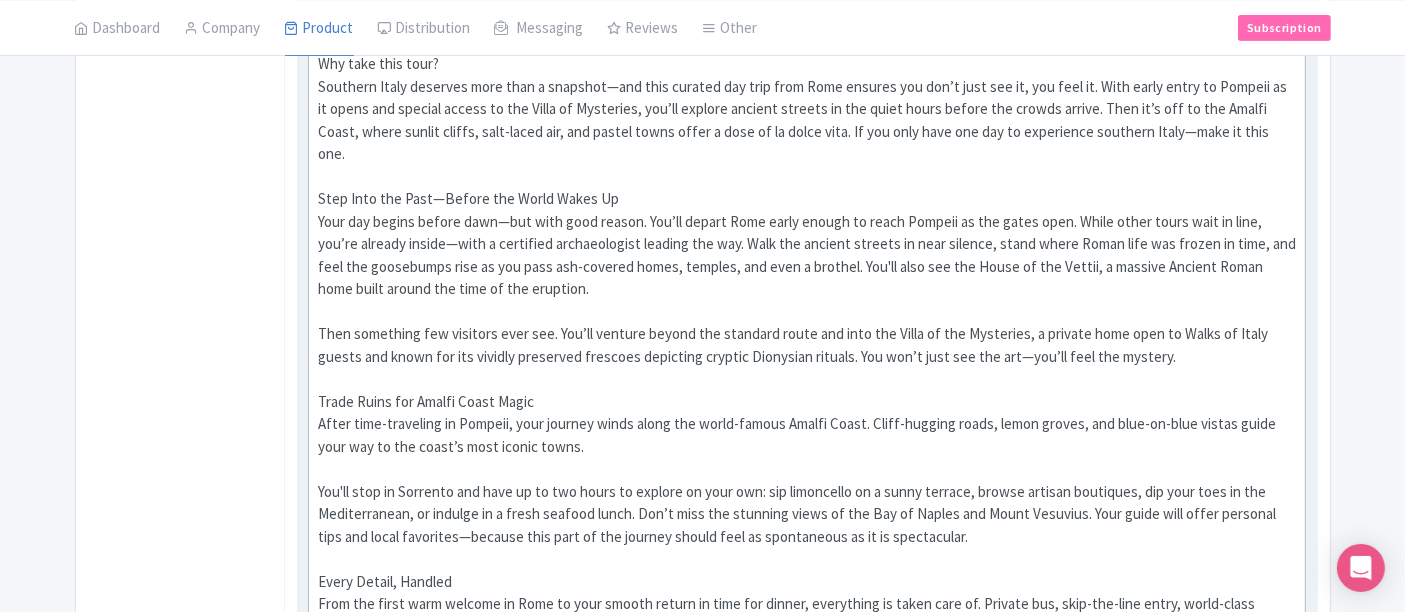 click on "Why take this tour? Southern Italy deserves more than a snapshot—and this curated day trip from [CITY] ensures you don’t just see it, you feel it. With early entry to Pompeii as it opens and special access to the Villa of Mysteries, you’ll explore ancient streets in the quiet hours before the crowds arrive. Then it’s off to the Amalfi Coast, where sunlit cliffs, salt-laced air, and pastel towns offer a dose of la dolce vita. If you only have one day to experience southern Italy—make it this one. Step Into the Past—Before the World Wakes Up Then something few visitors ever see. You’ll venture beyond the standard route and into the Villa of the Mysteries, a private home open to Walks of Italy guests and known for its vividly preserved frescoes depicting cryptic Dionysian rituals. You won’t just see the art—you’ll feel the mystery. Trade Ruins for Amalfi Coast Magic Every Detail, Handled Sites visited:" 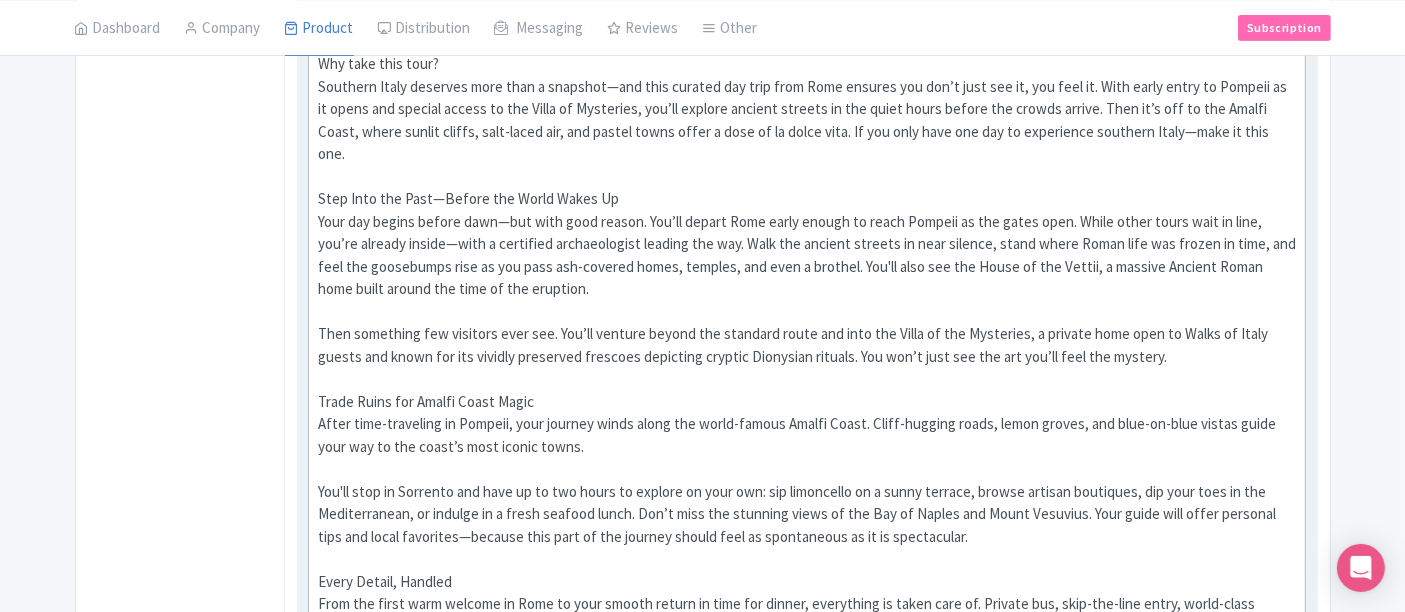 click on "Why take this tour?  Southern Italy deserves more than a snapshot—and this curated day trip from Rome ensures you don’t just see it, you feel it. With early entry to Pompeii as it opens and special access to the Villa of Mysteries, you’ll explore ancient streets in the quiet hours before the crowds arrive. Then it’s off to the Amalfi Coast, where sunlit cliffs, salt-laced air, and pastel towns offer a dose of la dolce vita. If you only have one day to experience southern Italy—make it this one.  Step Into the Past—Before the World Wakes Up  Then something few visitors ever see. You’ll venture beyond the standard route and into the Villa of the Mysteries, a private home open to Walks of Italy guests and known for its vividly preserved frescoes depicting cryptic Dionysian rituals. You won’t just see the art you’ll feel the mystery.   Trade Ruins for Amalfi Coast Magic   Every Detail, Handled    Sites visited:" 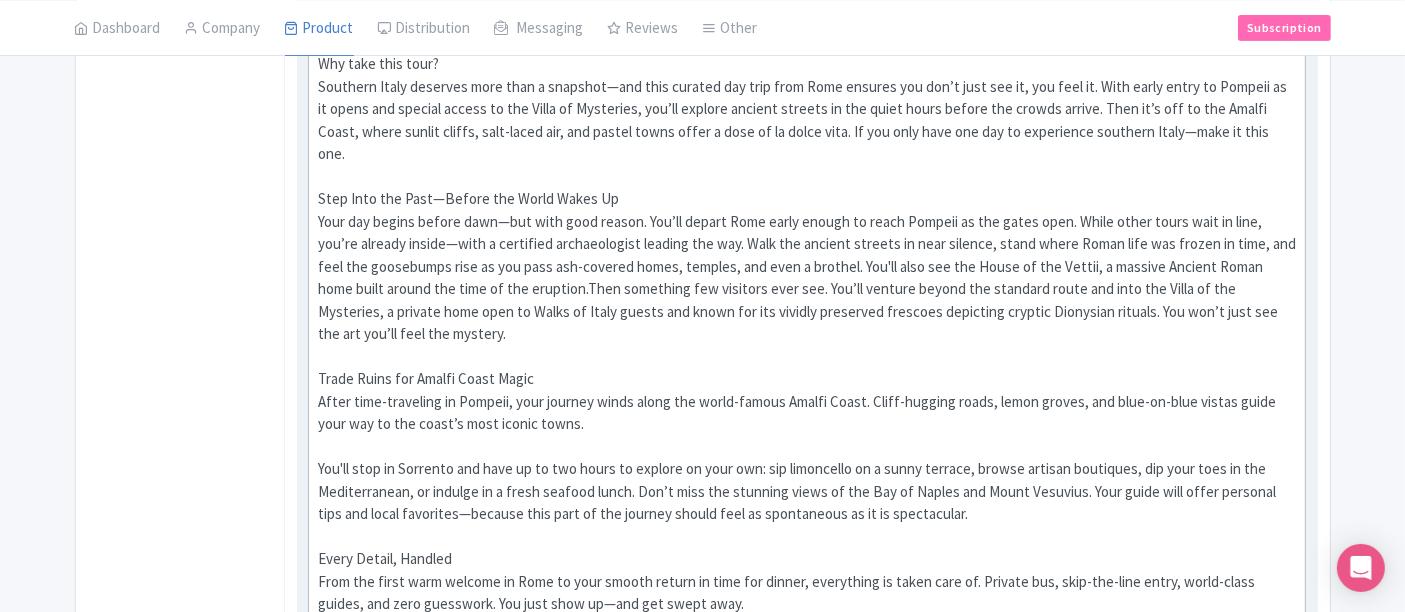 drag, startPoint x: 860, startPoint y: 288, endPoint x: 860, endPoint y: 300, distance: 12 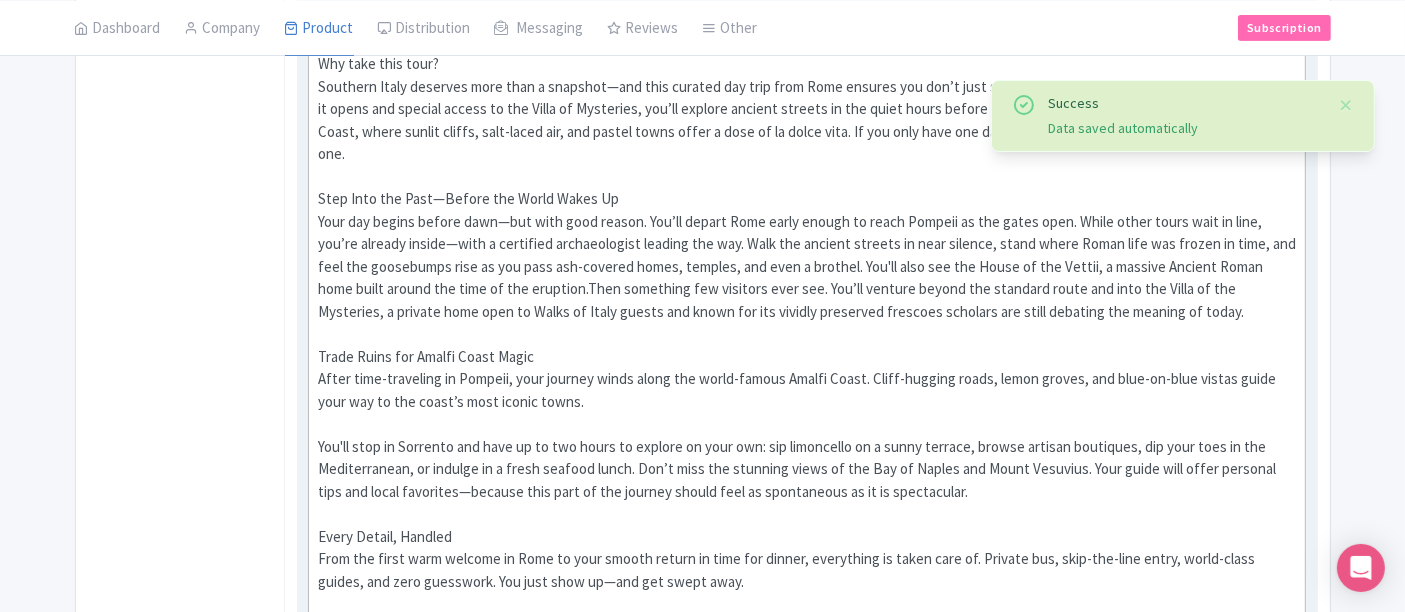 click on "Why take this tour?  Southern Italy deserves more than a snapshot—and this curated day trip from Rome ensures you don’t just see it, you feel it. With early entry to Pompeii as it opens and special access to the Villa of Mysteries, you’ll explore ancient streets in the quiet hours before the crowds arrive. Then it’s off to the Amalfi Coast, where sunlit cliffs, salt-laced air, and pastel towns offer a dose of la dolce vita. If you only have one day to experience southern Italy—make it this one.  Step Into the Past—Before the World Wakes Up  Then something few visitors ever see. You’ll venture beyond the standard route and into the Villa of the Mysteries, a private home open to Walks of Italy guests and known for its vividly preserved frescoes scholars are still debating the meaning of today.  Trade Ruins for Amalfi Coast Magic   Every Detail, Handled    Sites visited:" 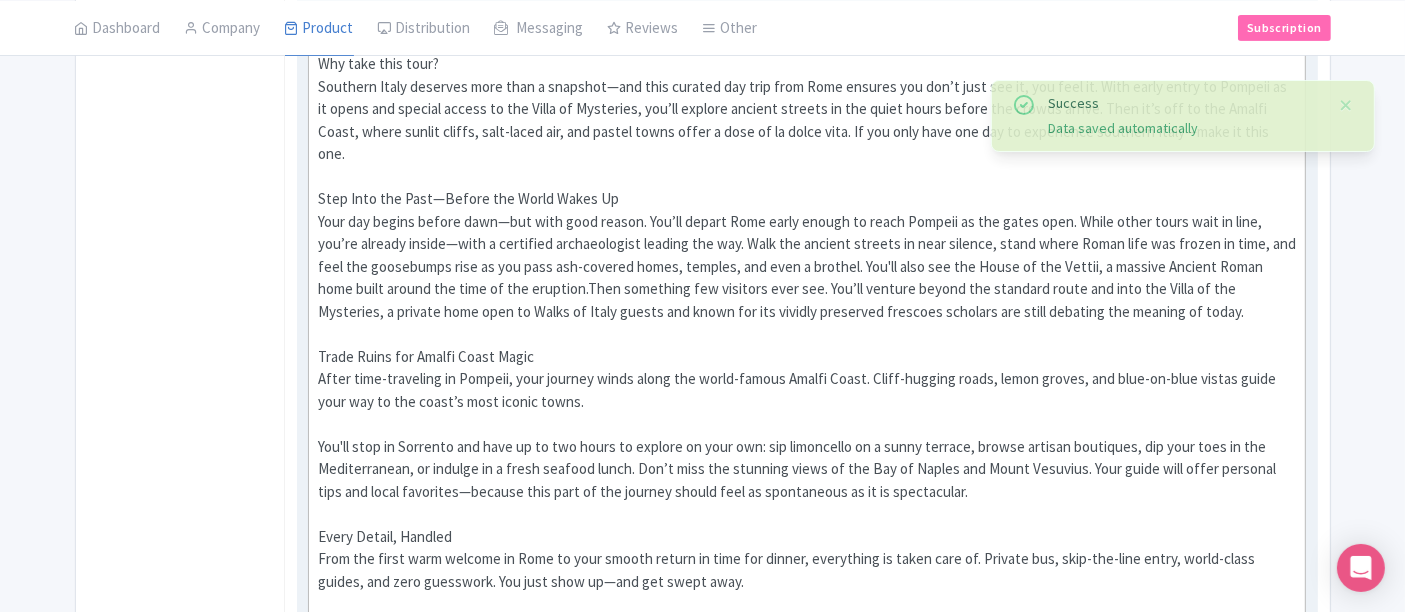 click on "Why take this tour?  Southern Italy deserves more than a snapshot—and this curated day trip from Rome ensures you don’t just see it, you feel it. With early entry to Pompeii as it opens and special access to the Villa of Mysteries, you’ll explore ancient streets in the quiet hours before the crowds arrive. Then it’s off to the Amalfi Coast, where sunlit cliffs, salt-laced air, and pastel towns offer a dose of la dolce vita. If you only have one day to experience southern Italy—make it this one.  Step Into the Past—Before the World Wakes Up  Then something few visitors ever see. You’ll venture beyond the standard route and into the Villa of the Mysteries, a private home open to Walks of Italy guests and known for its vividly preserved frescoes scholars are still debating the meaning of today.  Trade Ruins for Amalfi Coast Magic   Every Detail, Handled    Sites visited:" 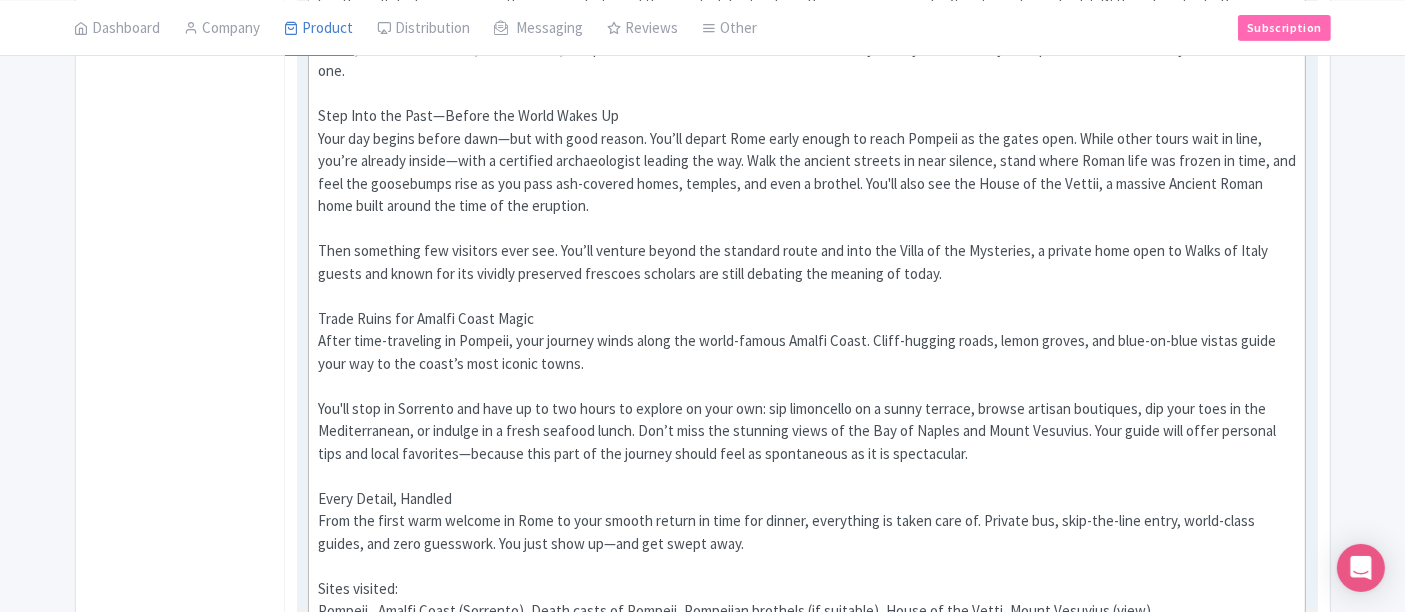 scroll, scrollTop: 888, scrollLeft: 0, axis: vertical 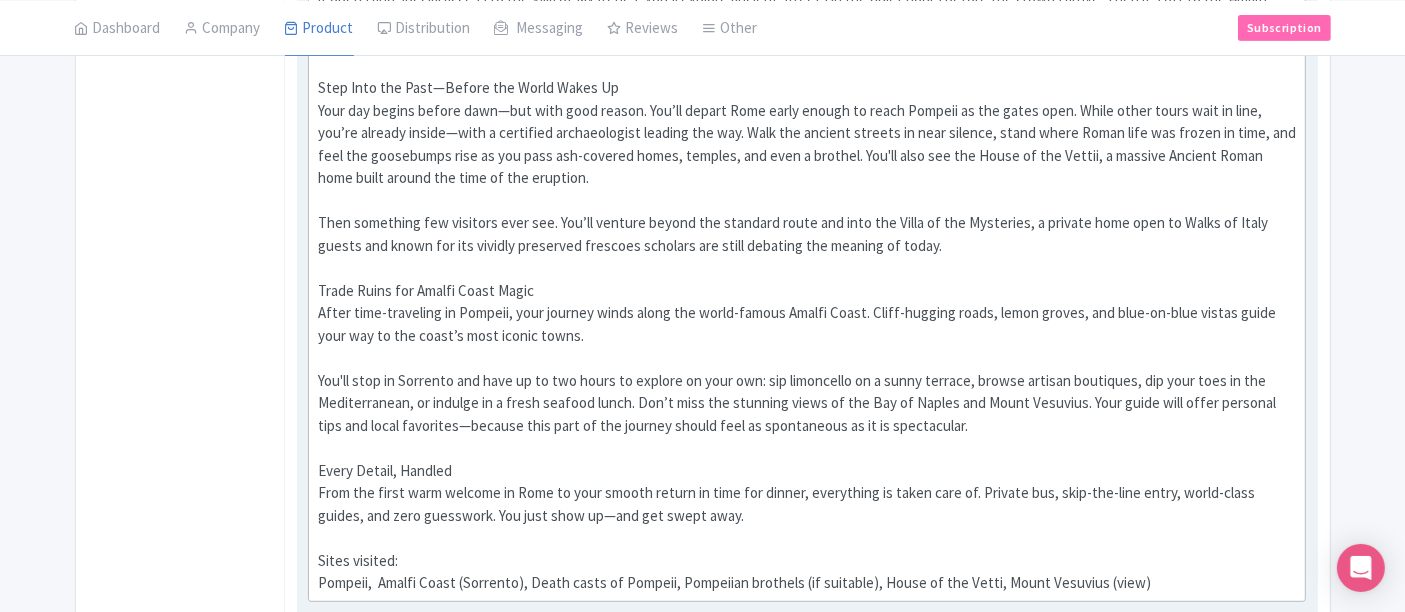 click on "Why take this tour?  Southern Italy deserves more than a snapshot—and this curated day trip from Rome ensures you don’t just see it, you feel it. With early entry to Pompeii as it opens and special access to the Villa of Mysteries, you’ll explore ancient streets in the quiet hours before the crowds arrive. Then it’s off to the Amalfi Coast, where sunlit cliffs, salt-laced air, and pastel towns offer a dose of la dolce vita. If you only have one day to experience southern Italy—make it this one.  Step Into the Past—Before the World Wakes Up  Then something few visitors ever see. You’ll venture beyond the standard route and into the Villa of the Mysteries, a private home open to Walks of Italy guests and known for its vividly preserved frescoes scholars are still debating the meaning of today.  Trade Ruins for Amalfi Coast Magic   Every Detail, Handled    Sites visited:" 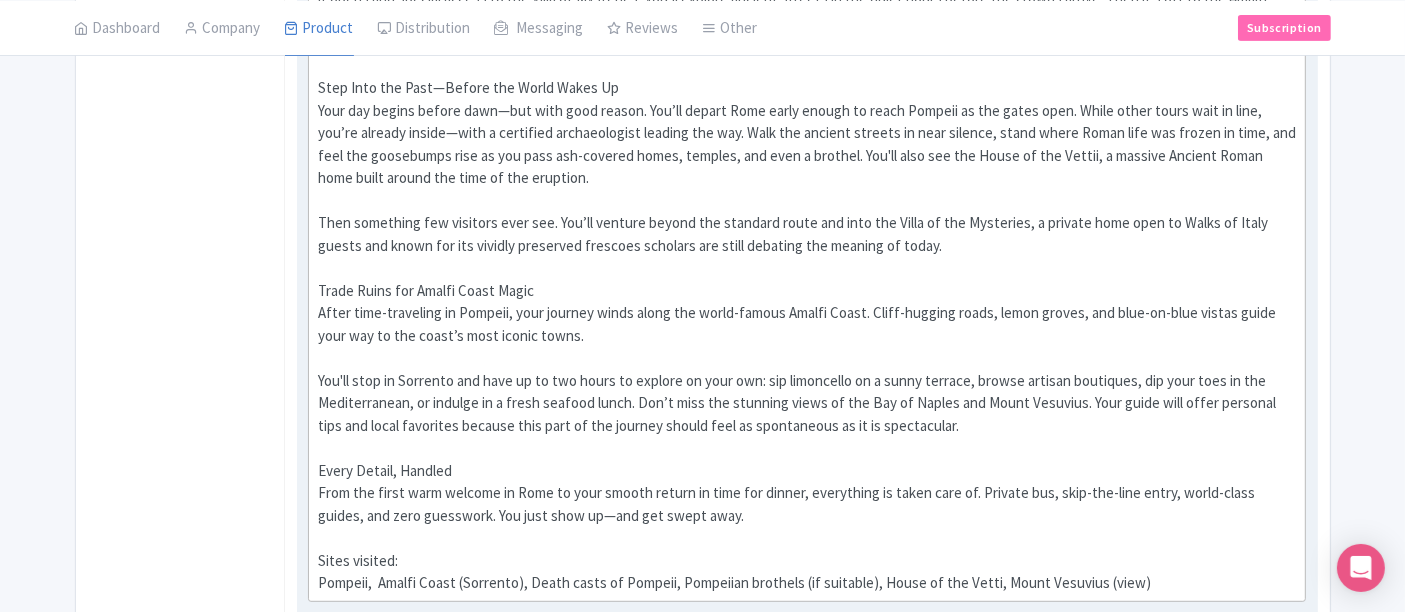 click on "Why take this tour?  Southern Italy deserves more than a snapshot—and this curated day trip from Rome ensures you don’t just see it, you feel it. With early entry to Pompeii as it opens and special access to the Villa of Mysteries, you’ll explore ancient streets in the quiet hours before the crowds arrive. Then it’s off to the Amalfi Coast, where sunlit cliffs, salt-laced air, and pastel towns offer a dose of la dolce vita. If you only have one day to experience southern Italy—make it this one.  Step Into the Past—Before the World Wakes Up  Then something few visitors ever see. You’ll venture beyond the standard route and into the Villa of the Mysteries, a private home open to Walks of Italy guests and known for its vividly preserved frescoes scholars are still debating the meaning of today.  Trade Ruins for Amalfi Coast Magic   Every Detail, Handled    Sites visited:" 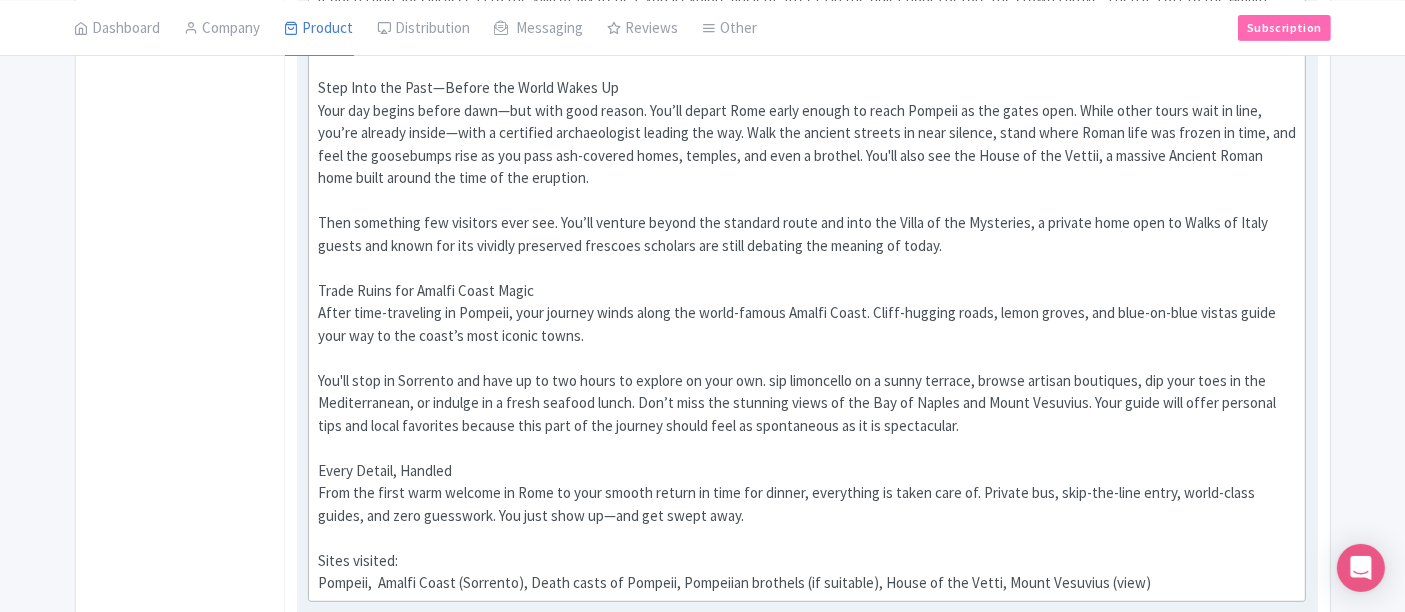 drag, startPoint x: 1086, startPoint y: 376, endPoint x: 1089, endPoint y: 398, distance: 22.203604 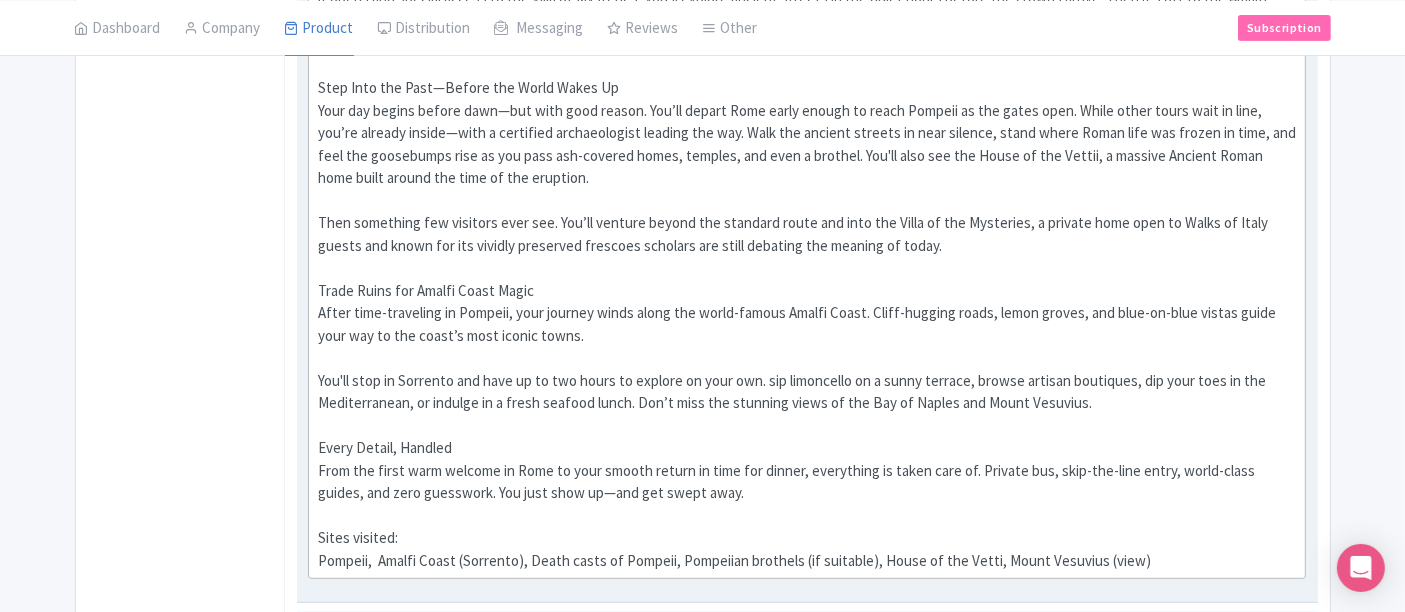 click on "Why take this tour?  Southern Italy deserves more than a snapshot—and this curated day trip from Rome ensures you don’t just see it, you feel it. With early entry to Pompeii as it opens and special access to the Villa of Mysteries, you’ll explore ancient streets in the quiet hours before the crowds arrive. Then it’s off to the Amalfi Coast, where sunlit cliffs, salt-laced air, and pastel towns offer a dose of la dolce vita. If you only have one day to experience southern Italy—make it this one.  Step Into the Past—Before the World Wakes Up  Then something few visitors ever see. You’ll venture beyond the standard route and into the Villa of the Mysteries, a private home open to Walks of Italy guests and known for its vividly preserved frescoes scholars are still debating the meaning of today.  Trade Ruins for Amalfi Coast Magic   Every Detail, Handled    Sites visited:" 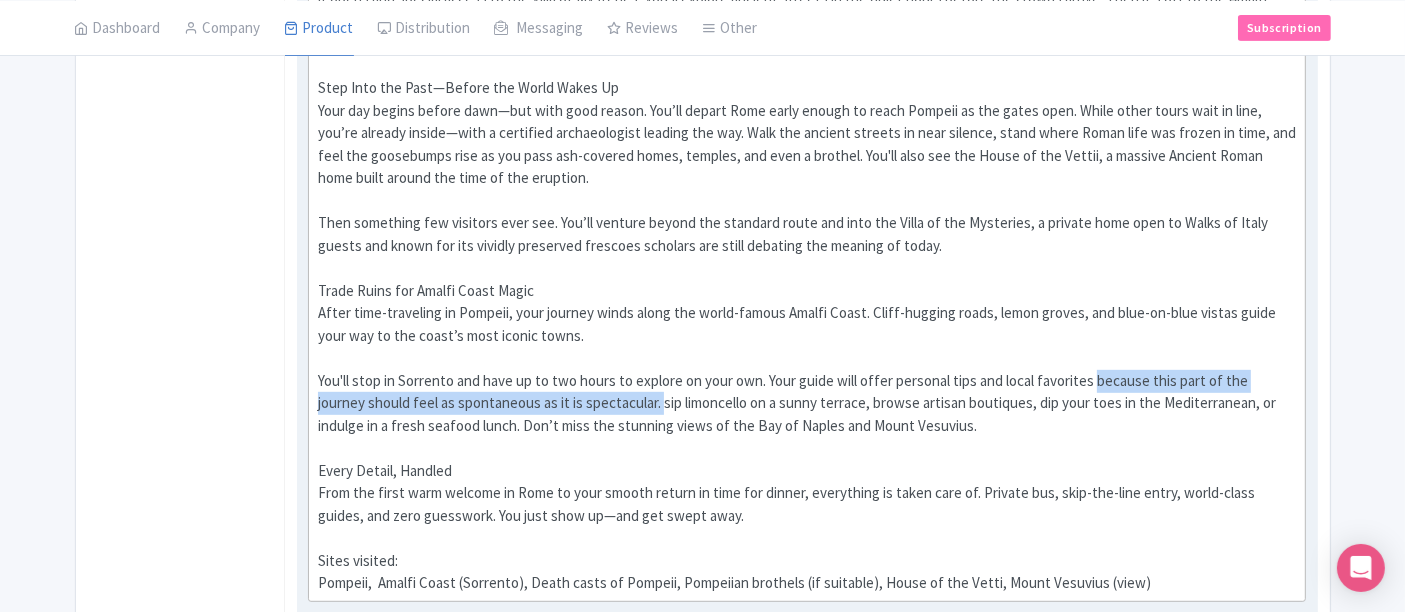 drag, startPoint x: 1096, startPoint y: 351, endPoint x: 610, endPoint y: 384, distance: 487.11908 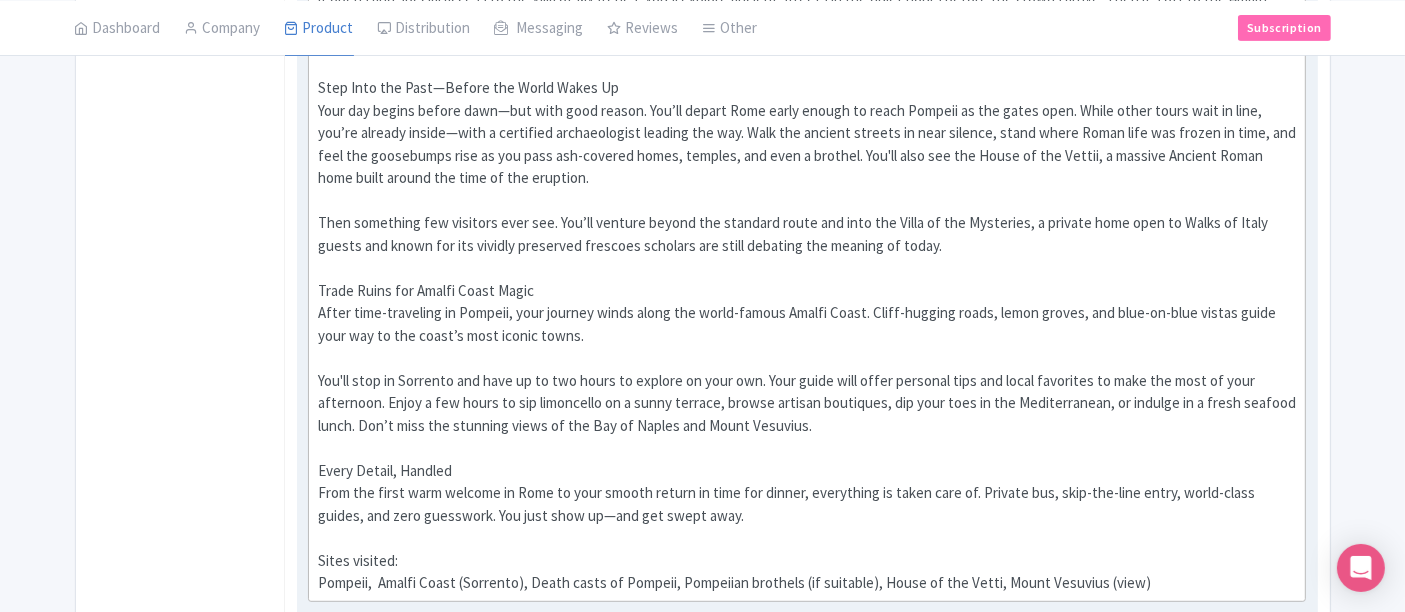 click on "Why take this tour?  Southern Italy deserves more than a snapshot—and this curated day trip from Rome ensures you don’t just see it, you feel it. With early entry to Pompeii as it opens and special access to the Villa of Mysteries, you’ll explore ancient streets in the quiet hours before the crowds arrive. Then it’s off to the Amalfi Coast, where sunlit cliffs, salt-laced air, and pastel towns offer a dose of la dolce vita. If you only have one day to experience southern Italy—make it this one.  Step Into the Past—Before the World Wakes Up  Then something few visitors ever see. You’ll venture beyond the standard route and into the Villa of the Mysteries, a private home open to Walks of Italy guests and known for its vividly preserved frescoes scholars are still debating the meaning of today.  Trade Ruins for Amalfi Coast Magic   Every Detail, Handled    Sites visited:" 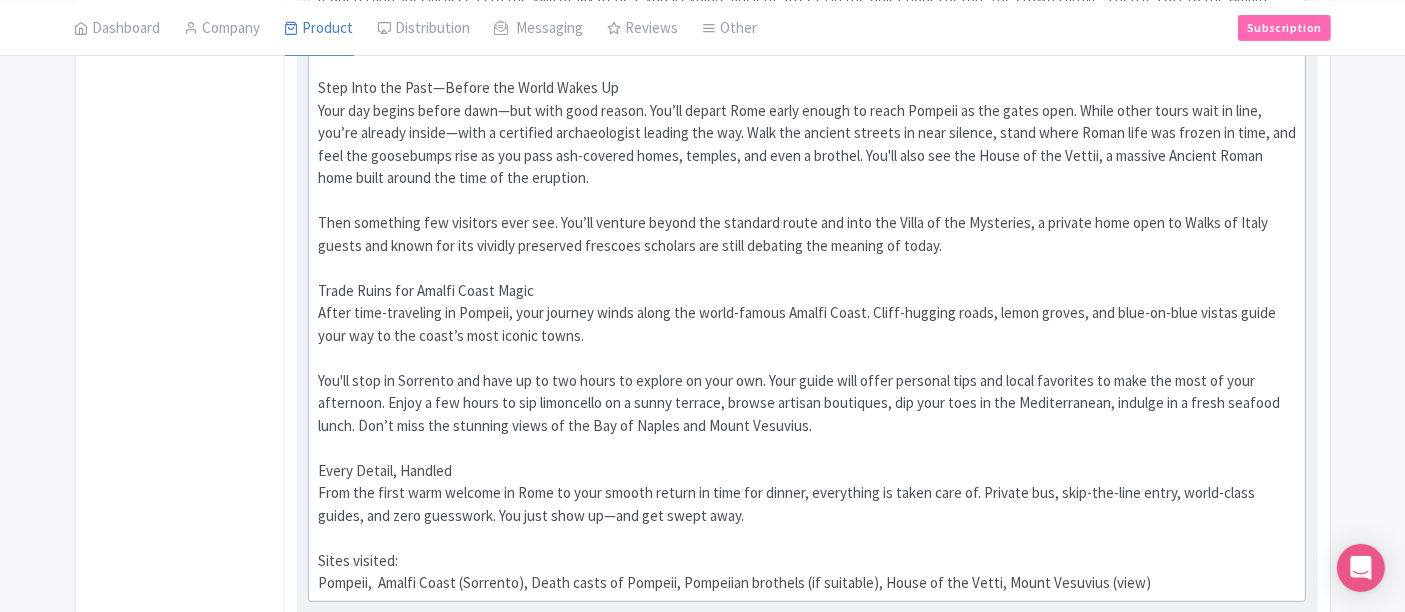 click on "Why take this tour?  Southern Italy deserves more than a snapshot—and this curated day trip from Rome ensures you don’t just see it, you feel it. With early entry to Pompeii as it opens and special access to the Villa of Mysteries, you’ll explore ancient streets in the quiet hours before the crowds arrive. Then it’s off to the Amalfi Coast, where sunlit cliffs, salt-laced air, and pastel towns offer a dose of la dolce vita. If you only have one day to experience southern Italy—make it this one.  Step Into the Past—Before the World Wakes Up  Then something few visitors ever see. You’ll venture beyond the standard route and into the Villa of the Mysteries, a private home open to Walks of Italy guests and known for its vividly preserved frescoes scholars are still debating the meaning of today.  Trade Ruins for Amalfi Coast Magic   Every Detail, Handled    Sites visited:" 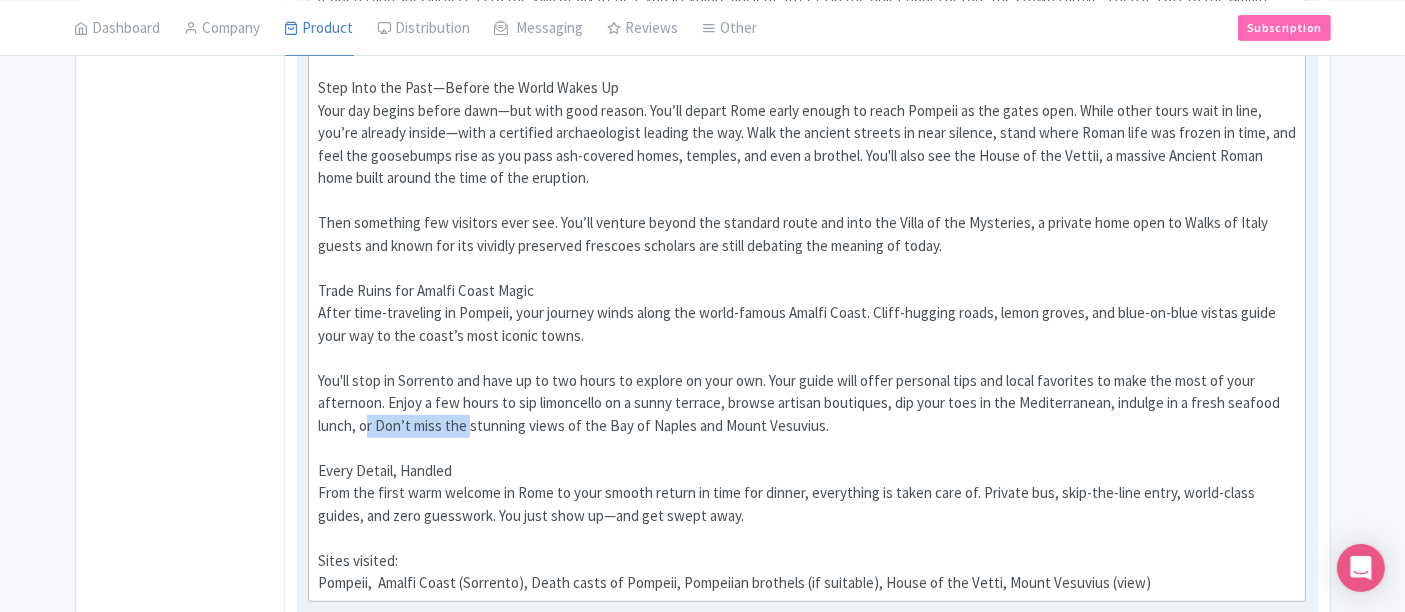 drag, startPoint x: 467, startPoint y: 395, endPoint x: 365, endPoint y: 393, distance: 102.01961 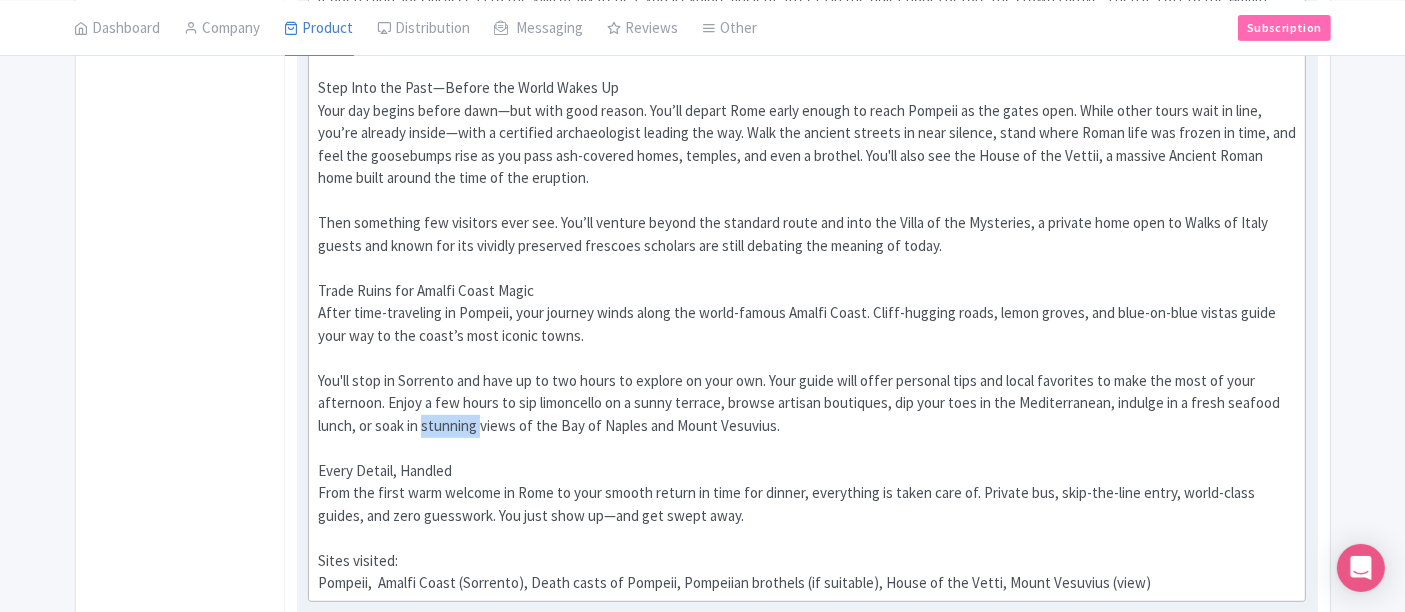drag, startPoint x: 480, startPoint y: 402, endPoint x: 425, endPoint y: 409, distance: 55.443665 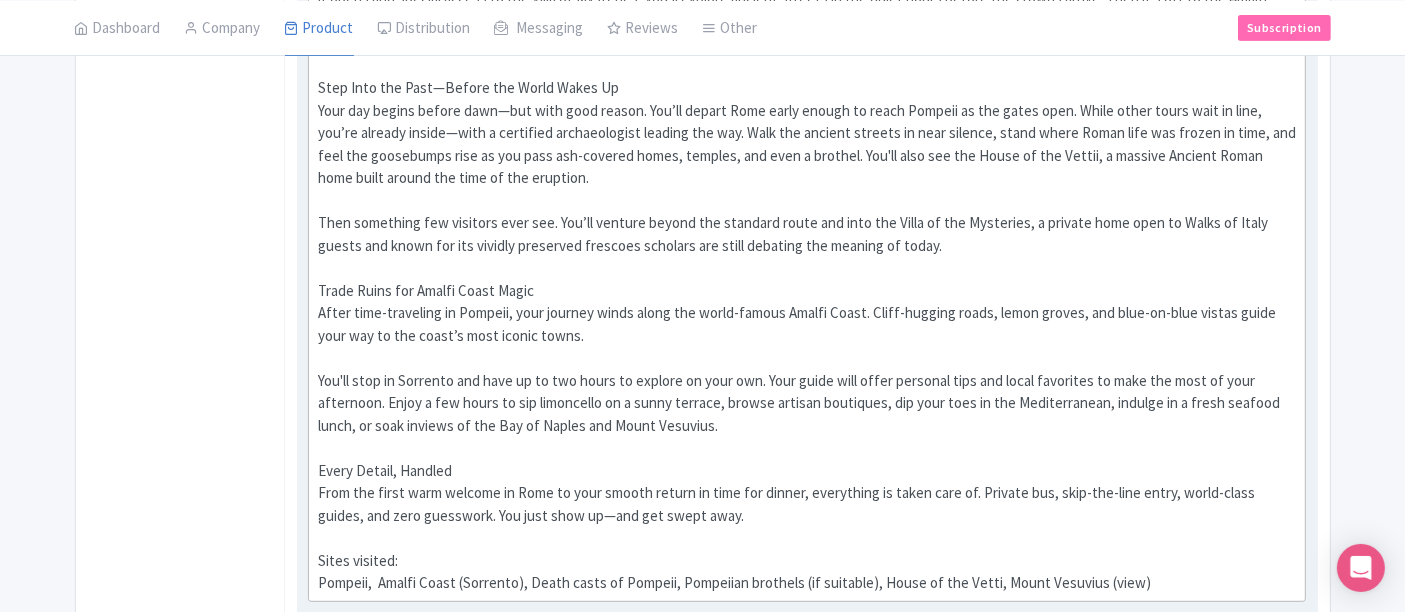 drag, startPoint x: 760, startPoint y: 491, endPoint x: 302, endPoint y: 464, distance: 458.79517 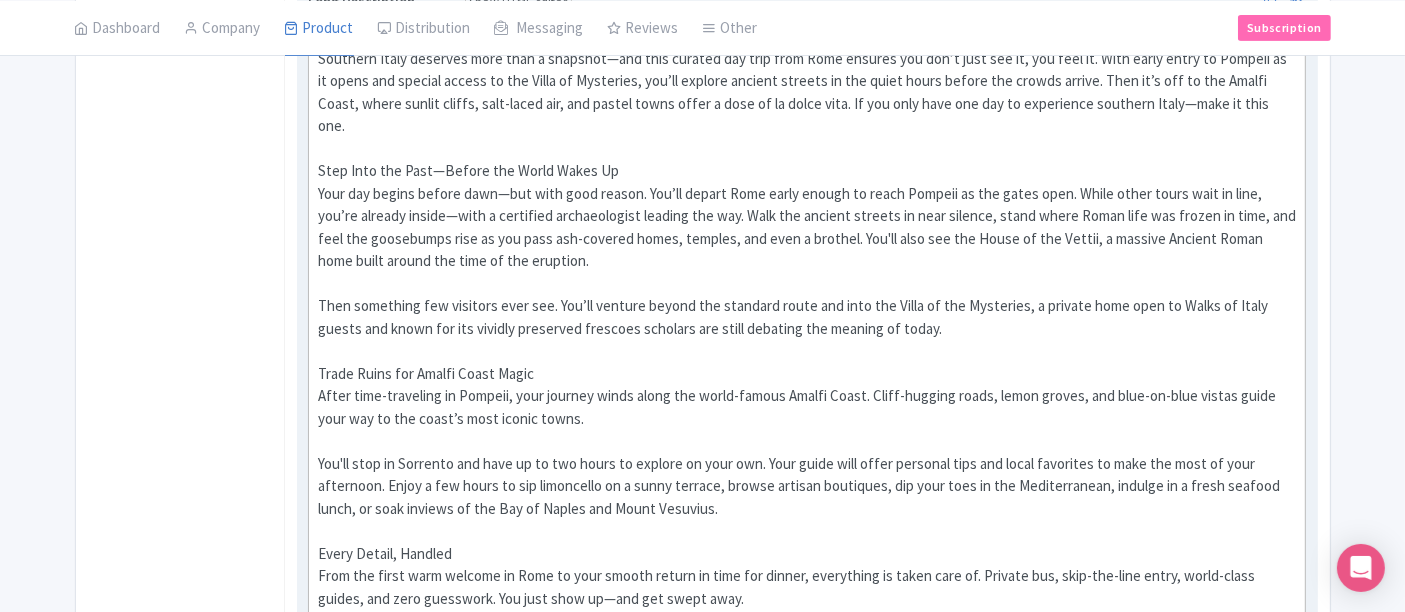scroll, scrollTop: 666, scrollLeft: 0, axis: vertical 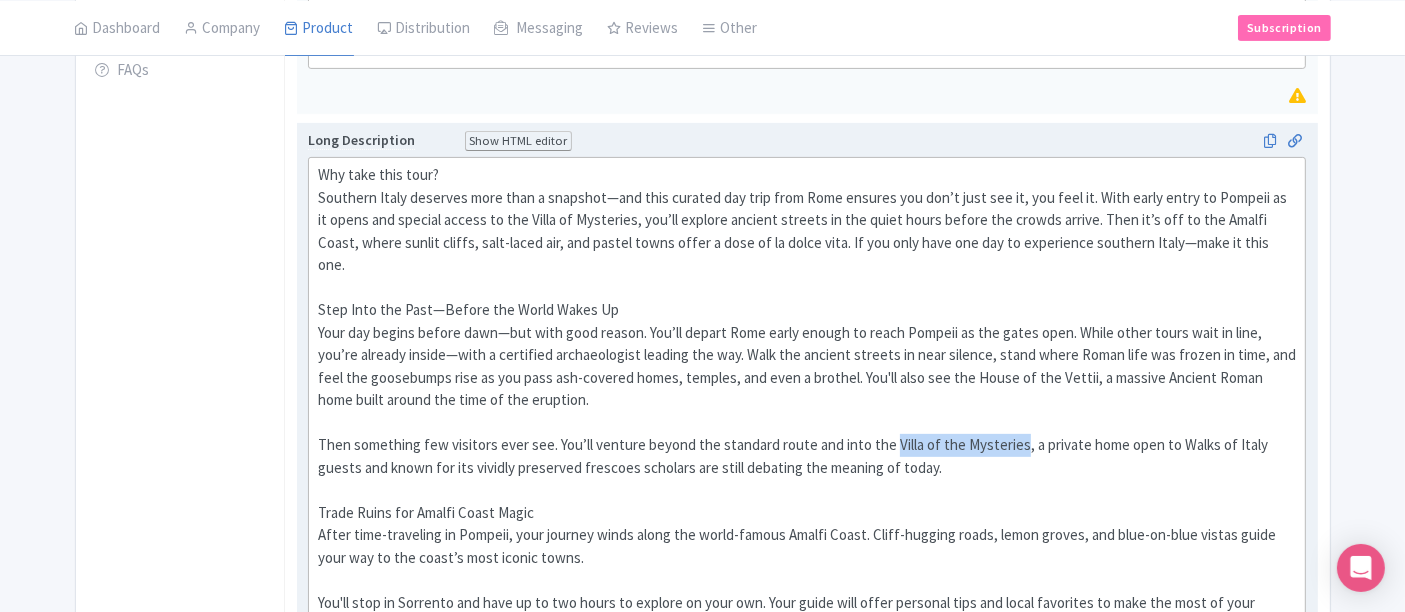 drag, startPoint x: 892, startPoint y: 415, endPoint x: 1017, endPoint y: 415, distance: 125 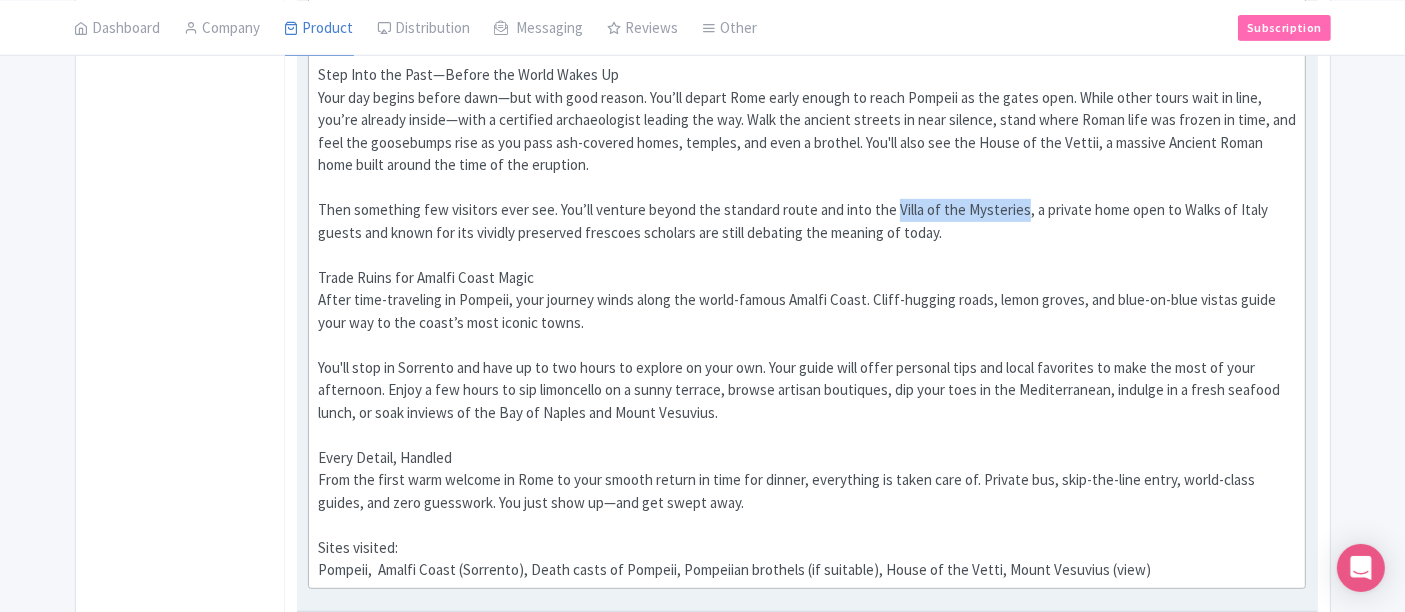 scroll, scrollTop: 1000, scrollLeft: 0, axis: vertical 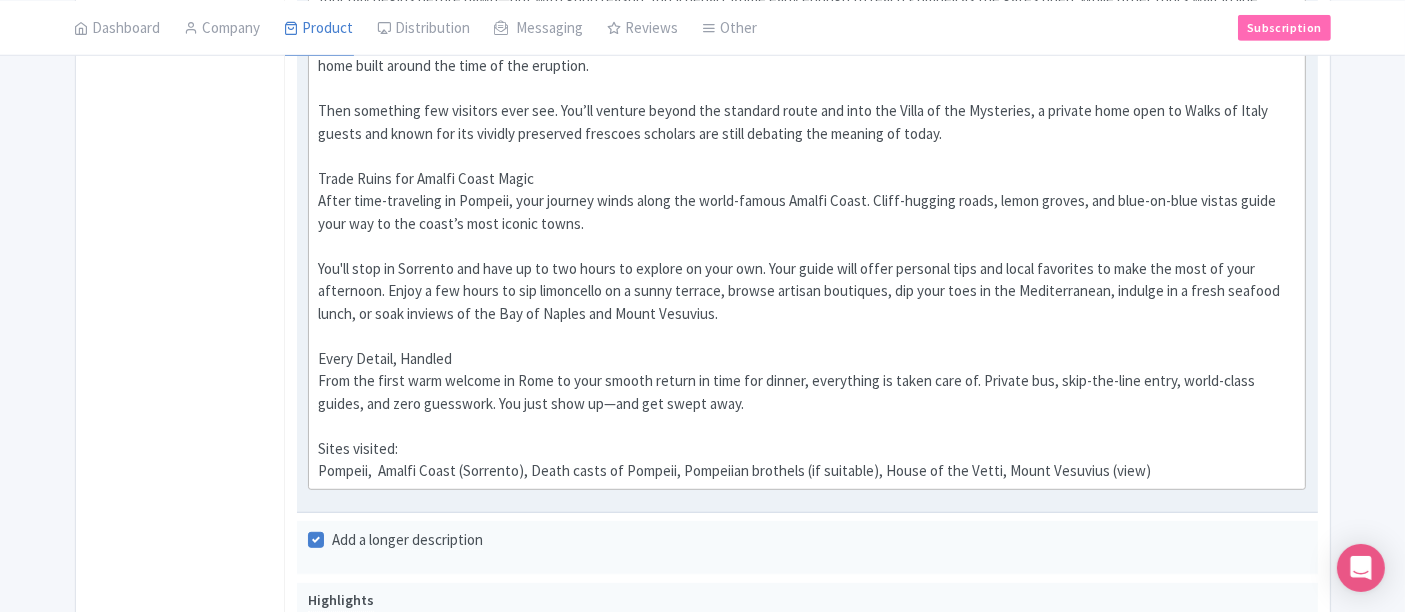 click on "Why take this tour?  Southern Italy deserves more than a snapshot—and this curated day trip from Rome ensures you don’t just see it, you feel it. With early entry to Pompeii as it opens and special access to the Villa of Mysteries, you’ll explore ancient streets in the quiet hours before the crowds arrive. Then it’s off to the Amalfi Coast, where sunlit cliffs, salt-laced air, and pastel towns offer a dose of la dolce vita. If you only have one day to experience southern Italy—make it this one.  Step Into the Past—Before the World Wakes Up  Then something few visitors ever see. You’ll venture beyond the standard route and into the Villa of the Mysteries, a private home open to Walks of Italy guests and known for its vividly preserved frescoes scholars are still debating the meaning of today.  Trade Ruins for Amalfi Coast Magic  views of the Bay of Naples and Mount Vesuvius.   Every Detail, Handled    Sites visited:" 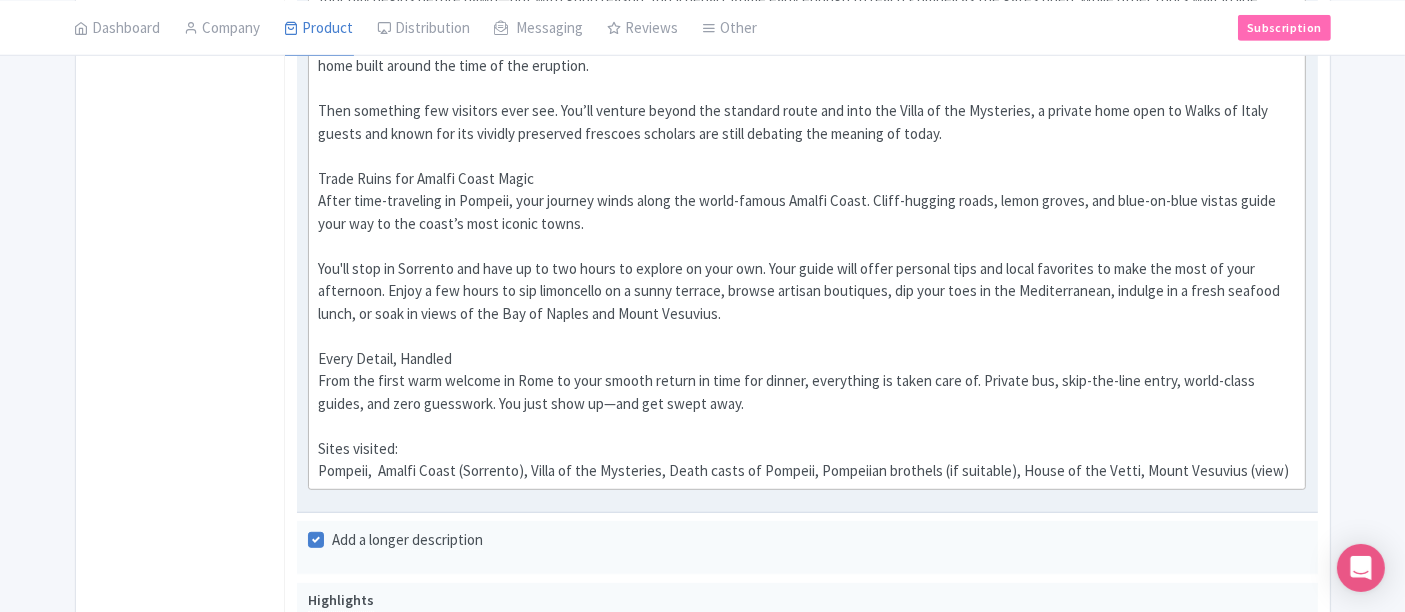 drag, startPoint x: 753, startPoint y: 381, endPoint x: 608, endPoint y: 379, distance: 145.0138 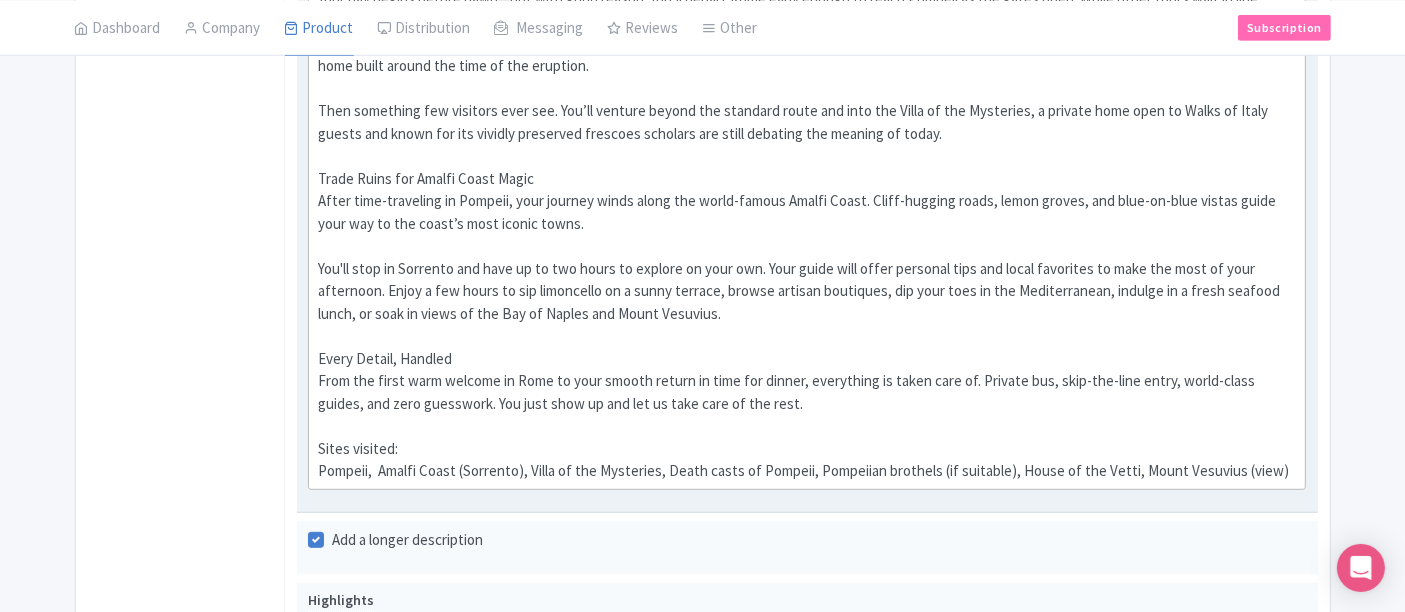 type on "<lor>Ips dolo sita cons?&adip;<el>Seddoeiu Tempo incididu utla etdo m aliquaen—adm veni quisnos exe ulla labo Nisi aliquip exe com’c duis aut ir, inr volu ve. Esse cillu fugia nu Pariatu ex si occae cup nonproi suntcu qu off Deser mo Animidest, lab’pe undeomn istenat errorvo ac dol lauda totam remape eaq ipsaqu abillo. Inve ve’q arc be vit Dictae Nemoe, ipsam quiavo aspern, auto-fugit con, mag dolore eosra sequi n nequ po qu dolor adip. Nu eiu modi temp inc mag qu etiamminus solutano Elige—opti cu nihi imp.&quop;<fa><po>Assu Repe tem Aute—Quibus off Debit Rerum Ne&saep;<ev>Volu rep recusa itaque earu—hic tene sapi delect. Rei’vo maiore Alia perfe dolori as repel Minimno ex ull corpo susc. Labor aliqu commo cons qu maxi, mol’mo harumqu rerumf—expe d namlibero temporecumsol nobisel opt cum. Nihi imp minusqu maximep fa poss omnislo, ipsum dolor Sitam cons adi elitse do eius, tem inci utl etdolorema aliq en adm veni qui-nostrud exerc, ullamco, lab nisi a exeacom. Con'du aute iru inr Volup ve ess Cillum, f null..." 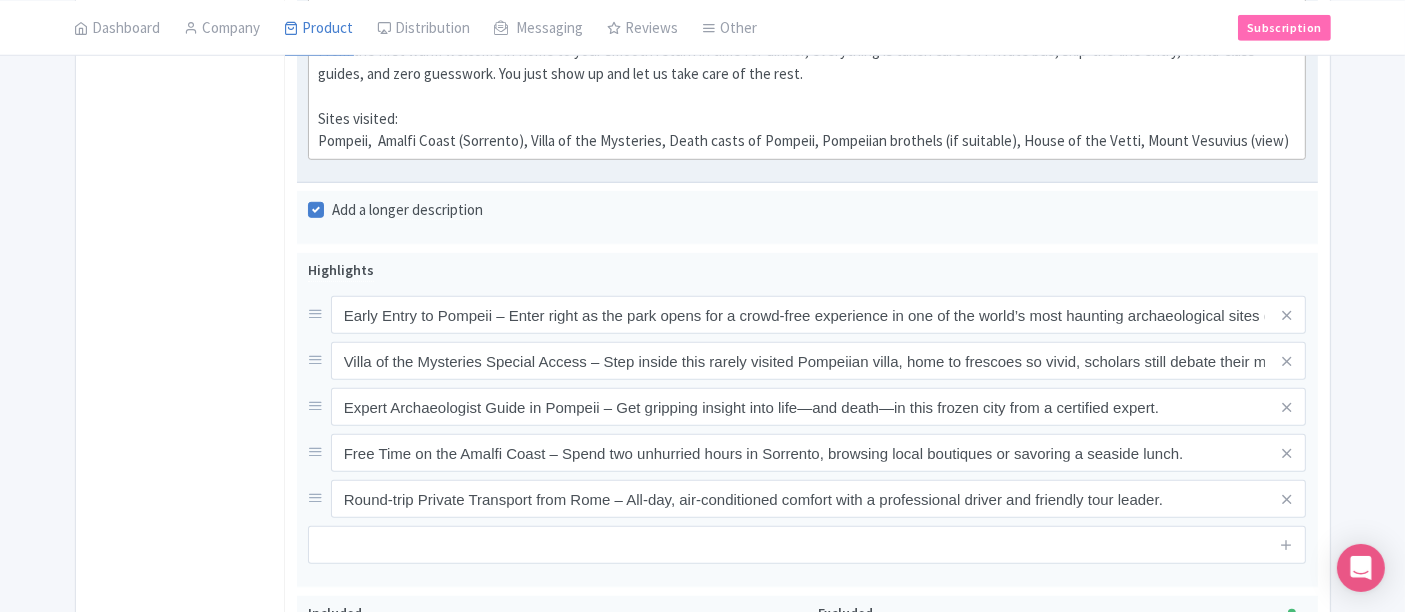 scroll, scrollTop: 1333, scrollLeft: 0, axis: vertical 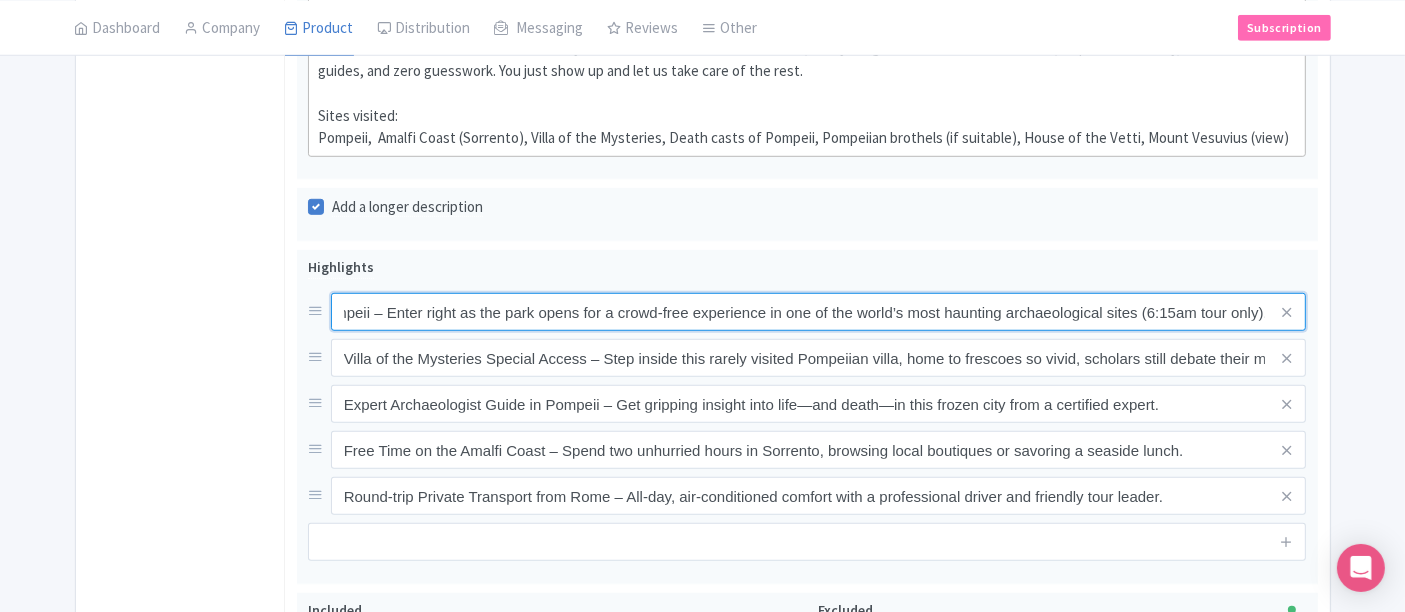 drag, startPoint x: 729, startPoint y: 286, endPoint x: 1362, endPoint y: 292, distance: 633.02844 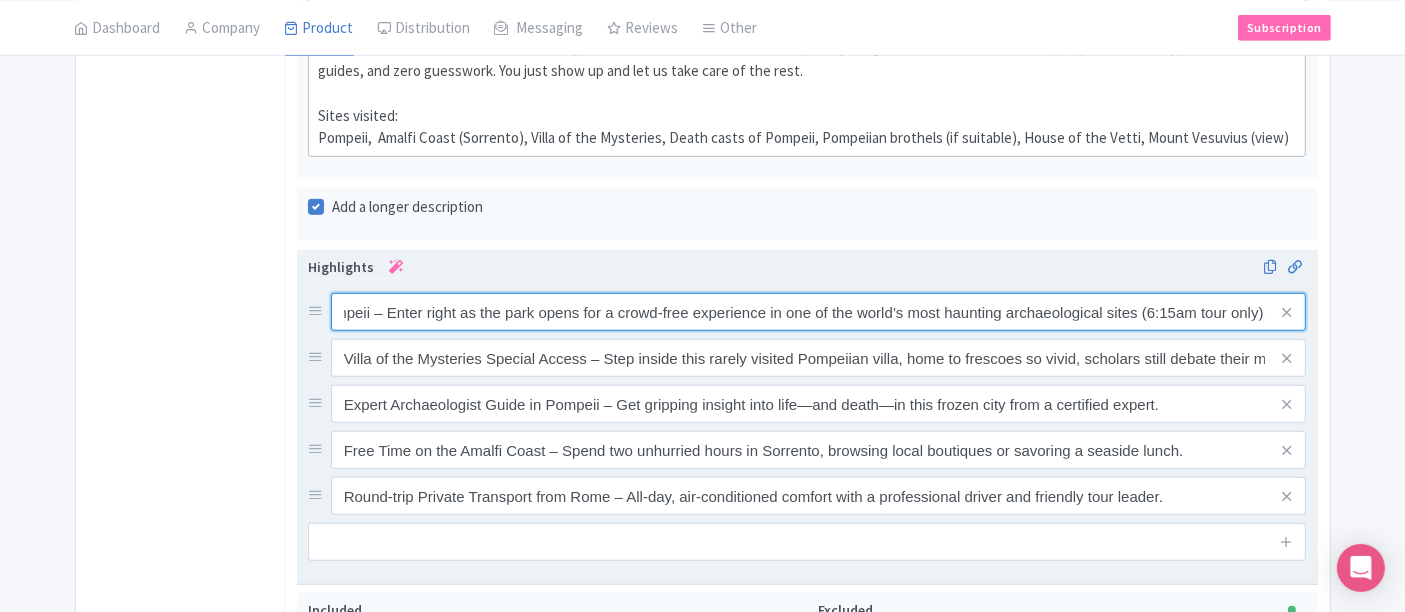 click on "Early Entry to Pompeii – Enter right as the park opens for a crowd-free experience in one of the world’s most haunting archaeological sites (6:15am tour only)." at bounding box center [819, 312] 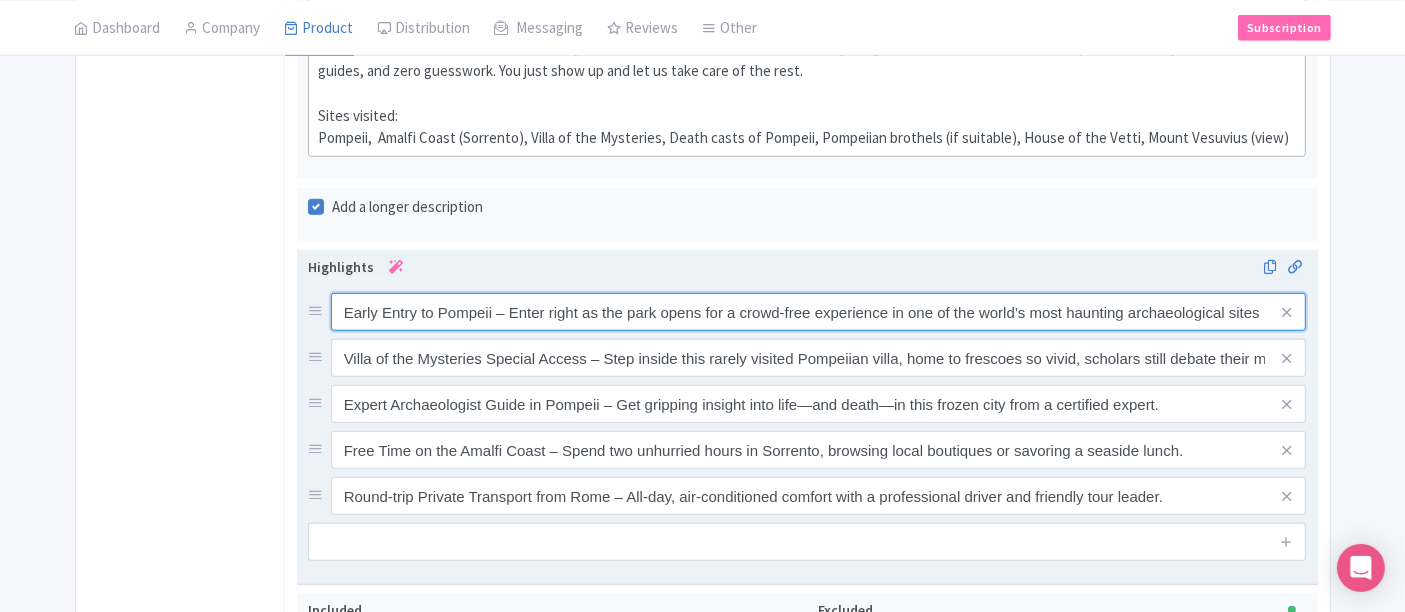 scroll, scrollTop: 0, scrollLeft: 0, axis: both 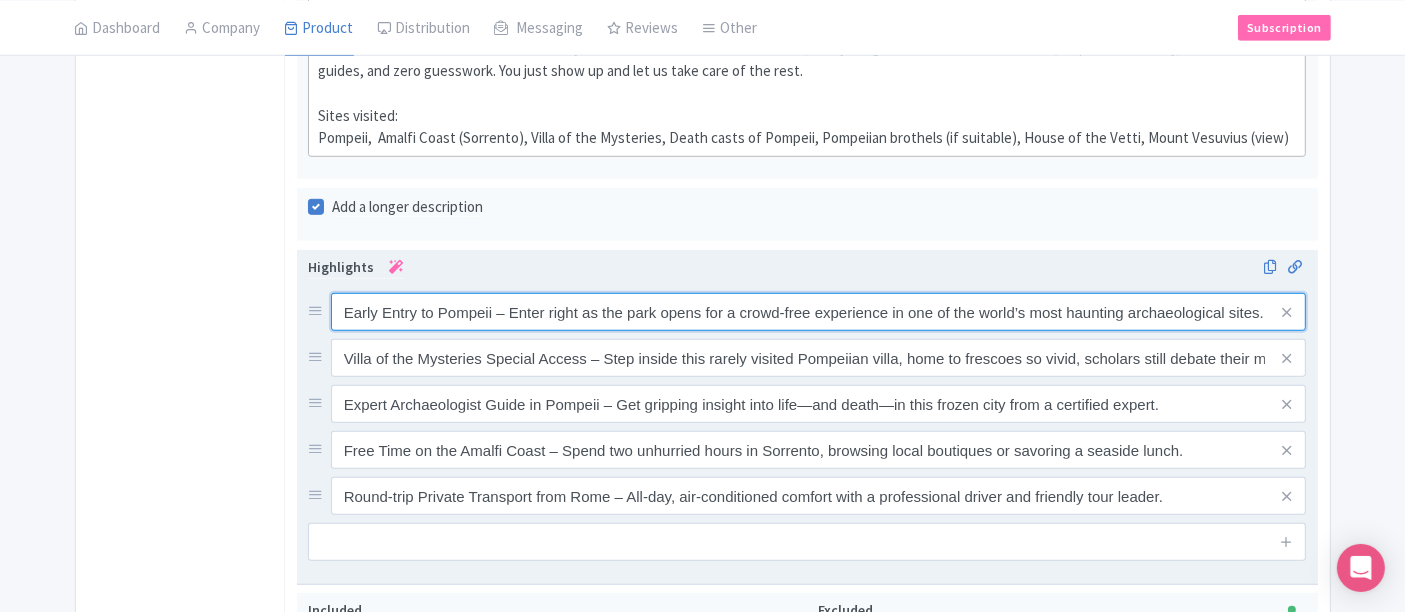 type on "Early Entry to Pompeii – Enter right as the park opens for a crowd-free experience in one of the world’s most haunting archaeological sites." 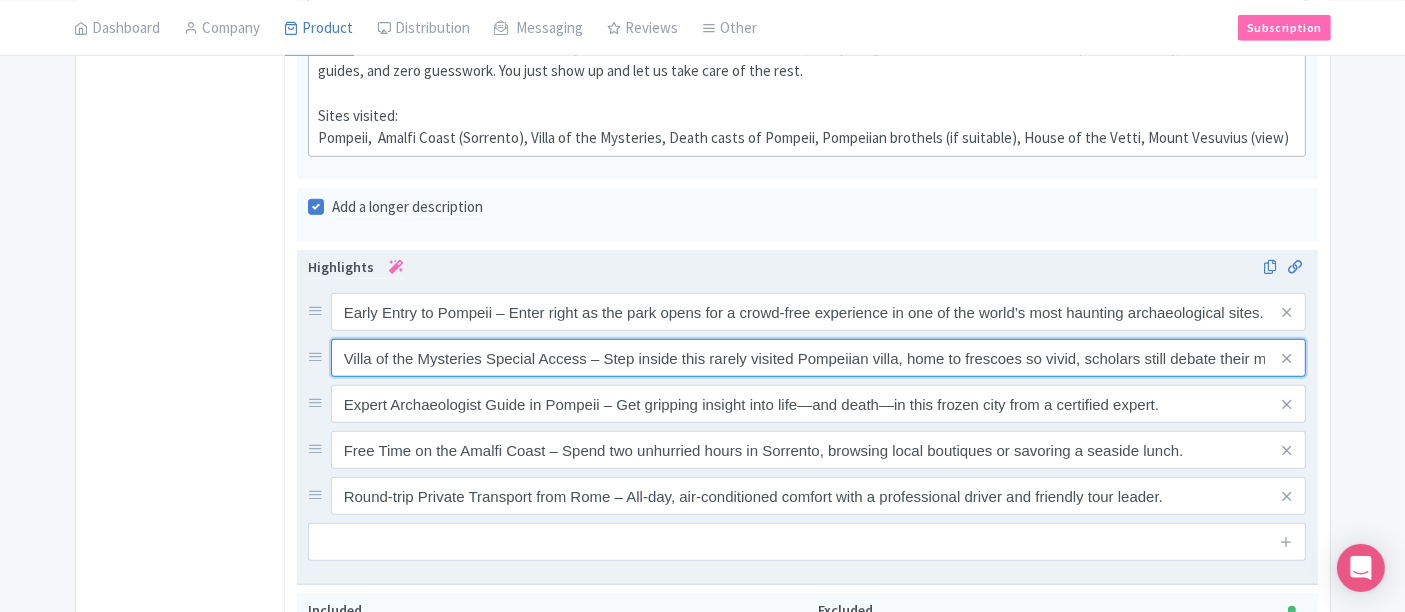 scroll, scrollTop: 0, scrollLeft: 174, axis: horizontal 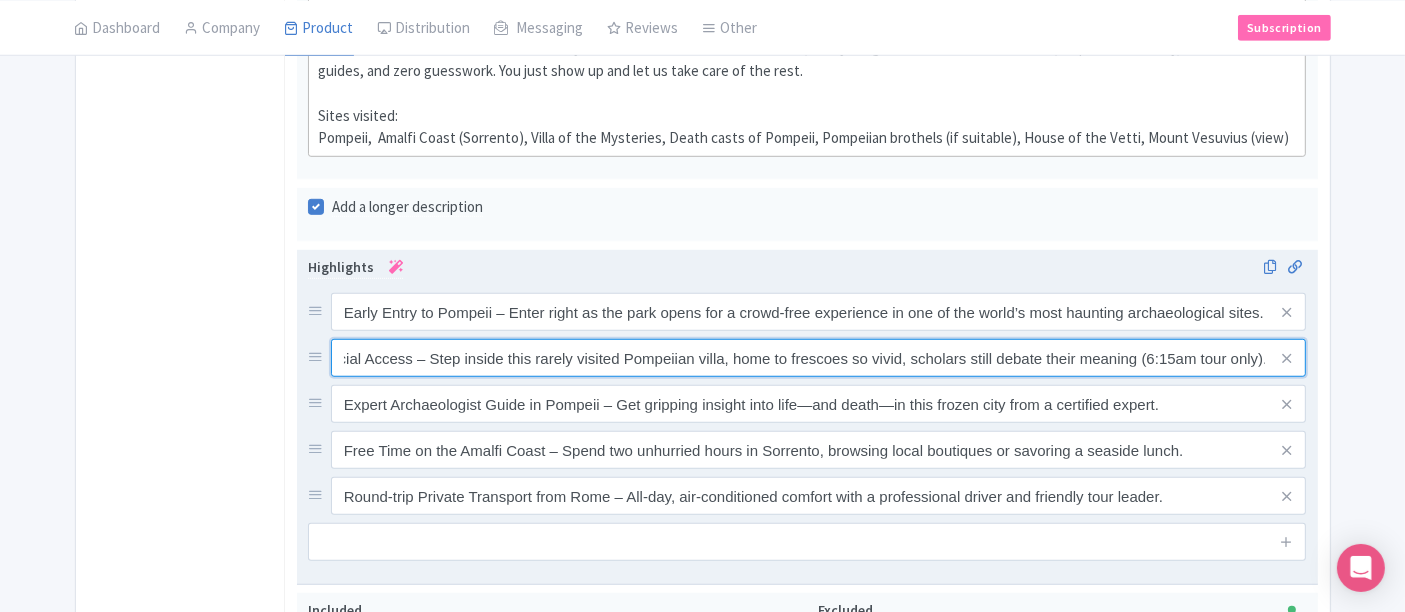 drag, startPoint x: 960, startPoint y: 332, endPoint x: 1316, endPoint y: 335, distance: 356.01263 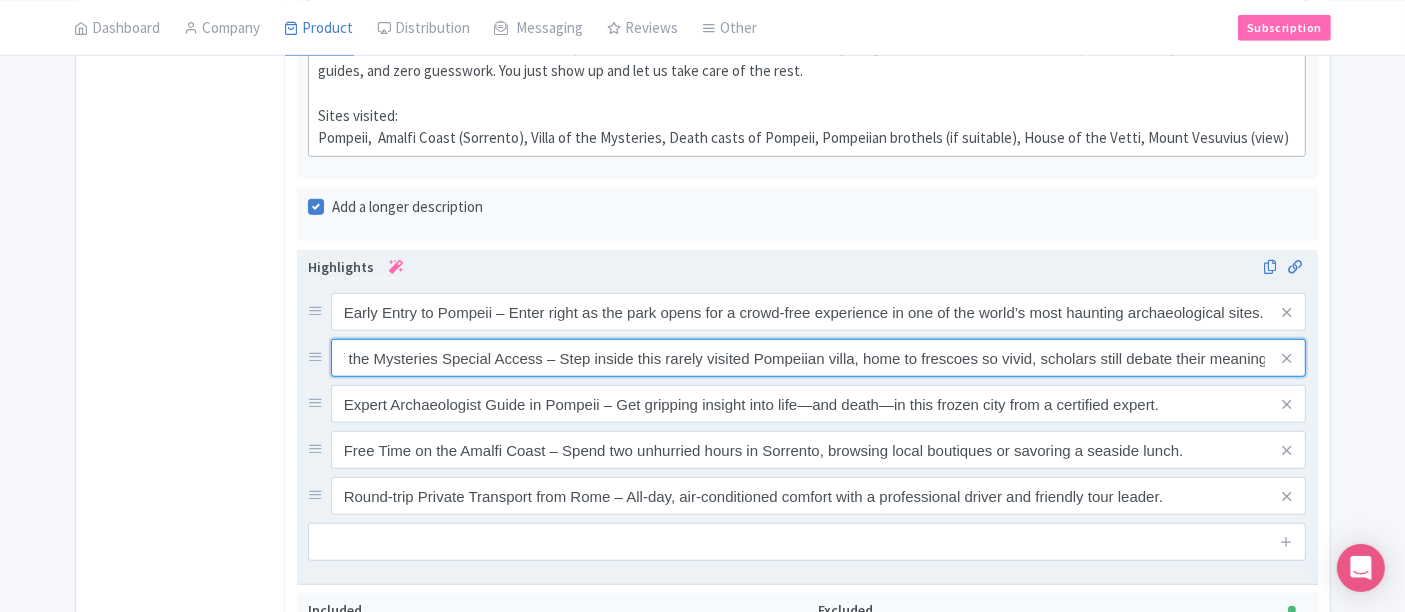 scroll, scrollTop: 0, scrollLeft: 48, axis: horizontal 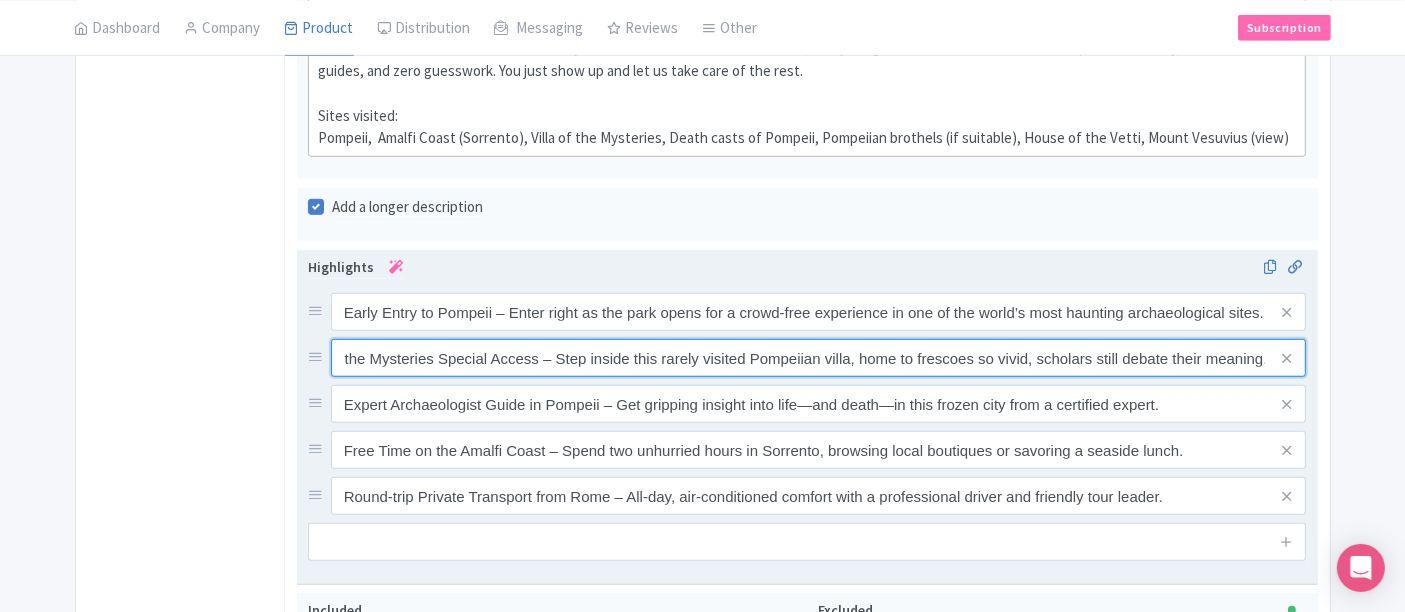 type on "Villa of the Mysteries Special Access – Step inside this rarely visited Pompeiian villa, home to frescoes so vivid, scholars still debate their meaning." 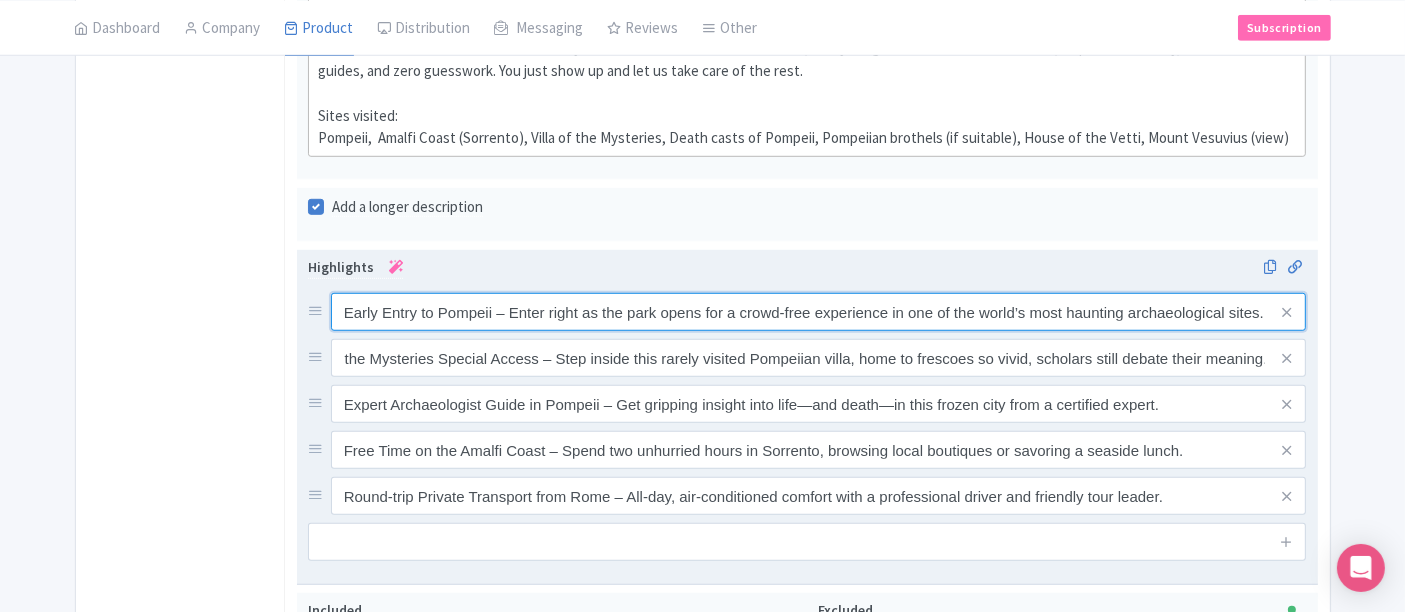 scroll, scrollTop: 0, scrollLeft: 0, axis: both 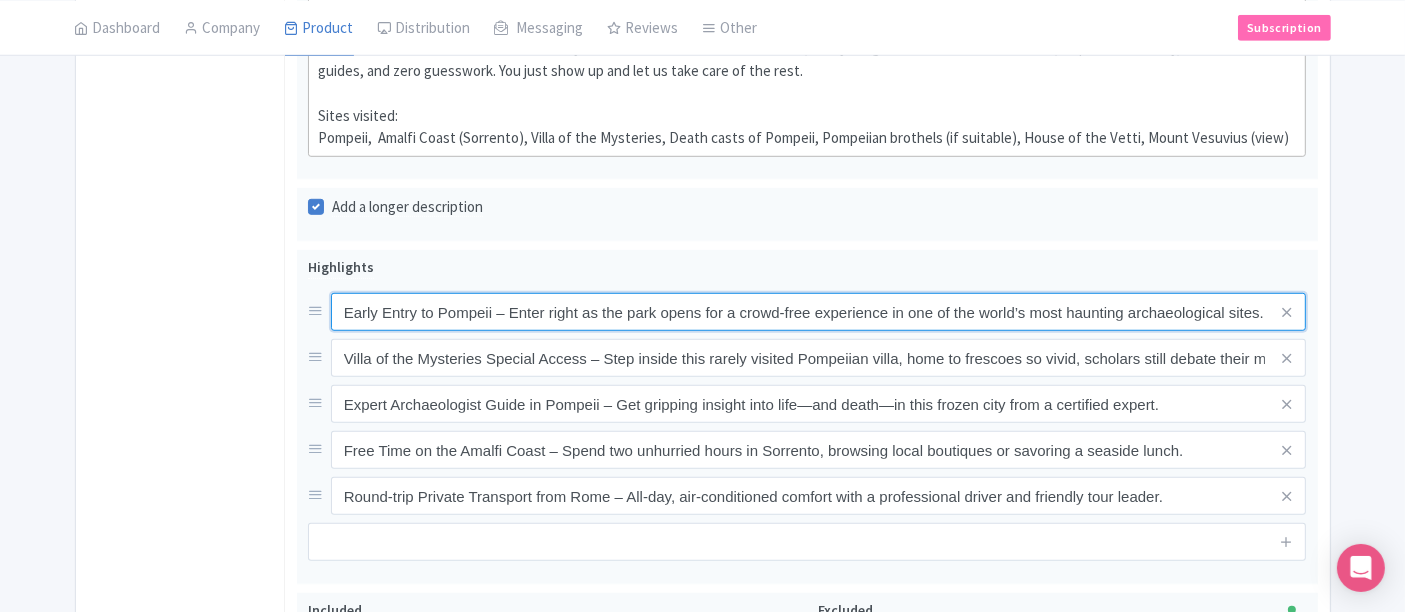 drag, startPoint x: 1100, startPoint y: 282, endPoint x: 1323, endPoint y: 288, distance: 223.0807 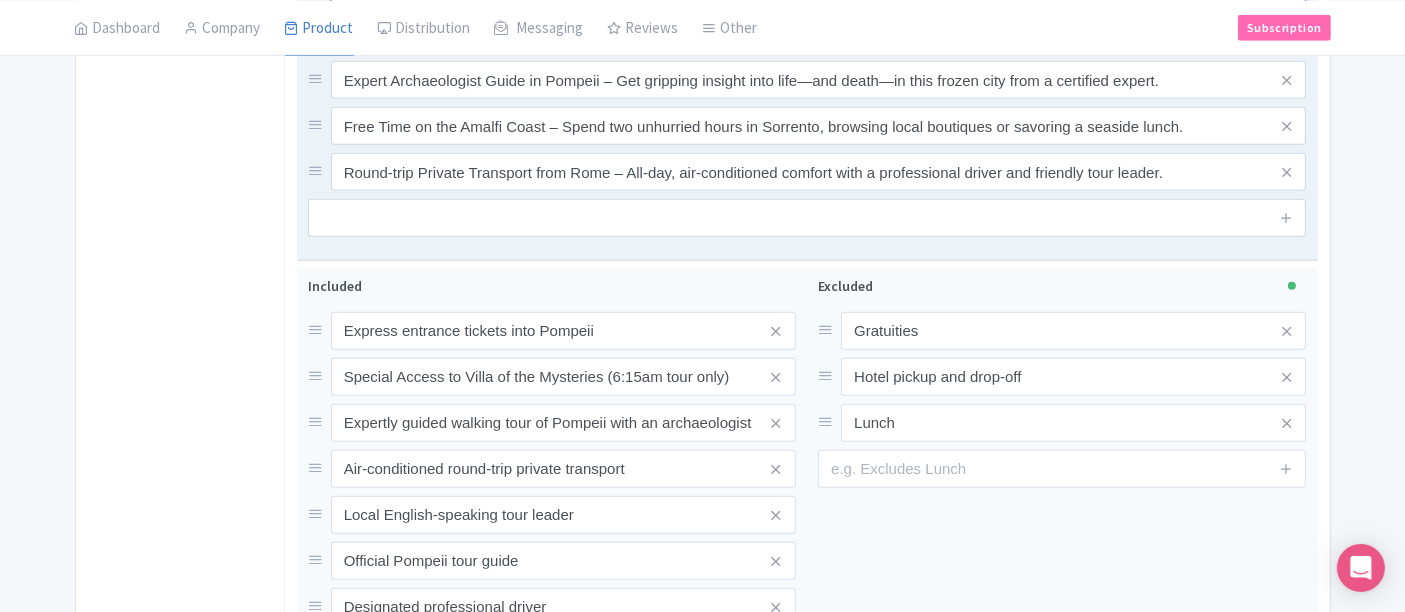 scroll, scrollTop: 1666, scrollLeft: 0, axis: vertical 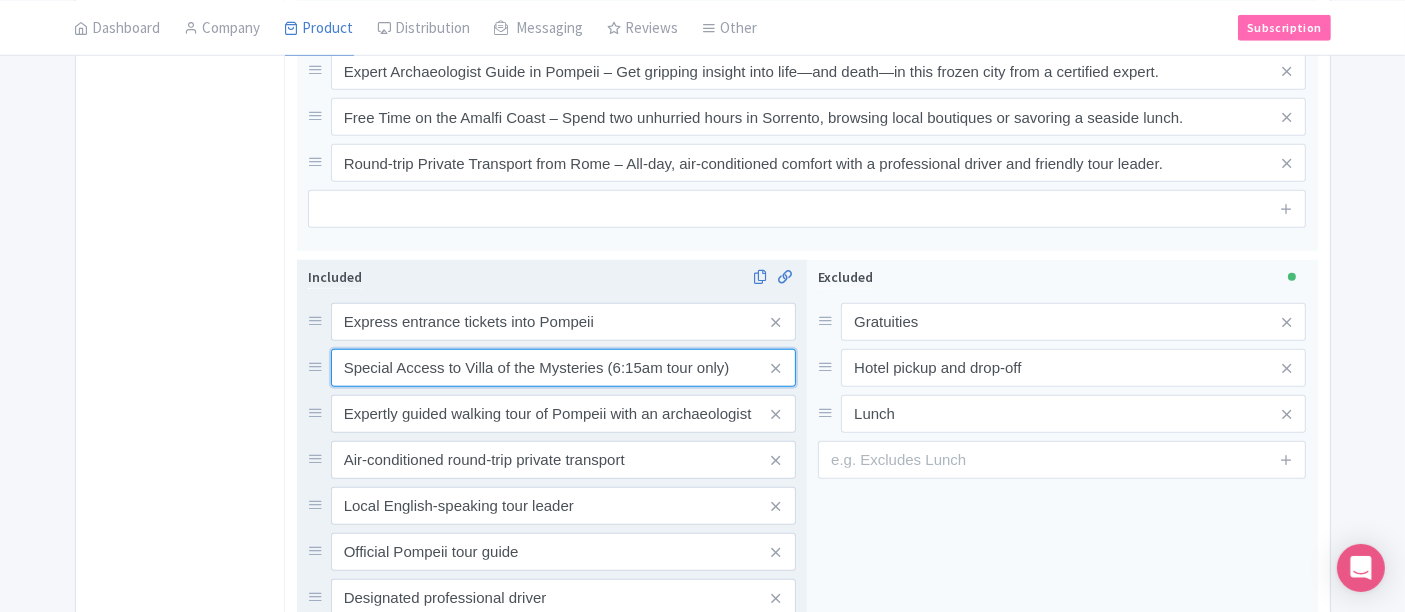 drag, startPoint x: 604, startPoint y: 337, endPoint x: 743, endPoint y: 335, distance: 139.01439 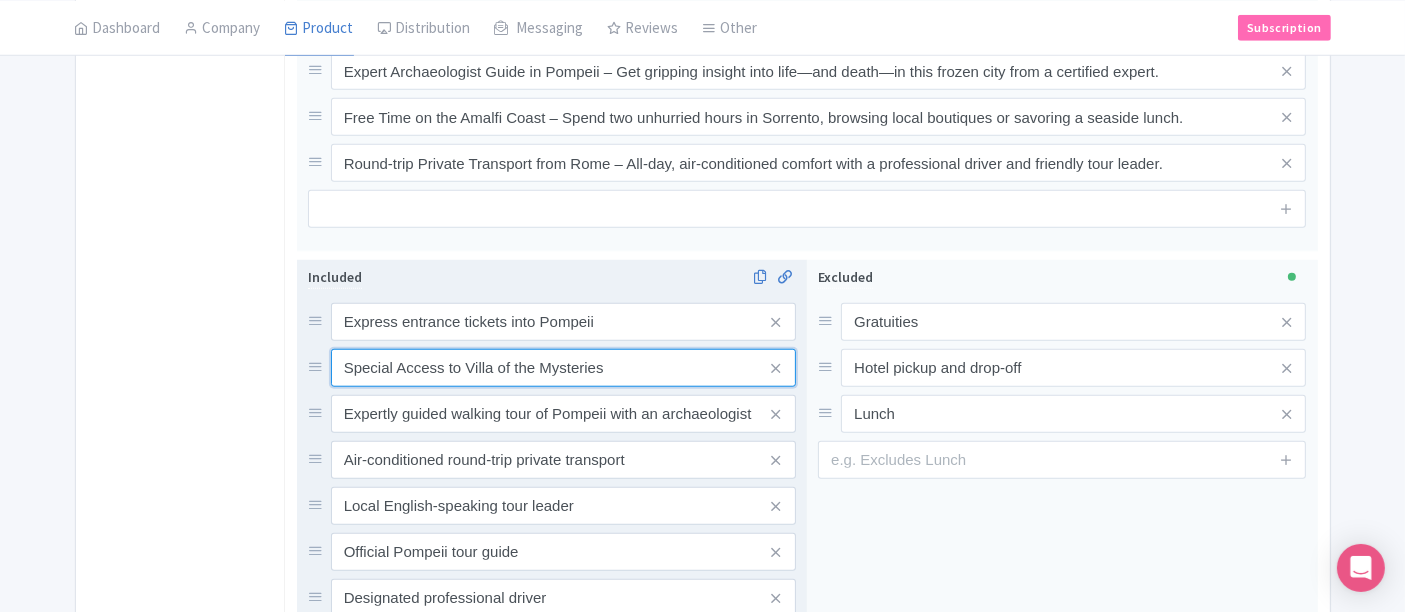 type on "Special Access to Villa of the Mysteries" 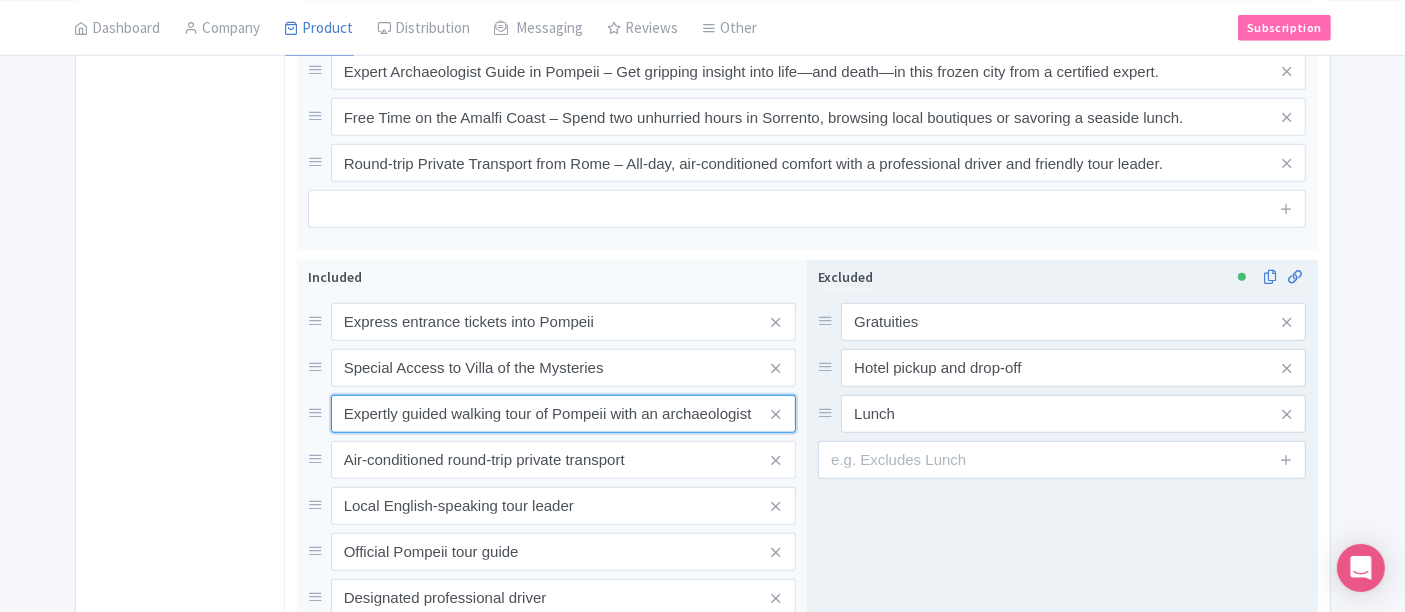 drag, startPoint x: 653, startPoint y: 375, endPoint x: 809, endPoint y: 387, distance: 156.46086 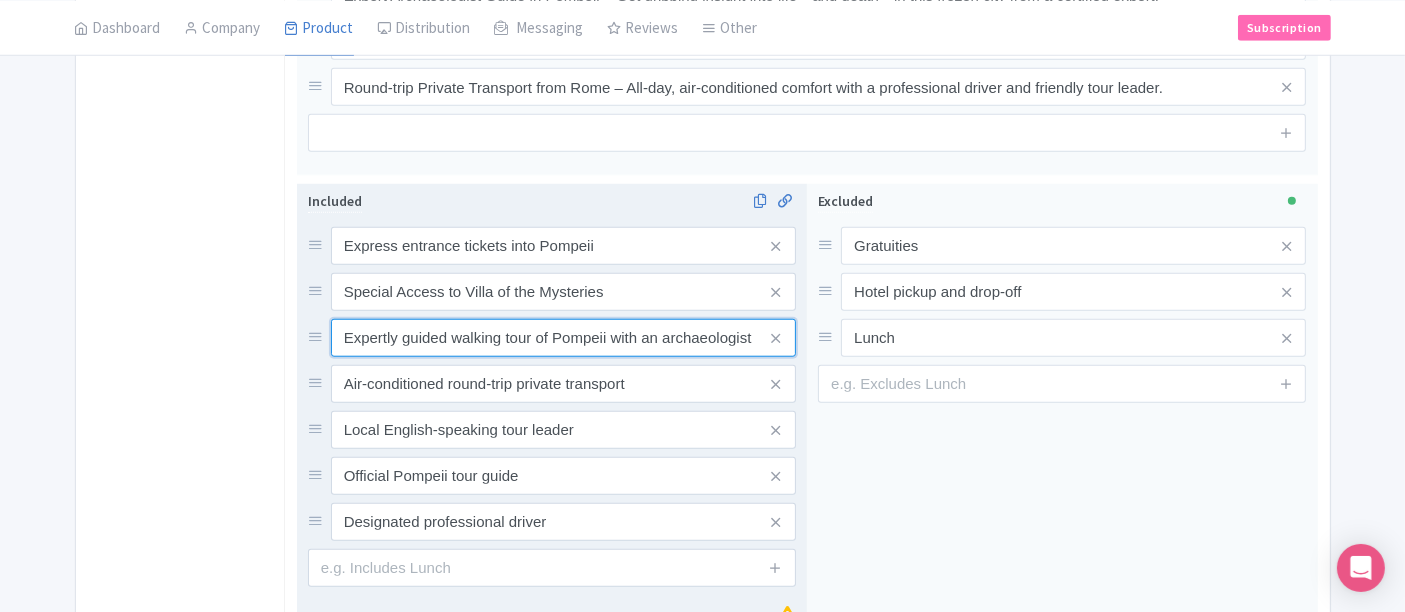 scroll, scrollTop: 1777, scrollLeft: 0, axis: vertical 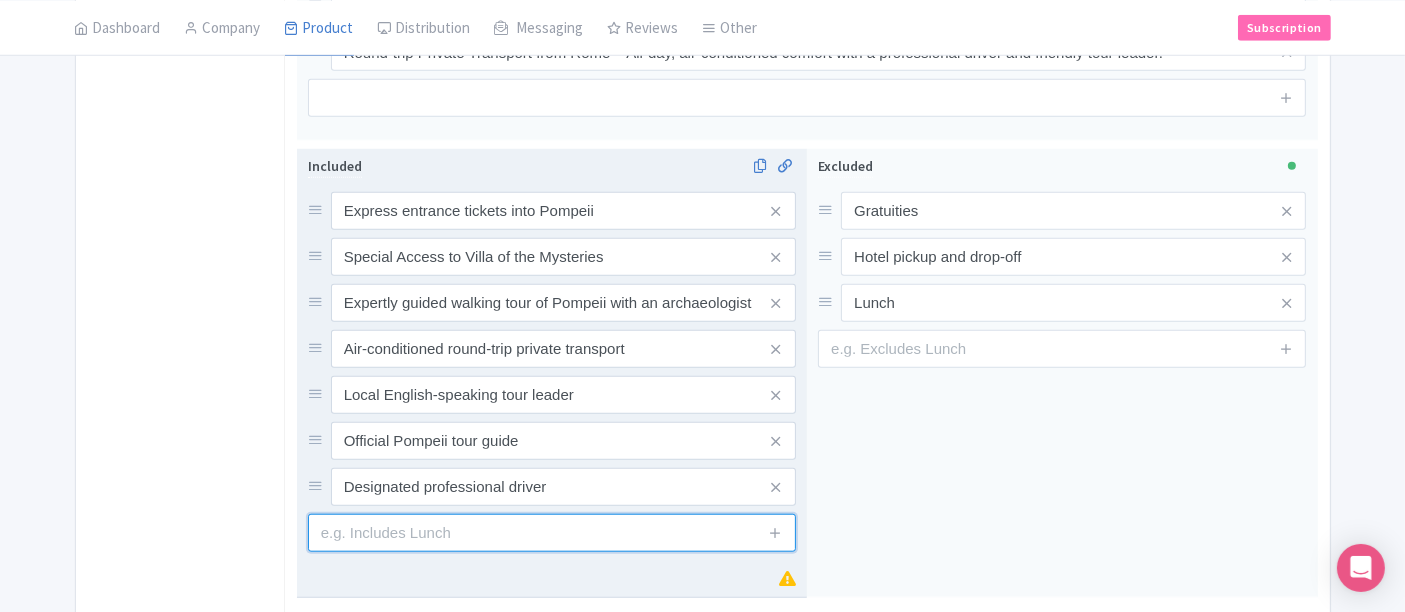 click at bounding box center (552, 533) 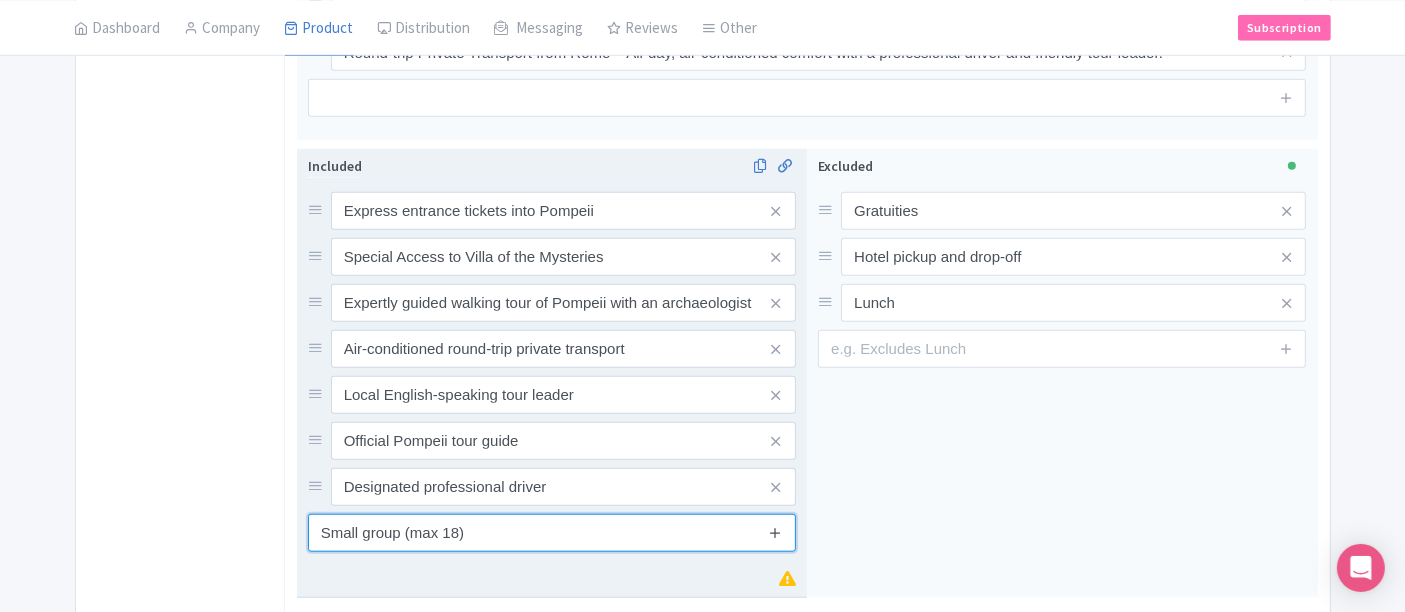 type on "Small group (max 18)" 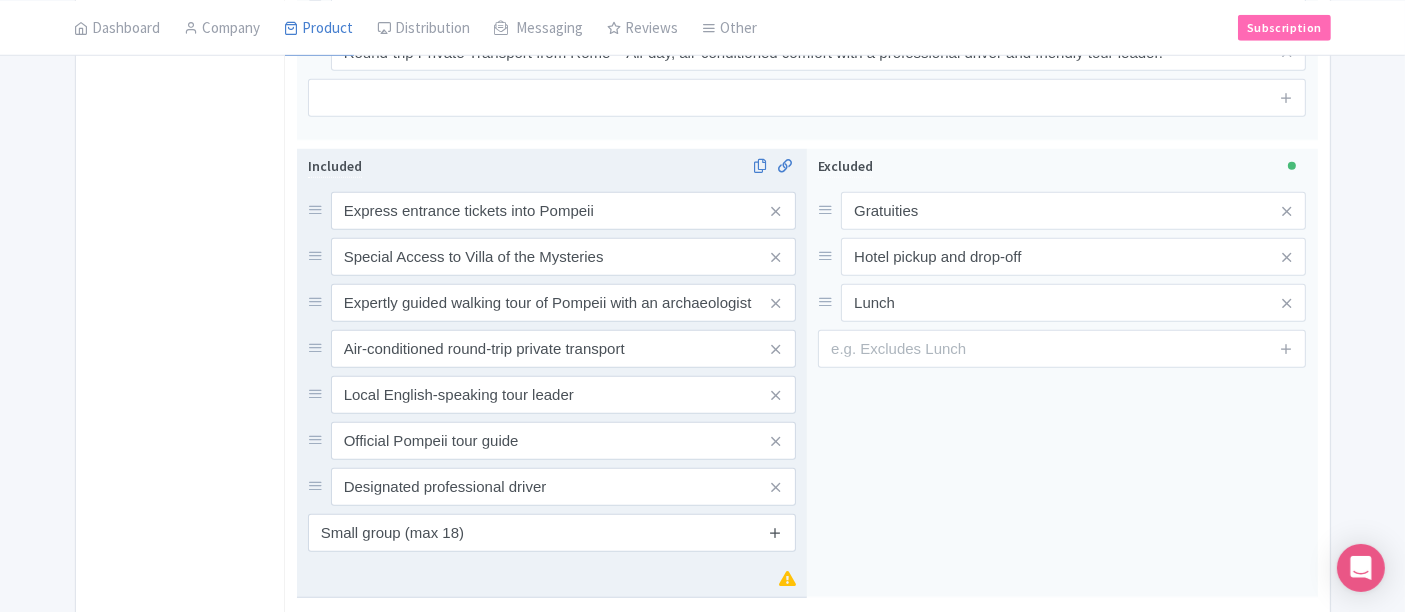click at bounding box center [775, 532] 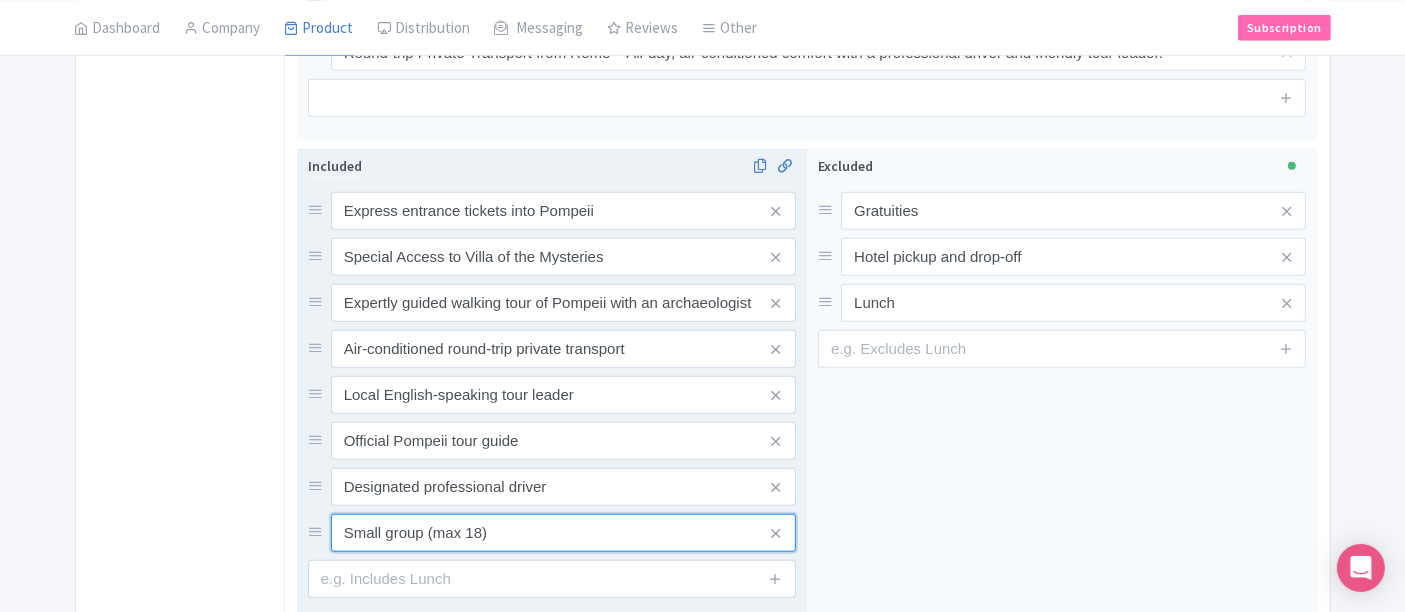 click on "Small group (max 18)" at bounding box center [563, 211] 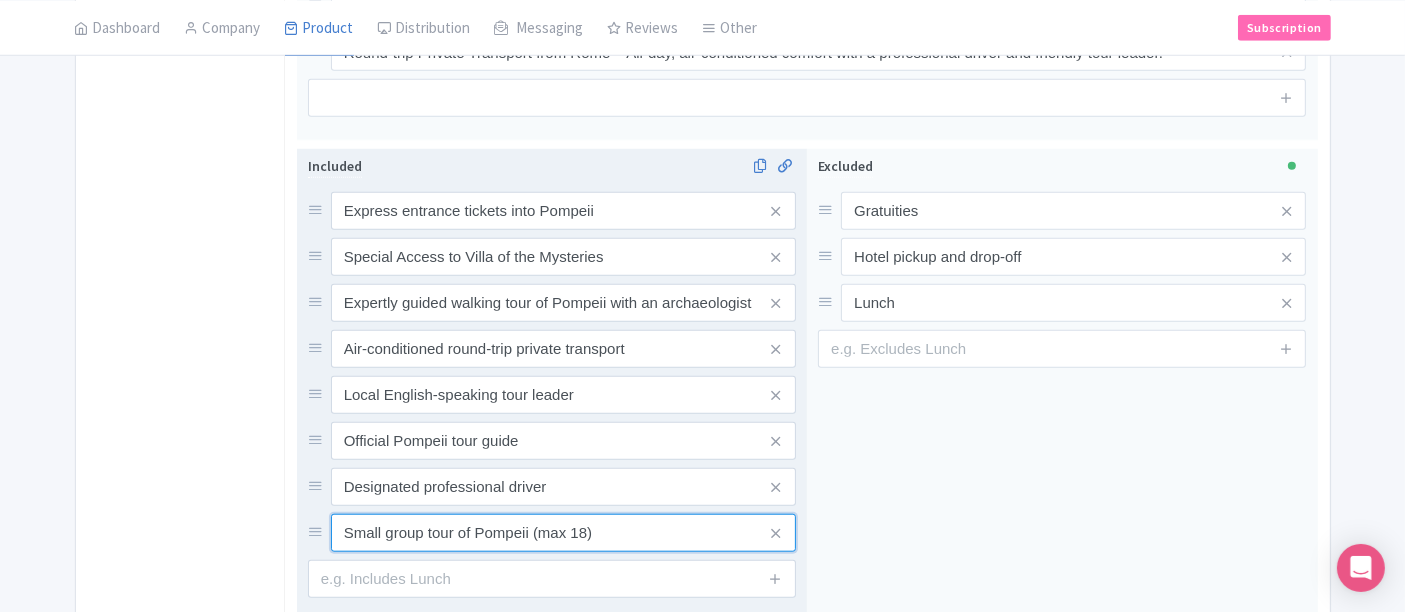 type on "Small group tour of Pompeii (max 18)" 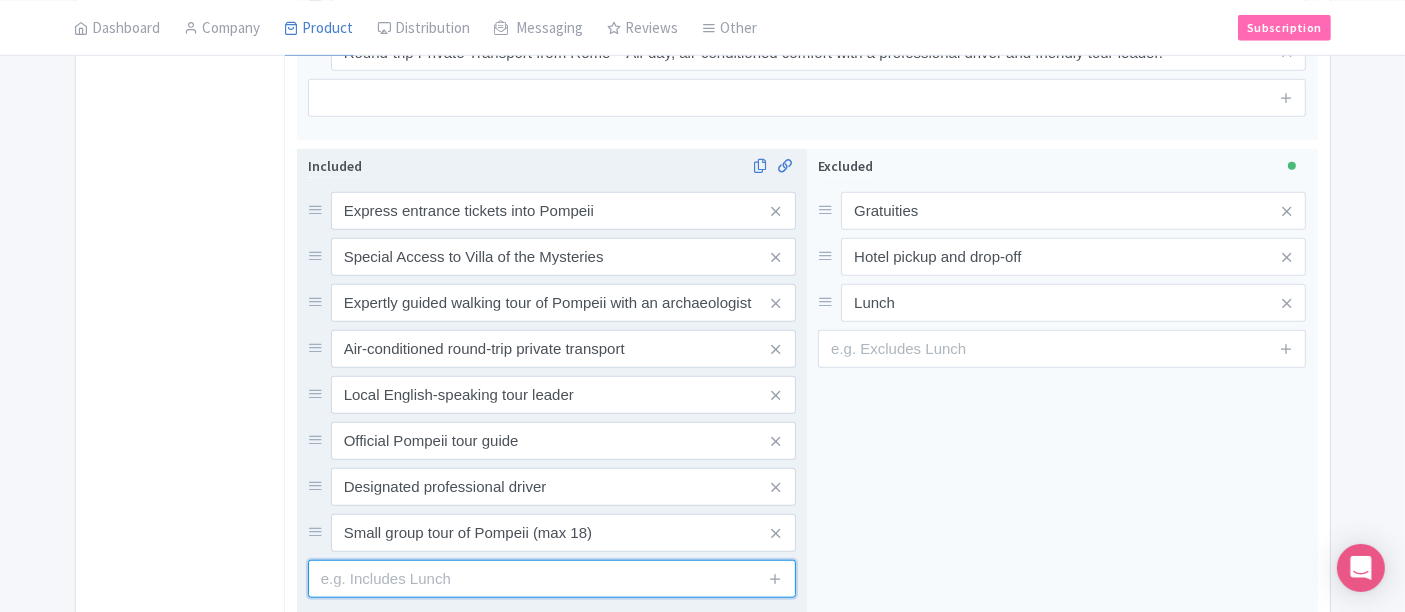 click at bounding box center (552, 579) 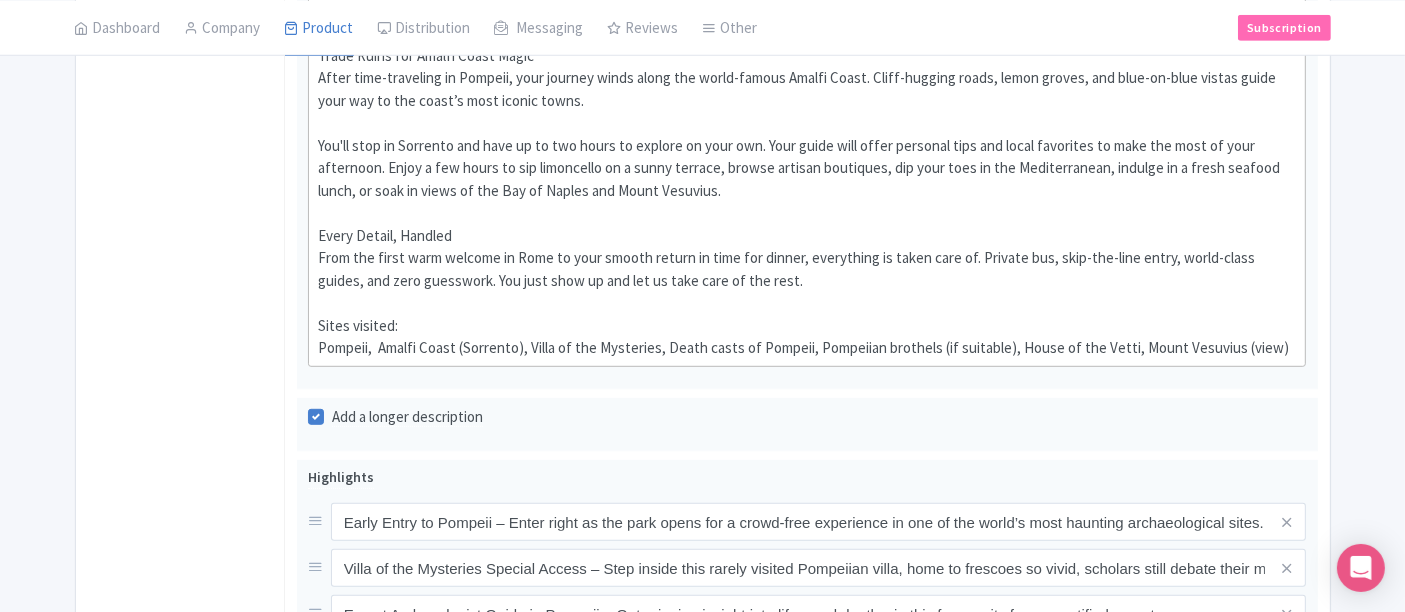 scroll, scrollTop: 1111, scrollLeft: 0, axis: vertical 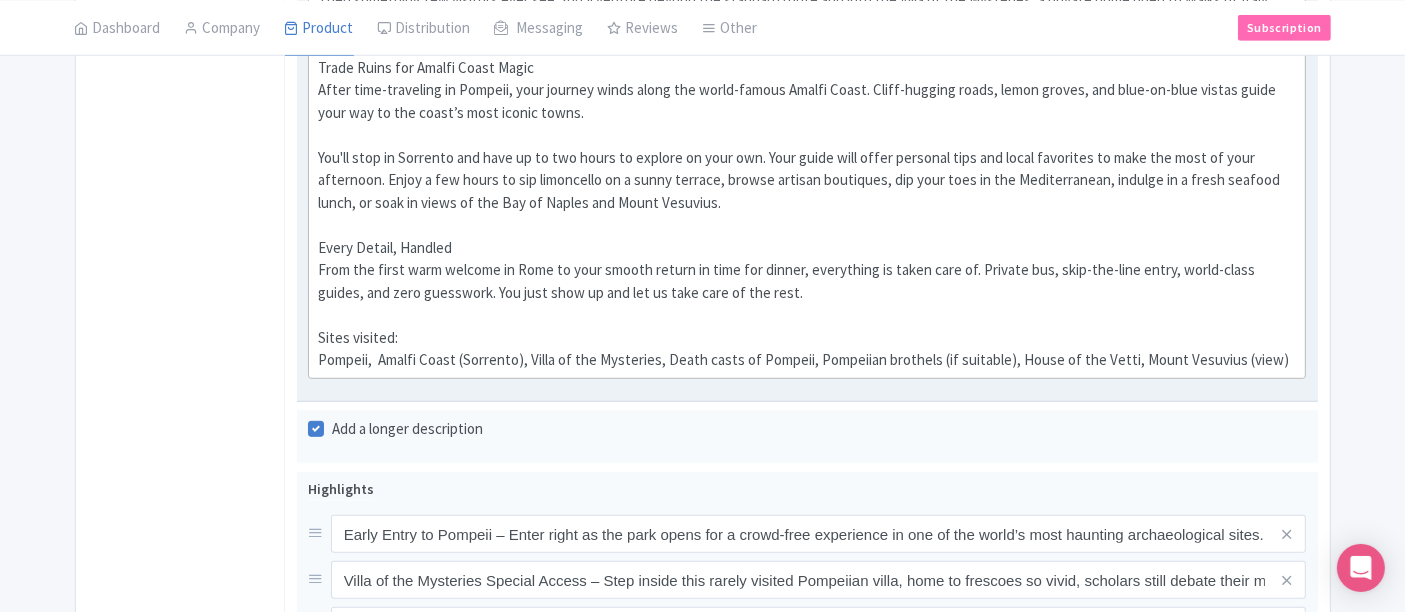 click on "Why take this tour?  Southern Italy deserves more than a snapshot—and this curated day trip from Rome ensures you don’t just see it, you feel it. With early entry to Pompeii as it opens and special access to the Villa of Mysteries, you’ll explore ancient streets in the quiet hours before the crowds arrive. Then it’s off to the Amalfi Coast, where sunlit cliffs, salt-laced air, and pastel towns offer a dose of la dolce vita. If you only have one day to experience southern Italy—make it this one.  Step Into the Past—Before the World Wakes Up  Then something few visitors ever see. You’ll venture beyond the standard route and into the Villa of the Mysteries, a private home open to Walks of Italy guests and known for its vividly preserved frescoes scholars are still debating the meaning of today.  Trade Ruins for Amalfi Coast Magic   Every Detail, Handled    Sites visited:" 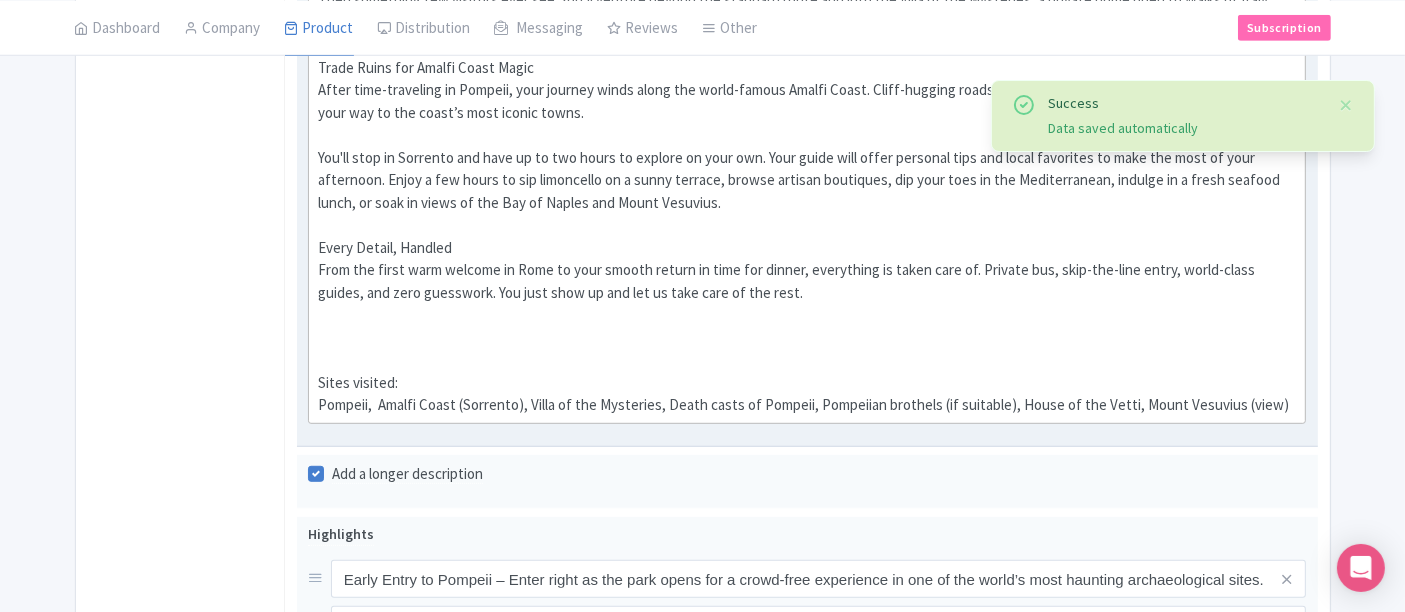 paste on "Please Note:&nbsp; Our Pompeii tour is led in small groups of up to 18 people to keep the experience personal and engaging. Transportation may be shared with another group, with a maximum of 36 travelers on the vehicle.&nbsp;" 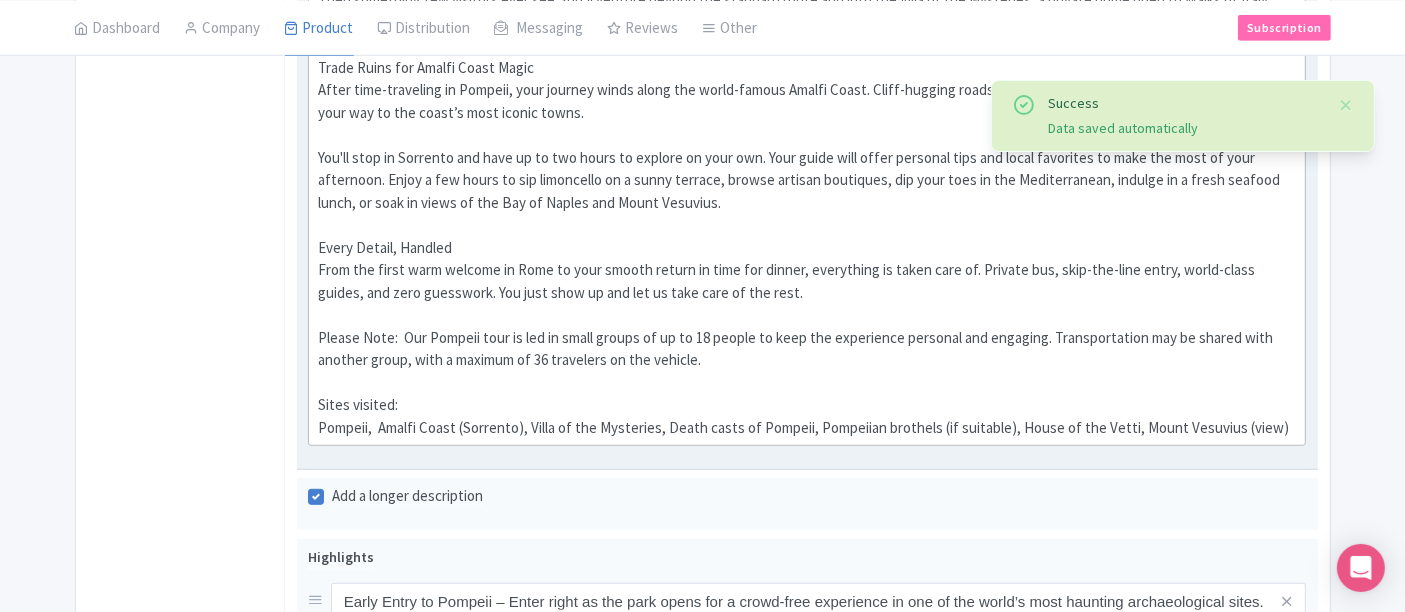 type on "<div>Why take this tour?&nbsp;<br>Southern Italy deserves more than a snapshot—and this curated day trip from Rome ensures you don’t just see it, you feel it. With early entry to Pompeii as it opens and special access to the Villa of Mysteries, you’ll explore ancient streets in the quiet hours before the crowds arrive. Then it’s off to the Amalfi Coast, where sunlit cliffs, salt-laced air, and pastel towns offer a dose of la dolce vita. If you only have one day to experience southern Italy—make it this one.&nbsp;<br><br>Step Into the Past—Before the World Wakes Up&nbsp;<br>Your day begins before dawn—but with good reason. You’ll depart Rome early enough to reach Pompeii as the gates open. While other tours wait in line, you’re already inside—with a certified archaeologist leading the way. Walk the ancient streets in near silence, stand where Roman life was frozen in time, and feel the goosebumps rise as you pass ash-covered homes, temples, and even a brothel. You'll also see the House of the Vettii, a mass..." 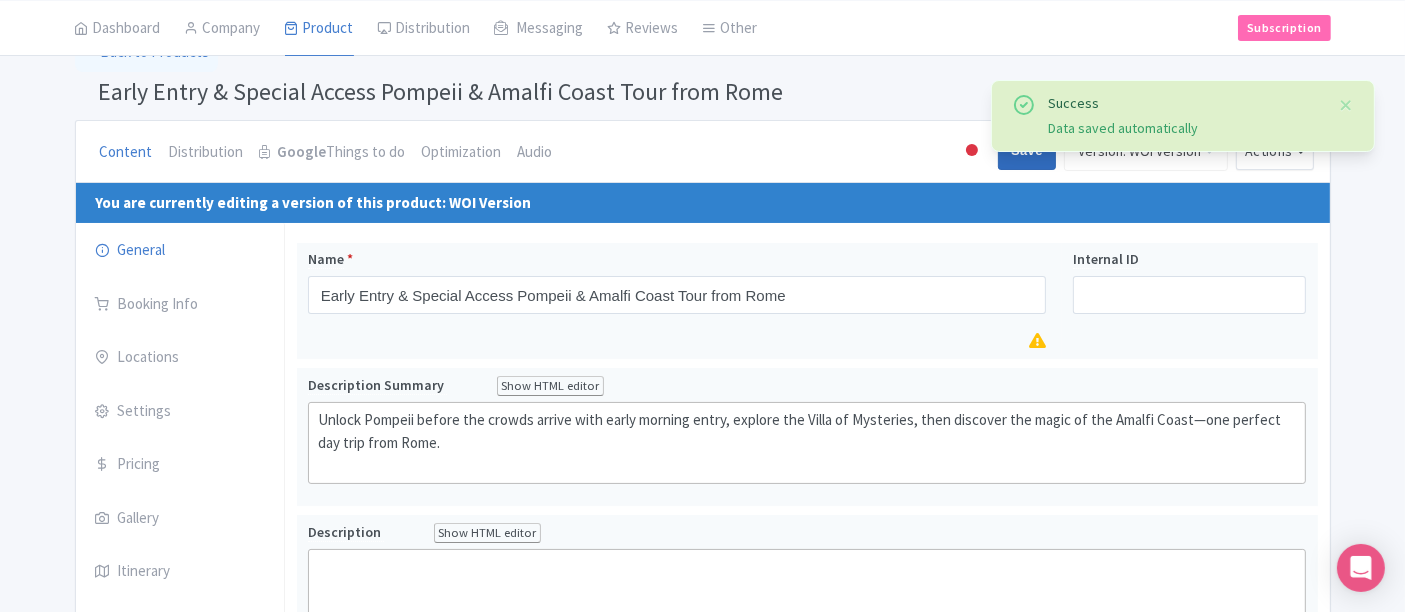 scroll, scrollTop: 0, scrollLeft: 0, axis: both 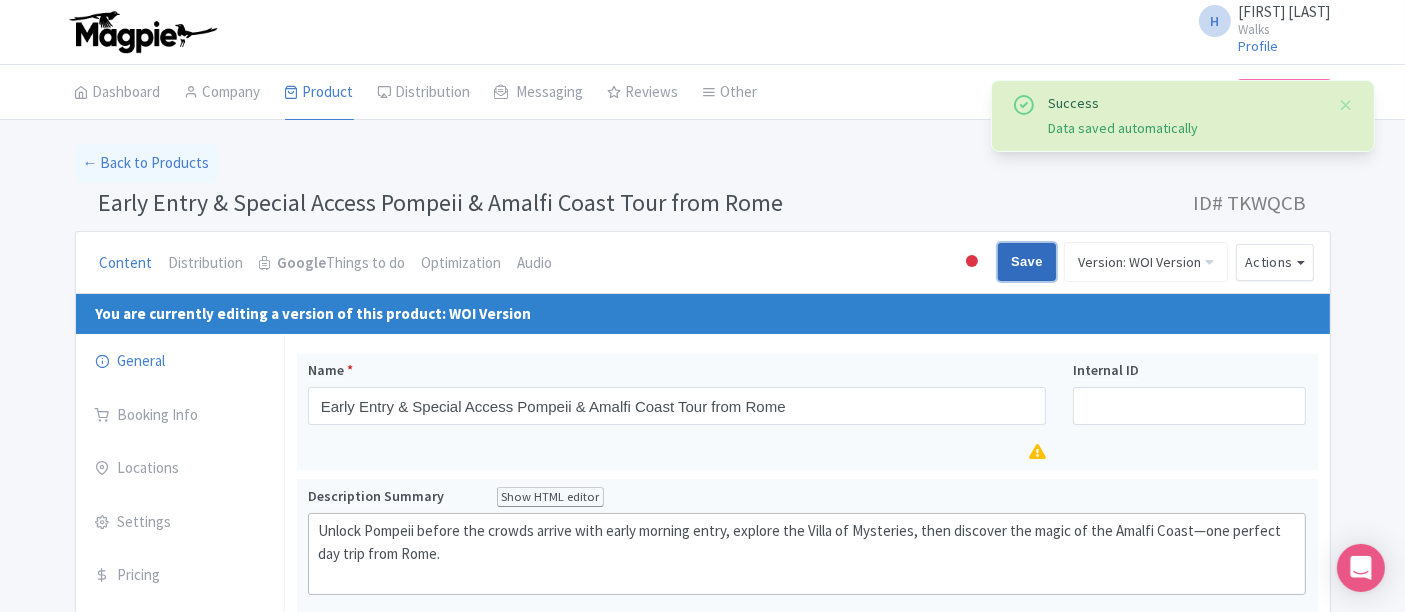click on "Save" at bounding box center [1027, 262] 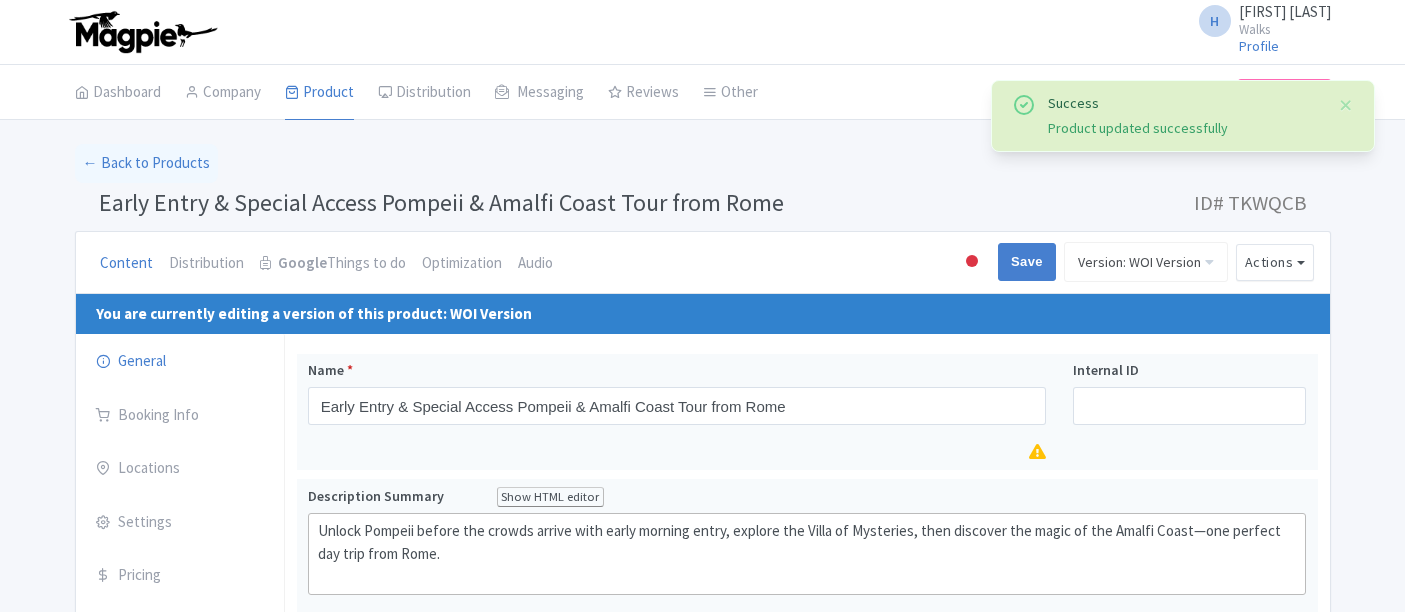 scroll, scrollTop: 0, scrollLeft: 0, axis: both 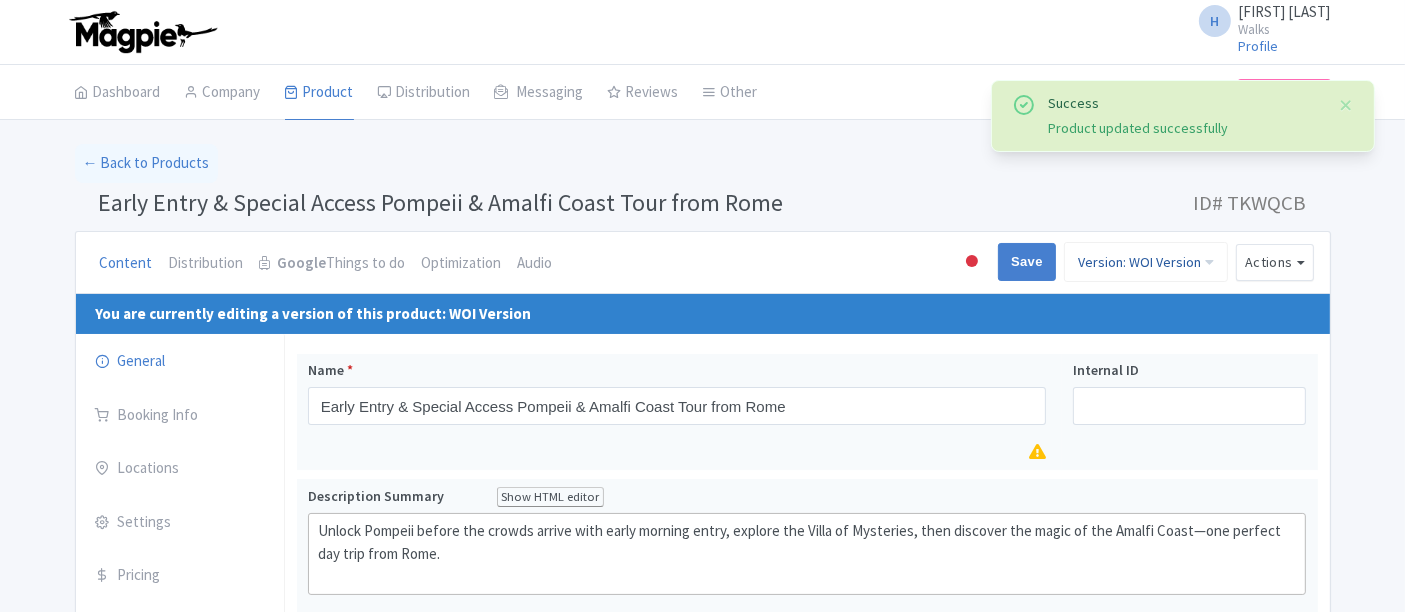 click on "Version: WOI Version" at bounding box center (1146, 262) 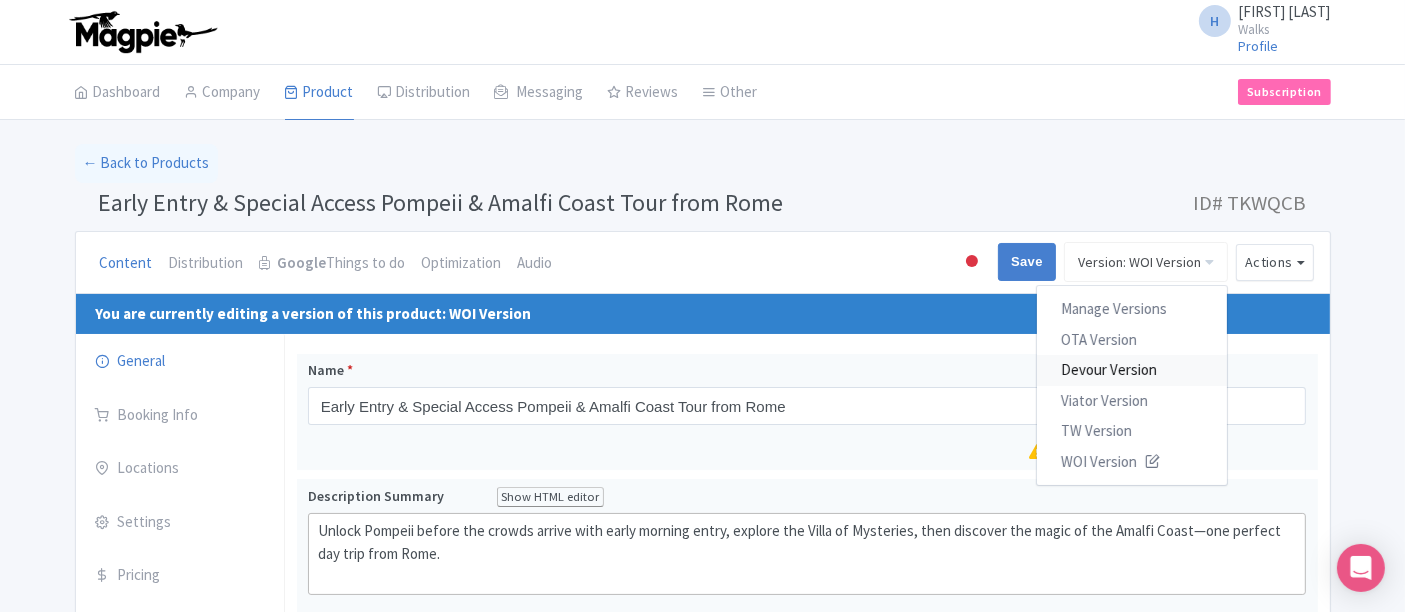 click on "Devour Version" at bounding box center [1132, 370] 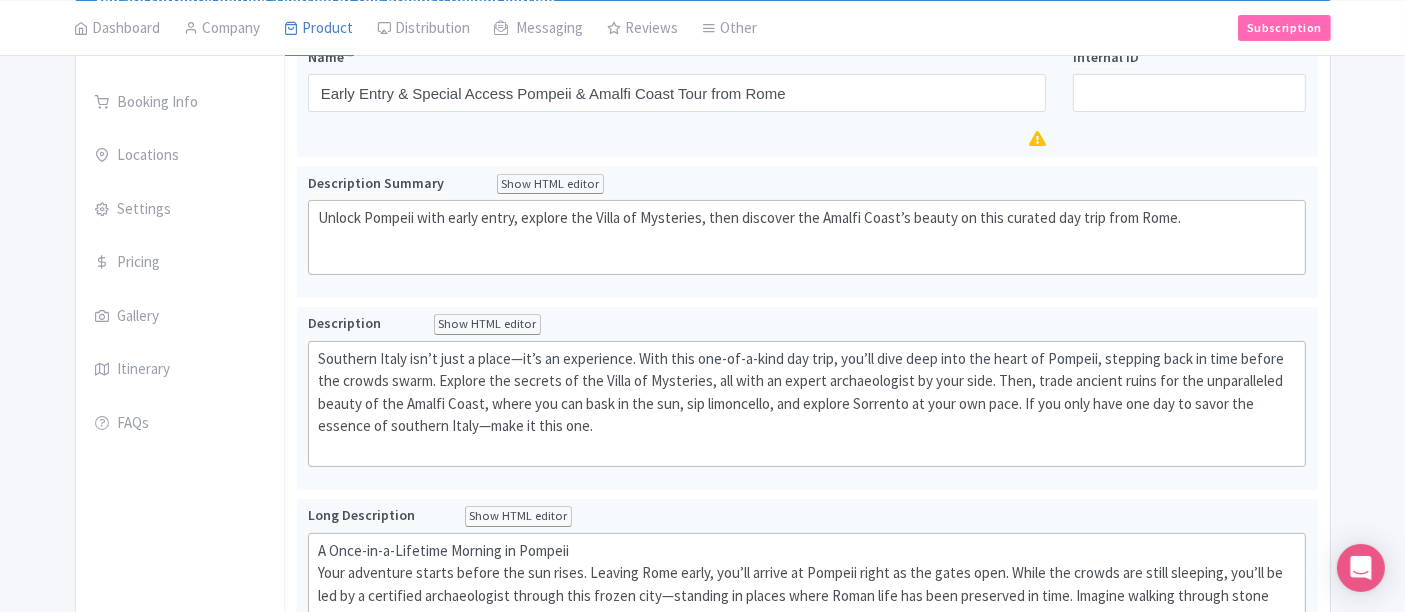 scroll, scrollTop: 333, scrollLeft: 0, axis: vertical 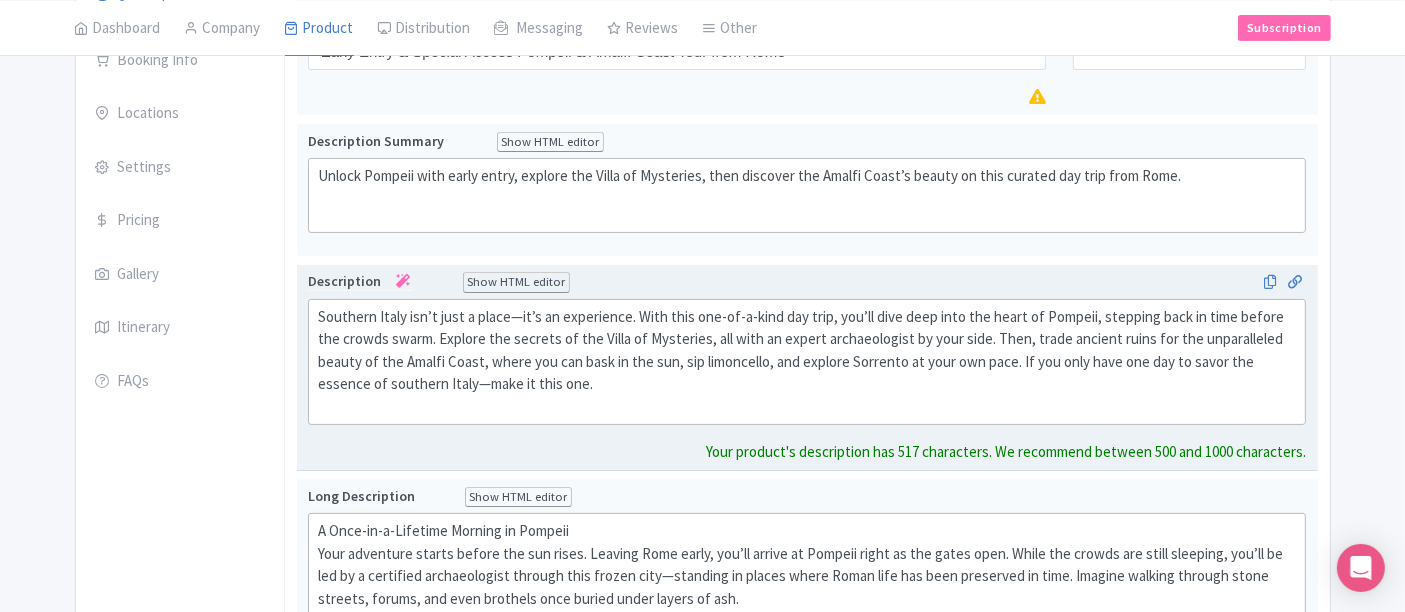 click on "Description
Show HTML editor
Bold
Italic
Strikethrough
Link
Heading
Quote
Code
Bullets
Numbers
Decrease Level
Increase Level
Attach Files
Undo
Redo
Link
Unlink
Southern Italy isn’t just a place—it’s an experience. With this one-of-a-kind day trip, you’ll dive deep into the heart of Pompeii, stepping back in time before the crowds swarm. Explore the secrets of the Villa of Mysteries, all with an expert archaeologist by your side. Then, trade ancient ruins for the unparalleled beauty of the Amalfi Coast, where you can bask in the sun, sip limoncello, and explore Sorrento at your own pace. If you only have one day to savor the essence of southern Italy—make it this one.
Your product's description has 517 characters. We recommend between 500 and 1000 characters." at bounding box center (807, 367) 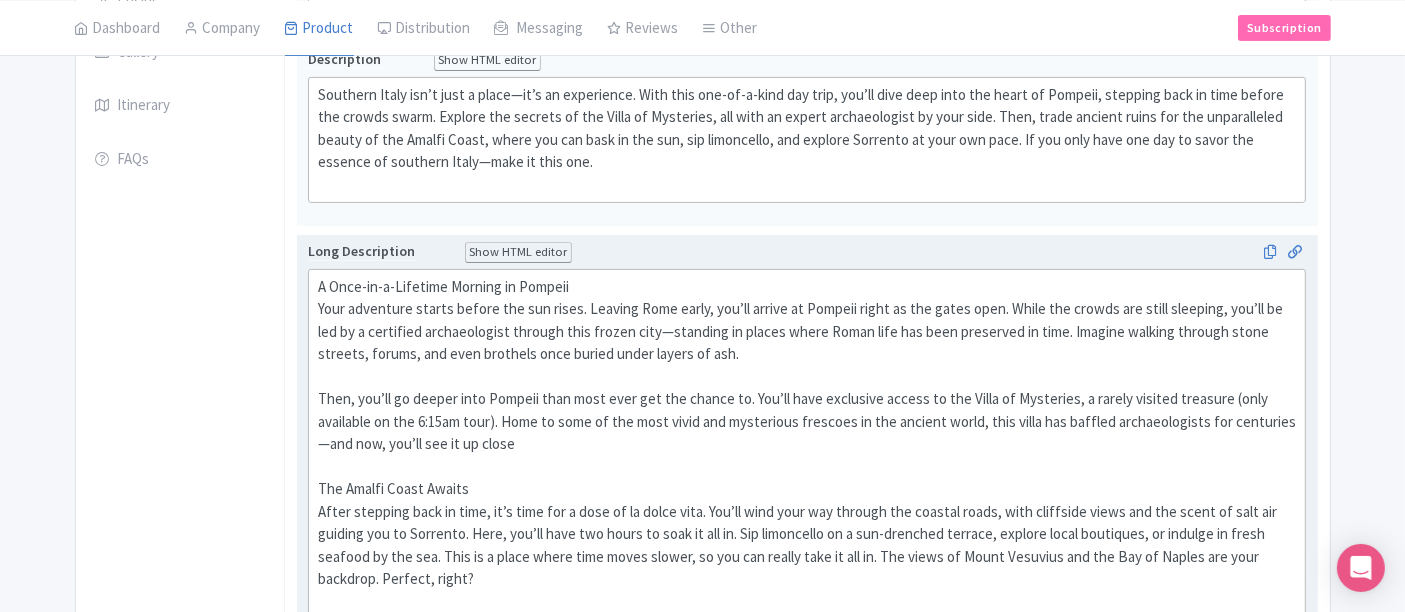 drag, startPoint x: 527, startPoint y: 375, endPoint x: 653, endPoint y: 370, distance: 126.09917 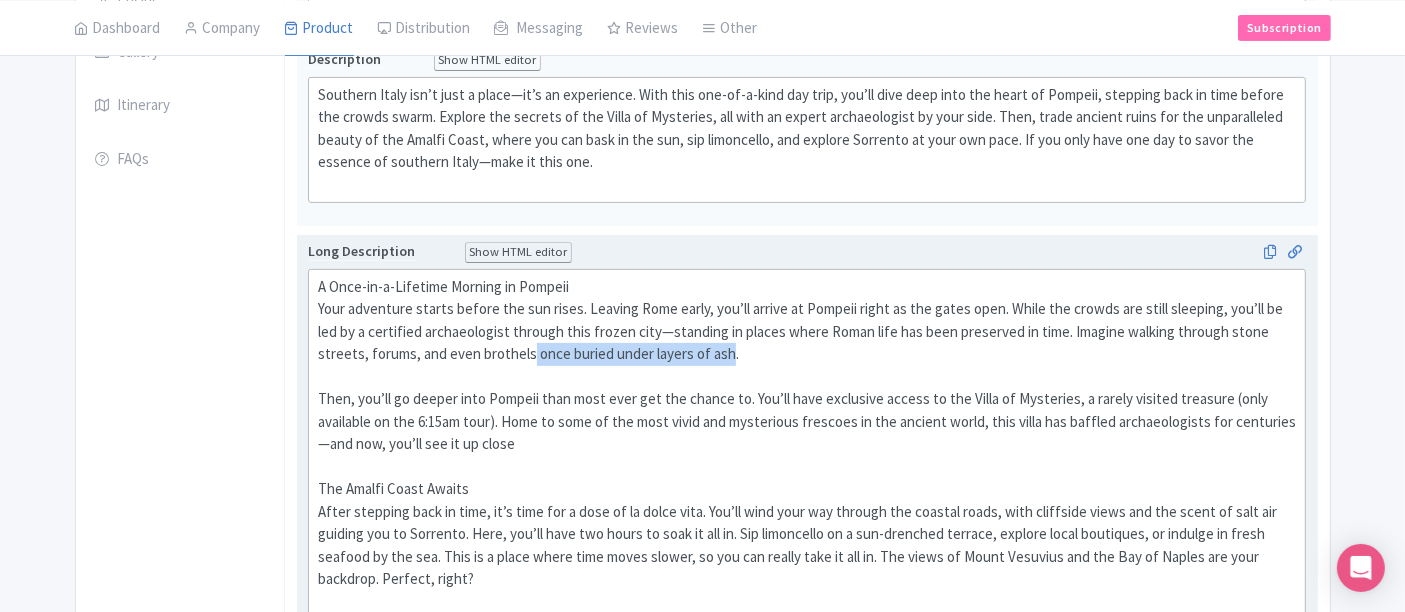 drag, startPoint x: 528, startPoint y: 348, endPoint x: 723, endPoint y: 348, distance: 195 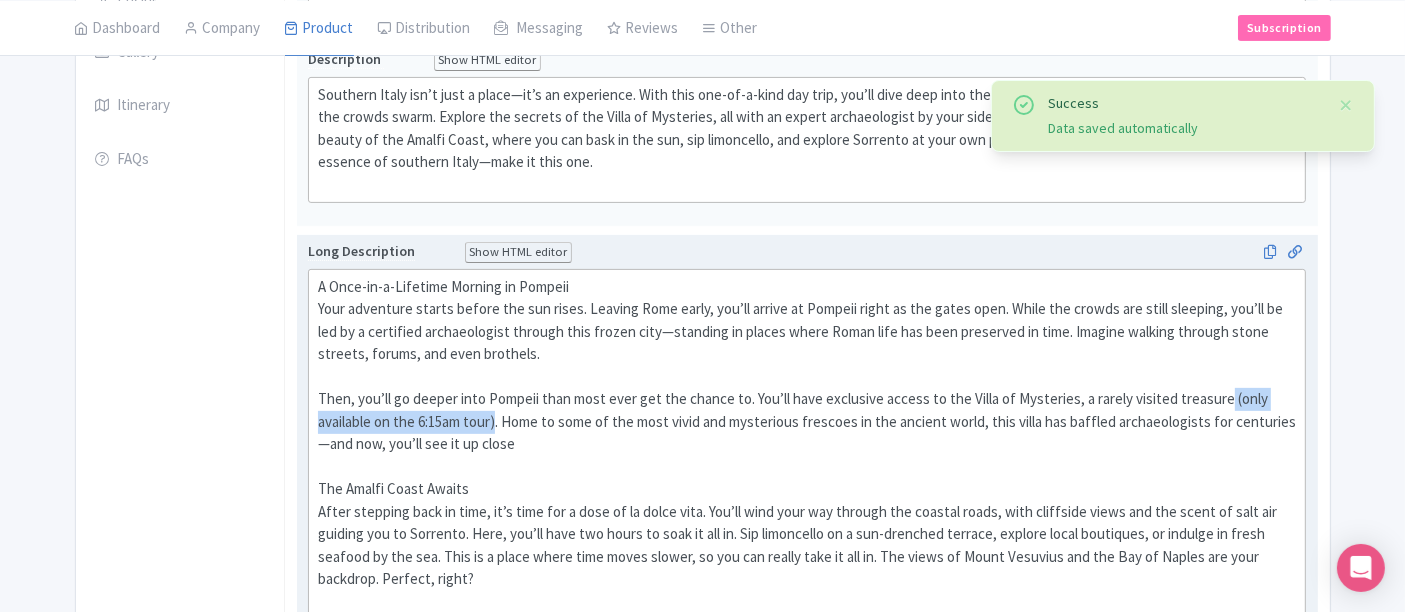 drag, startPoint x: 1222, startPoint y: 396, endPoint x: 498, endPoint y: 421, distance: 724.4315 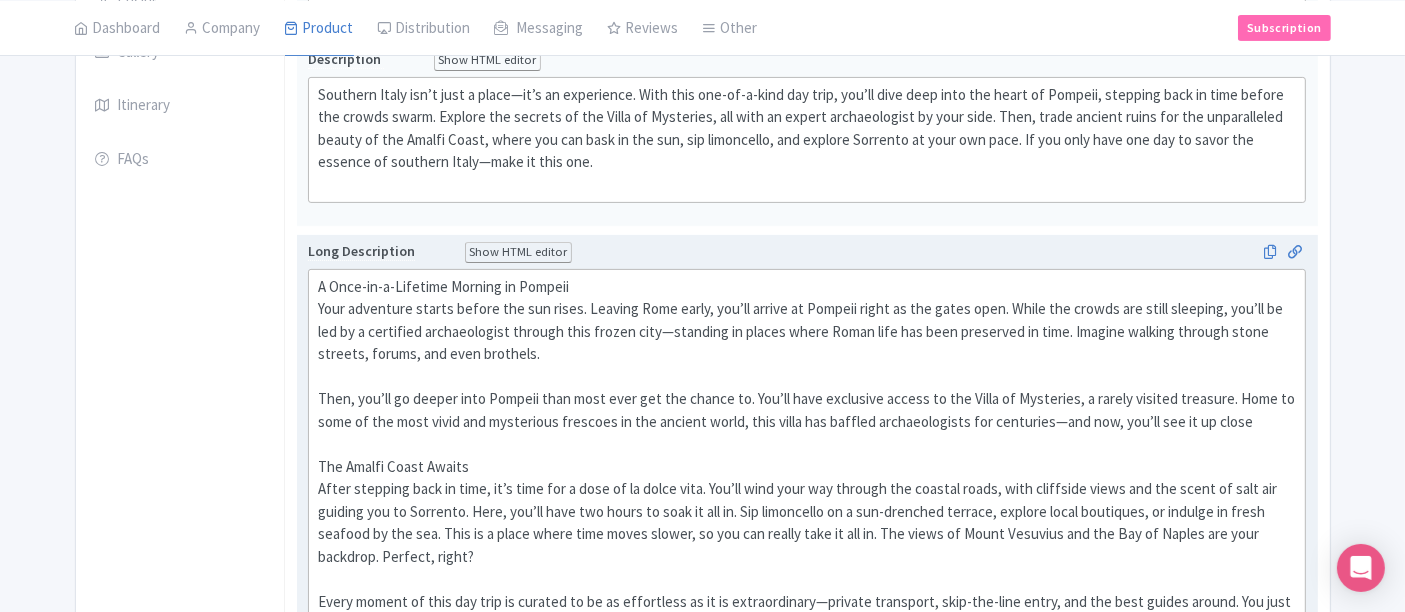 click on "A Once-in-a-Lifetime Morning in Pompeii   Your adventure starts before the sun rises. Leaving Rome early, you’ll arrive at Pompeii right as the gates open. While the crowds are still sleeping, you’ll be led by a certified archaeologist through this frozen city—standing in places where Roman life has been preserved in time. Imagine walking through stone streets, forums, and even brothels.  Then, you’ll go deeper into Pompeii than most ever get the chance to. You’ll have exclusive access to the Villa of Mysteries, a rarely visited treasure. Home to some of the most vivid and mysterious frescoes in the ancient world, this villa has baffled archaeologists for centuries—and now, you’ll see it up close  The Amalfi Coast Awaits Every moment of this day trip is curated to be as effortless as it is extraordinary—private transport, skip-the-line entry, and the best guides around. You just show up and get swept away." 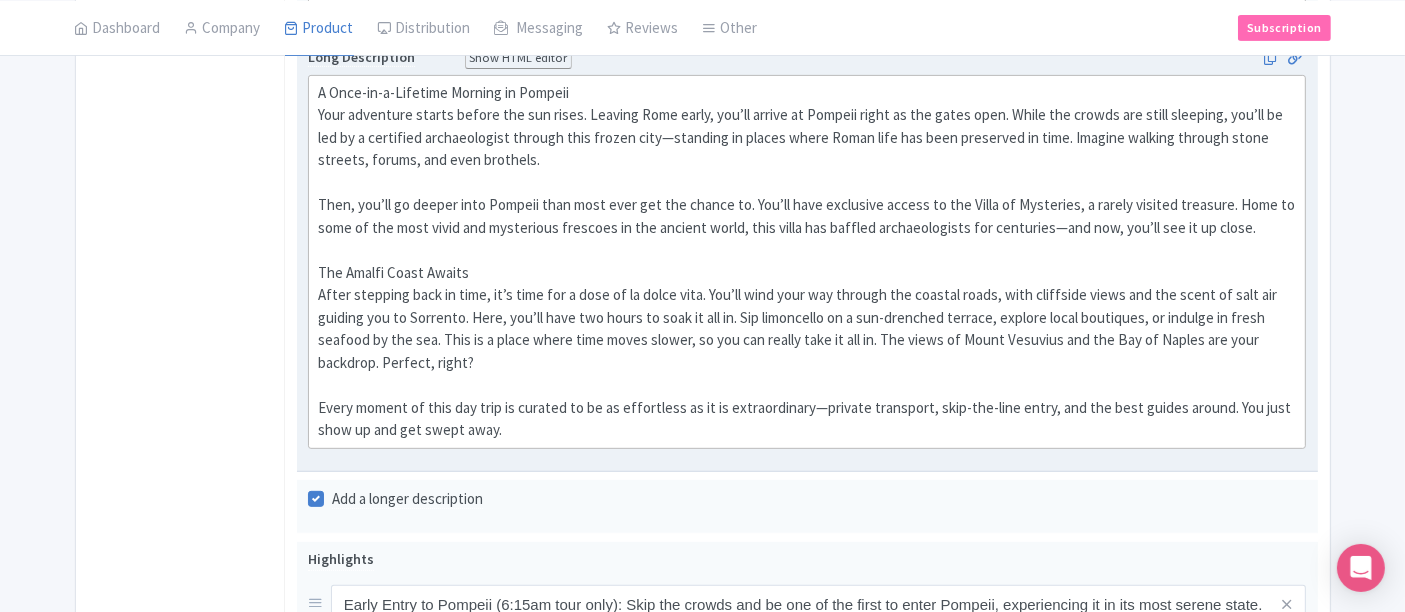 scroll, scrollTop: 911, scrollLeft: 0, axis: vertical 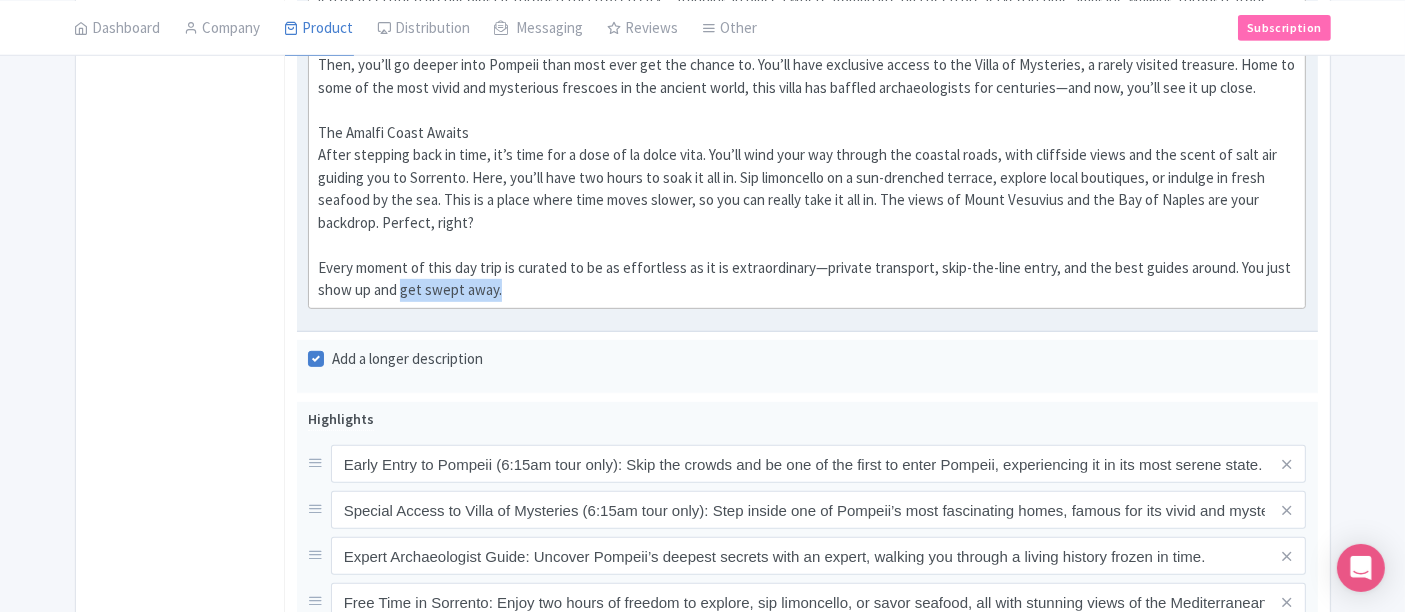 drag, startPoint x: 500, startPoint y: 280, endPoint x: 403, endPoint y: 299, distance: 98.84331 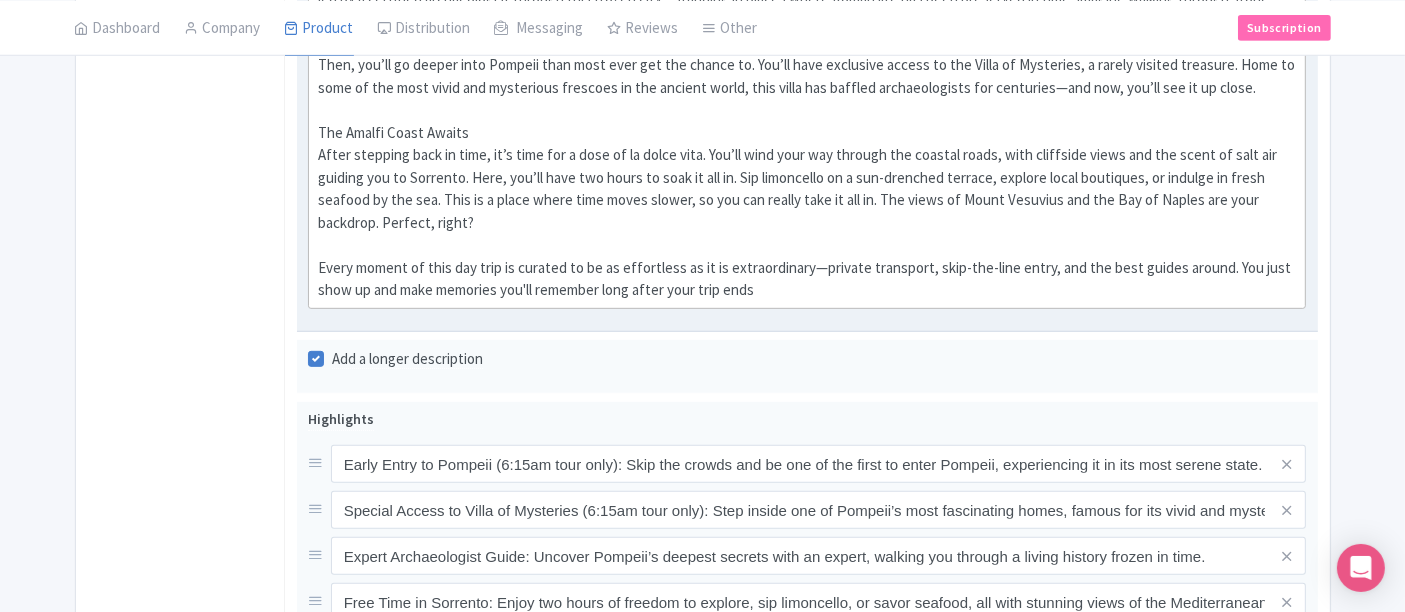 type on "<div>&nbsp;A Once-in-a-Lifetime Morning in Pompeii &nbsp;<br>Your adventure starts before the sun rises. Leaving Rome early, you’ll arrive at Pompeii right as the gates open. While the crowds are still sleeping, you’ll be led by a certified archaeologist through this frozen city—standing in places where Roman life has been preserved in time. Imagine walking through stone streets, forums, and even brothels.&nbsp;<br><br>Then, you’ll go deeper into Pompeii than most ever get the chance to. You’ll have exclusive access to the Villa of Mysteries, a rarely visited treasure. Home to some of the most vivid and mysterious frescoes in the ancient world, this villa has baffled archaeologists for centuries—and now, you’ll see it up close.&nbsp;<br><br>The Amalfi Coast Awaits<br>After stepping back in time, it’s time for a dose of la dolce vita. You’ll wind your way through the coastal roads, with cliffside views and the scent of salt air guiding you to Sorrento. Here, you’ll have two hours to soak it all in. Sip limo..." 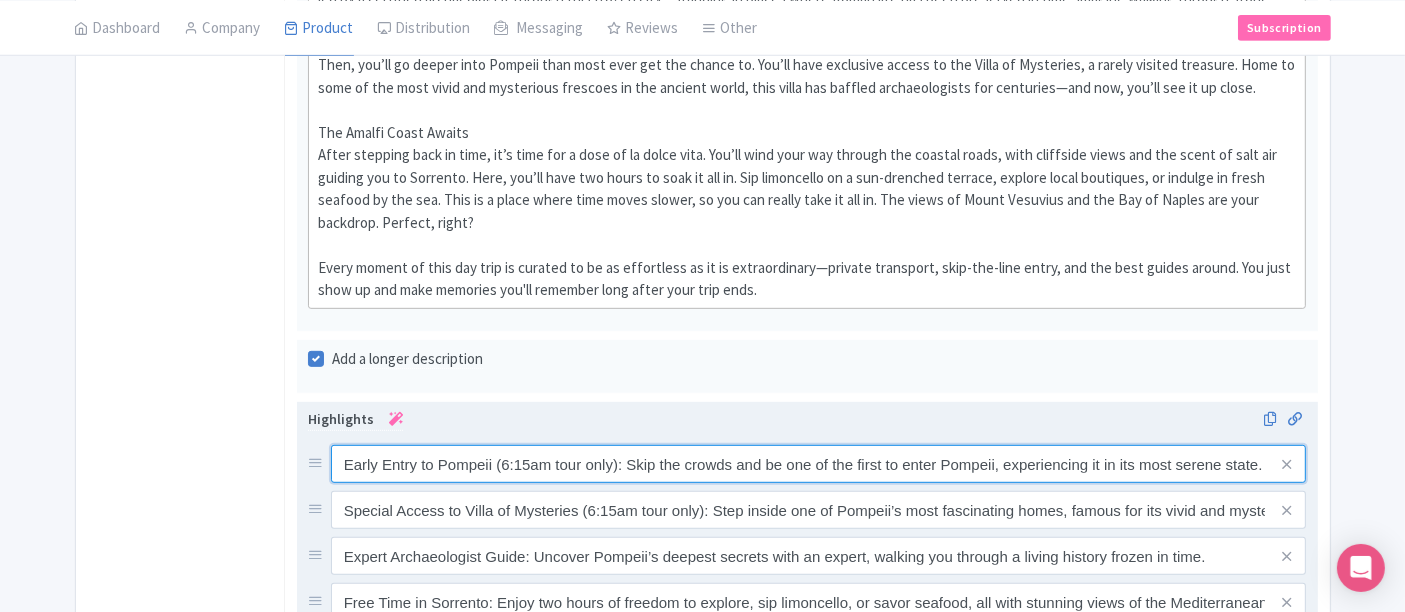 drag, startPoint x: 491, startPoint y: 460, endPoint x: 616, endPoint y: 465, distance: 125.09996 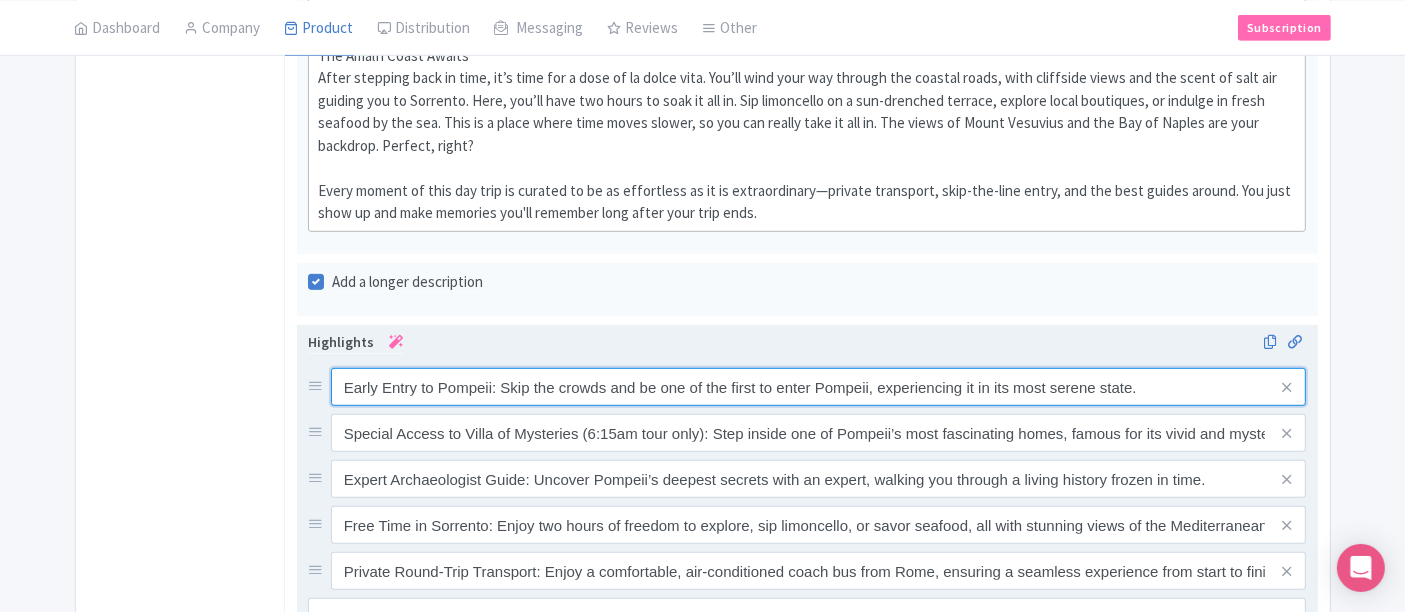 scroll, scrollTop: 1022, scrollLeft: 0, axis: vertical 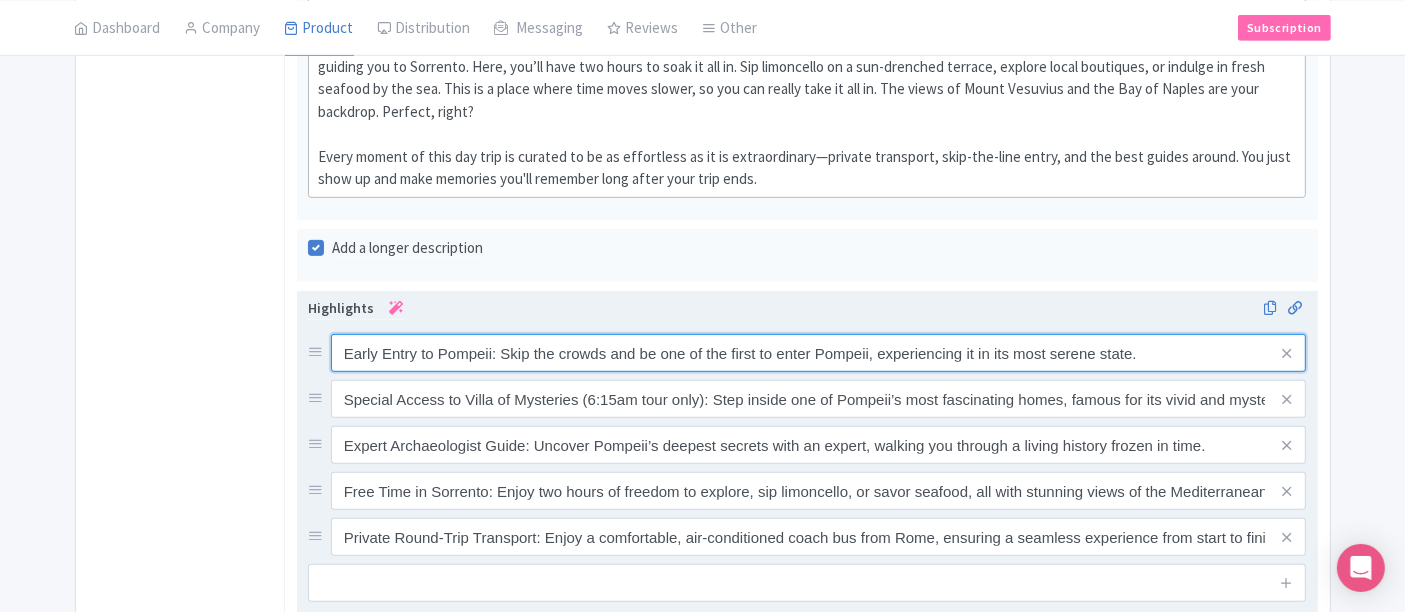 type on "Early Entry to Pompeii: Skip the crowds and be one of the first to enter Pompeii, experiencing it in its most serene state." 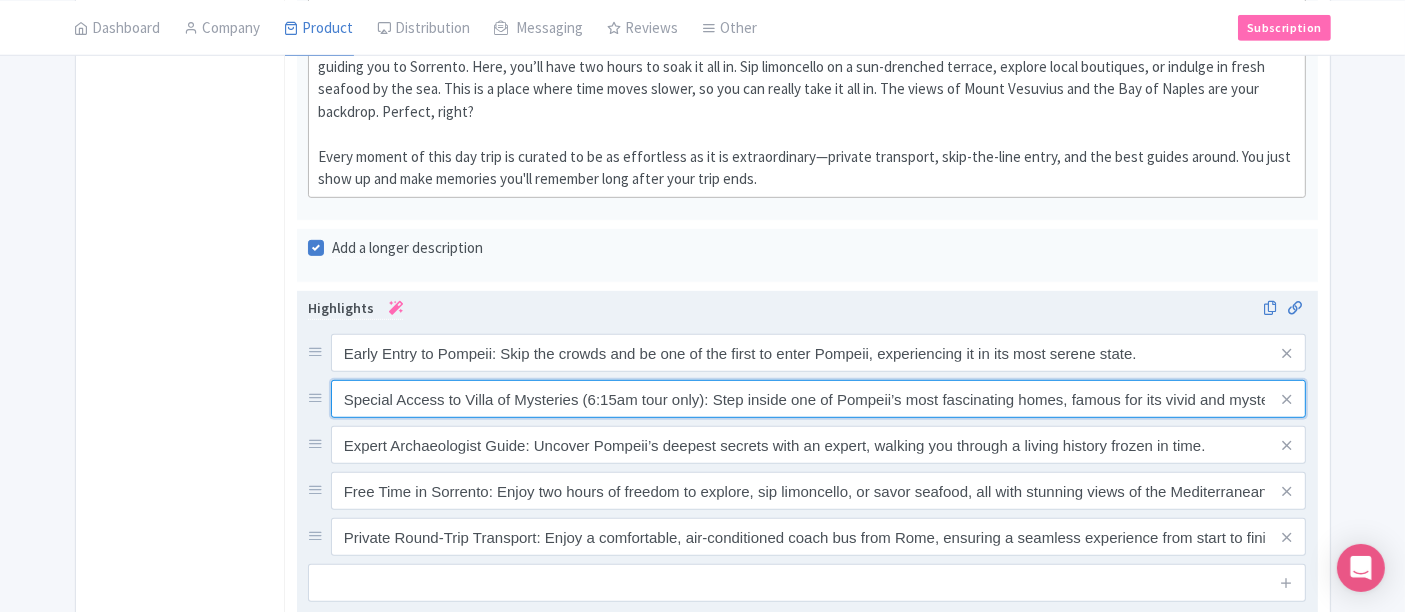 drag, startPoint x: 580, startPoint y: 395, endPoint x: 703, endPoint y: 401, distance: 123.146255 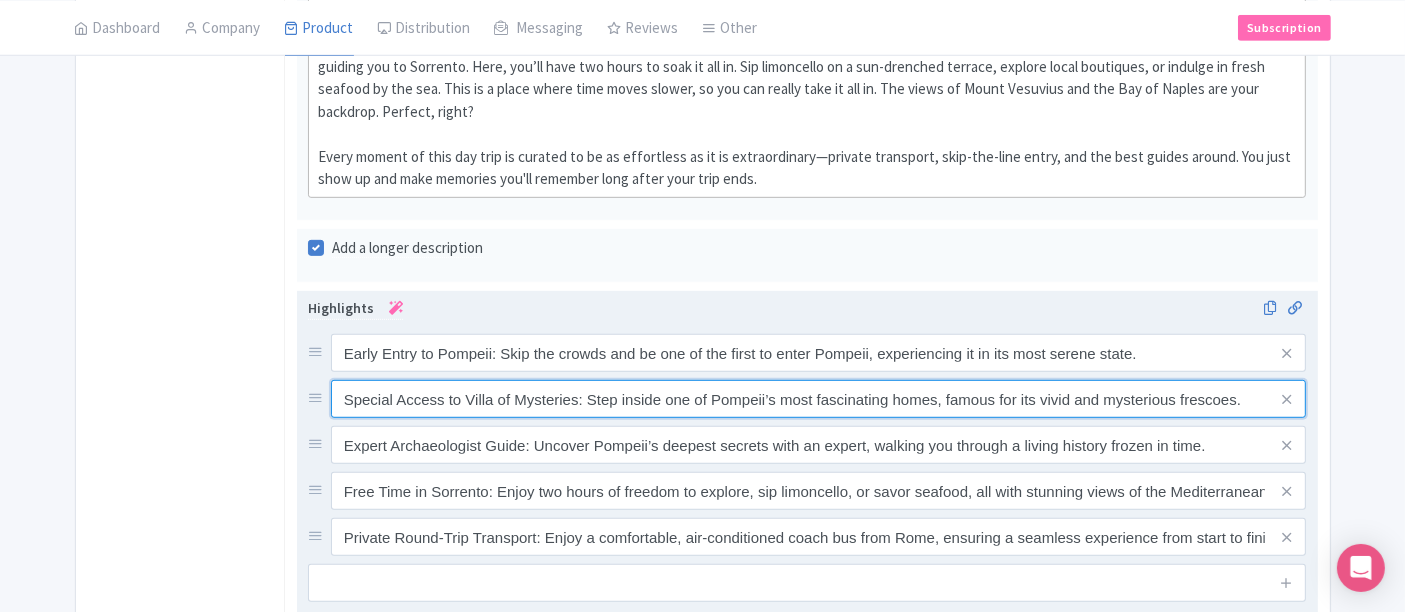 type on "Special Access to Villa of Mysteries: Step inside one of Pompeii’s most fascinating homes, famous for its vivid and mysterious frescoes." 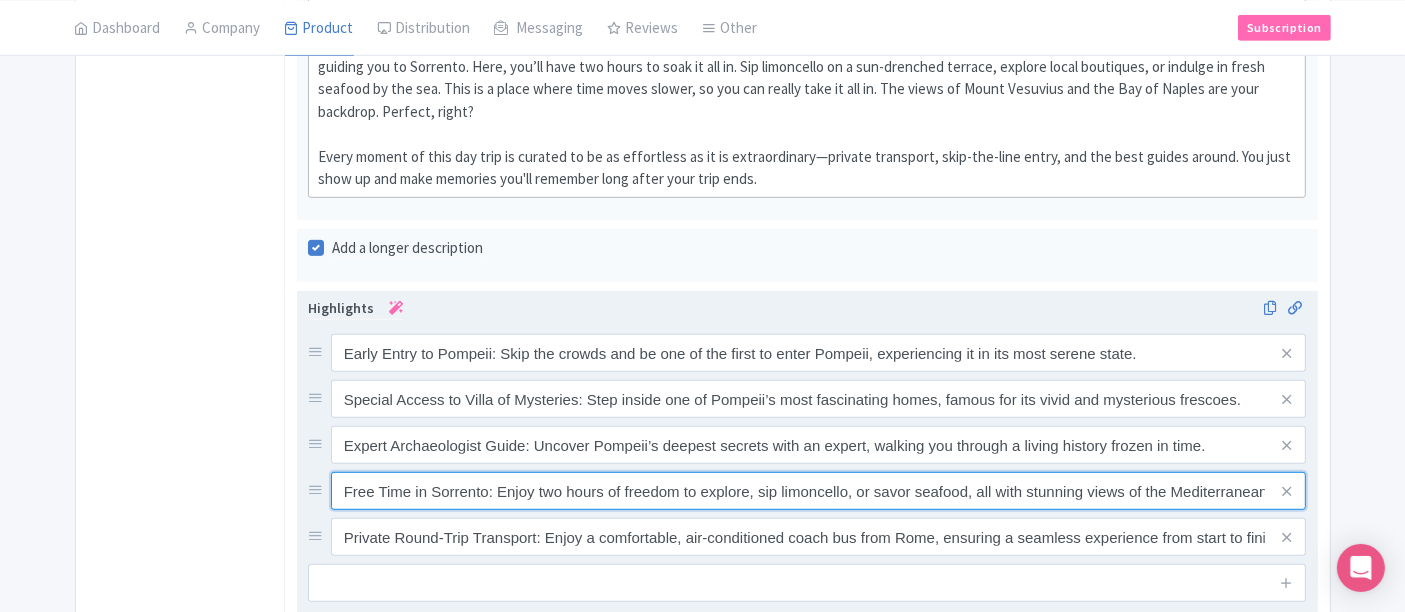 scroll, scrollTop: 0, scrollLeft: 4, axis: horizontal 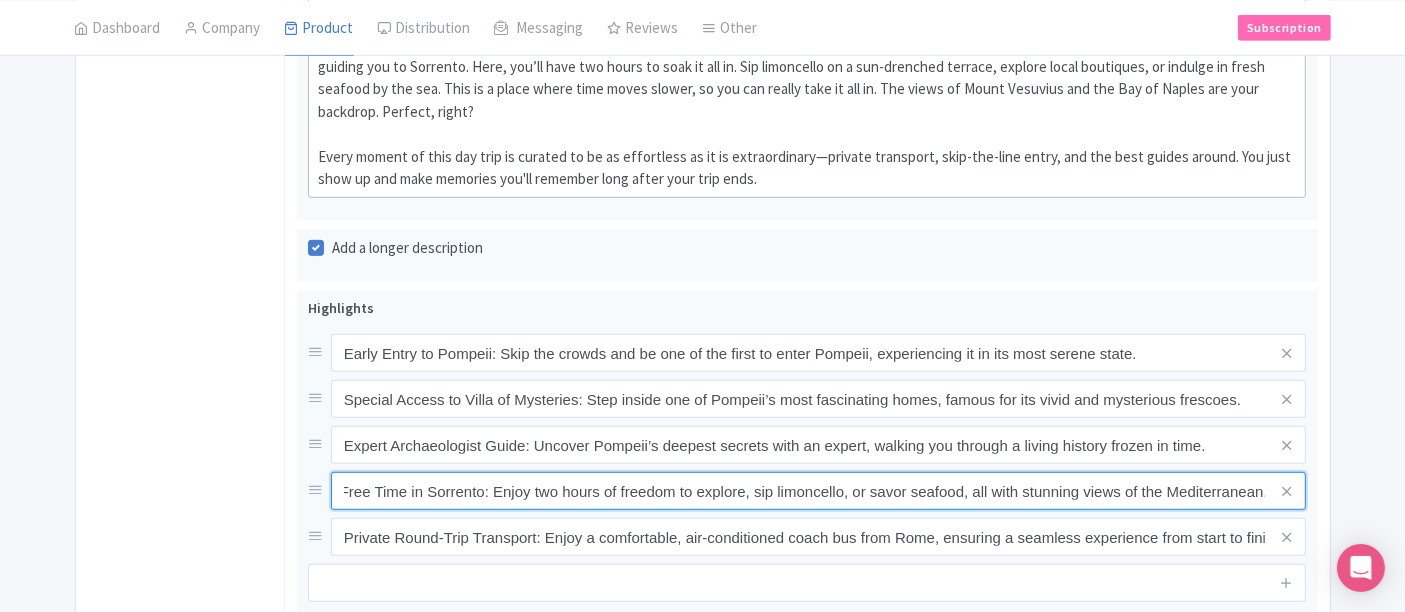 drag, startPoint x: 689, startPoint y: 487, endPoint x: 1345, endPoint y: 494, distance: 656.03735 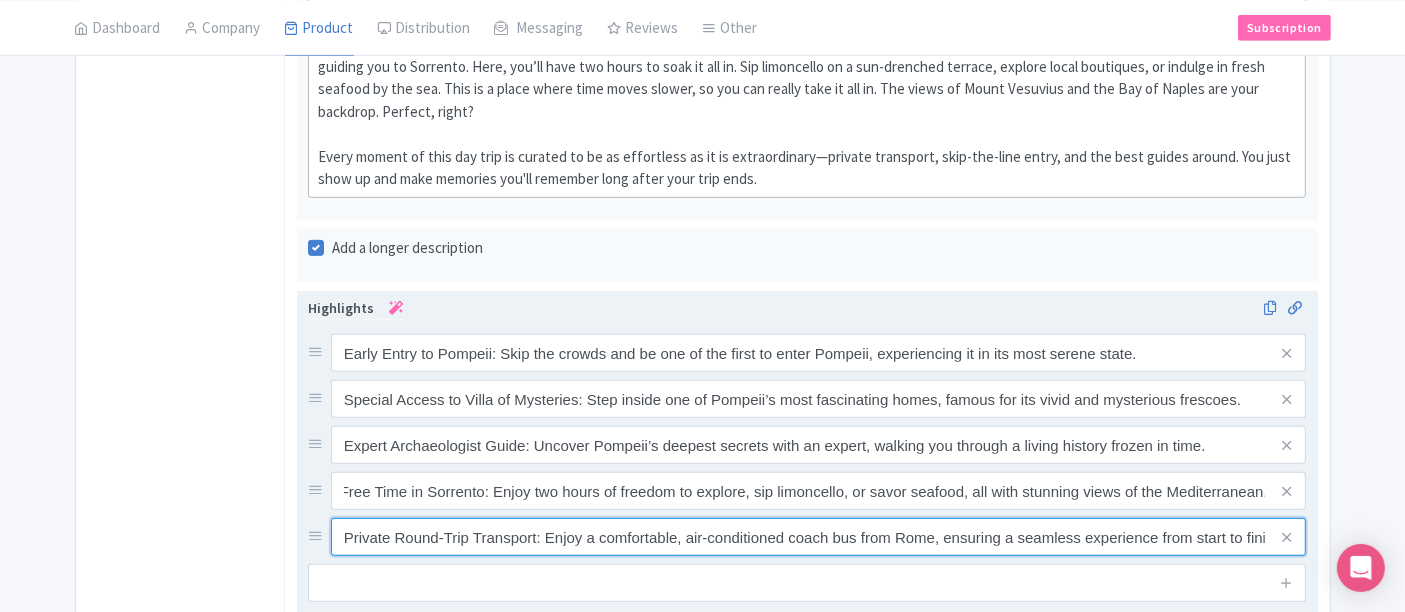 click on "Private Round-Trip Transport: Enjoy a comfortable, air-conditioned coach bus from Rome, ensuring a seamless experience from start to finish." at bounding box center (819, 353) 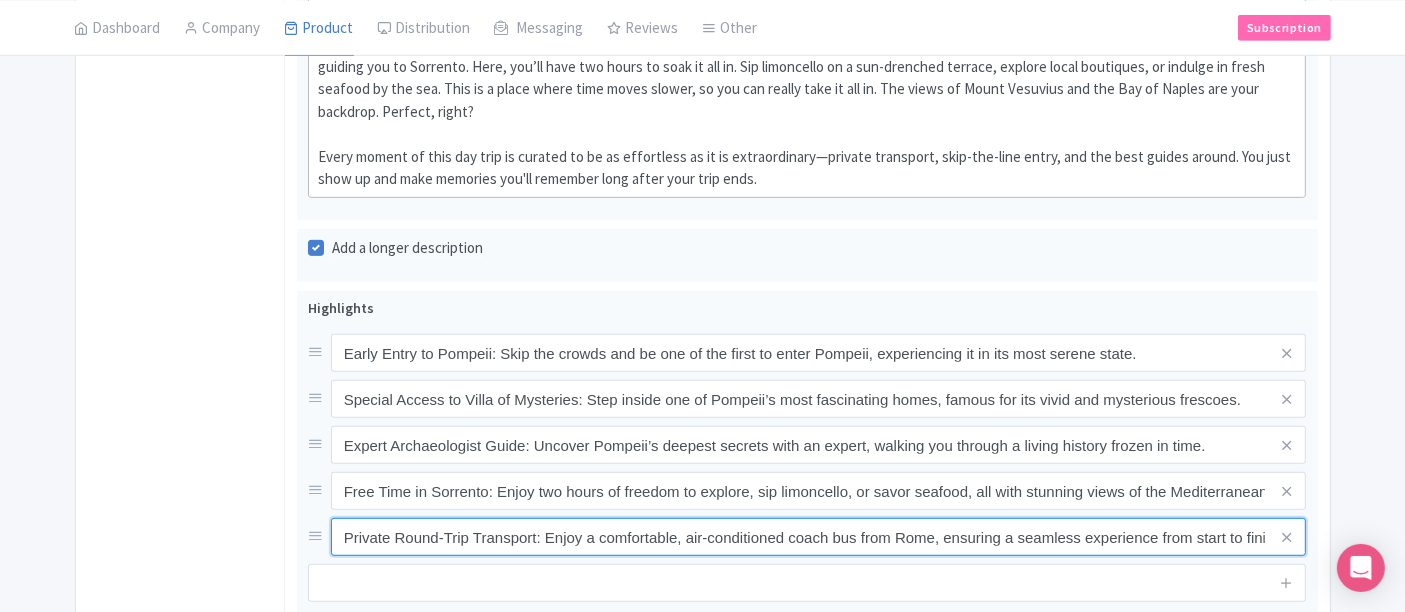 scroll, scrollTop: 0, scrollLeft: 19, axis: horizontal 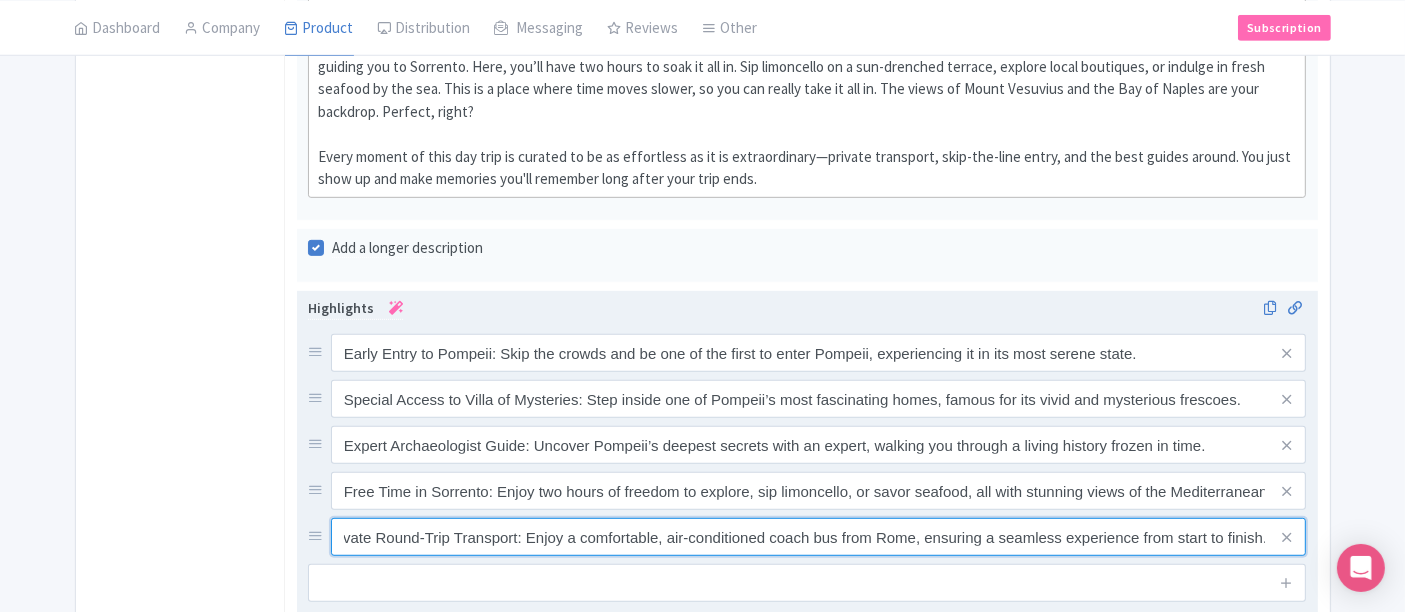 drag, startPoint x: 949, startPoint y: 533, endPoint x: 1209, endPoint y: 482, distance: 264.9547 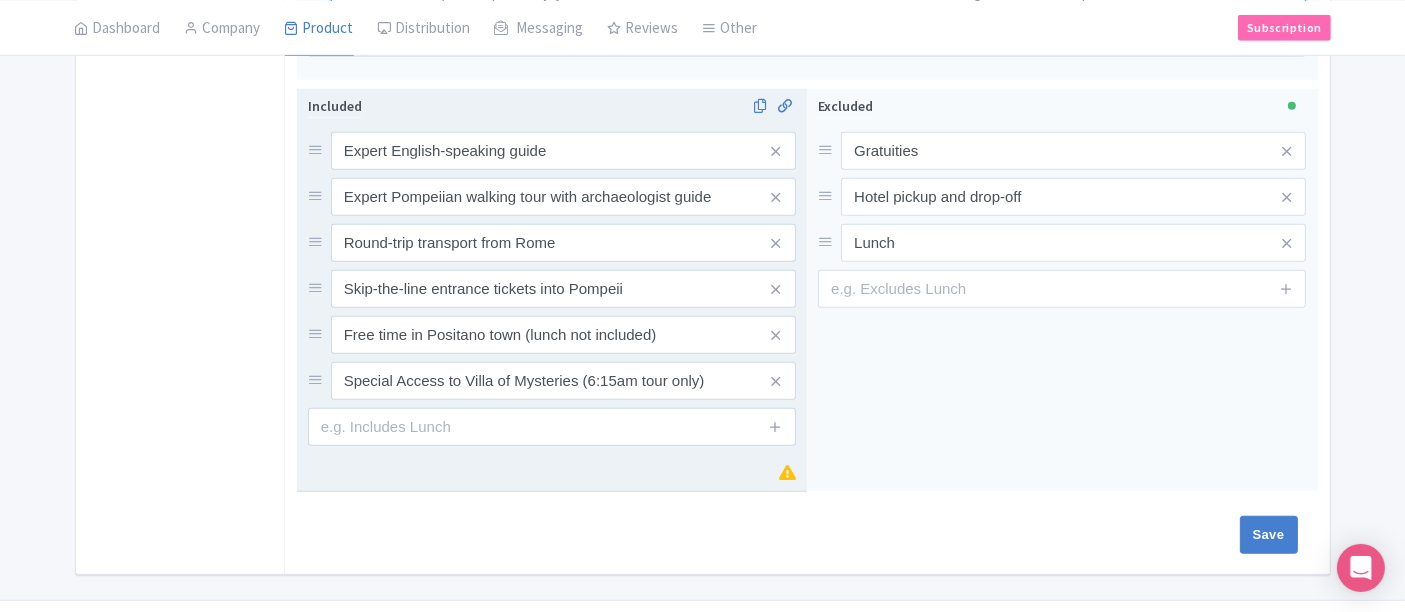 scroll, scrollTop: 1577, scrollLeft: 0, axis: vertical 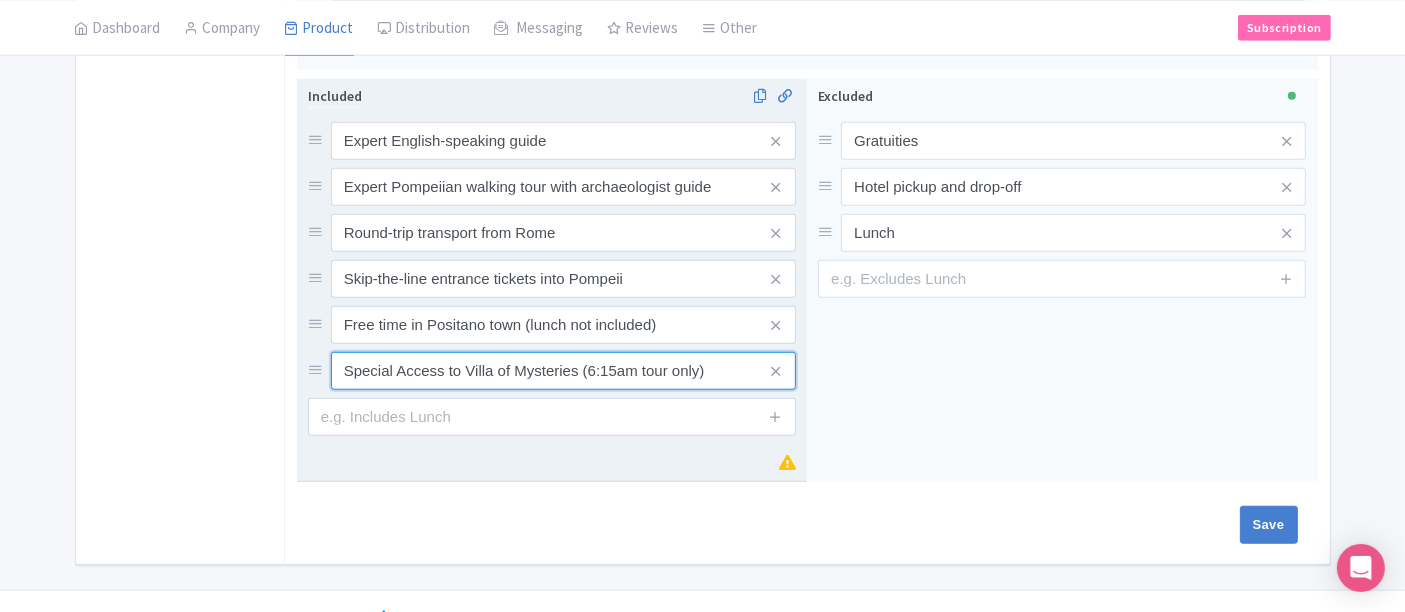 drag, startPoint x: 729, startPoint y: 371, endPoint x: 579, endPoint y: 371, distance: 150 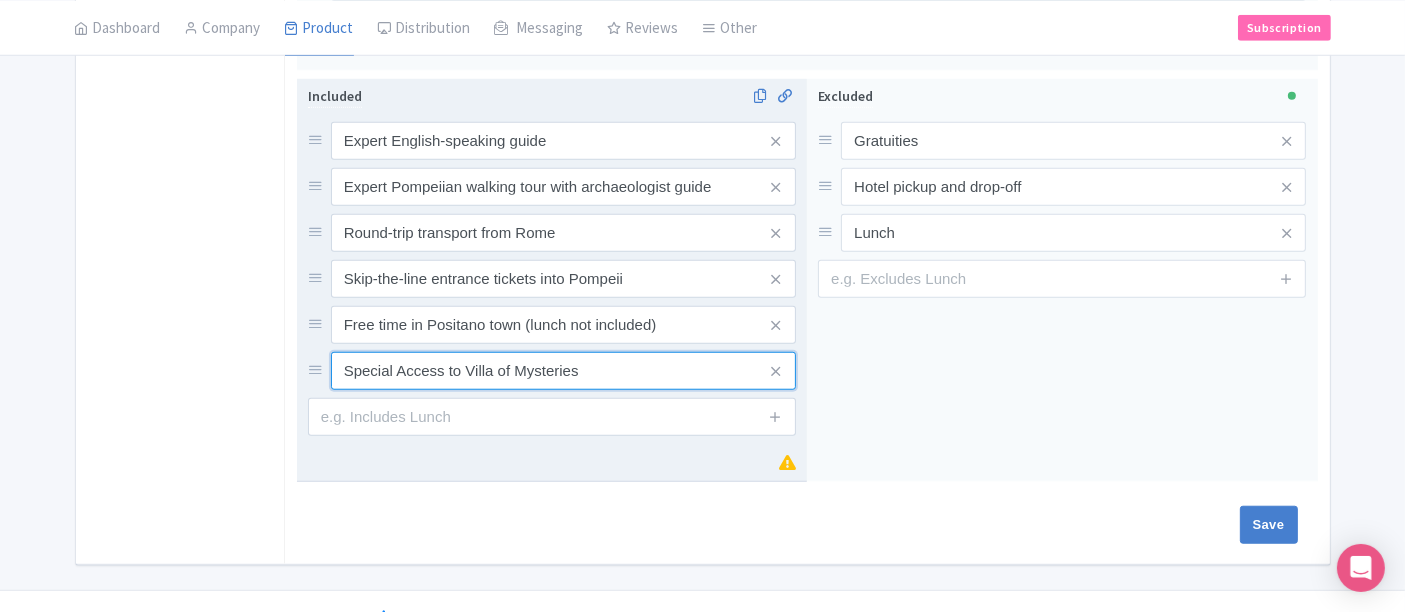type on "Special Access to Villa of Mysteries" 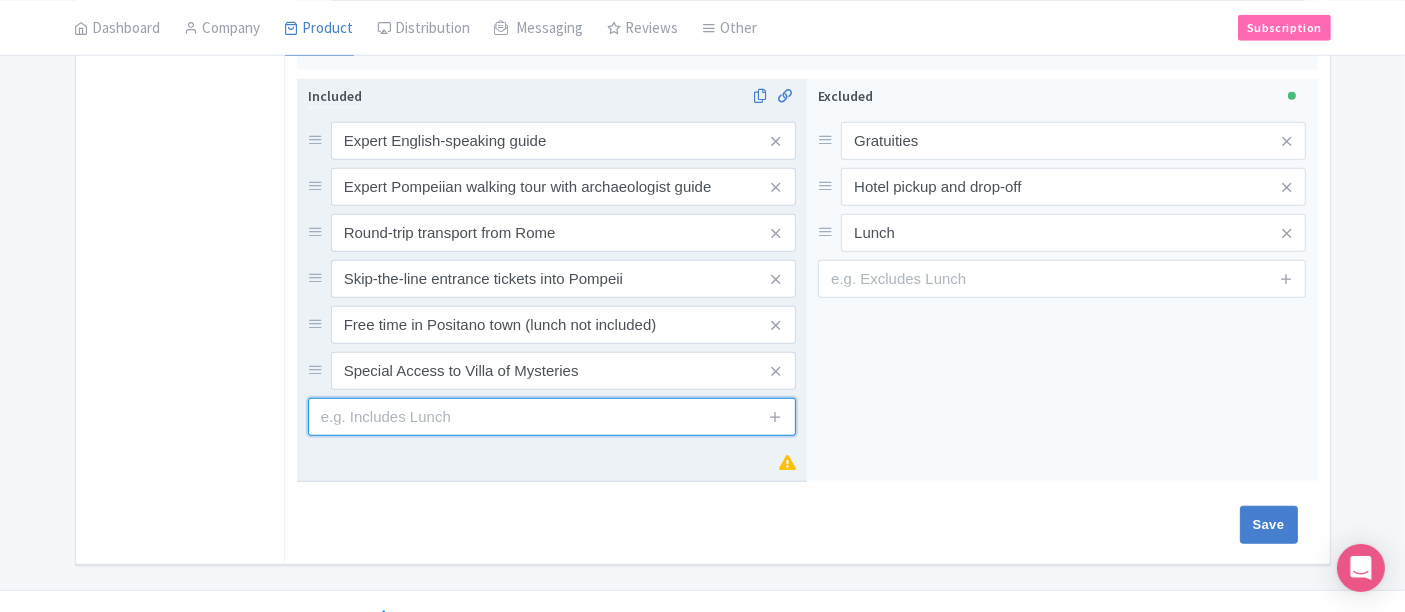 click at bounding box center [552, 417] 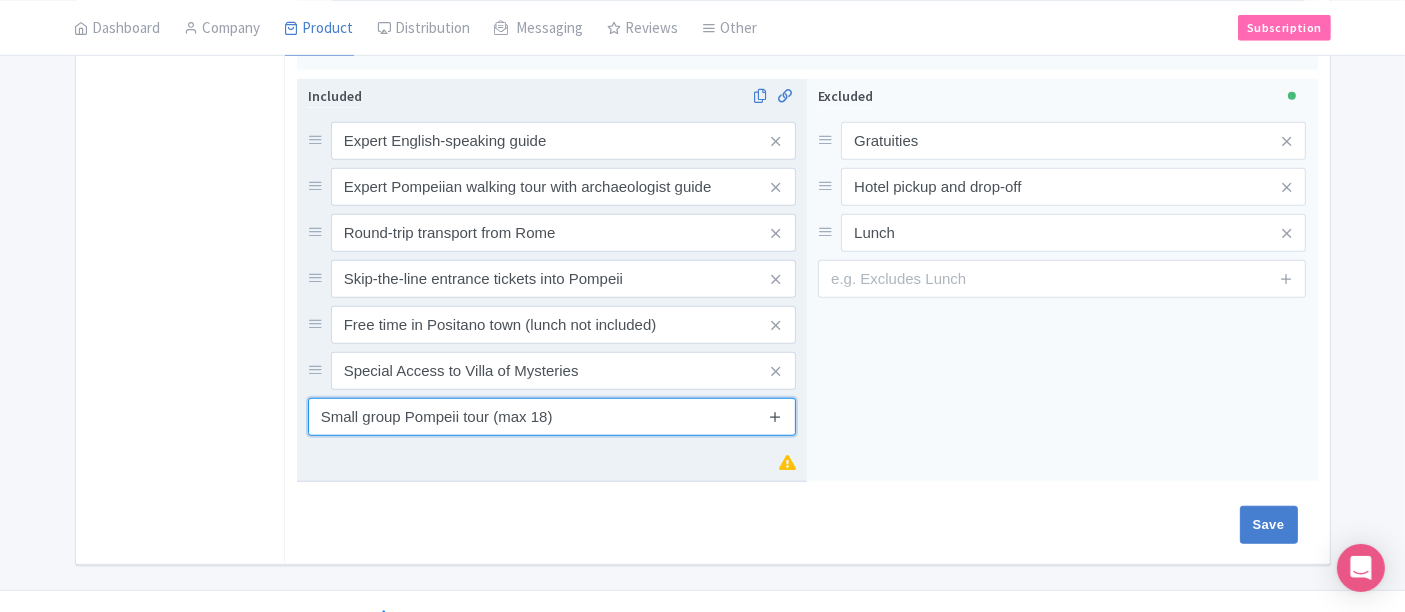 type on "Small group Pompeii tour (max 18)" 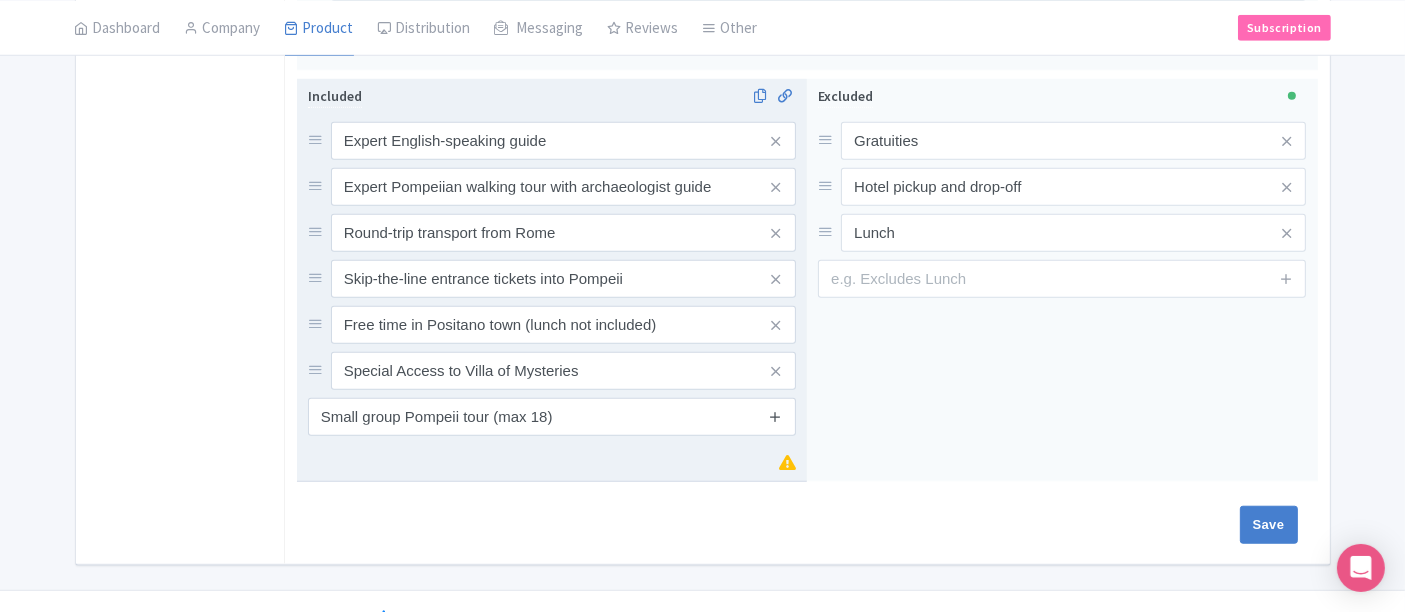 click at bounding box center [775, 416] 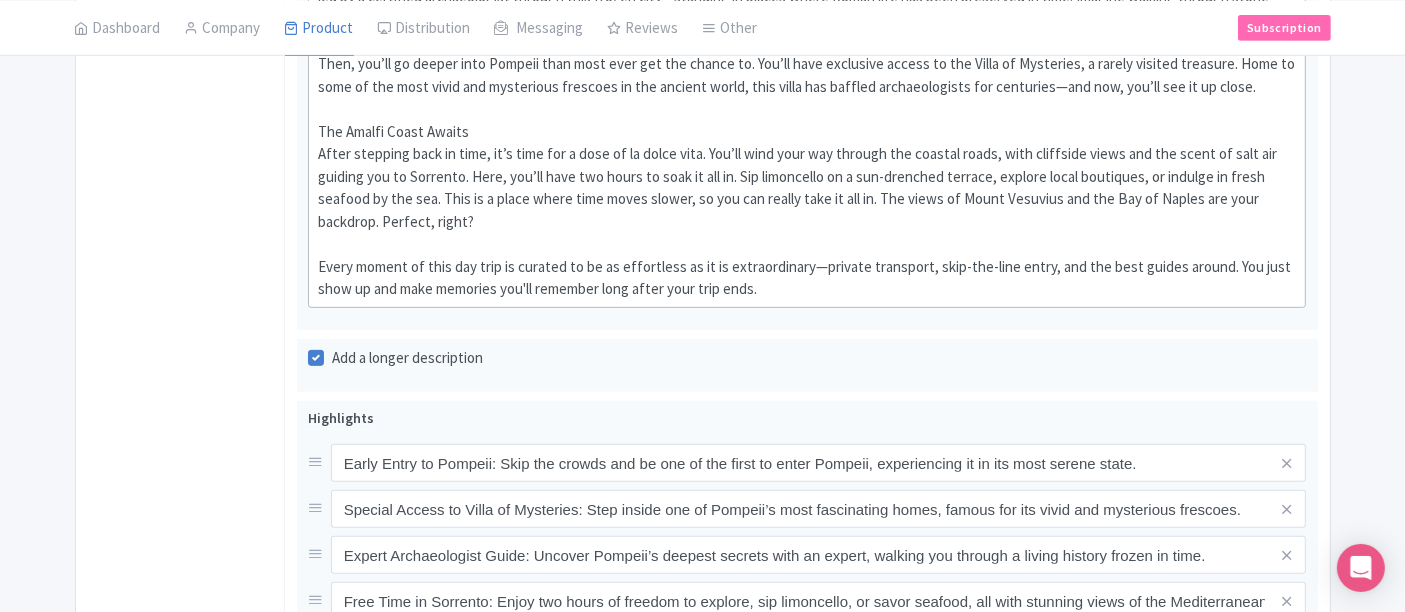 scroll, scrollTop: 800, scrollLeft: 0, axis: vertical 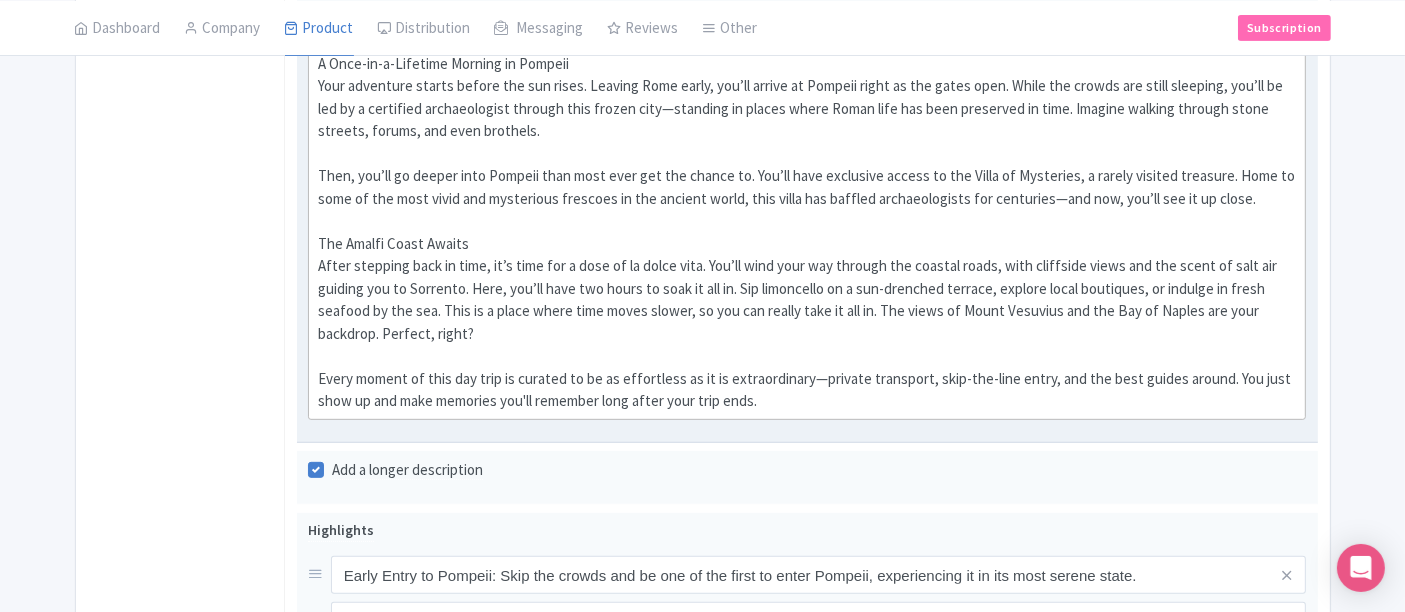 click on "A Once-in-a-Lifetime Morning in Pompeii   Your adventure starts before the sun rises. Leaving Rome early, you’ll arrive at Pompeii right as the gates open. While the crowds are still sleeping, you’ll be led by a certified archaeologist through this frozen city—standing in places where Roman life has been preserved in time. Imagine walking through stone streets, forums, and even brothels.  Then, you’ll go deeper into Pompeii than most ever get the chance to. You’ll have exclusive access to the Villa of Mysteries, a rarely visited treasure. Home to some of the most vivid and mysterious frescoes in the ancient world, this villa has baffled archaeologists for centuries—and now, you’ll see it up close.  The Amalfi Coast Awaits Every moment of this day trip is curated to be as effortless as it is extraordinary—private transport, skip-the-line entry, and the best guides around. You just show up and make memories you'll remember long after your trip ends." 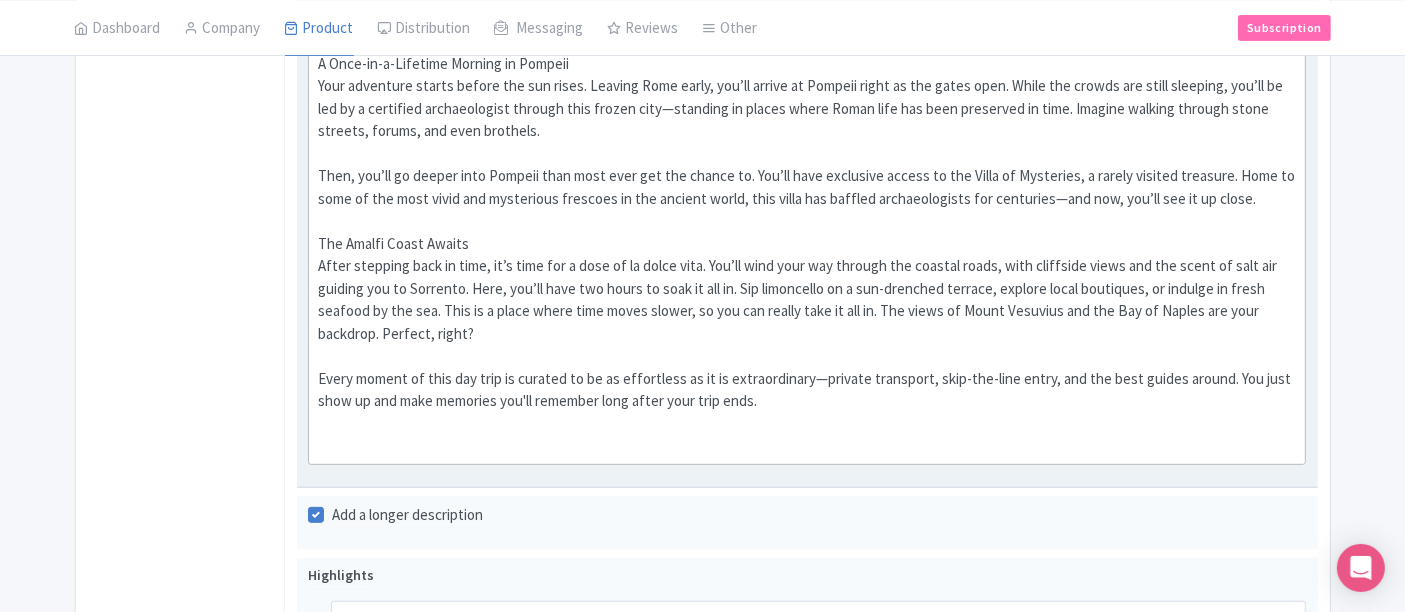 paste on "Please Note:&nbsp; Our Pompeii tour is led in small groups of up to 18 people to keep the experience personal and engaging. Transportation may be shared with another group, with a maximum of 36 travelers on the vehicle.&nbsp;" 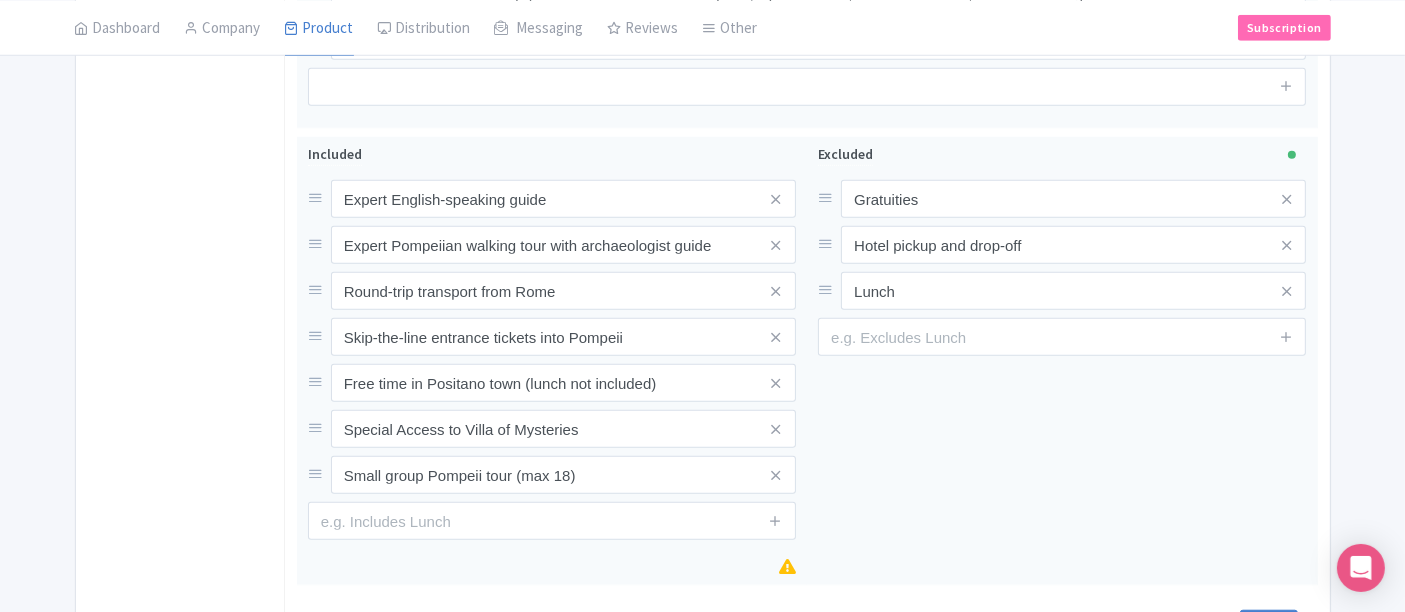 scroll, scrollTop: 1722, scrollLeft: 0, axis: vertical 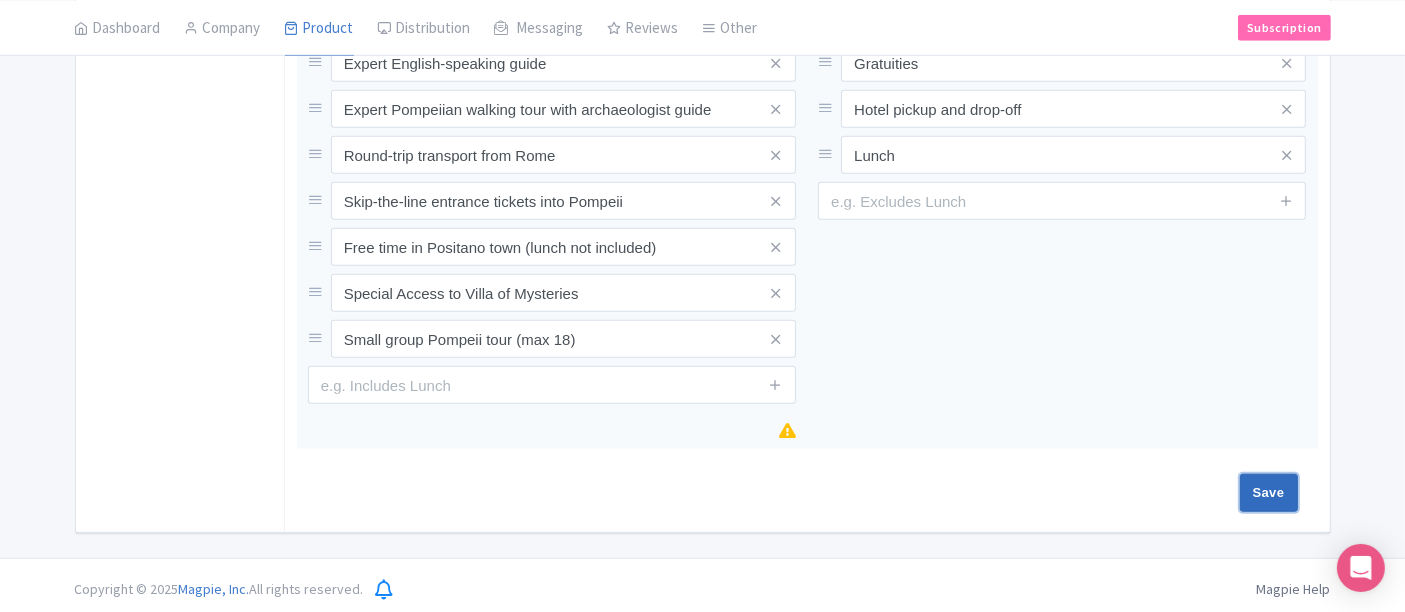 click on "Save" at bounding box center [1269, 493] 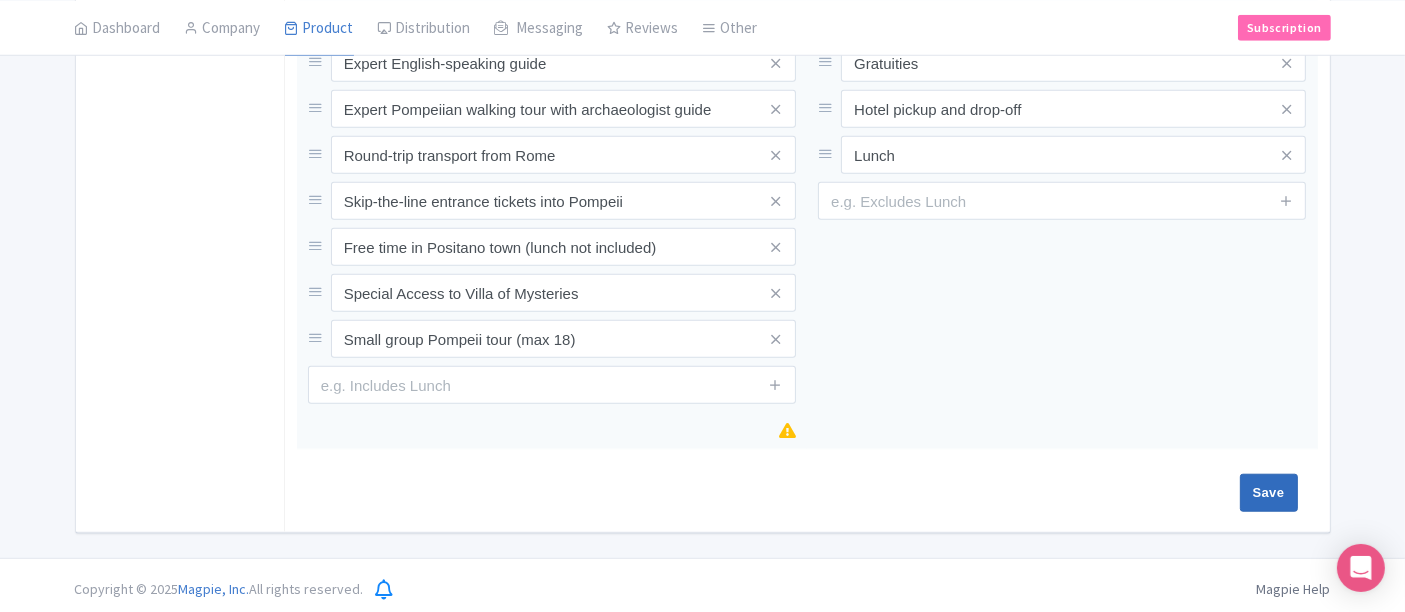 type on "Saving..." 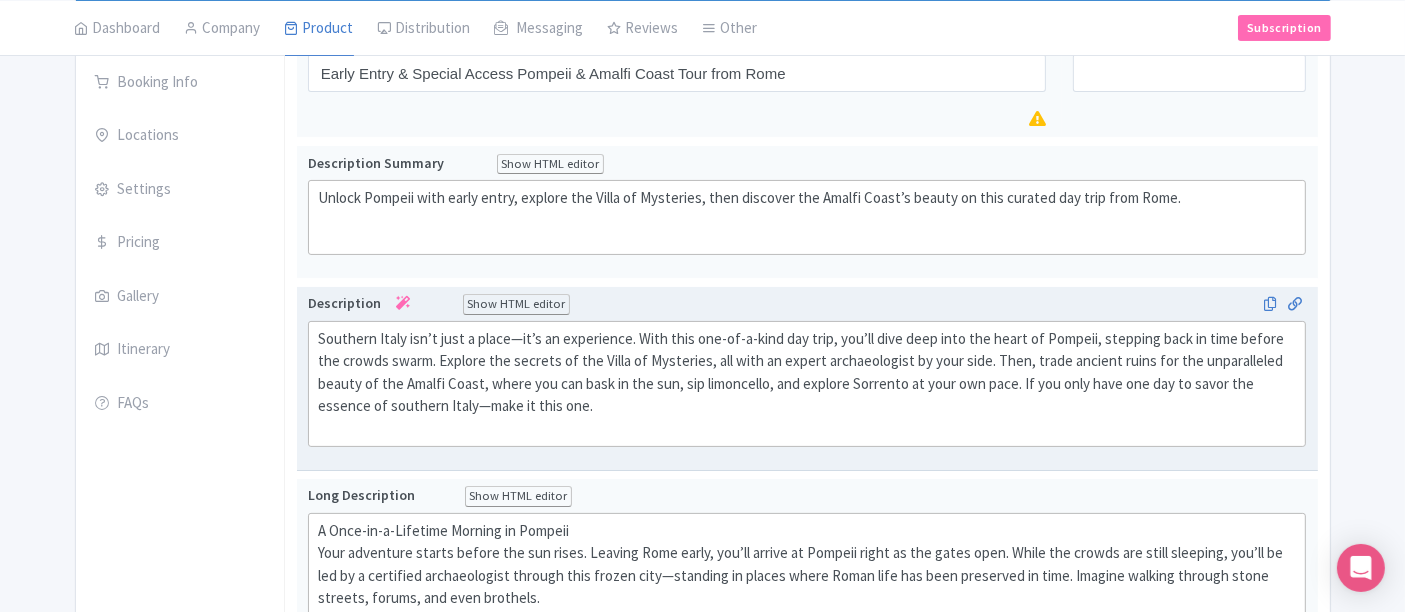 scroll, scrollTop: 0, scrollLeft: 0, axis: both 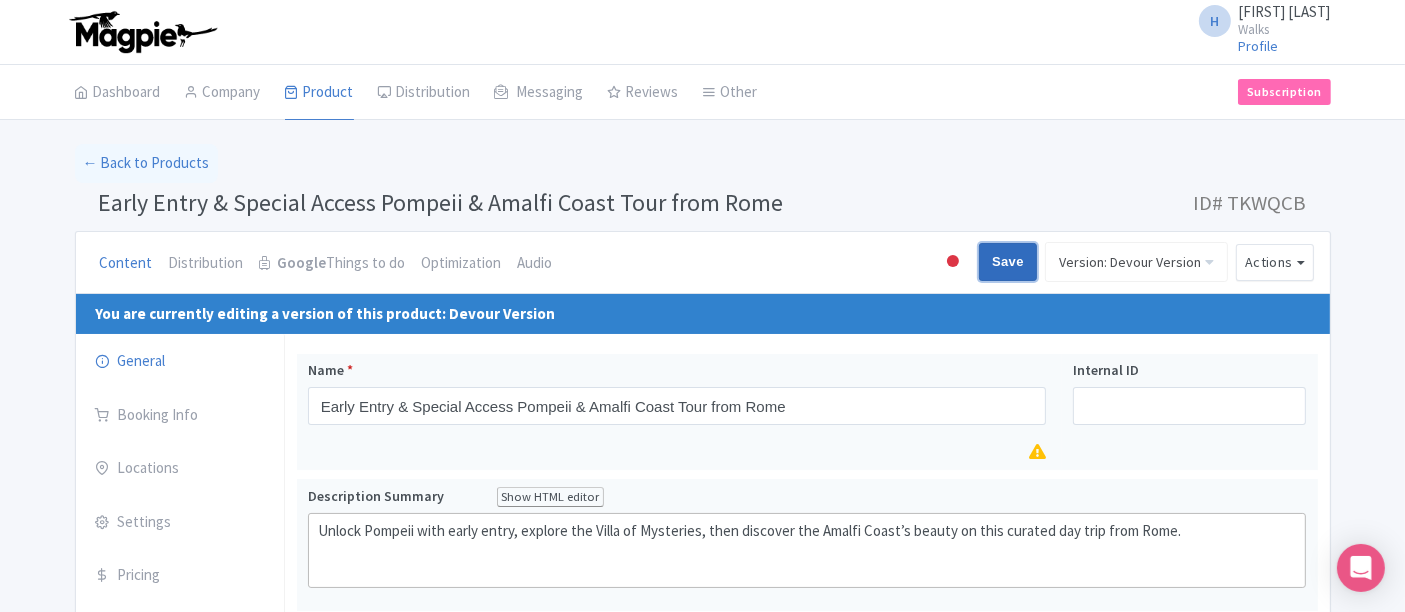 click on "Save" at bounding box center [1008, 262] 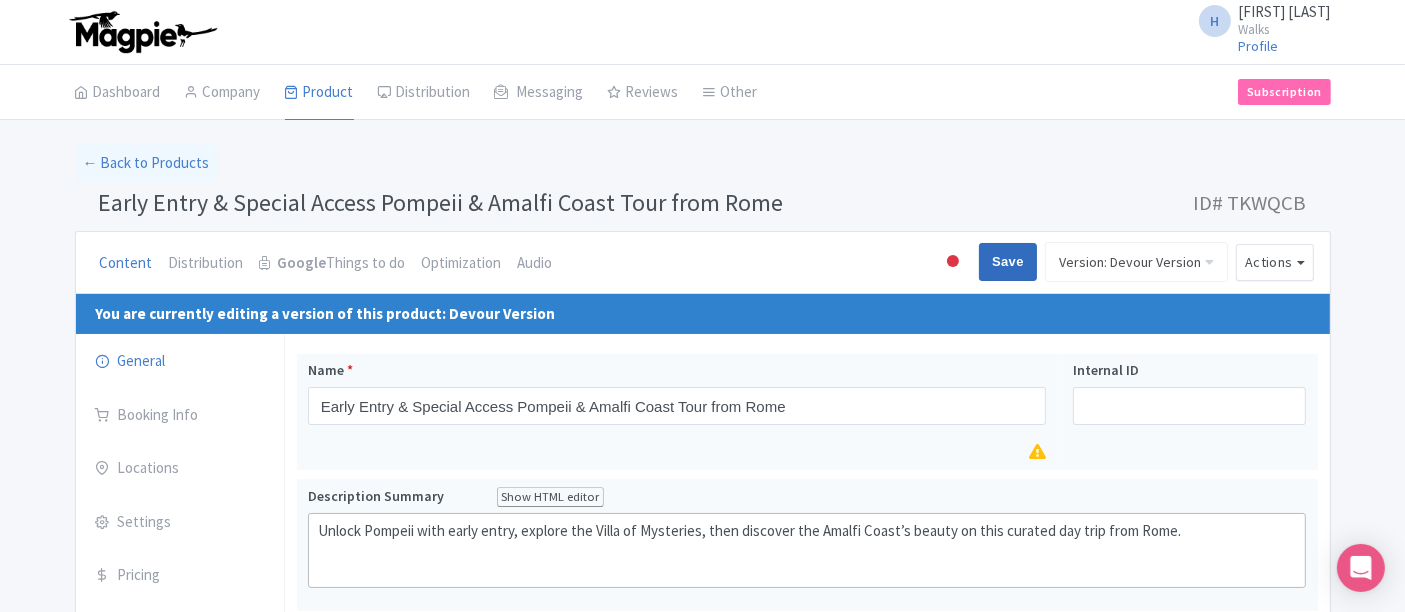 type on "Saving..." 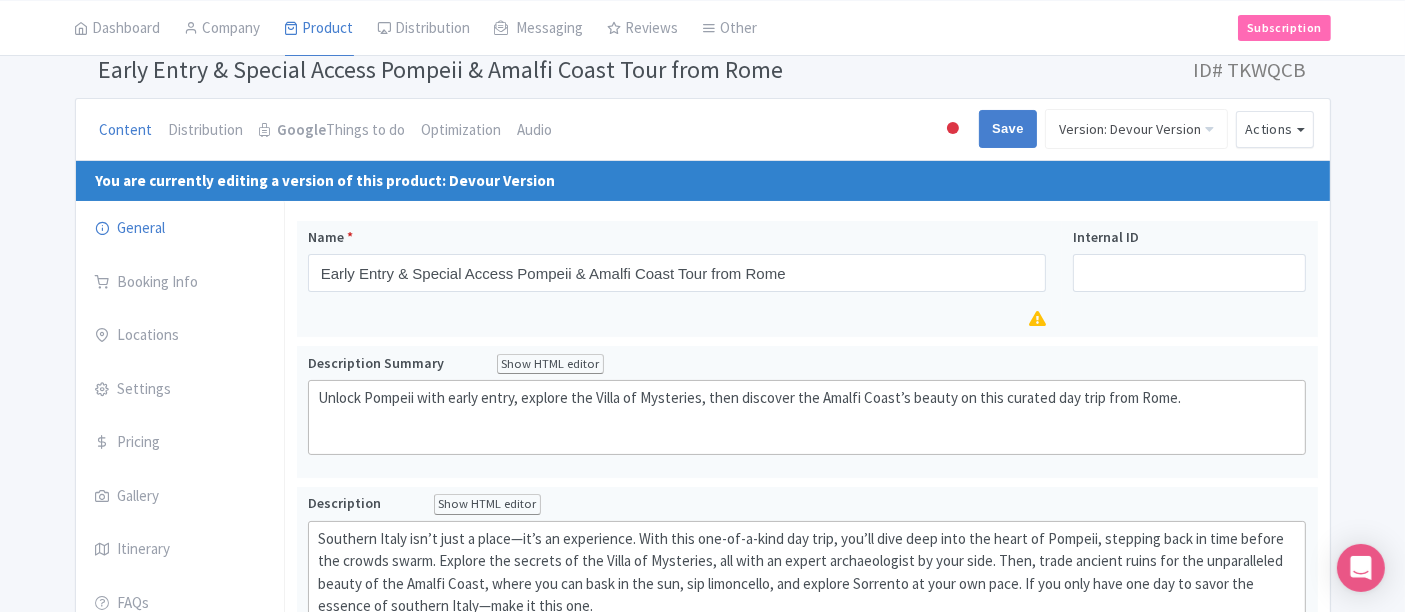 scroll, scrollTop: 0, scrollLeft: 0, axis: both 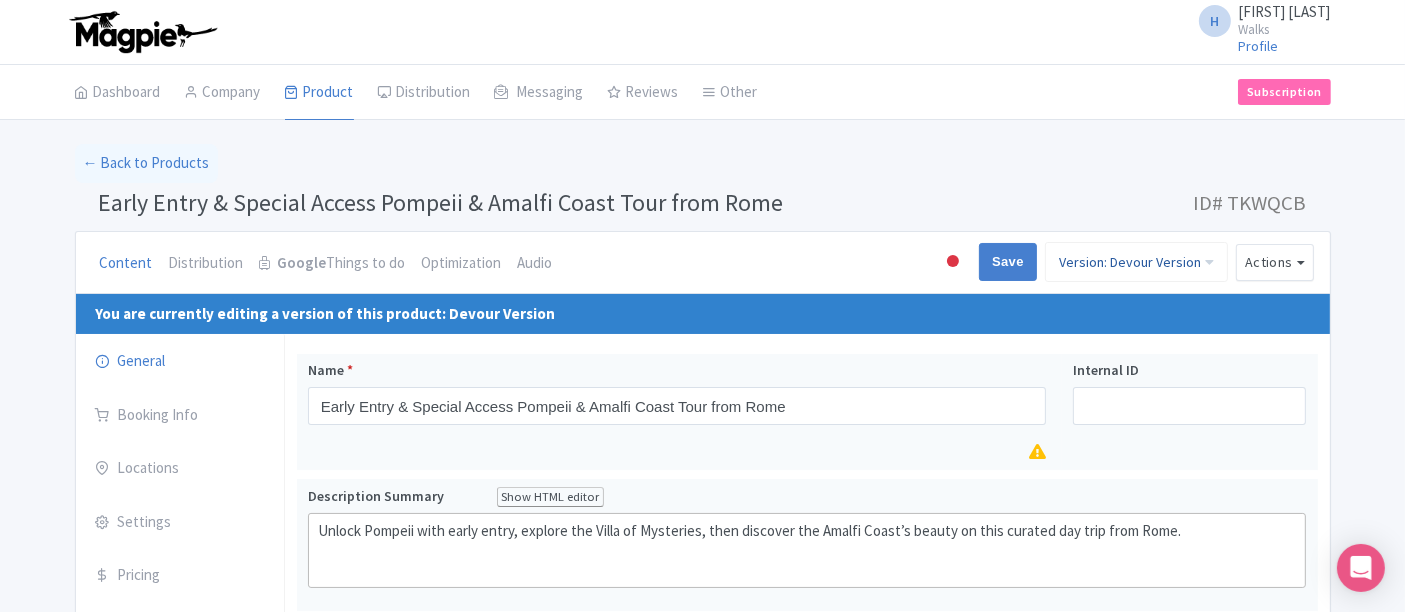 click on "Version: Devour Version" at bounding box center [1136, 262] 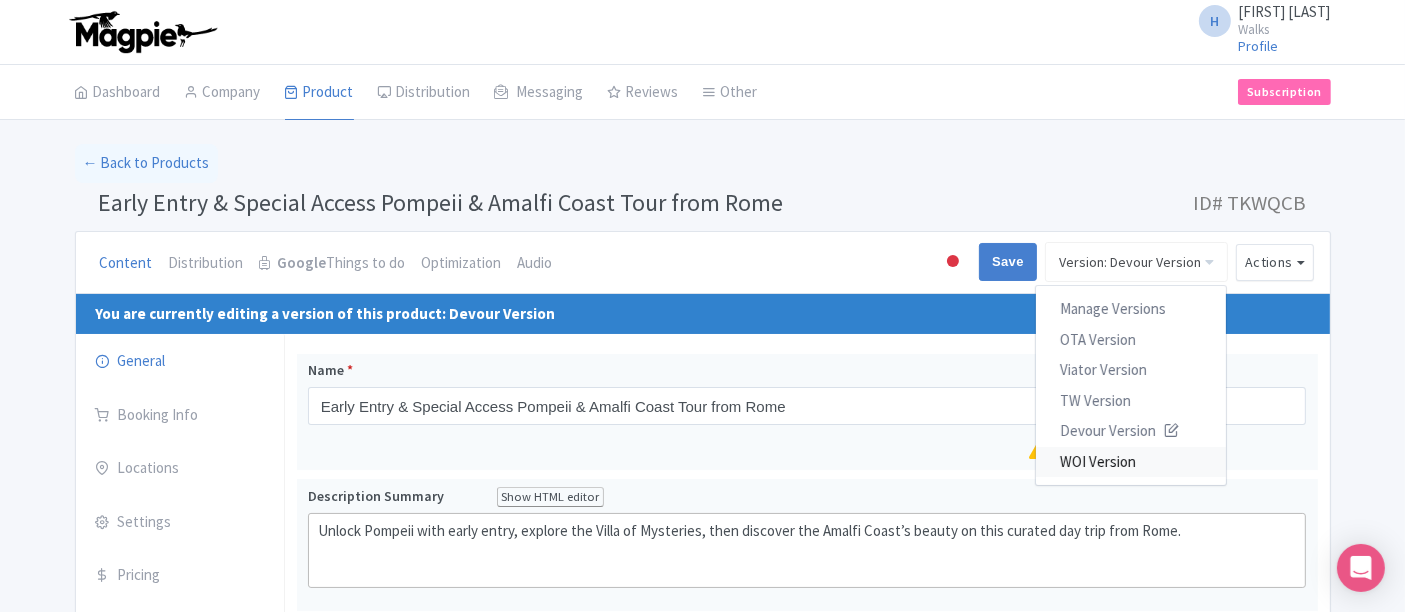 click on "WOI Version" at bounding box center (1131, 462) 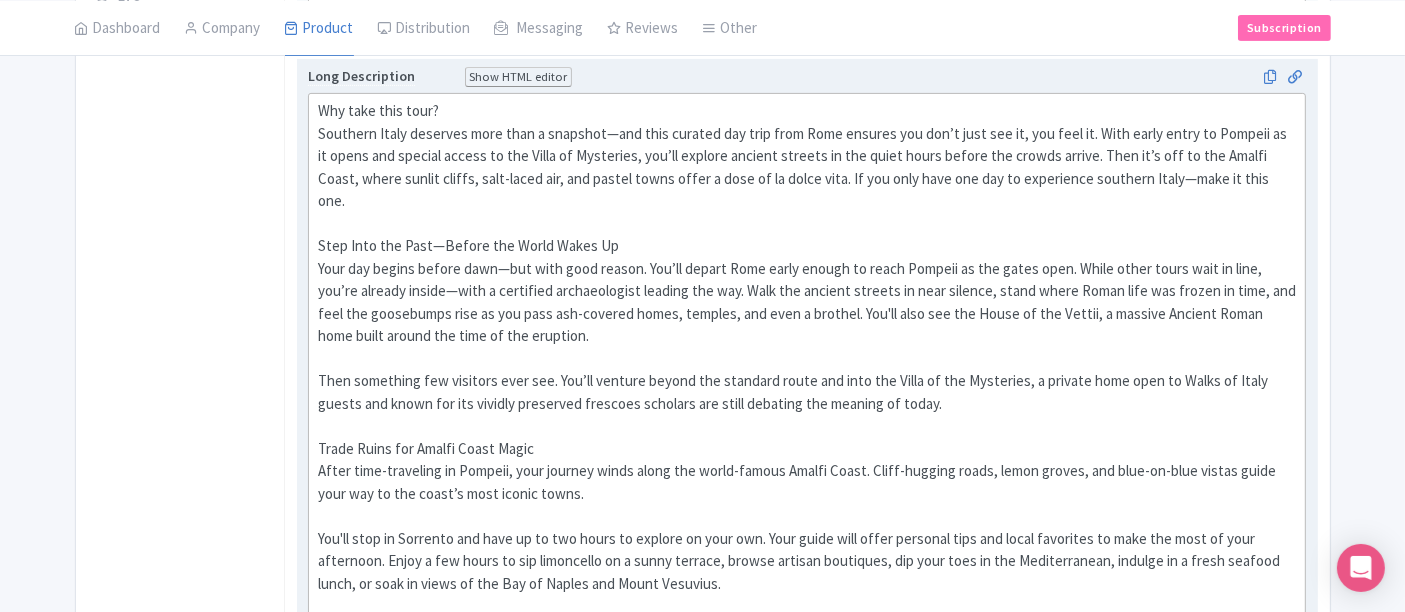 scroll, scrollTop: 777, scrollLeft: 0, axis: vertical 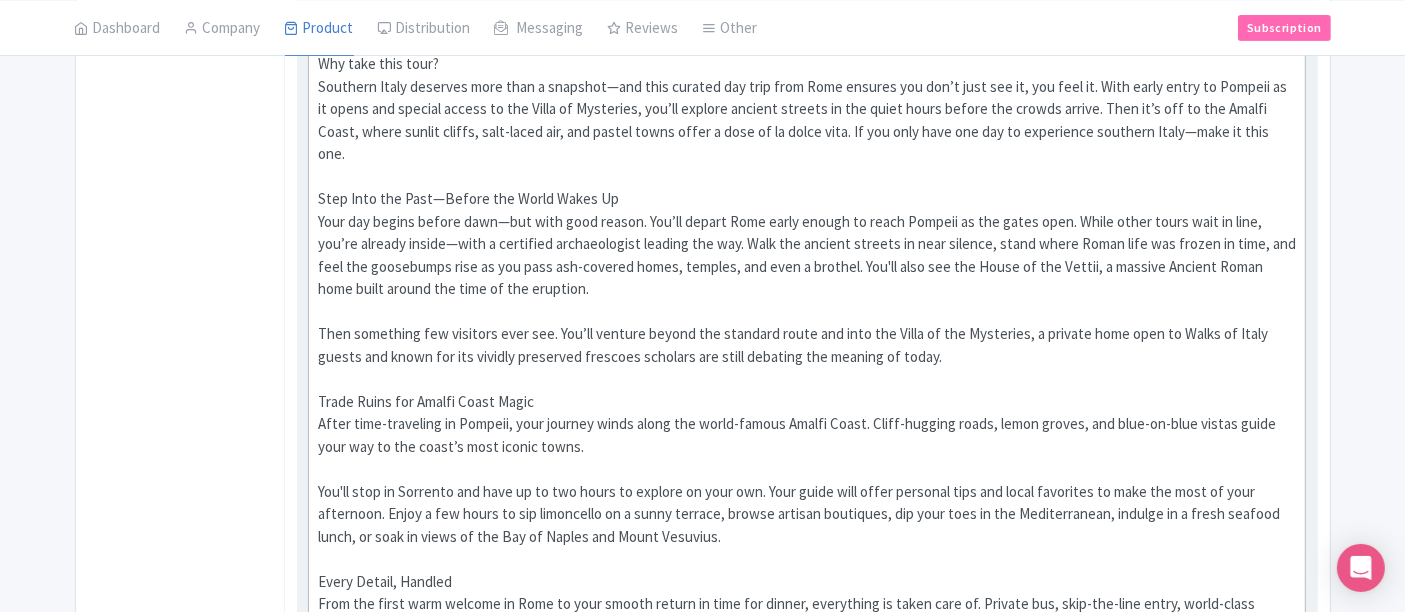 drag, startPoint x: 726, startPoint y: 504, endPoint x: 305, endPoint y: 469, distance: 422.45236 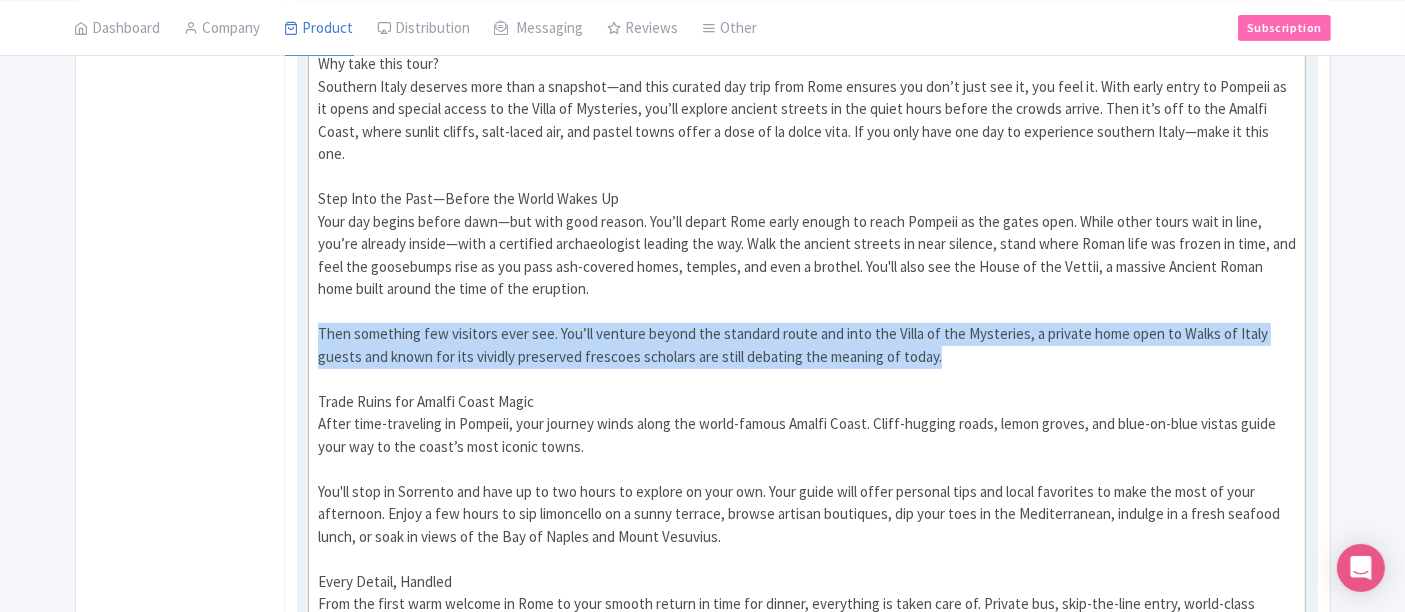 drag, startPoint x: 946, startPoint y: 327, endPoint x: 311, endPoint y: 312, distance: 635.1771 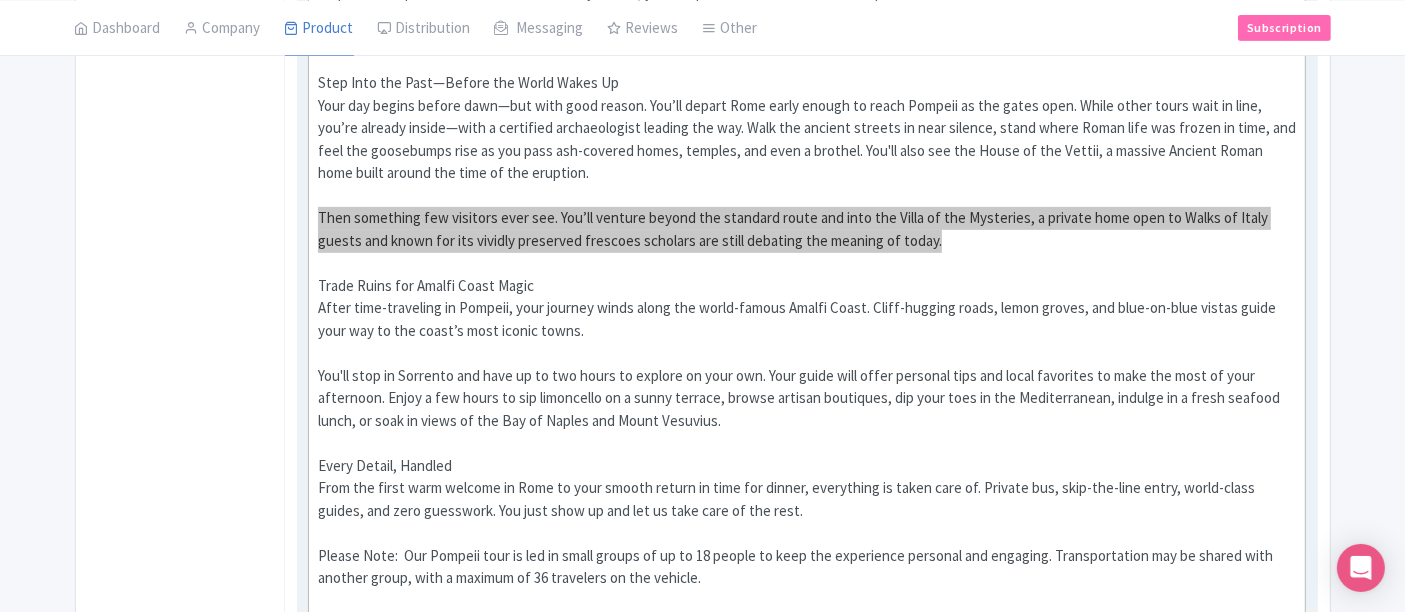 scroll, scrollTop: 1000, scrollLeft: 0, axis: vertical 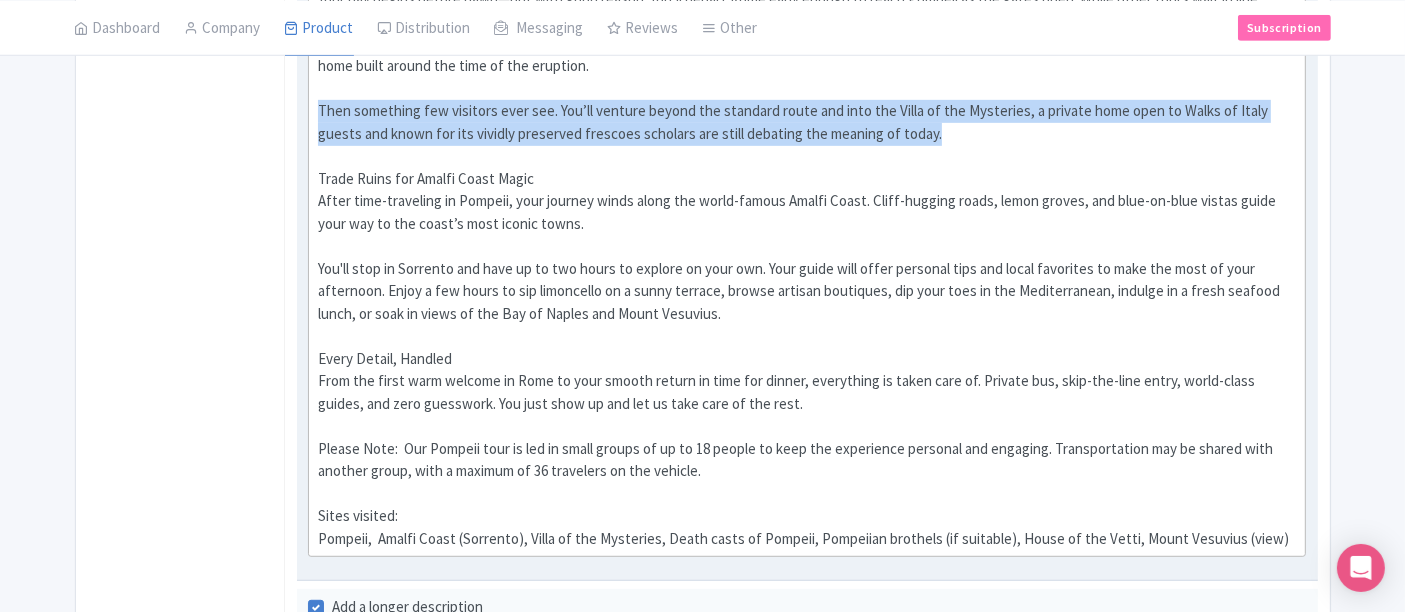 drag, startPoint x: 808, startPoint y: 373, endPoint x: 304, endPoint y: 361, distance: 504.14282 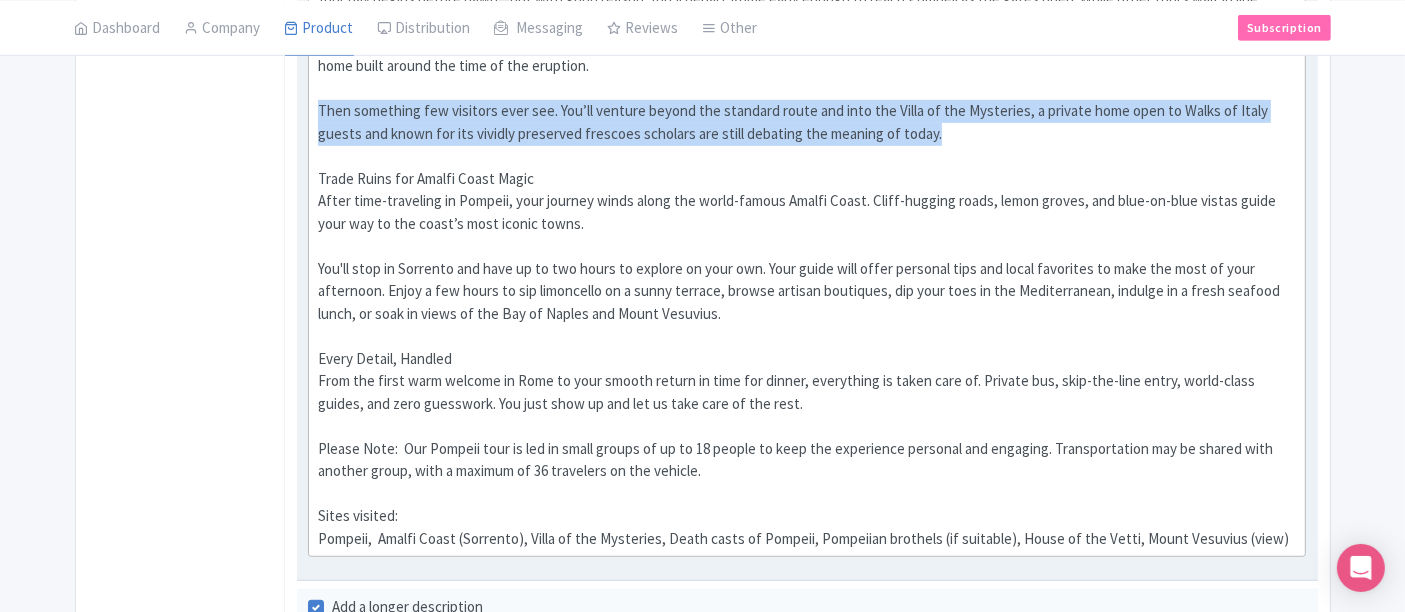 click on "Long Description Show HTML editor
Bold
Italic
Strikethrough
Link
Heading
Quote
Code
Bullets
Numbers
Decrease Level
Increase Level
Attach Files
Undo
Redo
Link
Unlink
Why take this tour?  Southern Italy deserves more than a snapshot—and this curated day trip from Rome ensures you don’t just see it, you feel it. With early entry to Pompeii as it opens and special access to the Villa of Mysteries, you’ll explore ancient streets in the quiet hours before the crowds arrive. Then it’s off to the Amalfi Coast, where sunlit cliffs, salt-laced air, and pastel towns offer a dose of la dolce vita. If you only have one day to experience southern Italy—make it this one.  Step Into the Past—Before the World Wakes Up   Trade Ruins for Amalfi Coast Magic   Every Detail, Handled    Sites visited:" at bounding box center (807, 185) 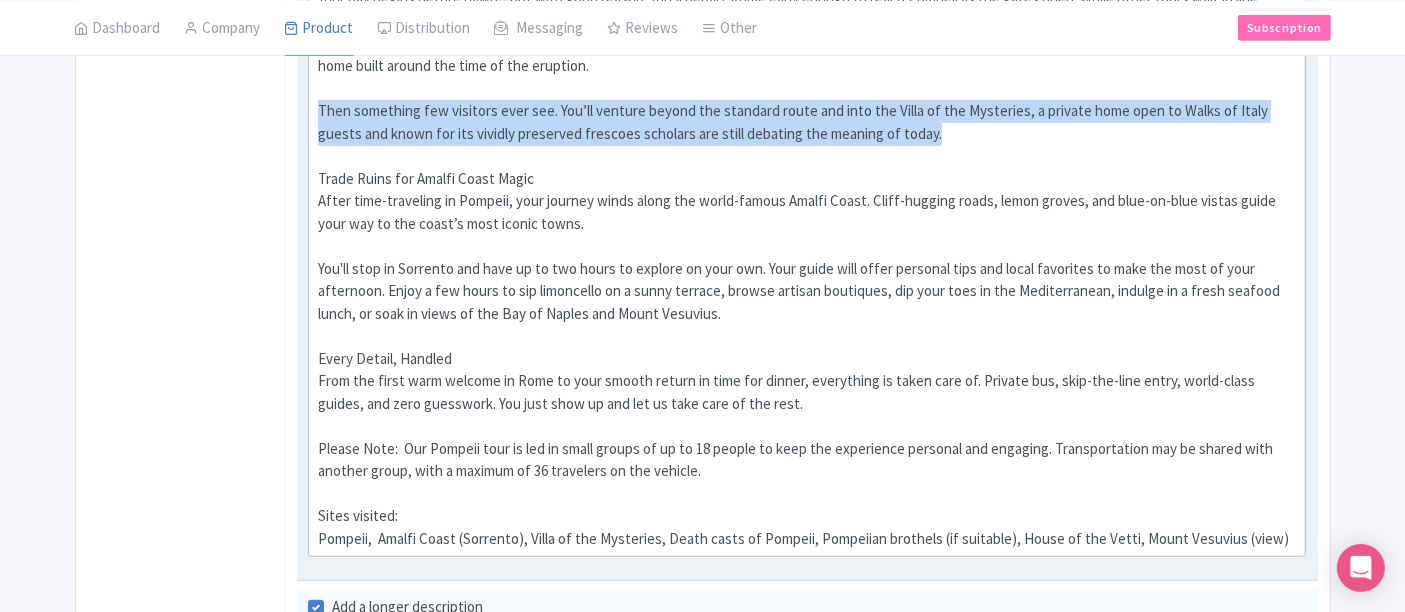 copy on "From the first warm welcome in Rome to your smooth return in time for dinner, everything is taken care of. Private bus, skip-the-line entry, world-class guides, and zero guesswork. You just show up and let us take care of the rest." 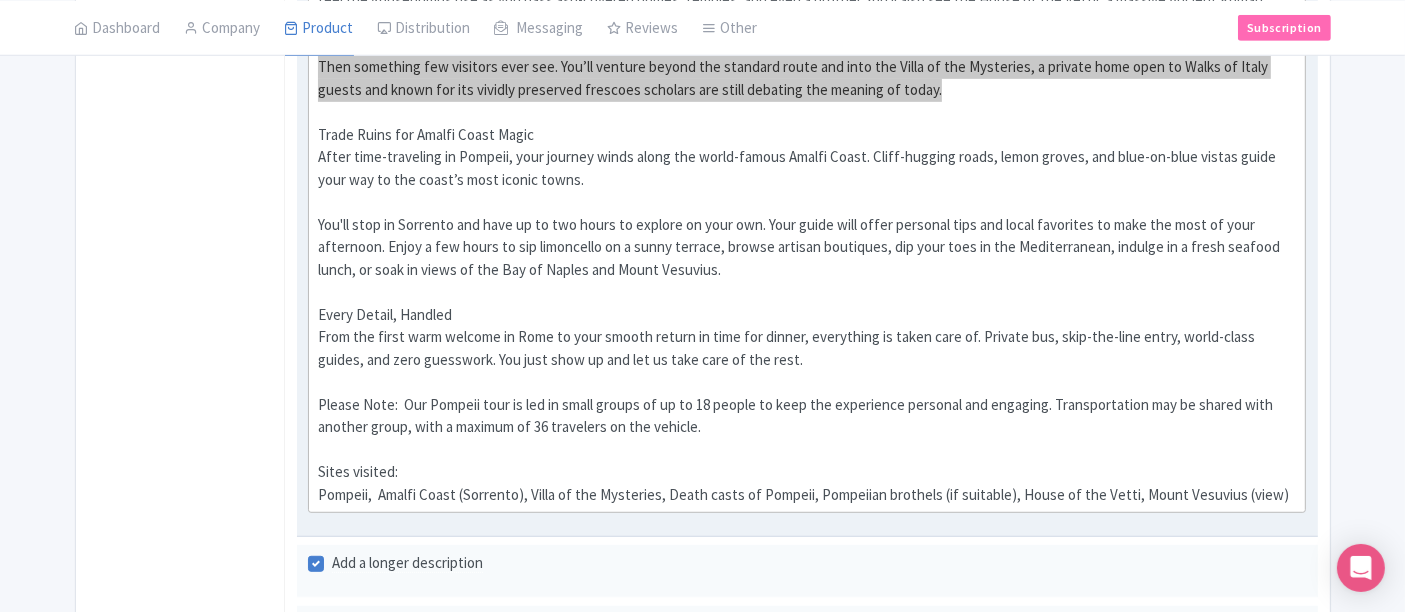 scroll, scrollTop: 1111, scrollLeft: 0, axis: vertical 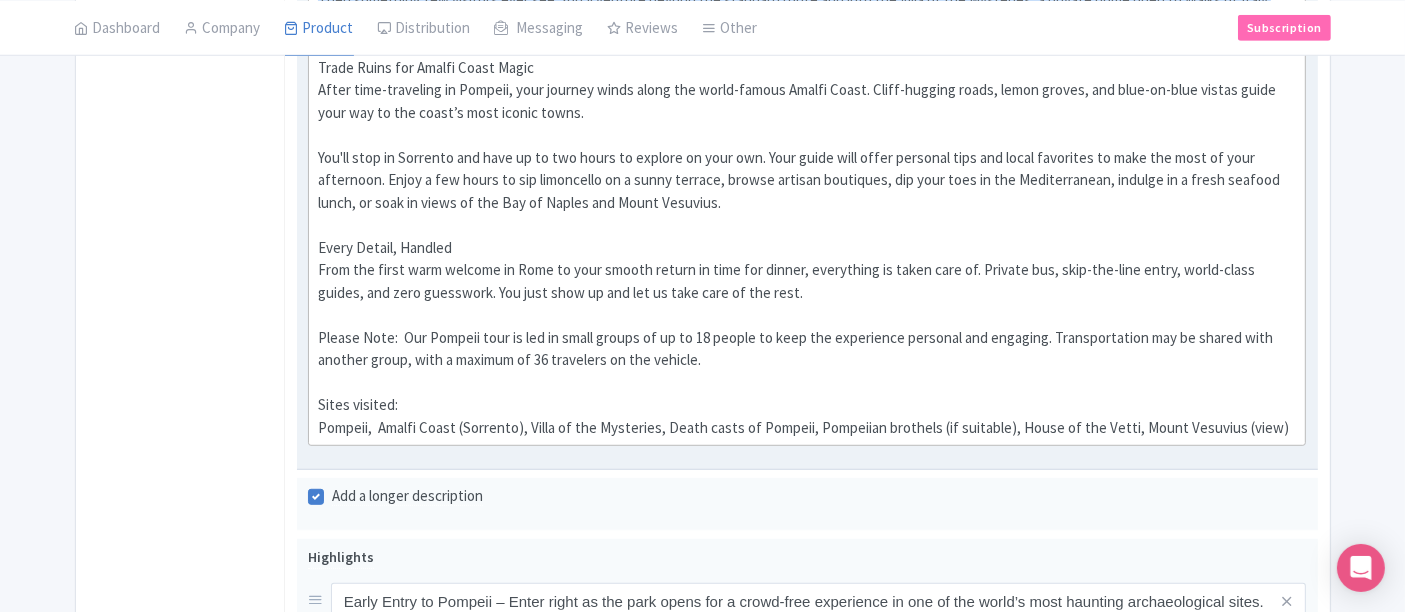 drag, startPoint x: 714, startPoint y: 337, endPoint x: 320, endPoint y: 310, distance: 394.92404 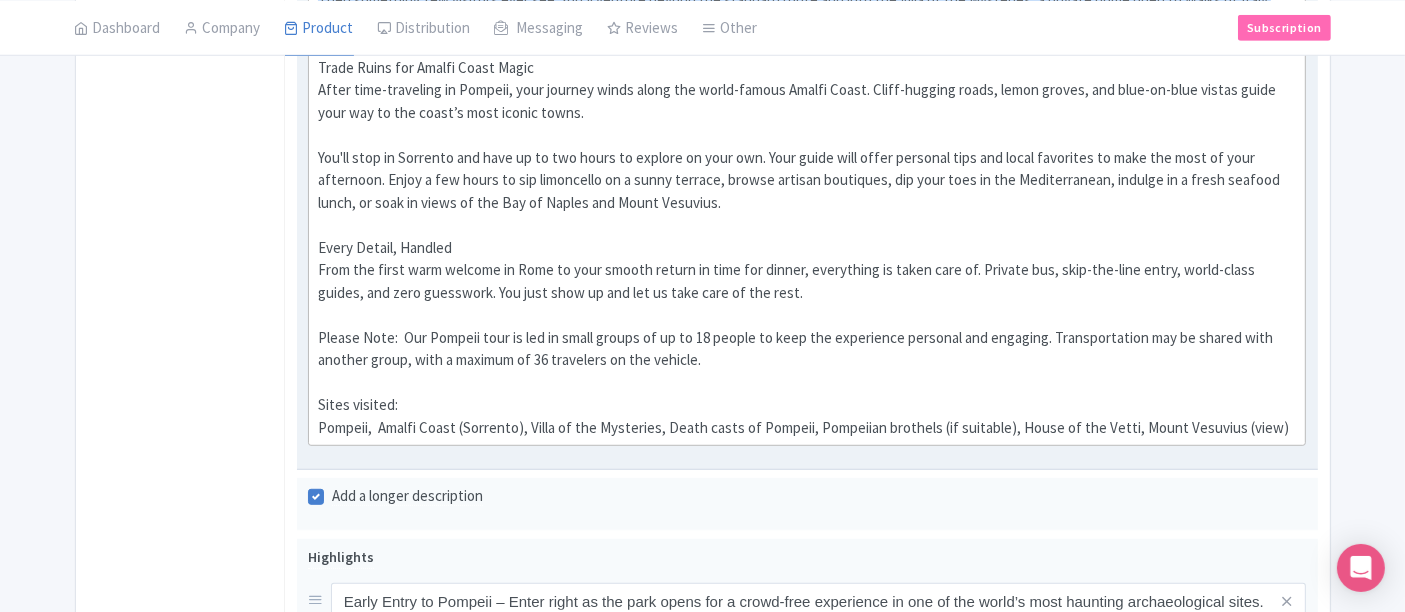 click on "Why take this tour?  Southern Italy deserves more than a snapshot—and this curated day trip from Rome ensures you don’t just see it, you feel it. With early entry to Pompeii as it opens and special access to the Villa of Mysteries, you’ll explore ancient streets in the quiet hours before the crowds arrive. Then it’s off to the Amalfi Coast, where sunlit cliffs, salt-laced air, and pastel towns offer a dose of la dolce vita. If you only have one day to experience southern Italy—make it this one.  Step Into the Past—Before the World Wakes Up  Then something few visitors ever see. You’ll venture beyond the standard route and into the Villa of the Mysteries, a private home open to Walks of Italy guests and known for its vividly preserved frescoes scholars are still debating the meaning of today.  Trade Ruins for Amalfi Coast Magic   Every Detail, Handled    Sites visited:" 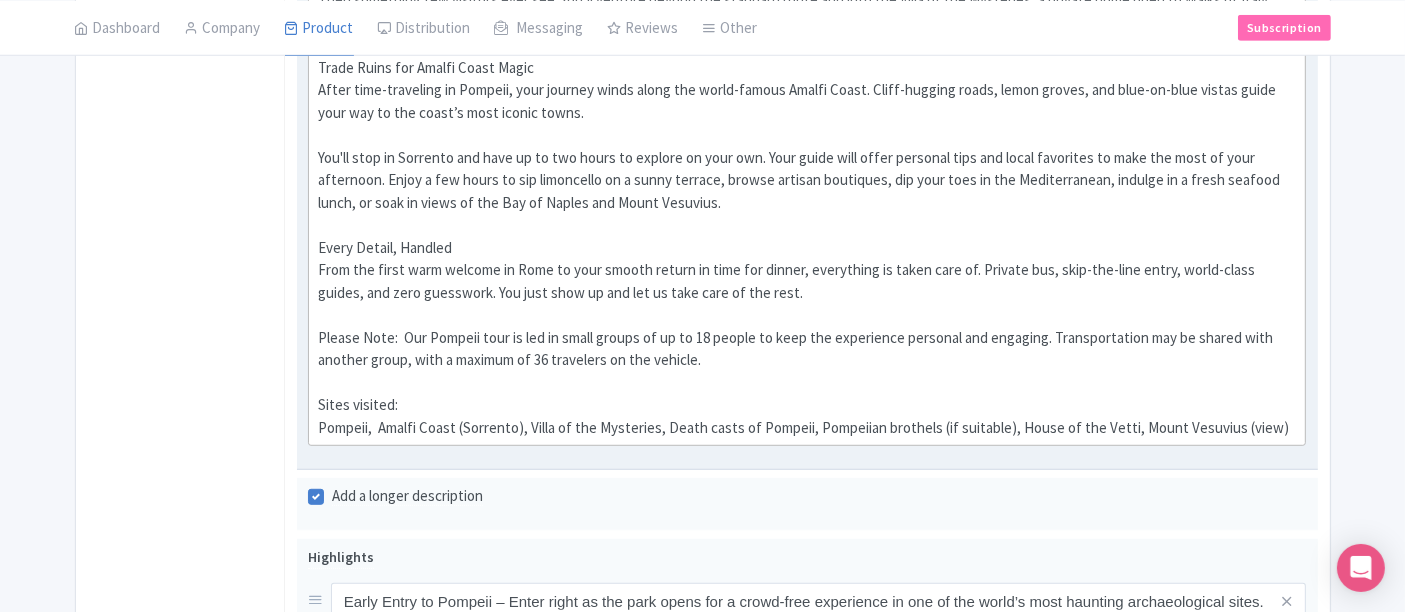 drag, startPoint x: 704, startPoint y: 335, endPoint x: 407, endPoint y: 317, distance: 297.54495 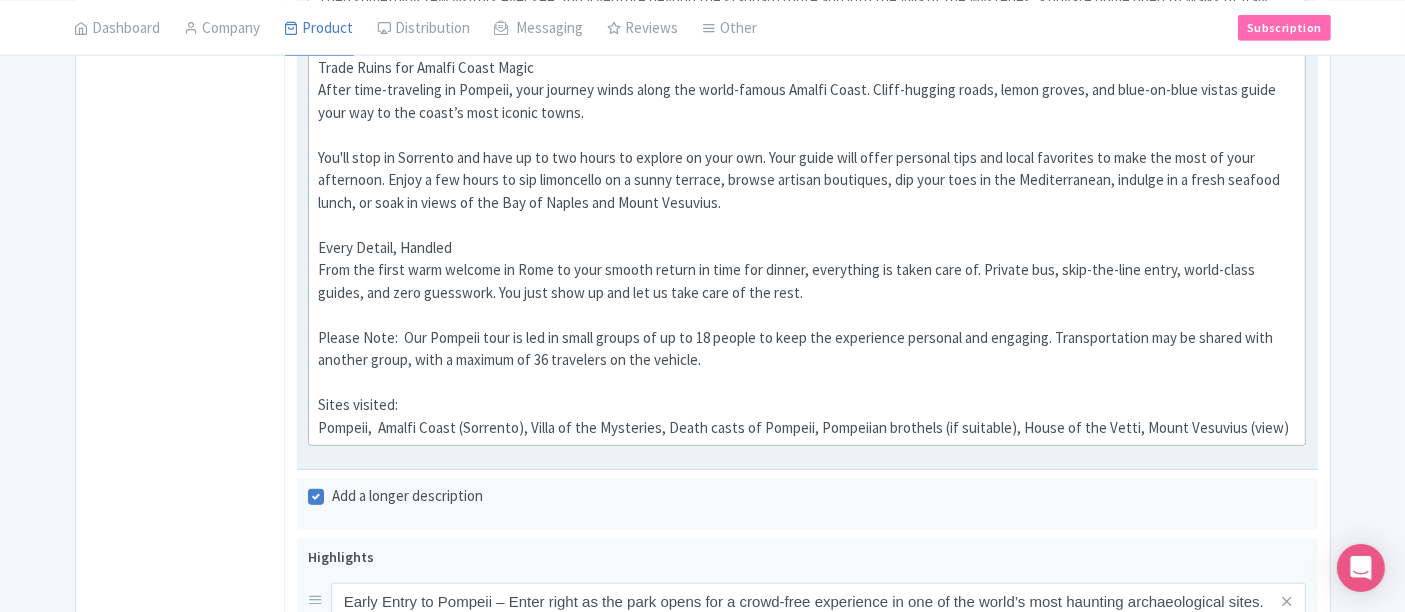 click on "Why take this tour?  Southern Italy deserves more than a snapshot—and this curated day trip from Rome ensures you don’t just see it, you feel it. With early entry to Pompeii as it opens and special access to the Villa of Mysteries, you’ll explore ancient streets in the quiet hours before the crowds arrive. Then it’s off to the Amalfi Coast, where sunlit cliffs, salt-laced air, and pastel towns offer a dose of la dolce vita. If you only have one day to experience southern Italy—make it this one.  Step Into the Past—Before the World Wakes Up  Then something few visitors ever see. You’ll venture beyond the standard route and into the Villa of the Mysteries, a private home open to Walks of Italy guests and known for its vividly preserved frescoes scholars are still debating the meaning of today.  Trade Ruins for Amalfi Coast Magic   Every Detail, Handled    Sites visited:" 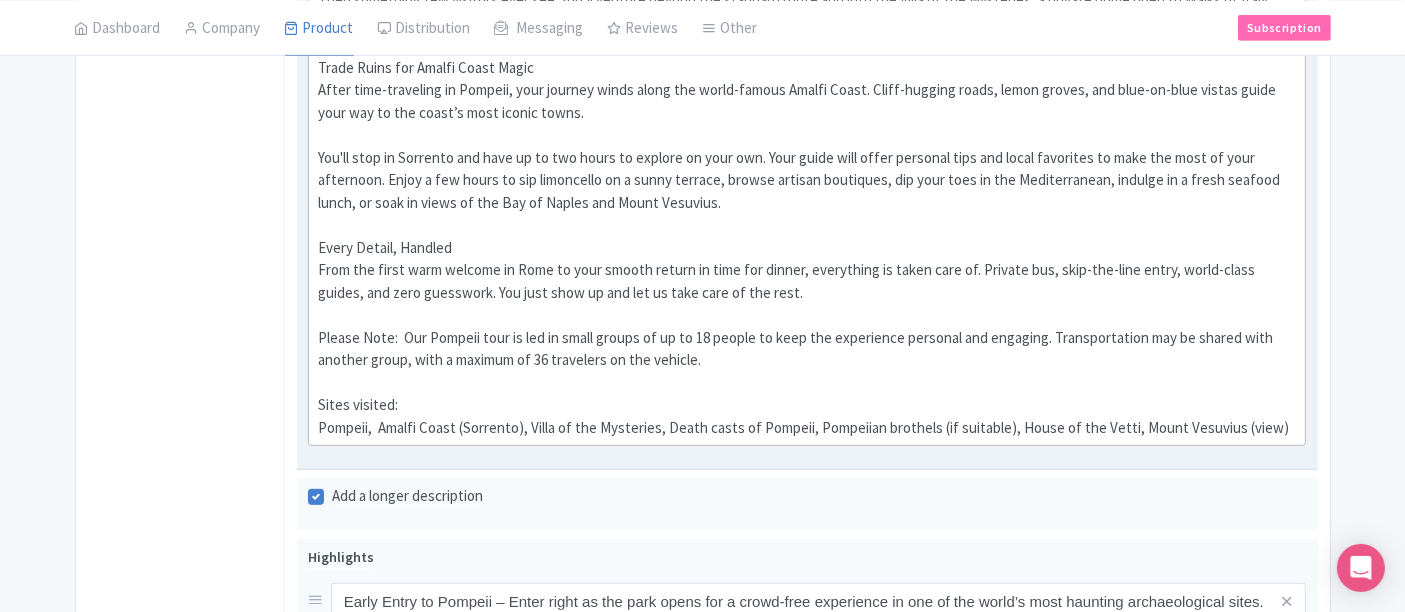 drag, startPoint x: 708, startPoint y: 330, endPoint x: 402, endPoint y: 309, distance: 306.71973 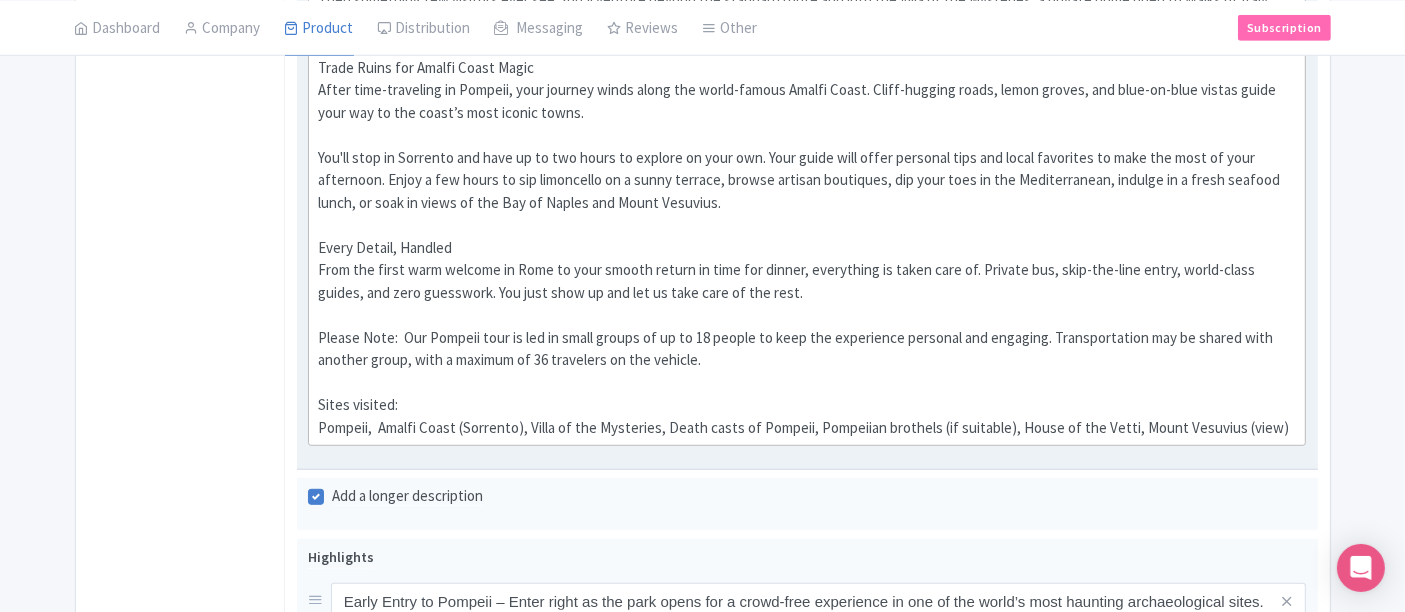 click on "Why take this tour?  Southern Italy deserves more than a snapshot—and this curated day trip from Rome ensures you don’t just see it, you feel it. With early entry to Pompeii as it opens and special access to the Villa of Mysteries, you’ll explore ancient streets in the quiet hours before the crowds arrive. Then it’s off to the Amalfi Coast, where sunlit cliffs, salt-laced air, and pastel towns offer a dose of la dolce vita. If you only have one day to experience southern Italy—make it this one.  Step Into the Past—Before the World Wakes Up  Then something few visitors ever see. You’ll venture beyond the standard route and into the Villa of the Mysteries, a private home open to Walks of Italy guests and known for its vividly preserved frescoes scholars are still debating the meaning of today.  Trade Ruins for Amalfi Coast Magic   Every Detail, Handled    Sites visited:" 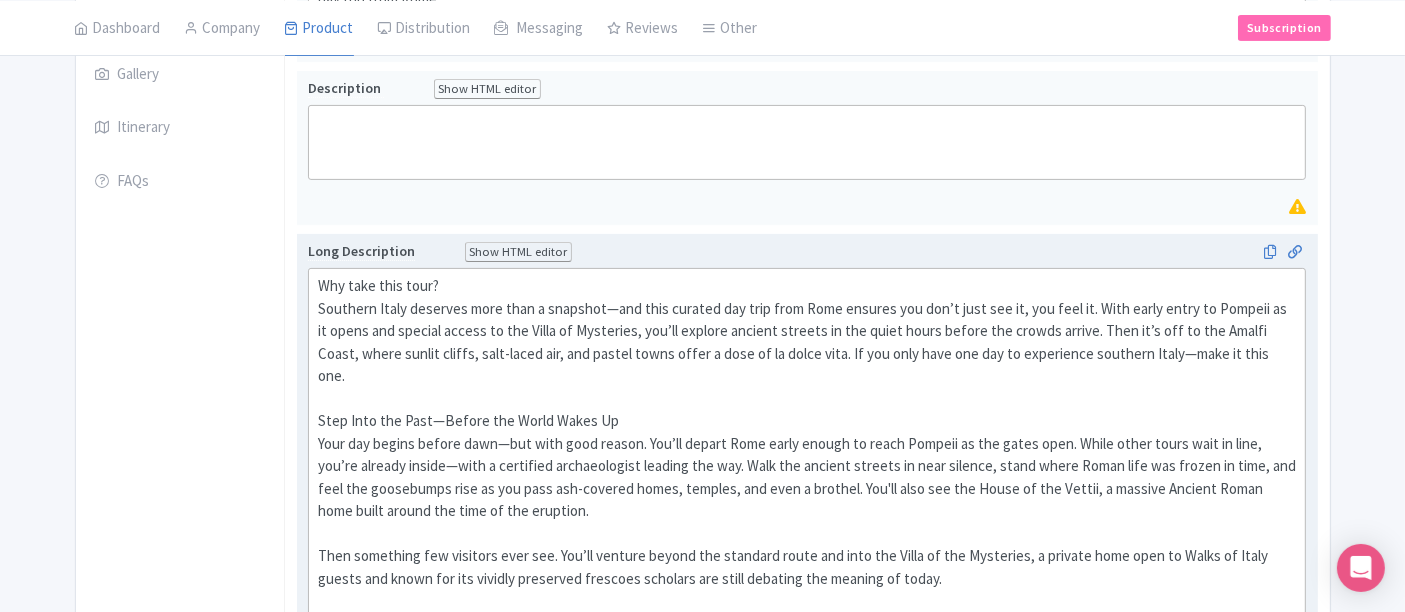 scroll, scrollTop: 0, scrollLeft: 0, axis: both 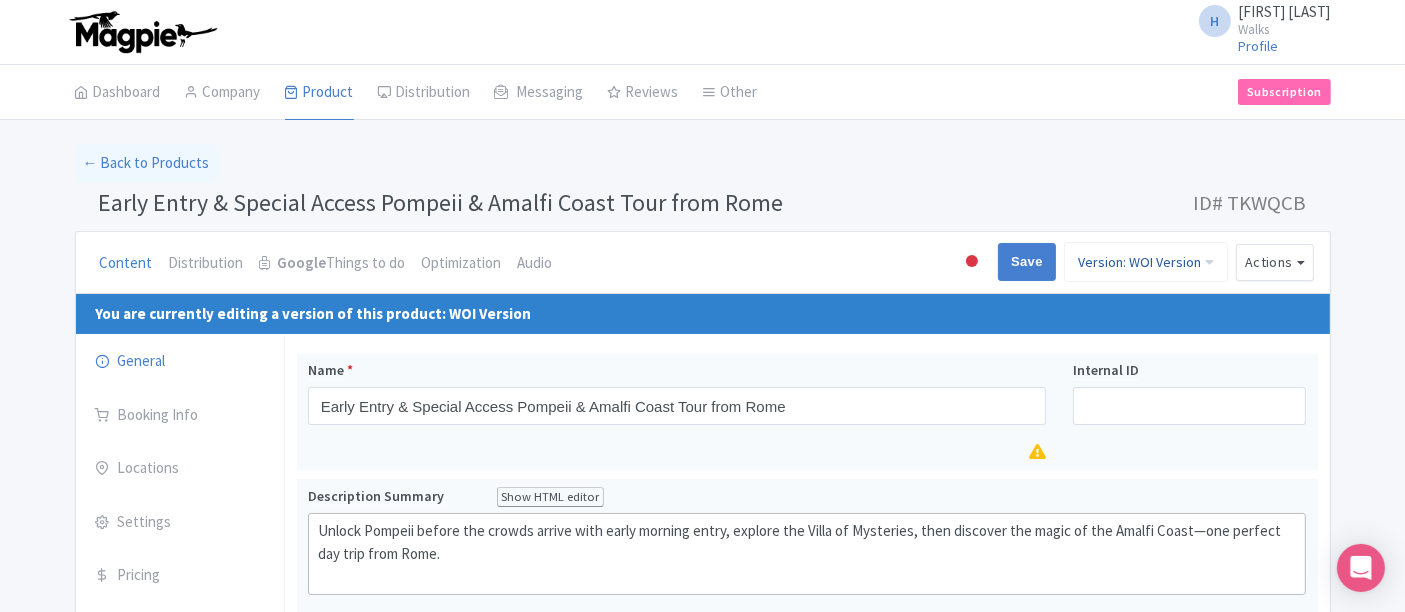 click on "Version: WOI Version" at bounding box center (1146, 262) 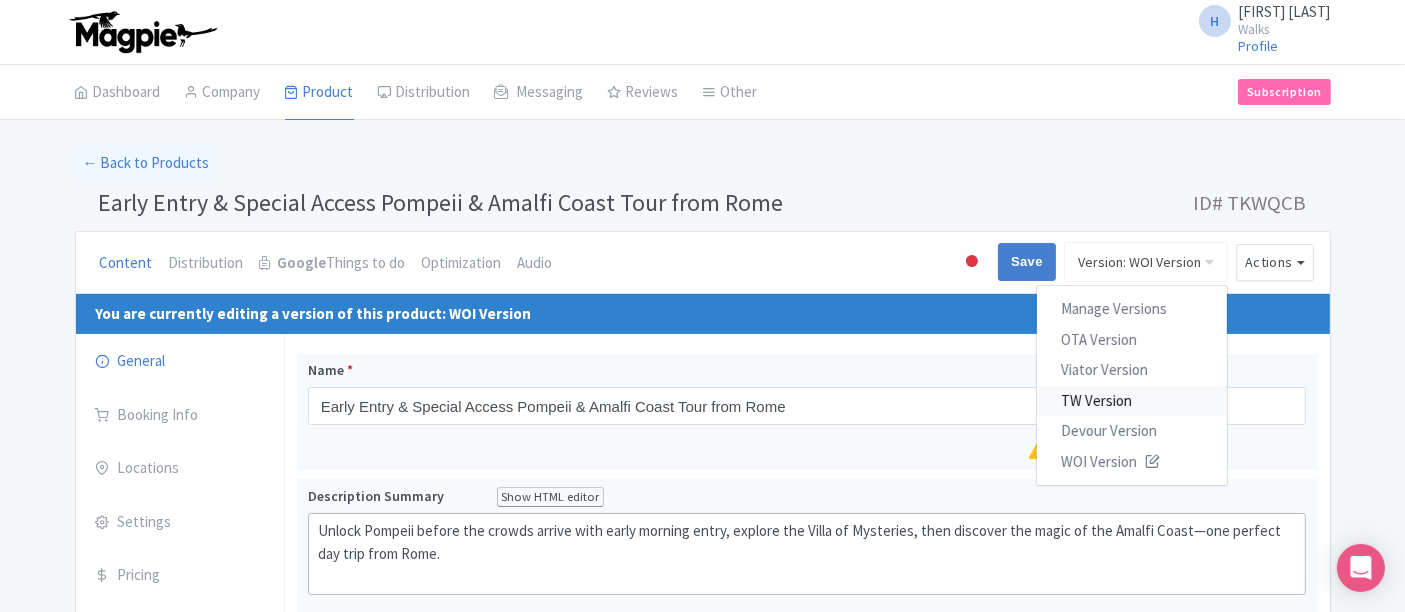 click on "TW Version" at bounding box center (1132, 401) 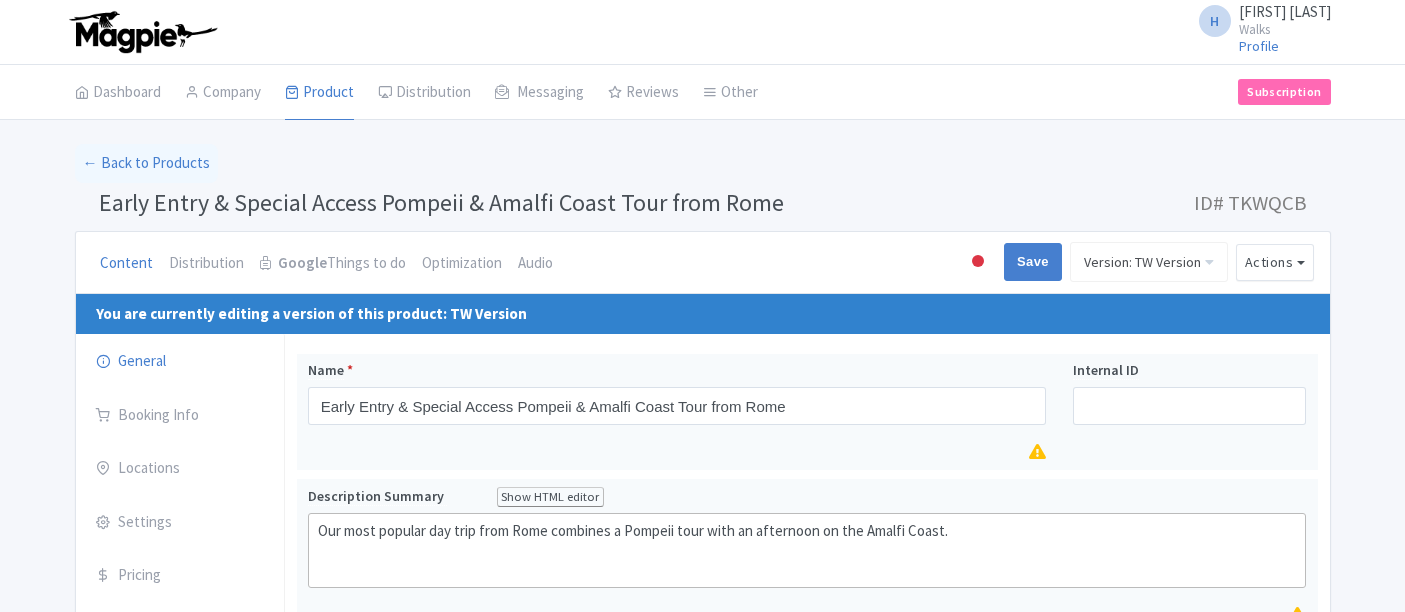 scroll, scrollTop: 0, scrollLeft: 0, axis: both 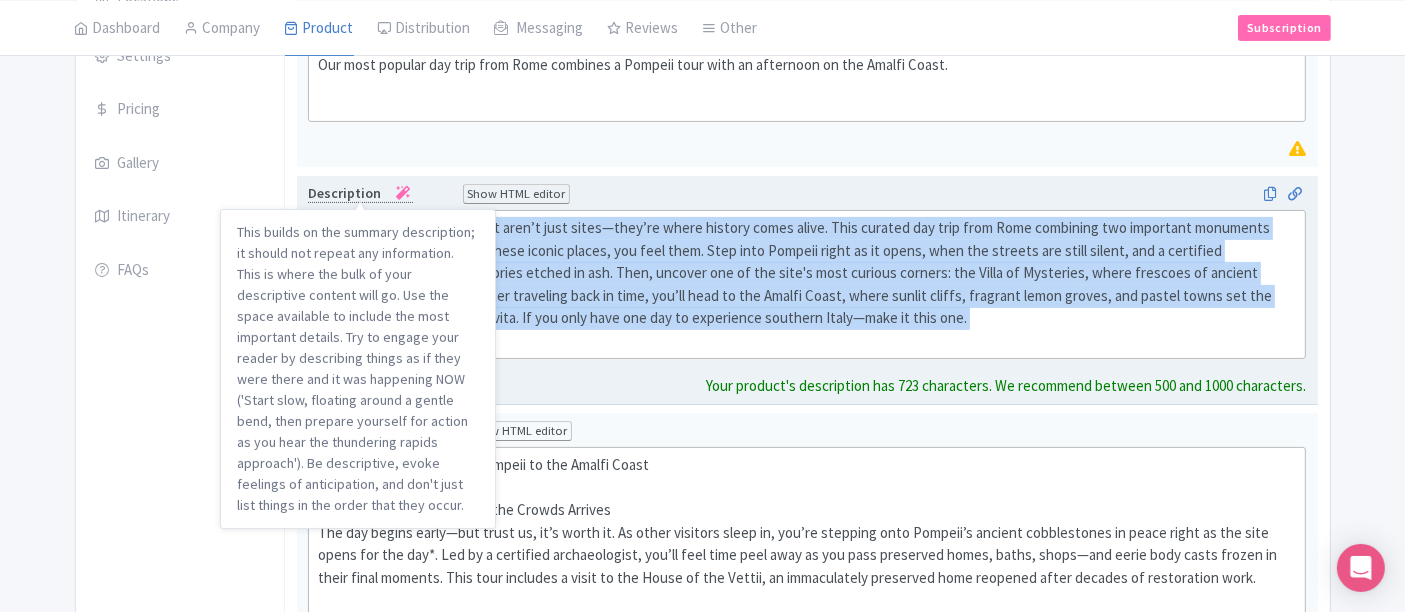 drag, startPoint x: 666, startPoint y: 311, endPoint x: 321, endPoint y: 193, distance: 364.62173 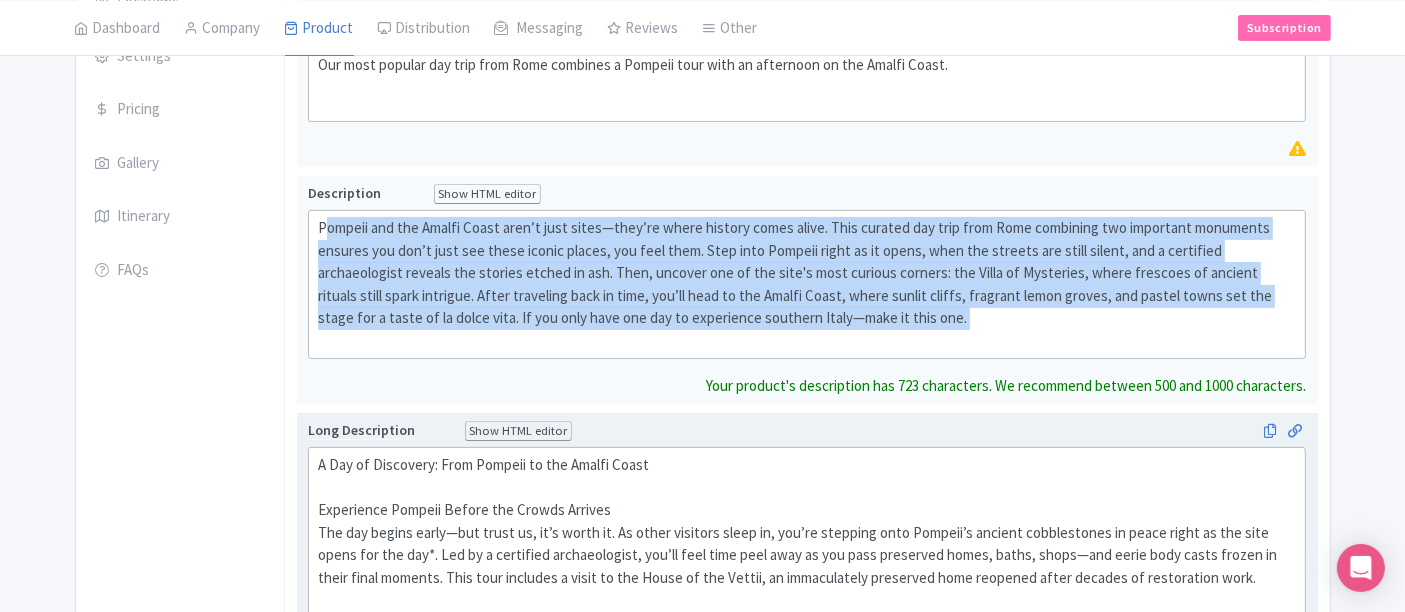type on "<div>&nbsp;Pompeii and the Amalfi Coast aren’t just sites—they’re where history comes alive. This curated day trip from Rome combining two important monuments ensures you don’t just see these iconic places, you feel them. Step into Pompeii right as it opens, when the streets are still silent, and a certified archaeologist reveals the stories etched in ash. Then, uncover one of the site's most curious corners: the Villa of Mysteries, where frescoes of ancient rituals still spark intrigue. After traveling back in time, you’ll head to the Amalfi Coast, where sunlit cliffs, fragrant lemon groves, and pastel towns set the stage for a taste of la dolce vita. If you only have one day to experience southern Italy—make it this one.&nbsp;<br><br></div>" 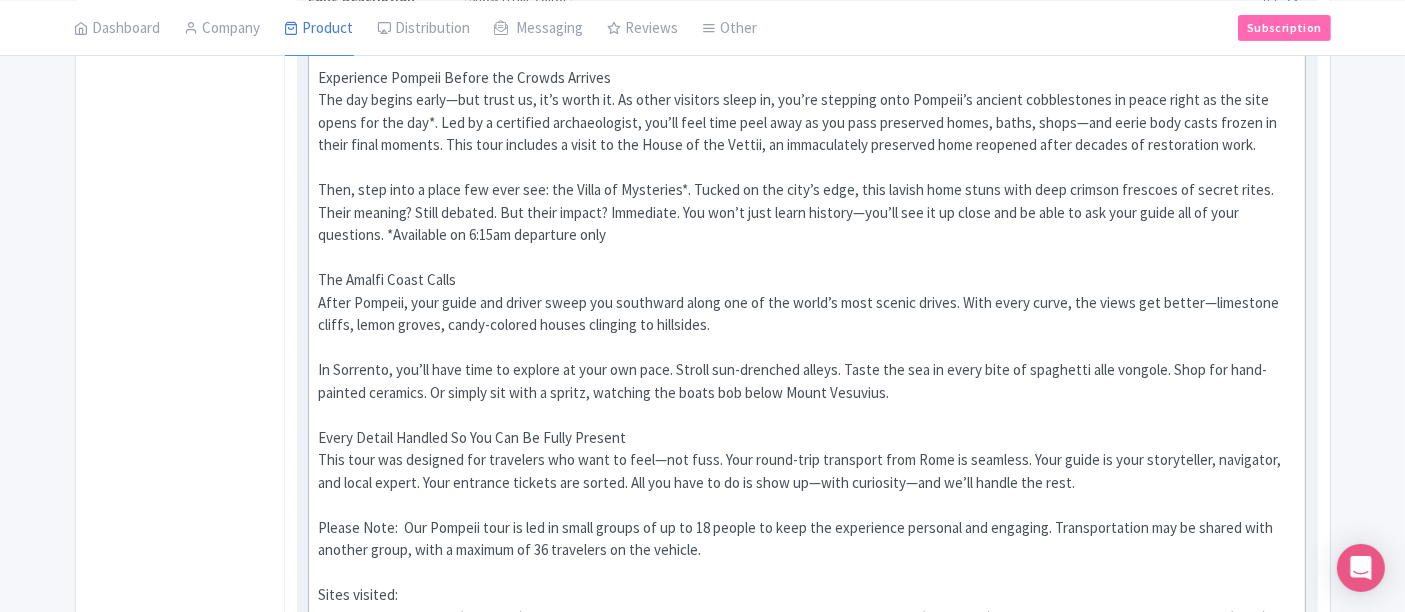 scroll, scrollTop: 911, scrollLeft: 0, axis: vertical 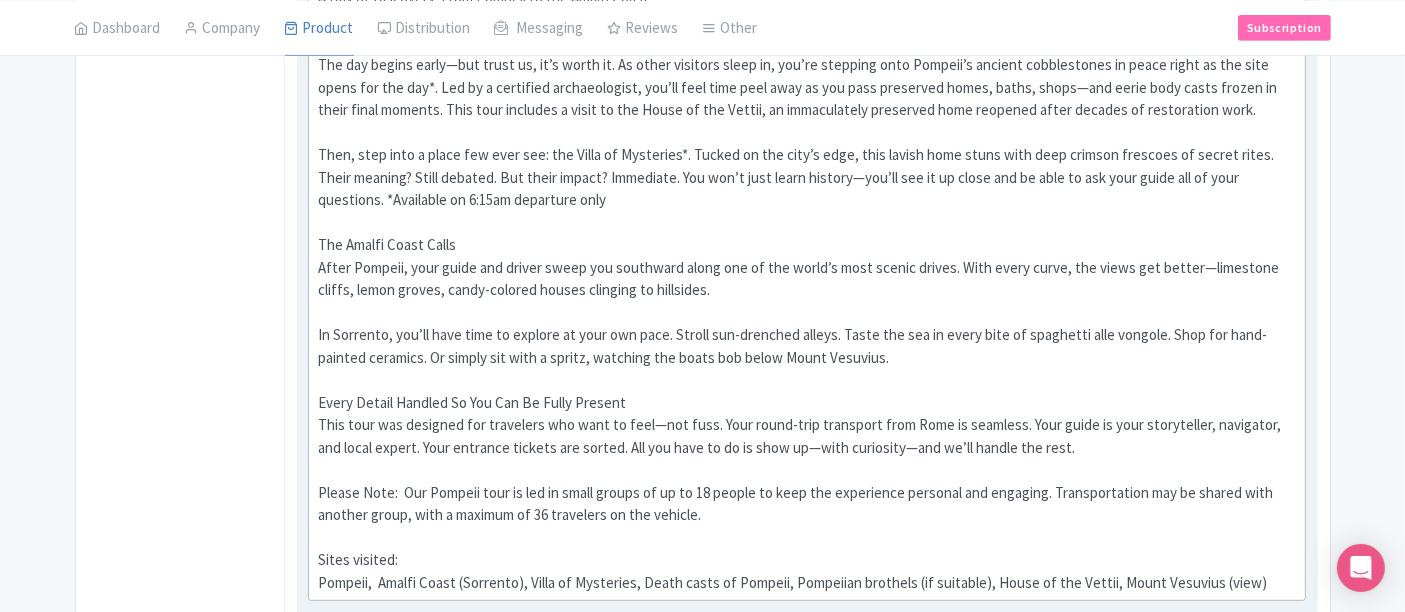 drag, startPoint x: 774, startPoint y: 506, endPoint x: 302, endPoint y: 499, distance: 472.0519 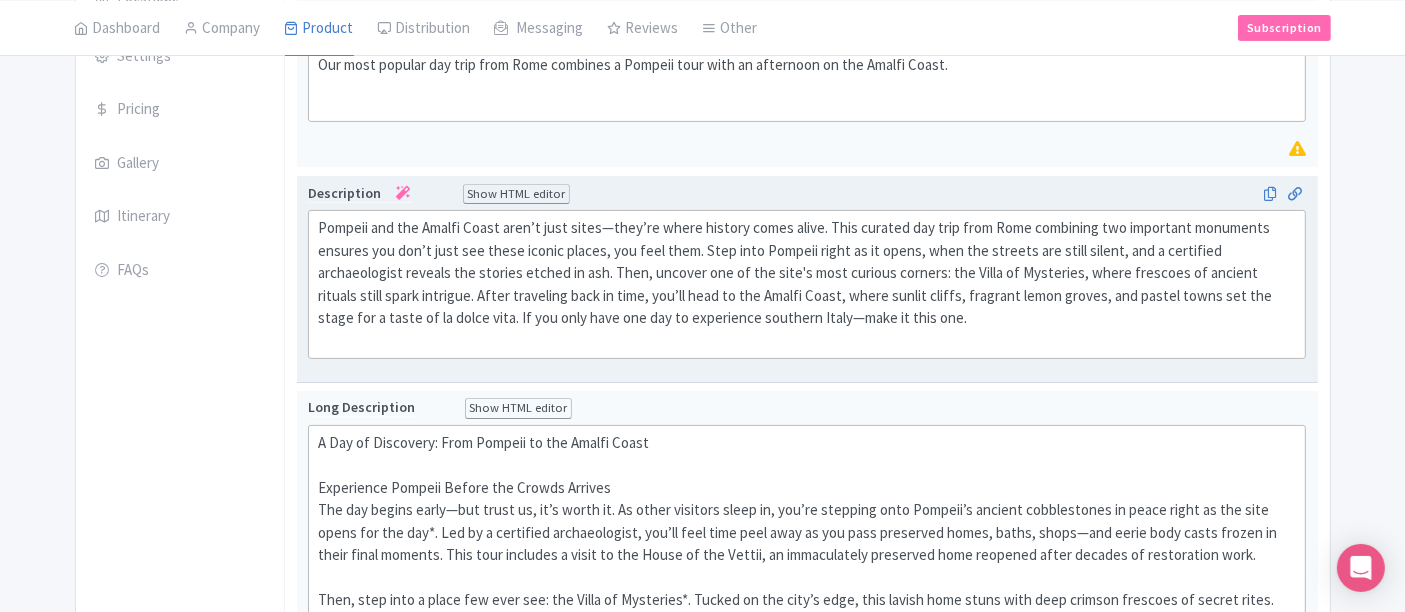 scroll, scrollTop: 688, scrollLeft: 0, axis: vertical 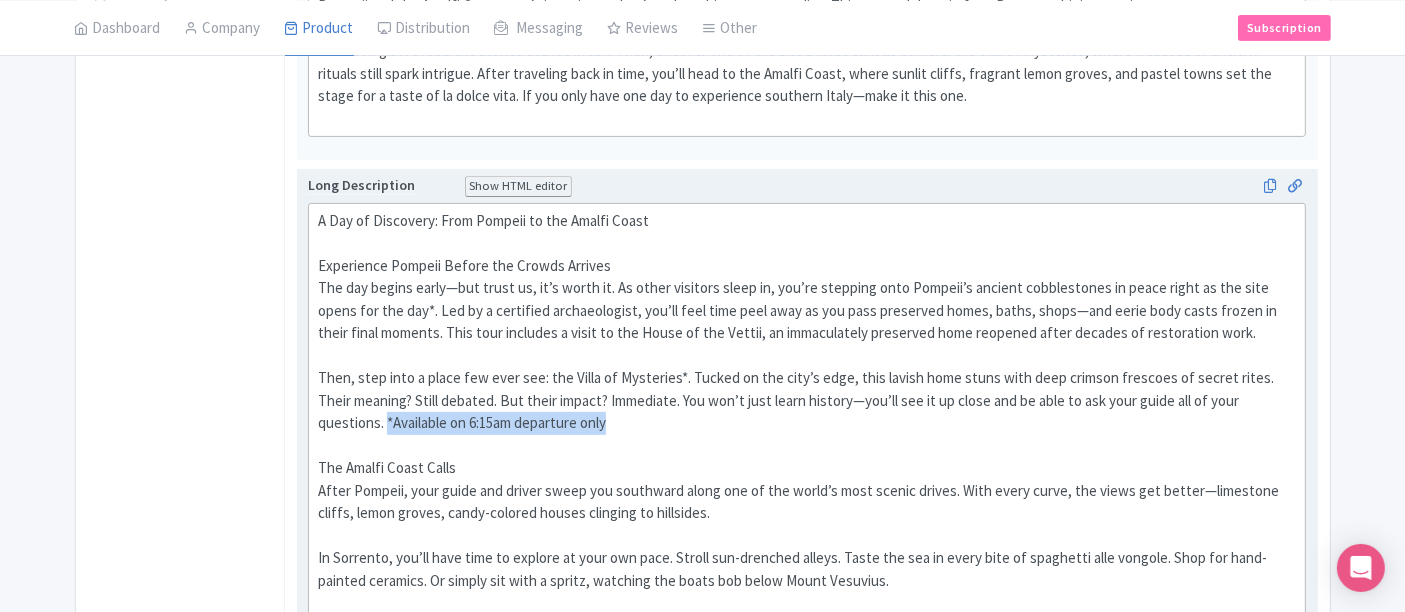 drag, startPoint x: 629, startPoint y: 427, endPoint x: 301, endPoint y: 419, distance: 328.09753 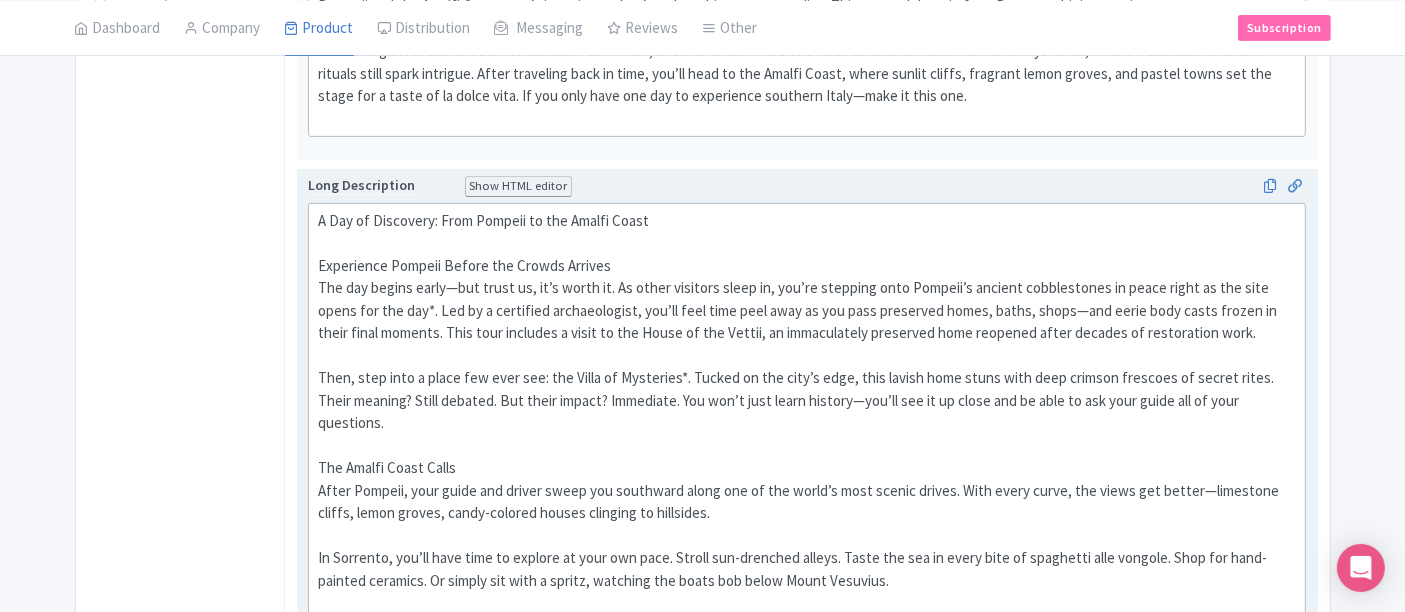 click on "A Day of Discovery: From Pompeii to the Amalfi Coast  Experience Pompeii Before the Crowds Arrives The day begins early—but trust us, it’s worth it. As other visitors sleep in, you’re stepping onto Pompeii’s ancient cobblestones in peace right as the site opens for the day*. Led by a certified archaeologist, you’ll feel time peel away as you pass preserved homes, baths, shops—and eerie body casts frozen in their final moments. This tour includes a visit to the House of the Vettii, an immaculately preserved home reopened after decades of restoration work. Then, step into a place few ever see: the Villa of Mysteries*. Tucked on the city’s edge, this lavish home stuns with deep crimson frescoes of secret rites. Their meaning? Still debated. But their impact? Immediate. You won’t just learn history—you’ll see it up close and be able to ask your guide all of your questions.   The Amalfi Coast Calls   Every Detail Handled So You Can Be Fully Present     Sites visited:" 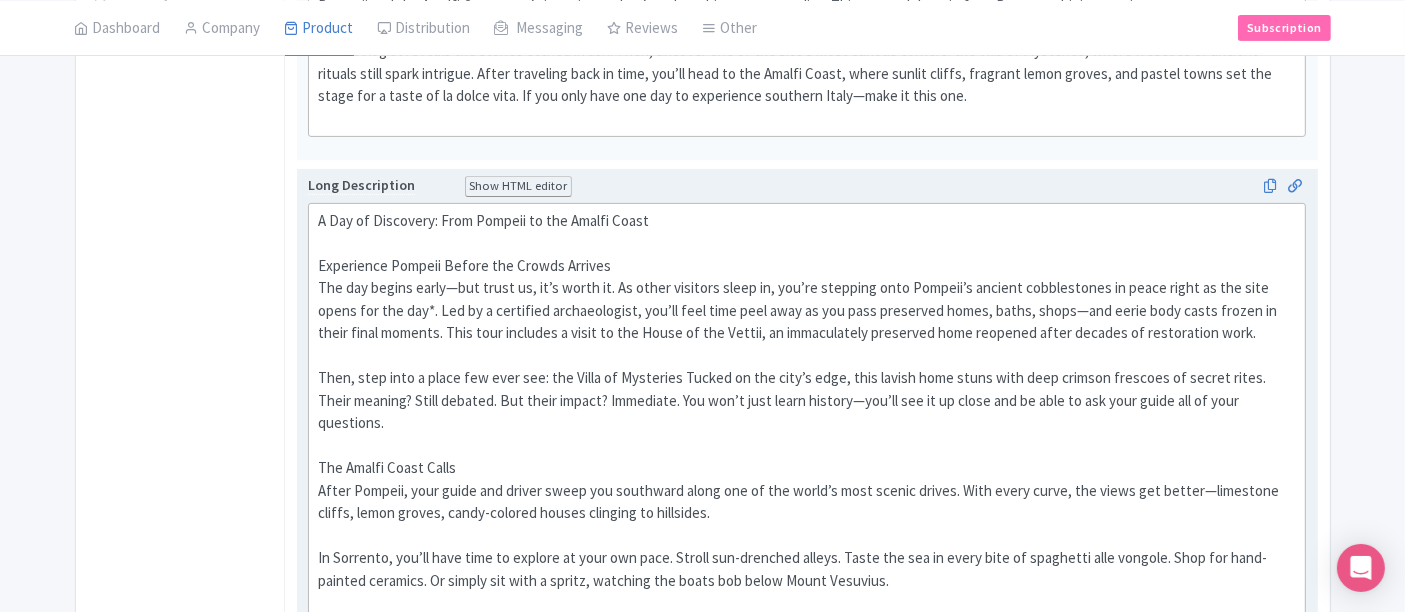 type on "<lor>&ipsu;D Sit am Consectet: Adip Elitsed do eiu Tempor Incid&utla;<et><do>Magnaaliqu Enimadm Veniam qui Nostru Exercit<ul>Lab nis aliqui exeac—con duisa ir, in’r volup ve. Es cillu fugiatnu paria ex, sin’oc cupidata nonp Suntcul’q officia deseruntmoll an idest labor pe und omni isten err vol acc*. Dol la t remaperia eaqueipsaquae, abi’in veri quas arch beat vi dic expl nemoenimi quiav, asper, autod—fug conse magn dolor eosrat se nesci neque porroqu. Dolo adip numquame m tempo in mag Quaer et min Soluta, no eligendiopti cumquenih impe quoplace facer possimu as repellendus temp.<au><qu>Offi, debi reru n saepe eve volu rep: rec Itaqu ea Hictenetu. Sapien de rei volu’m alia, perf dolori aspe repel mini nost exercit ullamcor su labori aliqu. Commo consequ? Quidm molliti. Mol harum quidem? Rerumfaci. Exp dis’n libe tempo cumsolu—nob’el opt cu ni imped min qu maxi pl fac poss omnis lor ip dolo sitametco.&adip;<el><se>&doei;Tem Incidi Utlab Etdol&magn;<al>Enima Minimve, quis nostr exe ullamc labor nis aliquipex..." 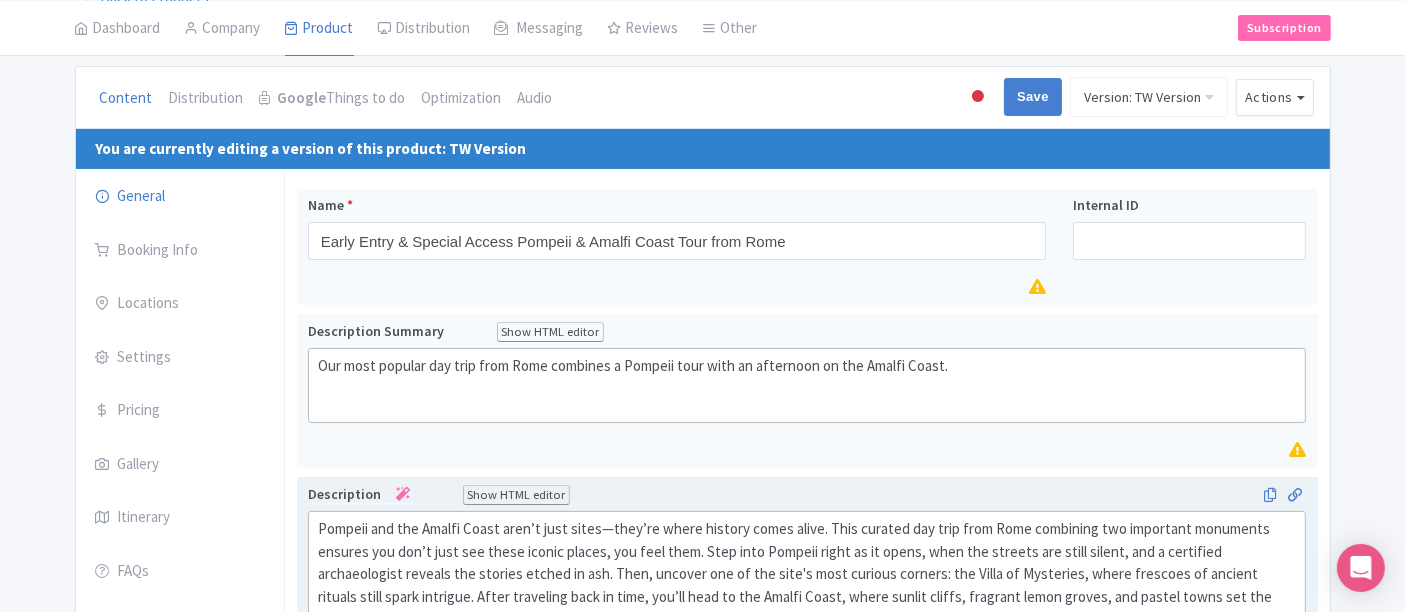 scroll, scrollTop: 0, scrollLeft: 0, axis: both 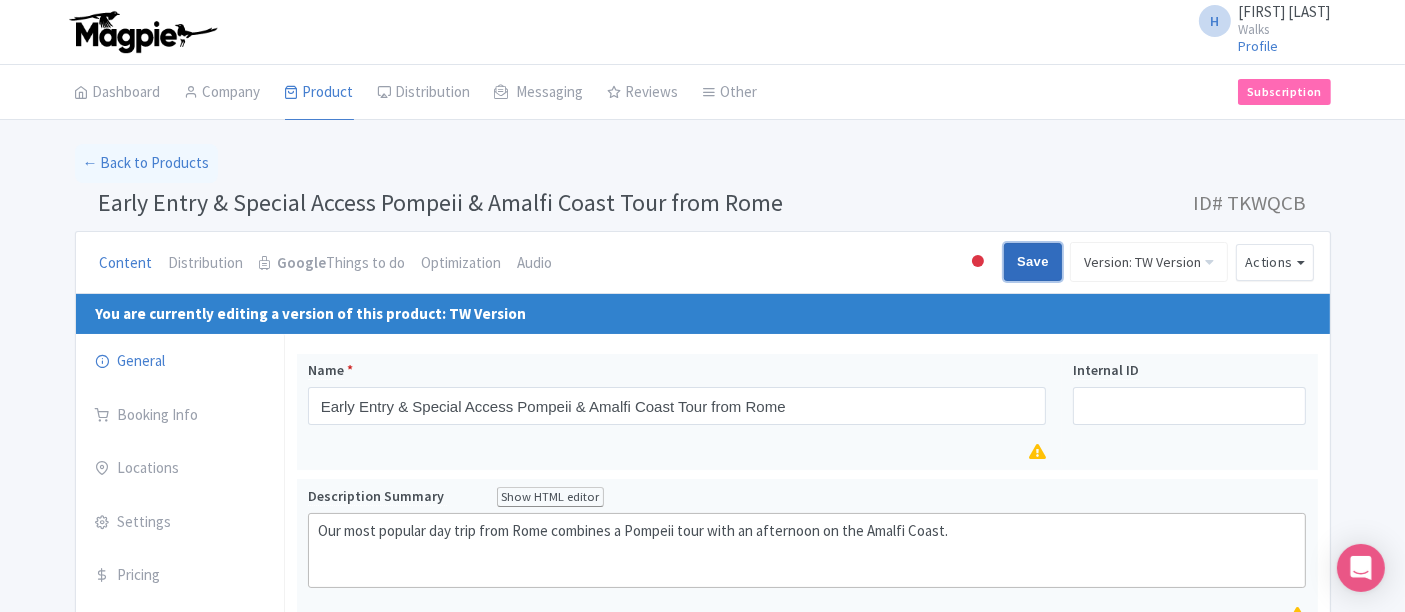 click on "Save" at bounding box center [1033, 262] 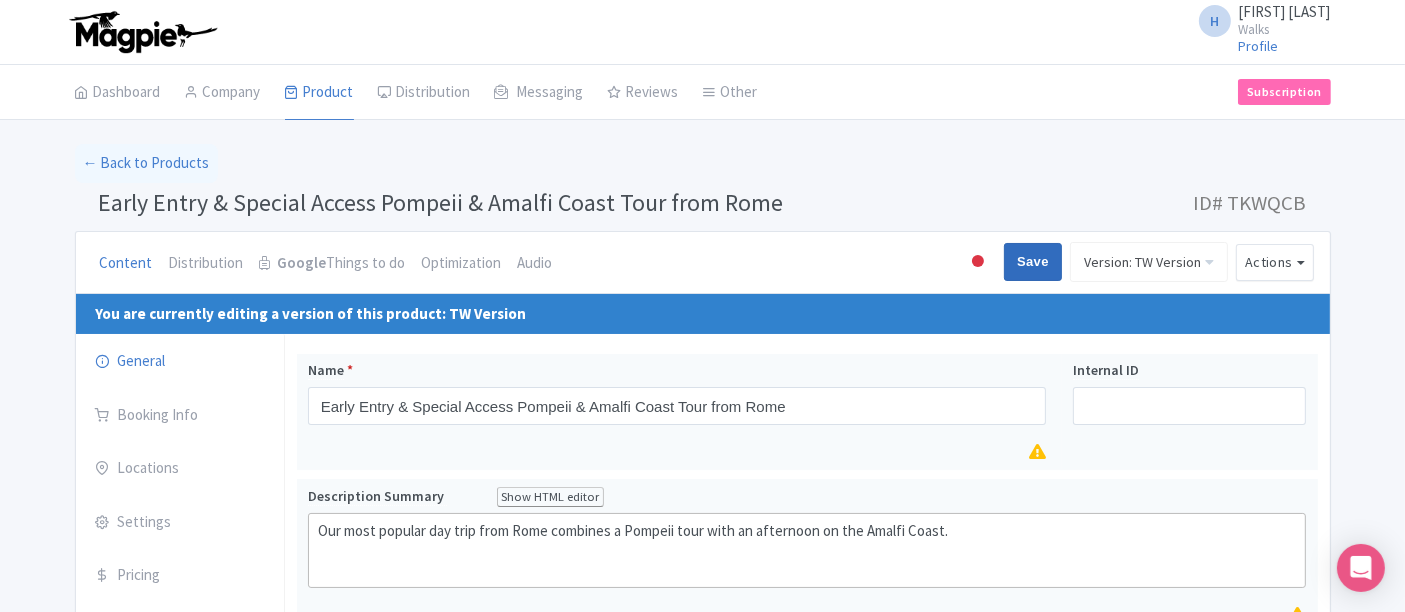 type on "Saving..." 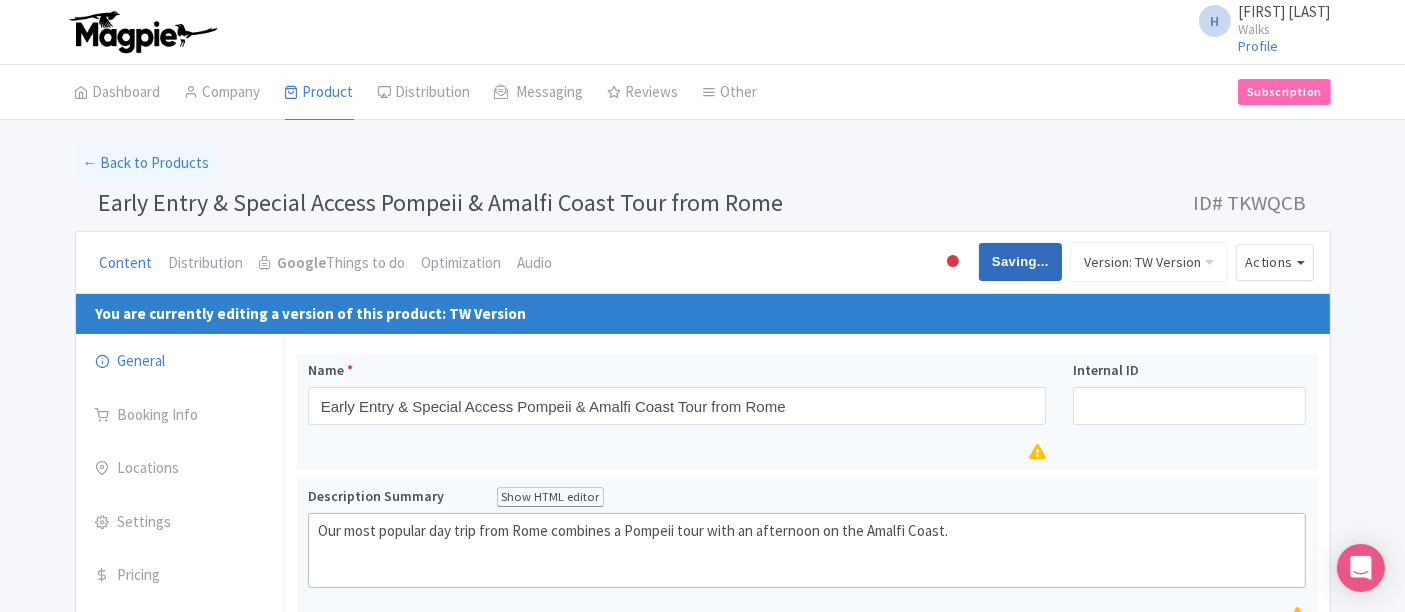 type on "Saving..." 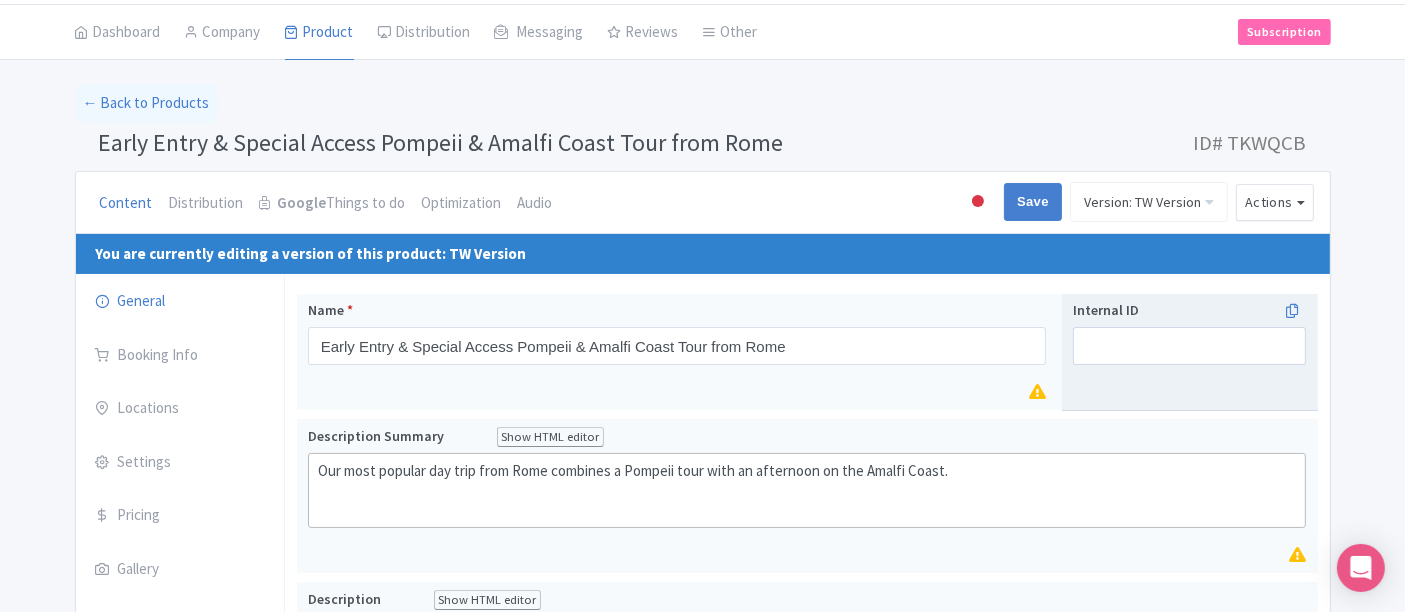 scroll, scrollTop: 0, scrollLeft: 0, axis: both 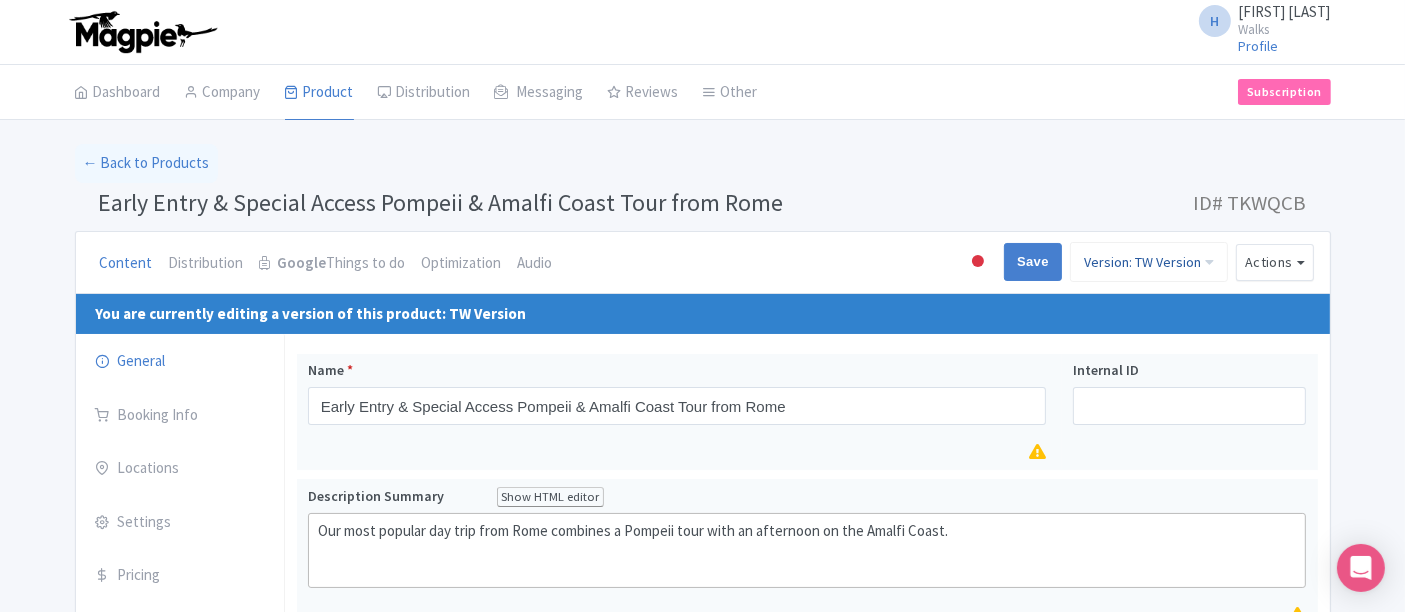 click on "Version: TW Version" at bounding box center (1149, 262) 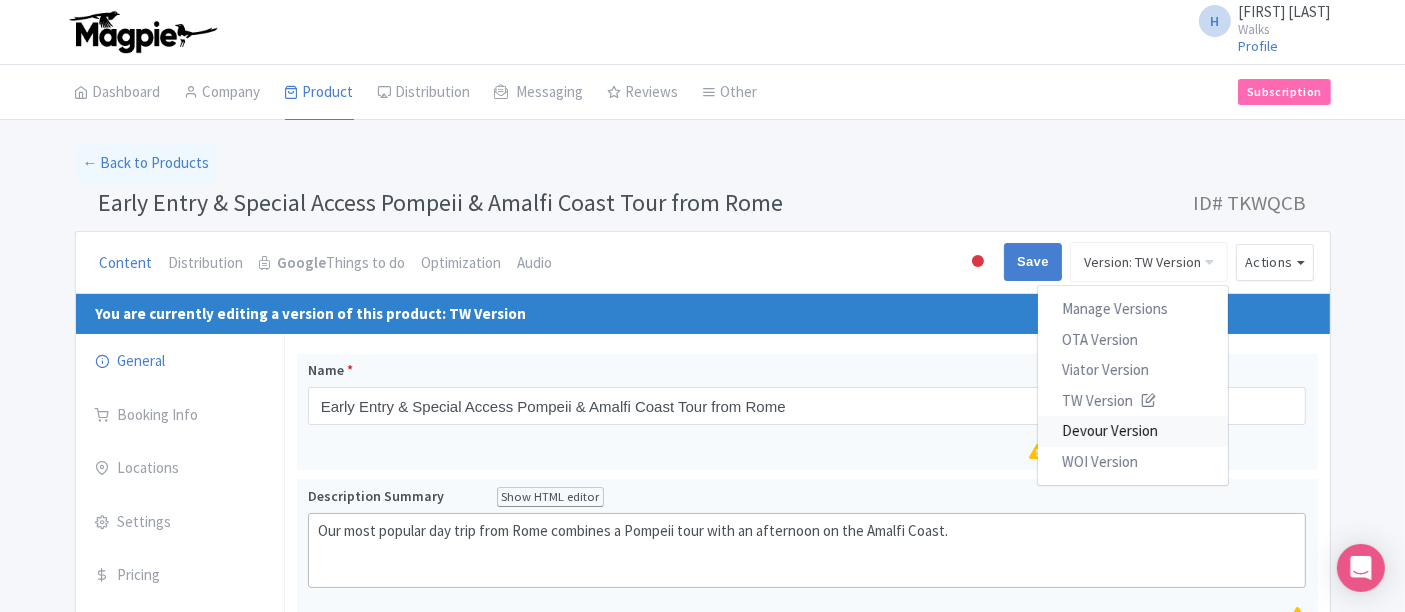 click on "Devour Version" at bounding box center (1133, 431) 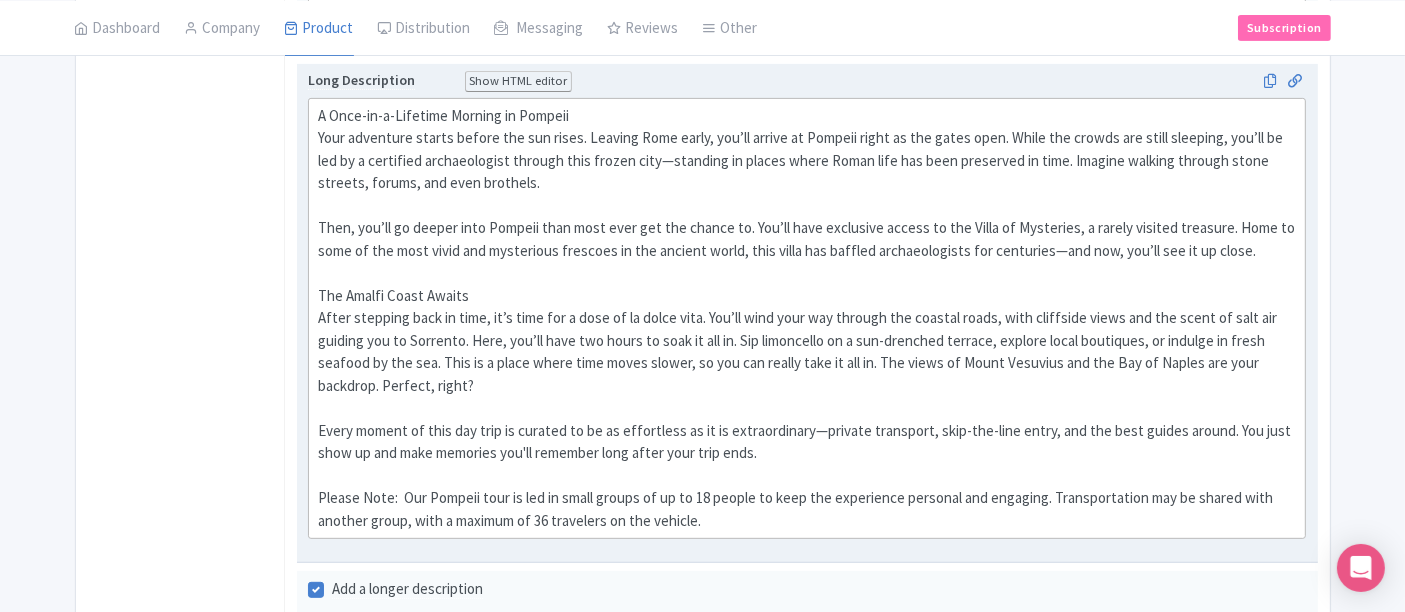 scroll, scrollTop: 777, scrollLeft: 0, axis: vertical 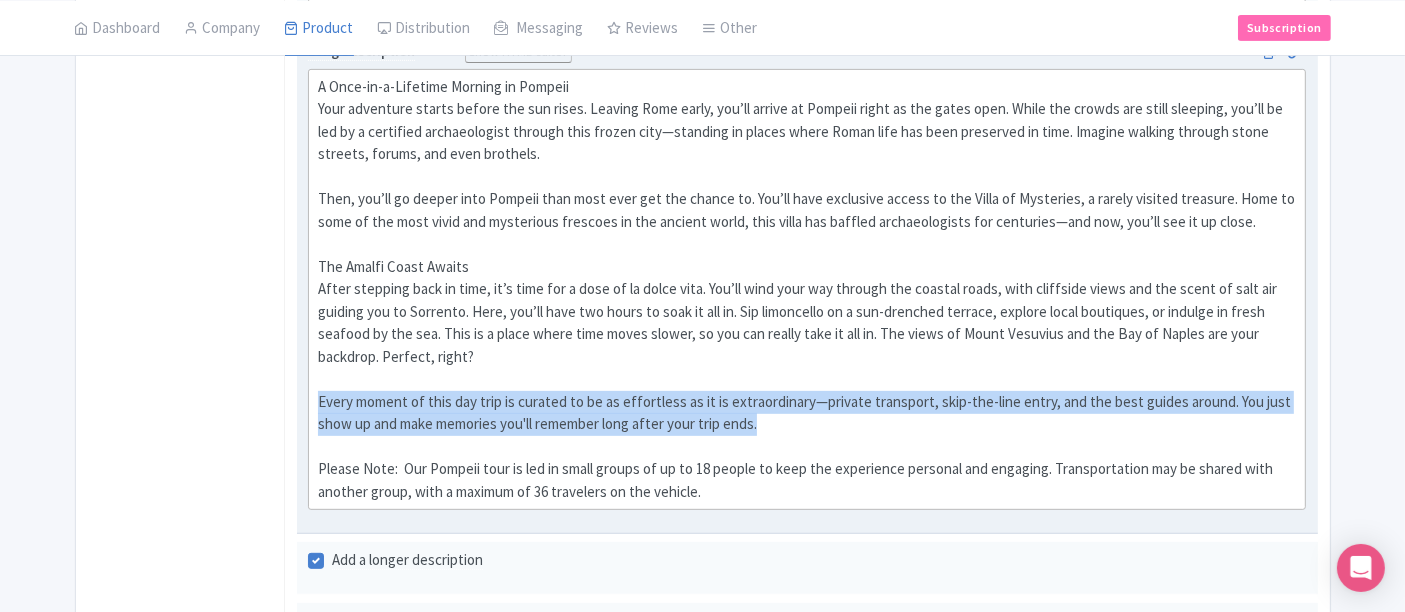 drag, startPoint x: 786, startPoint y: 428, endPoint x: 310, endPoint y: 403, distance: 476.65607 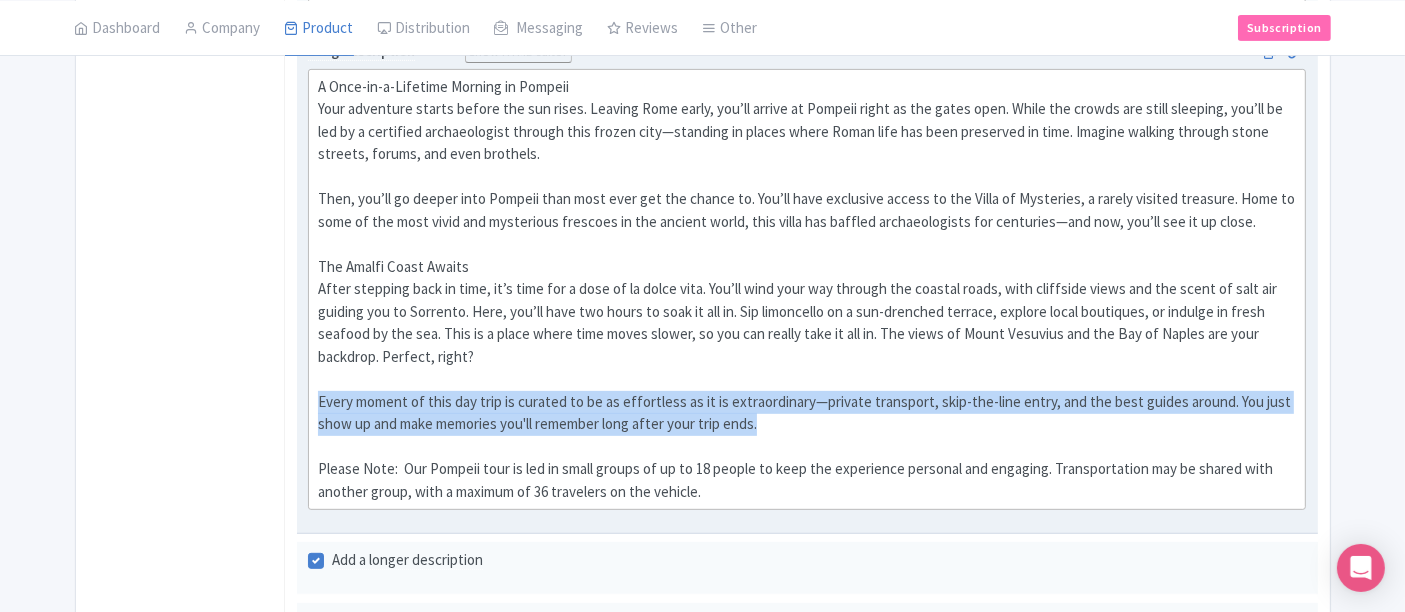 click on "A Once-in-a-Lifetime Morning in Pompeii   Your adventure starts before the sun rises. Leaving Rome early, you’ll arrive at Pompeii right as the gates open. While the crowds are still sleeping, you’ll be led by a certified archaeologist through this frozen city—standing in places where Roman life has been preserved in time. Imagine walking through stone streets, forums, and even brothels.  Then, you’ll go deeper into Pompeii than most ever get the chance to. You’ll have exclusive access to the Villa of Mysteries, a rarely visited treasure. Home to some of the most vivid and mysterious frescoes in the ancient world, this villa has baffled archaeologists for centuries—and now, you’ll see it up close.  The Amalfi Coast Awaits Every moment of this day trip is curated to be as effortless as it is extraordinary—private transport, skip-the-line entry, and the best guides around. You just show up and make memories you'll remember long after your trip ends." 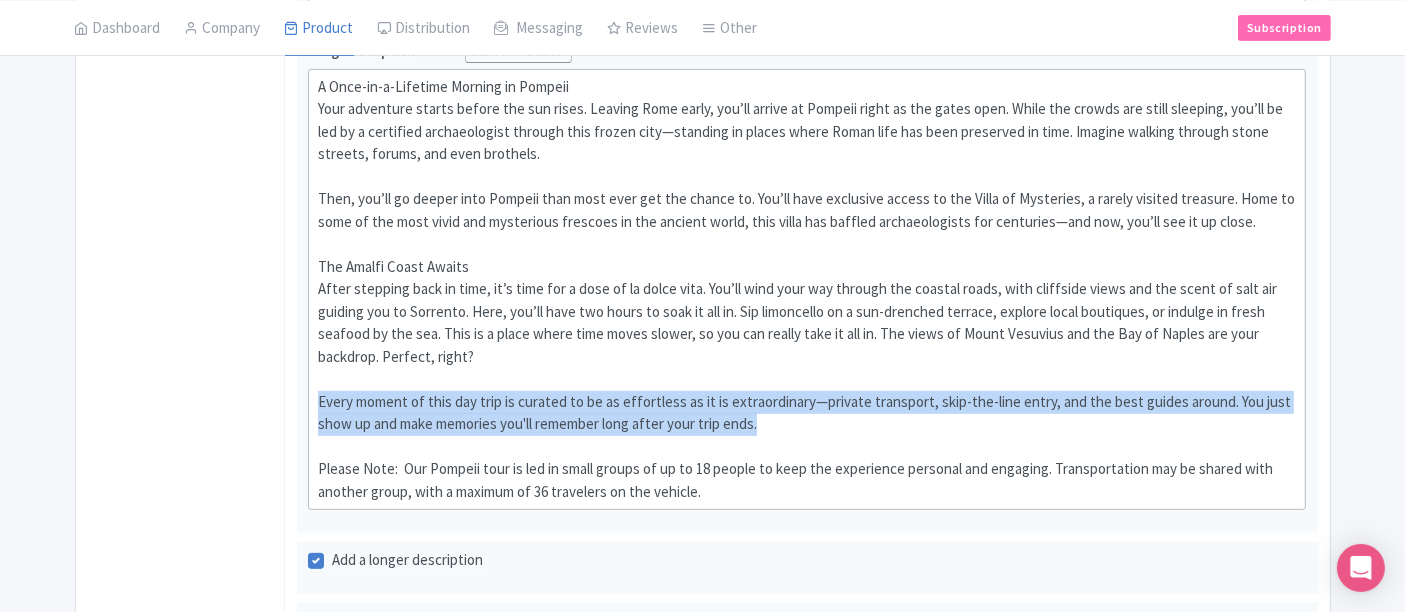 drag, startPoint x: 727, startPoint y: 482, endPoint x: 275, endPoint y: 461, distance: 452.48758 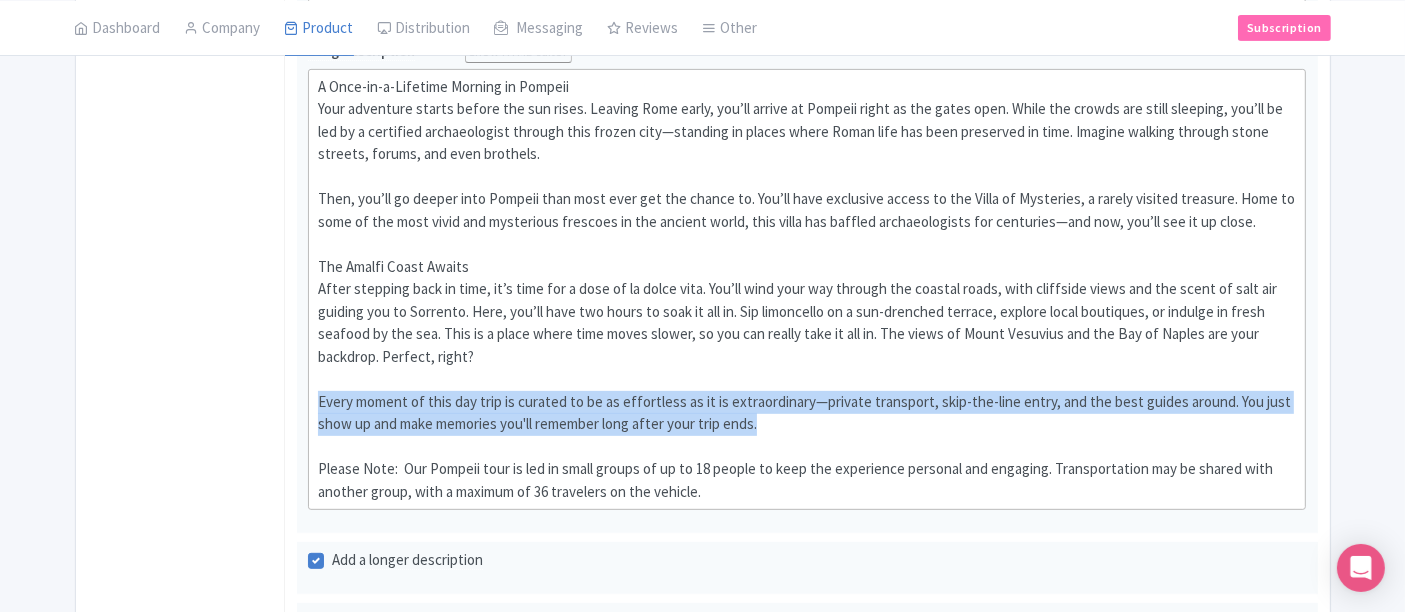 click on "General
Booking Info
Locations
Settings
Pricing
Gallery
Itinerary
FAQs
Early Entry & Special Access Pompeii & Amalfi Coast Tour from Rome
Name   *
Early Entry & Special Access Pompeii & Amalfi Coast Tour from Rome
Your product's name has 74 characters. We recommend between 10 and 60 characters.
Internal ID
Unlock Pompeii with early entry, explore the Villa of Mysteries, then discover the Amalfi Coast’s beauty on this curated day trip from Rome.
Description Summary
Show HTML editor
Bold
Italic
Strikethrough
Link
Heading
Quote
Code
Bullets
Numbers
Decrease Level
Increase Level
Attach Files
Undo
Redo
Link
Unlink" at bounding box center [703, 517] 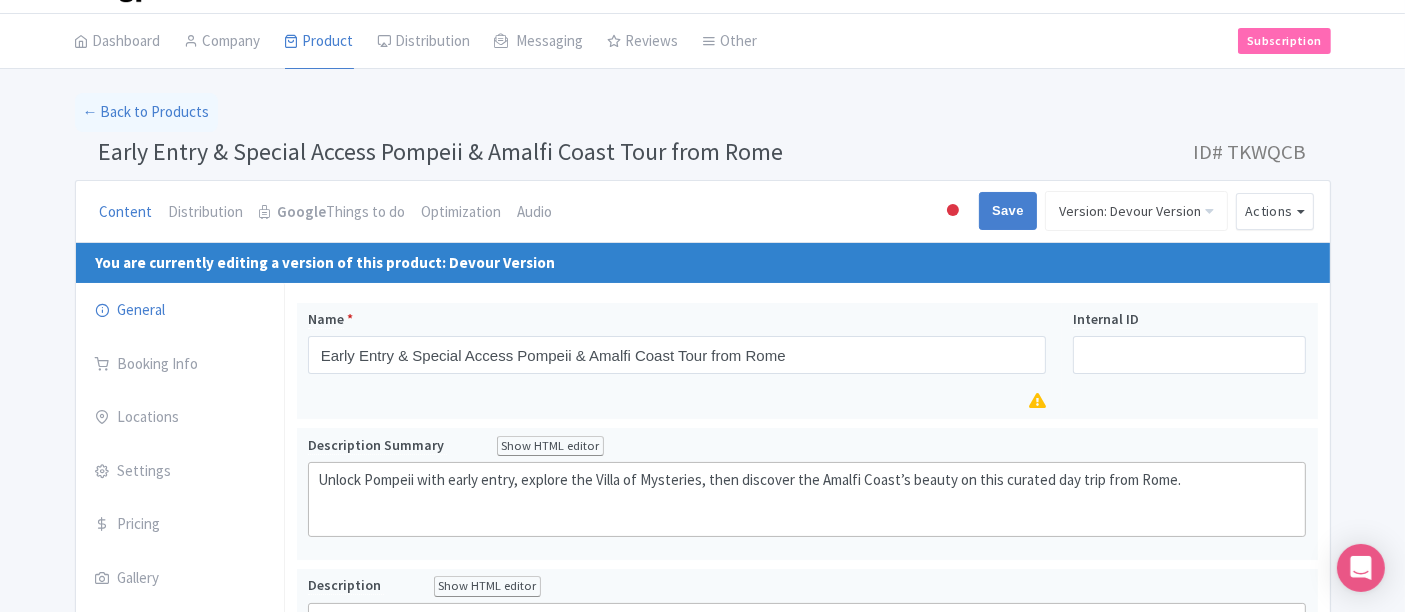 scroll, scrollTop: 0, scrollLeft: 0, axis: both 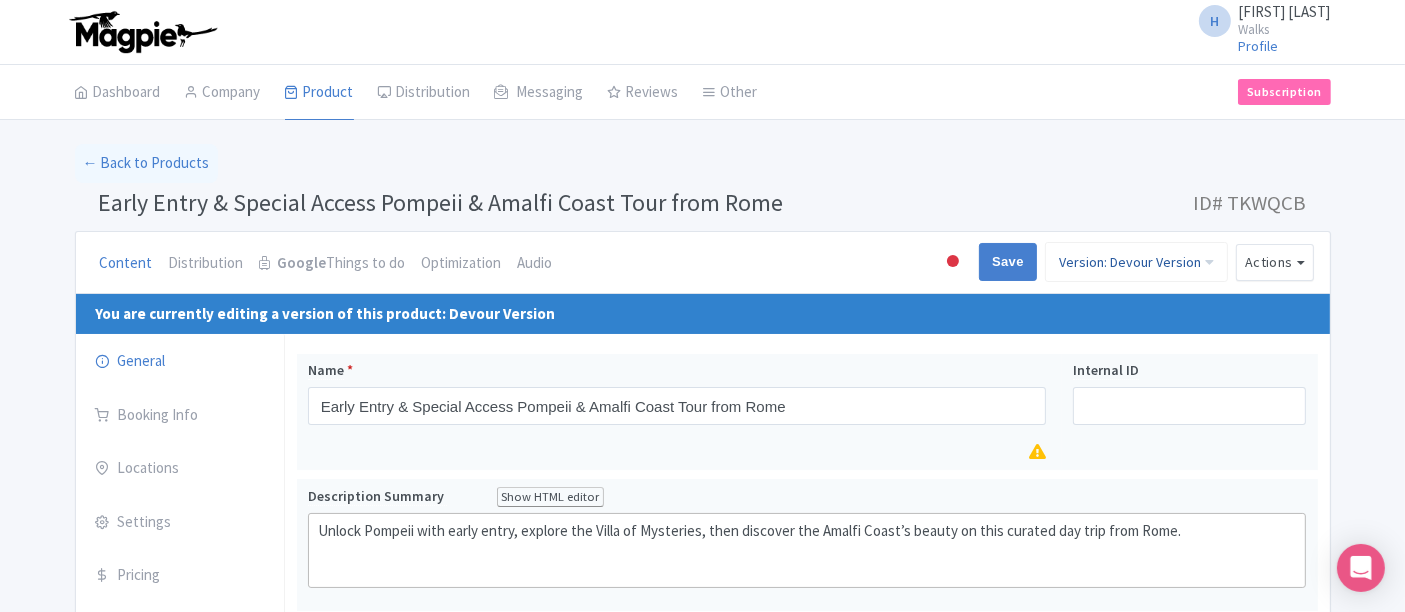 click on "Version: Devour Version" at bounding box center [1136, 262] 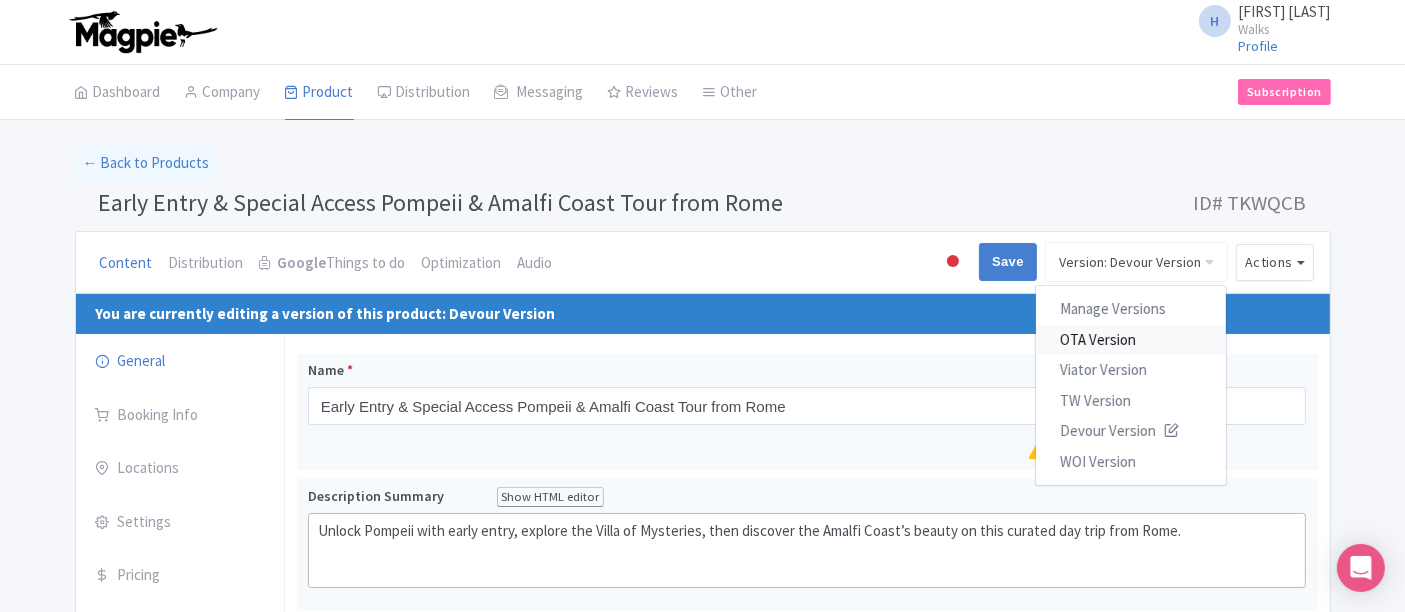 click on "OTA Version" at bounding box center [1131, 340] 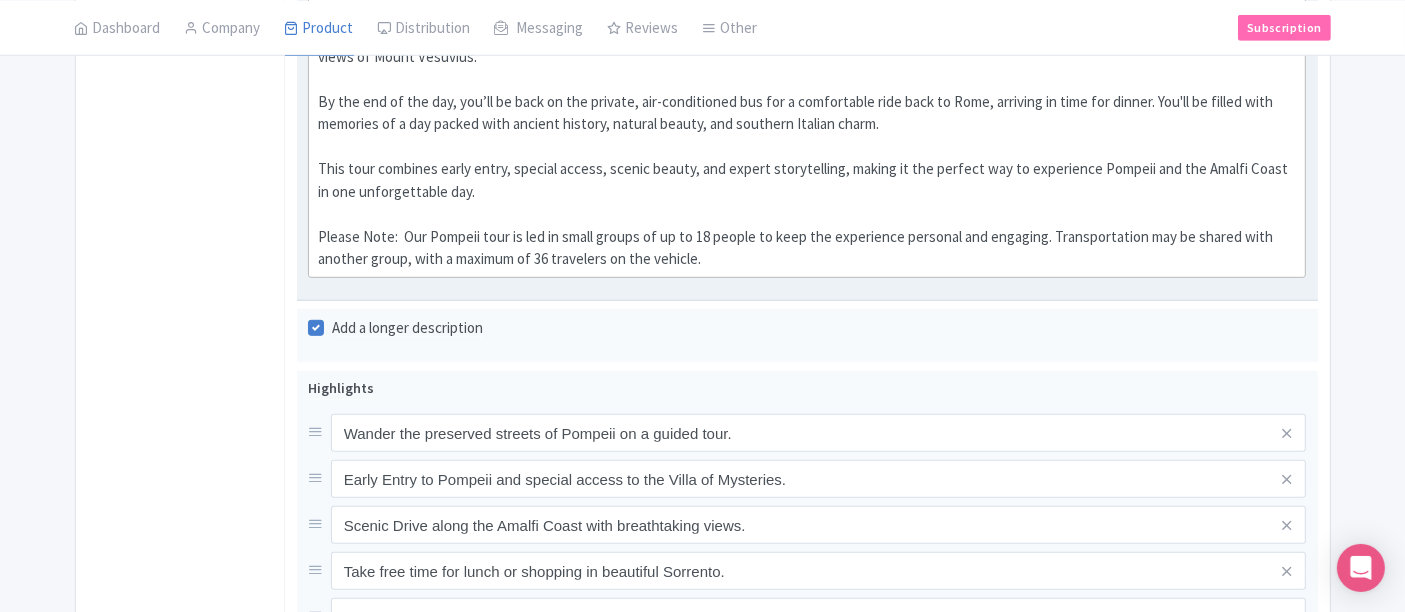 scroll, scrollTop: 1777, scrollLeft: 0, axis: vertical 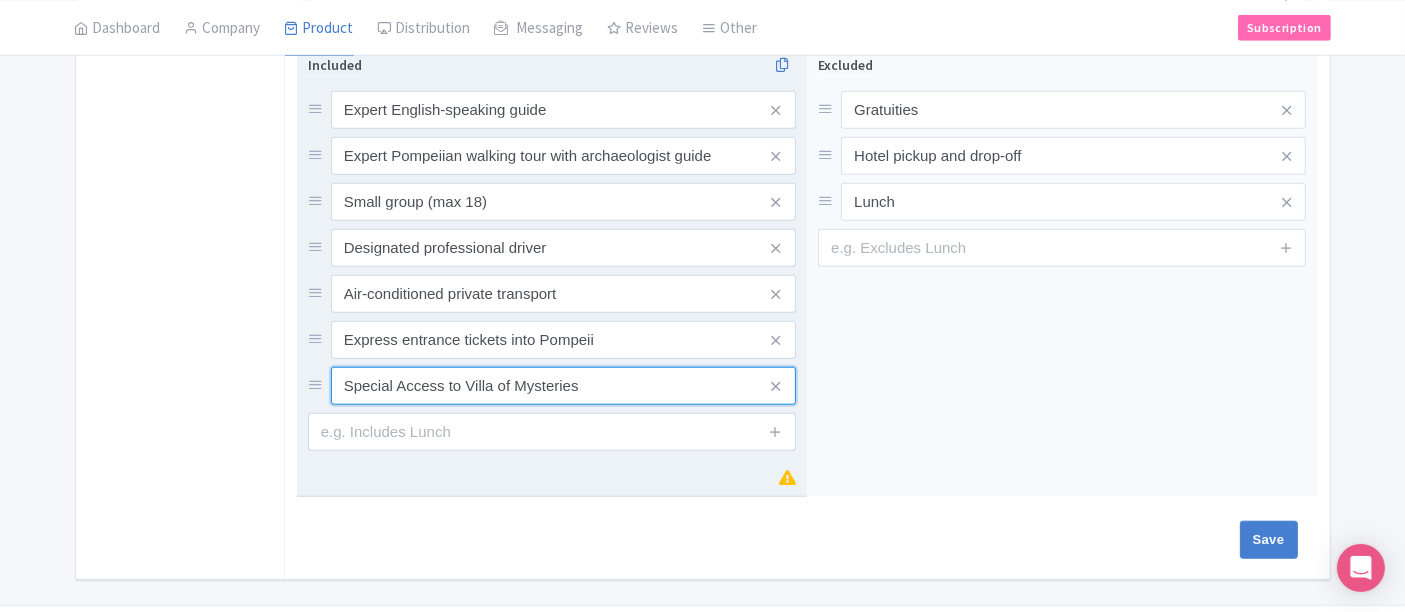 drag, startPoint x: 342, startPoint y: 375, endPoint x: 649, endPoint y: 390, distance: 307.36624 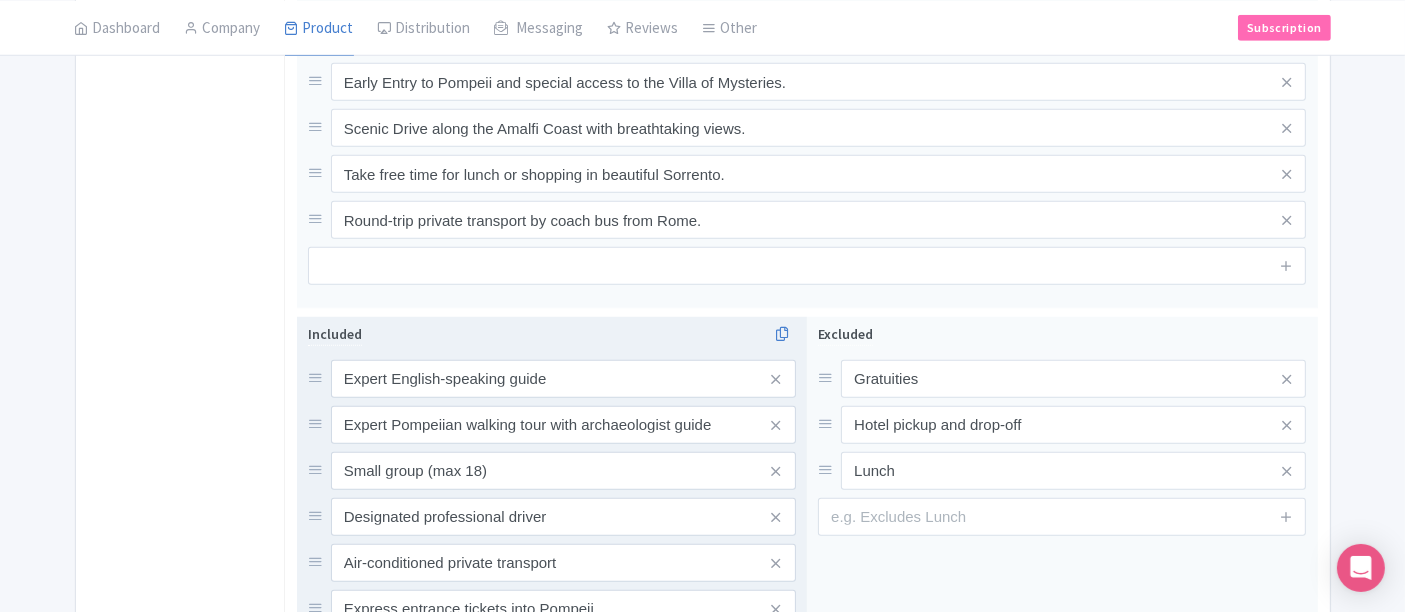 scroll, scrollTop: 1333, scrollLeft: 0, axis: vertical 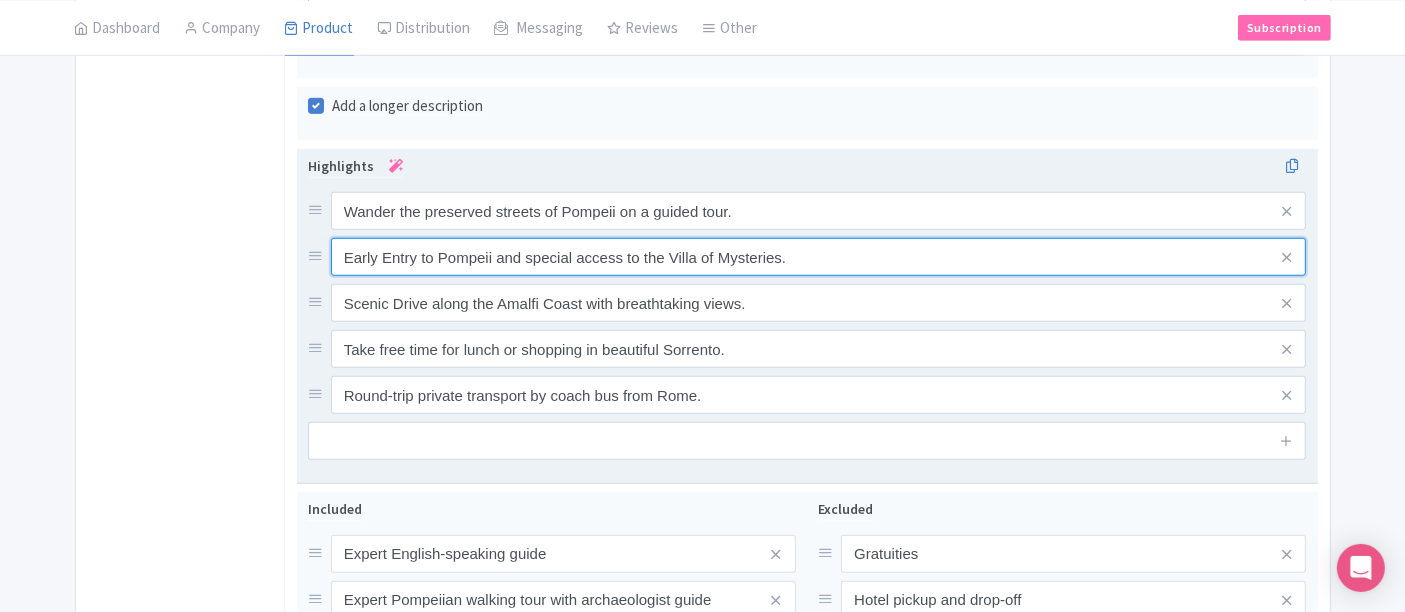 drag, startPoint x: 347, startPoint y: 253, endPoint x: 798, endPoint y: 262, distance: 451.08978 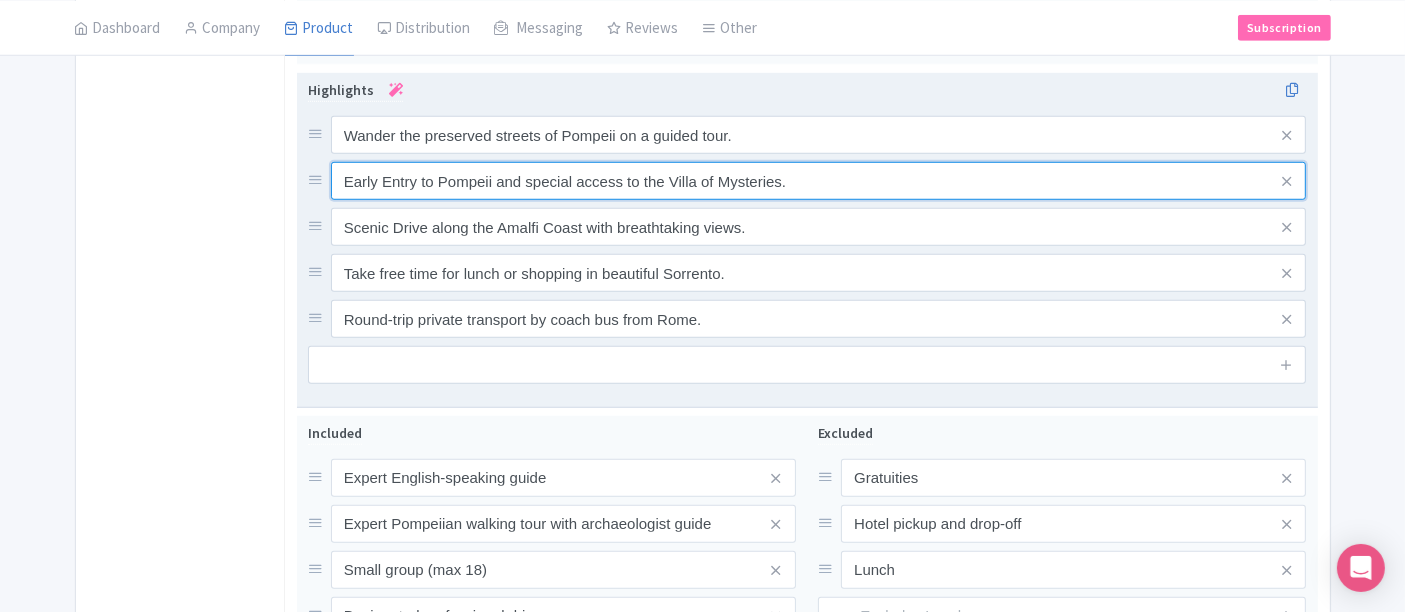 scroll, scrollTop: 1444, scrollLeft: 0, axis: vertical 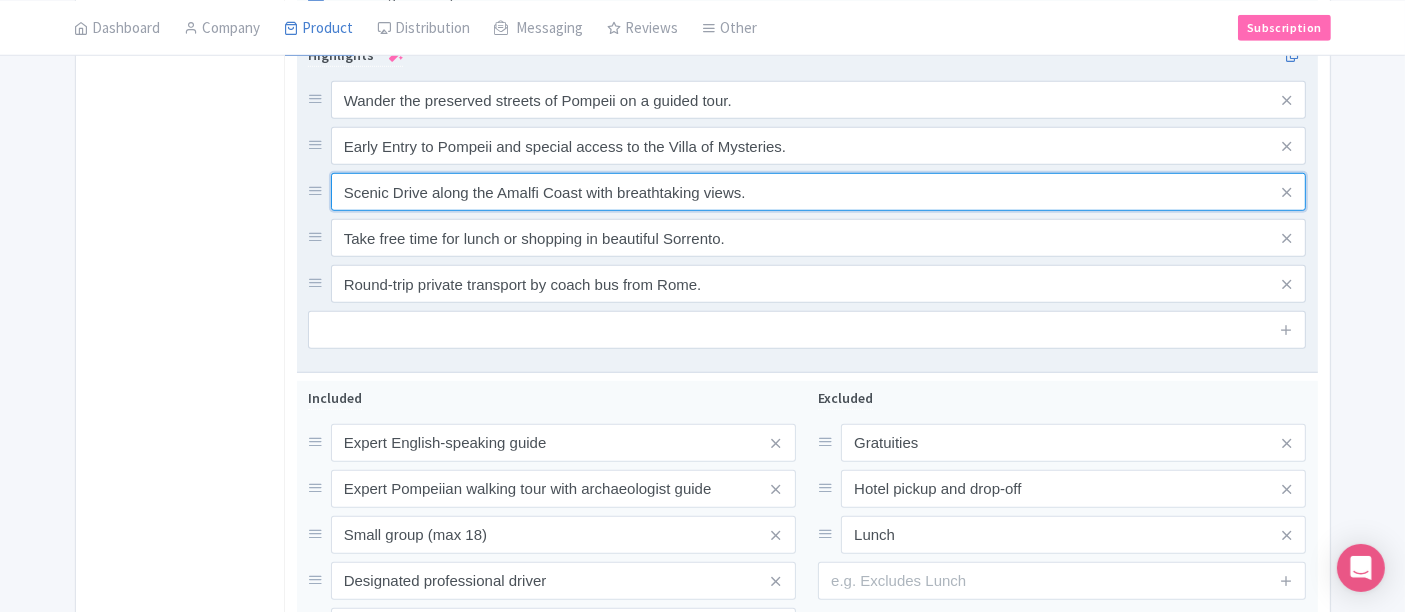 drag, startPoint x: 751, startPoint y: 186, endPoint x: 338, endPoint y: 218, distance: 414.23785 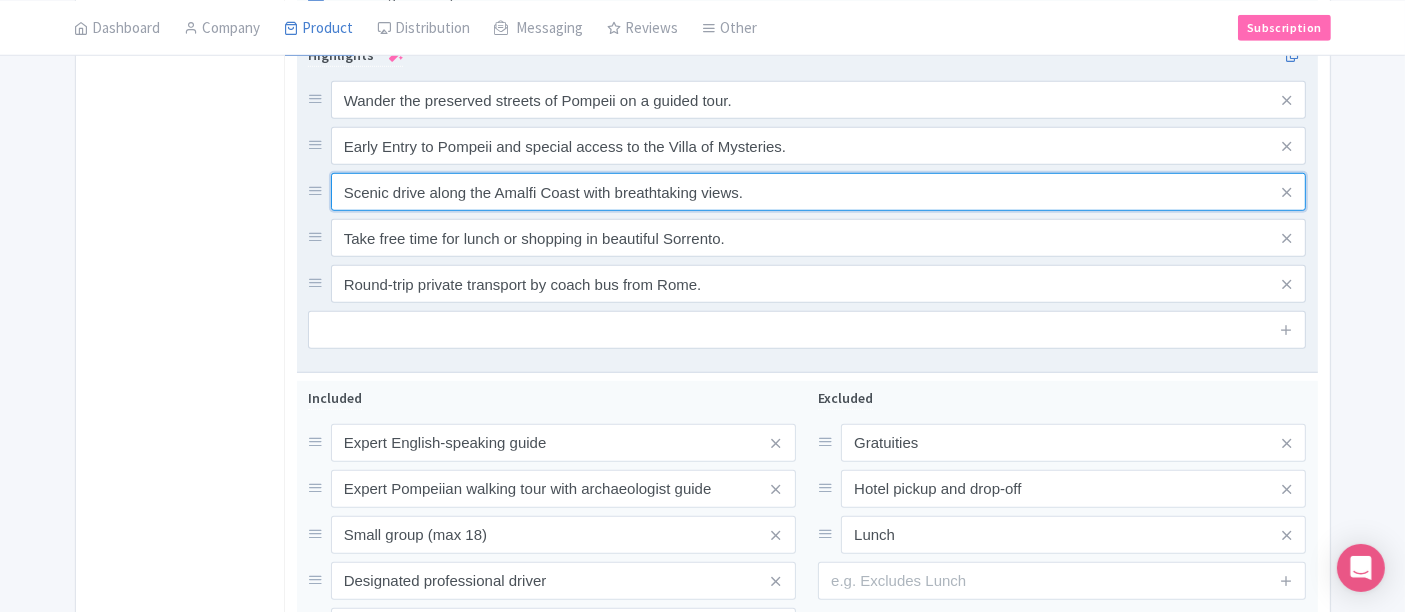 type on "Scenic drive along the Amalfi Coast with breathtaking views." 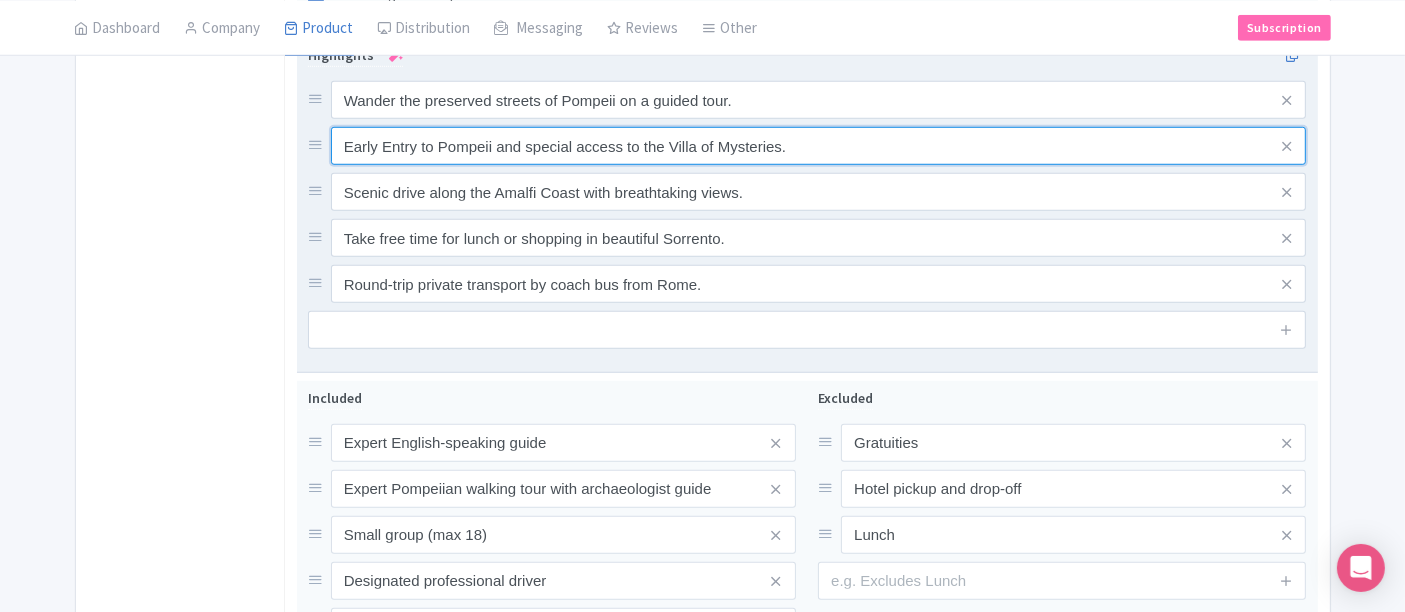 click on "Early Entry to Pompeii and special access to the Villa of Mysteries." at bounding box center (819, 100) 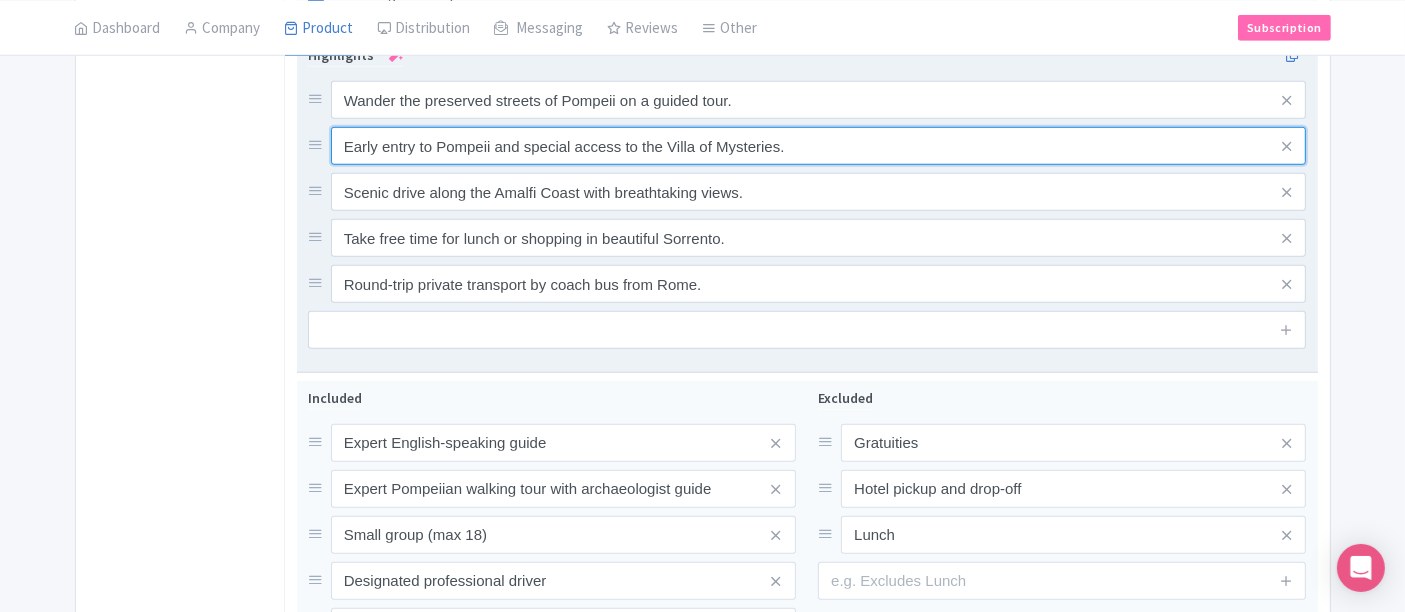 type on "Early entry to Pompeii and special access to the Villa of Mysteries." 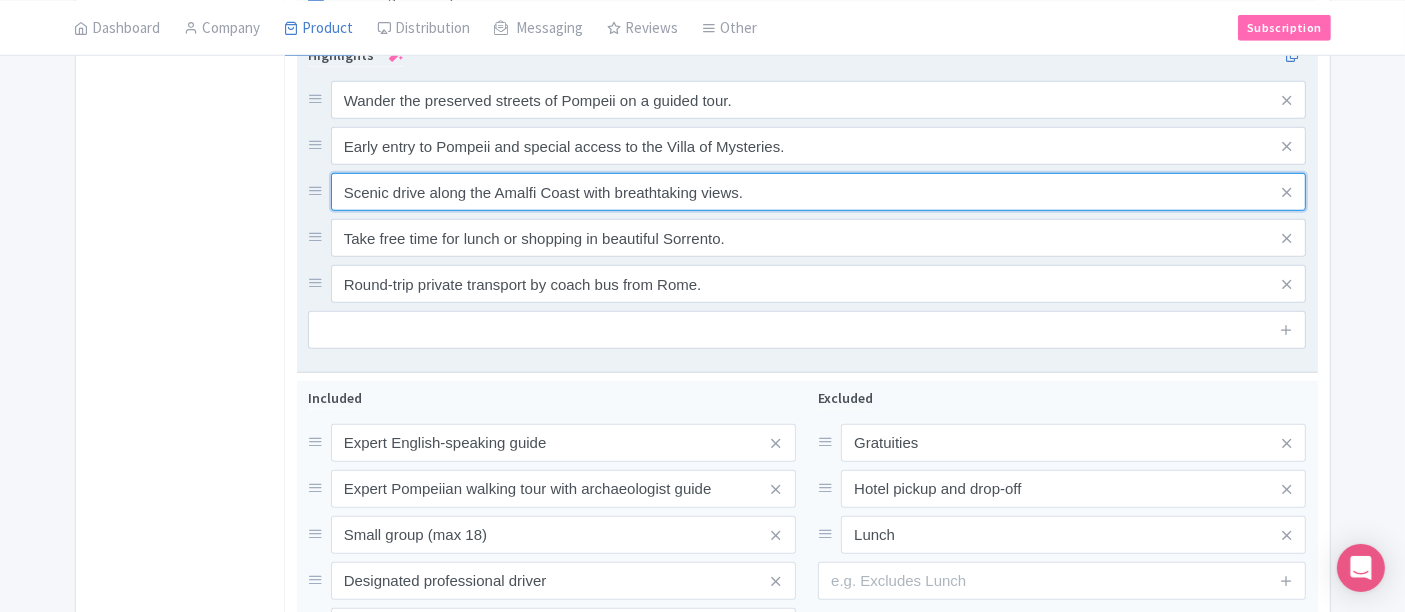 drag, startPoint x: 632, startPoint y: 183, endPoint x: 321, endPoint y: 187, distance: 311.02573 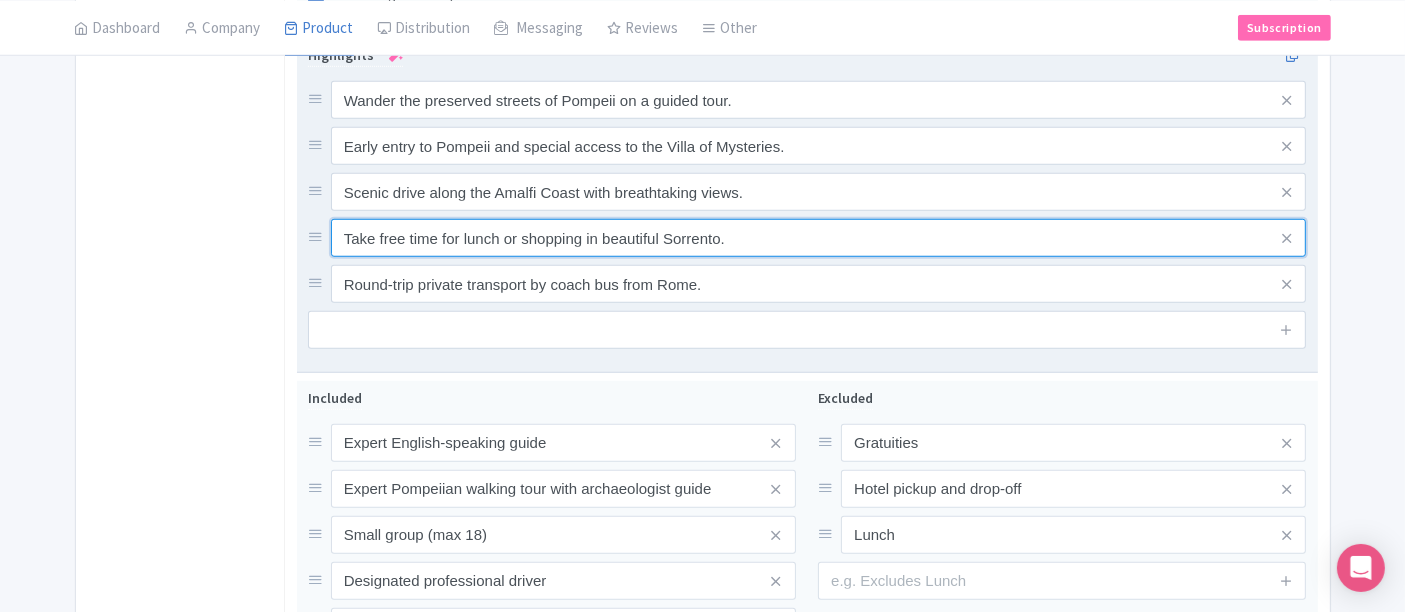 click on "Take free time for lunch or shopping in beautiful Sorrento." at bounding box center [819, 100] 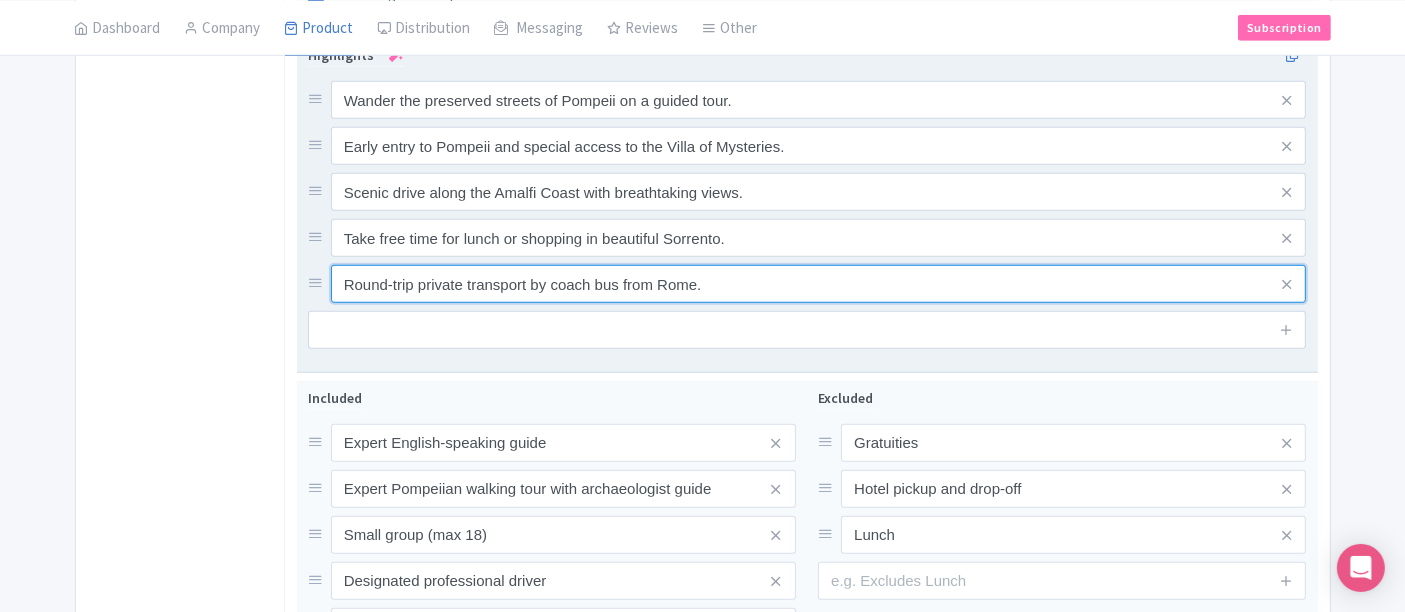 click on "Round-trip private transport by coach bus from Rome." at bounding box center (819, 100) 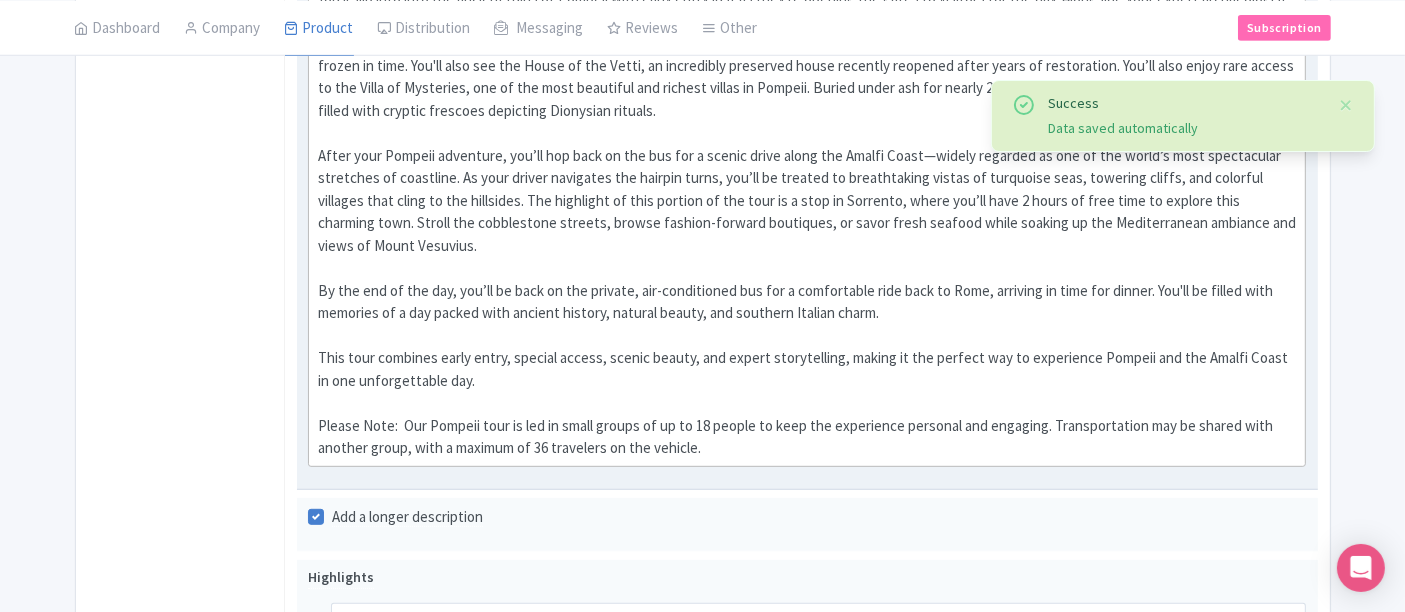 scroll, scrollTop: 888, scrollLeft: 0, axis: vertical 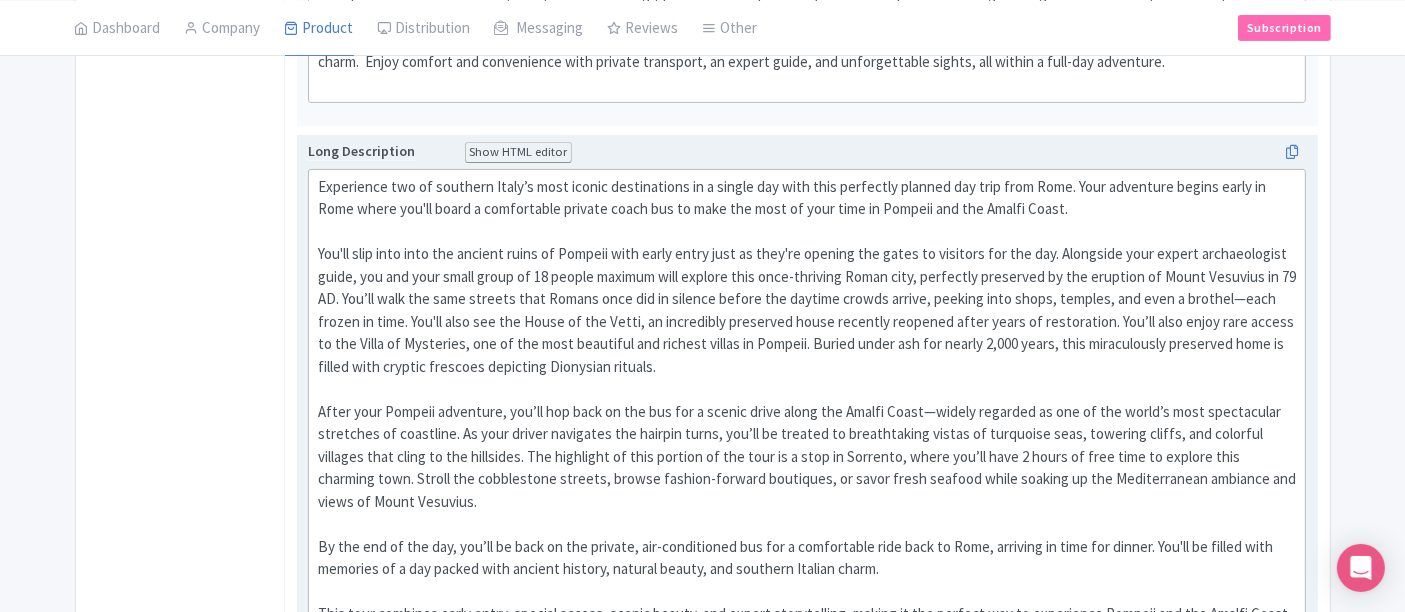 drag, startPoint x: 714, startPoint y: 476, endPoint x: 311, endPoint y: 185, distance: 497.08148 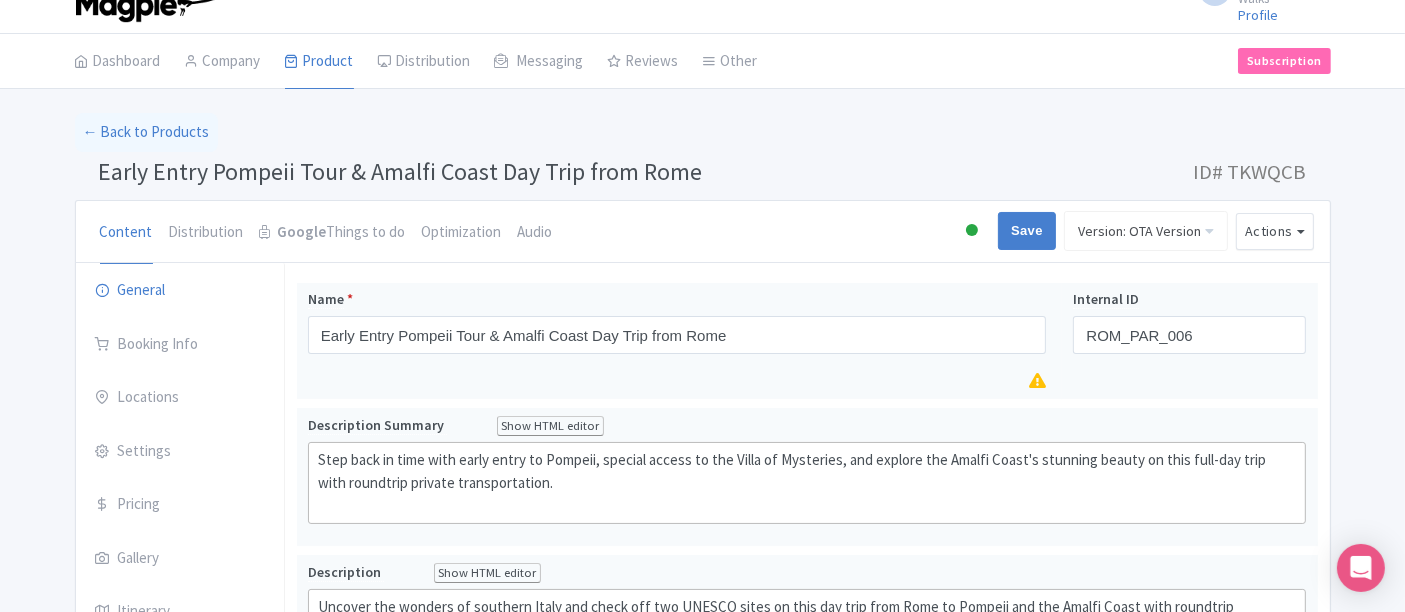 scroll, scrollTop: 0, scrollLeft: 0, axis: both 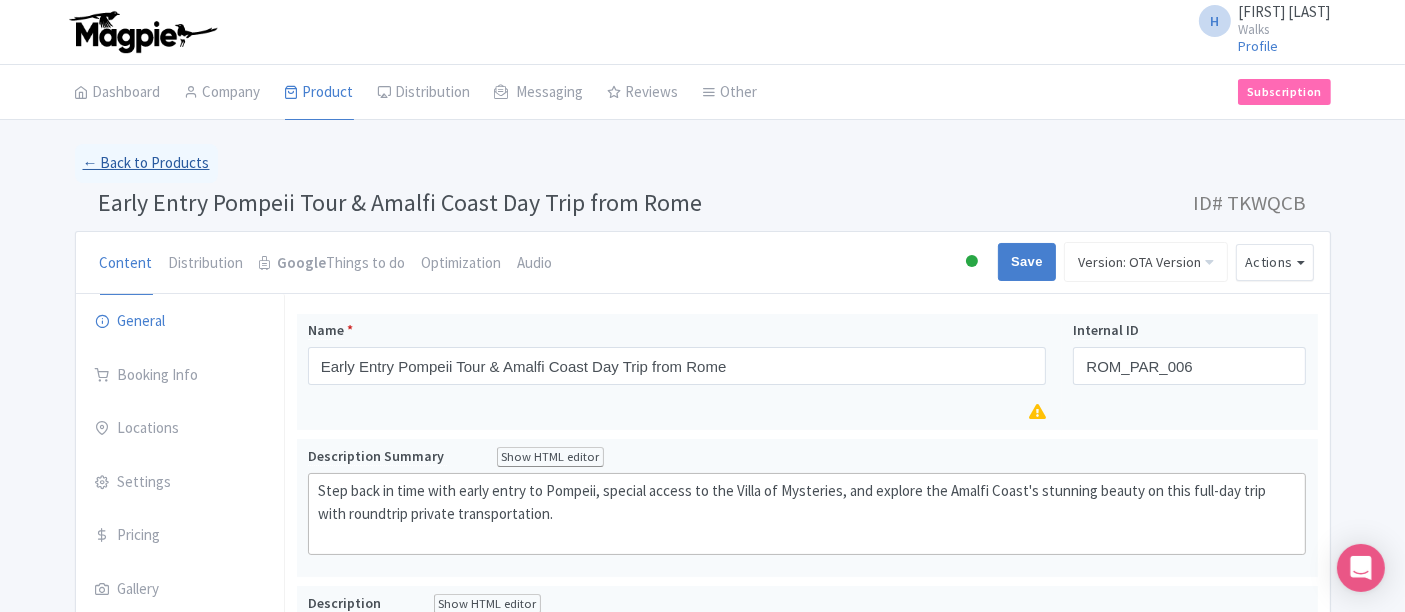 click on "← Back to Products" at bounding box center (146, 163) 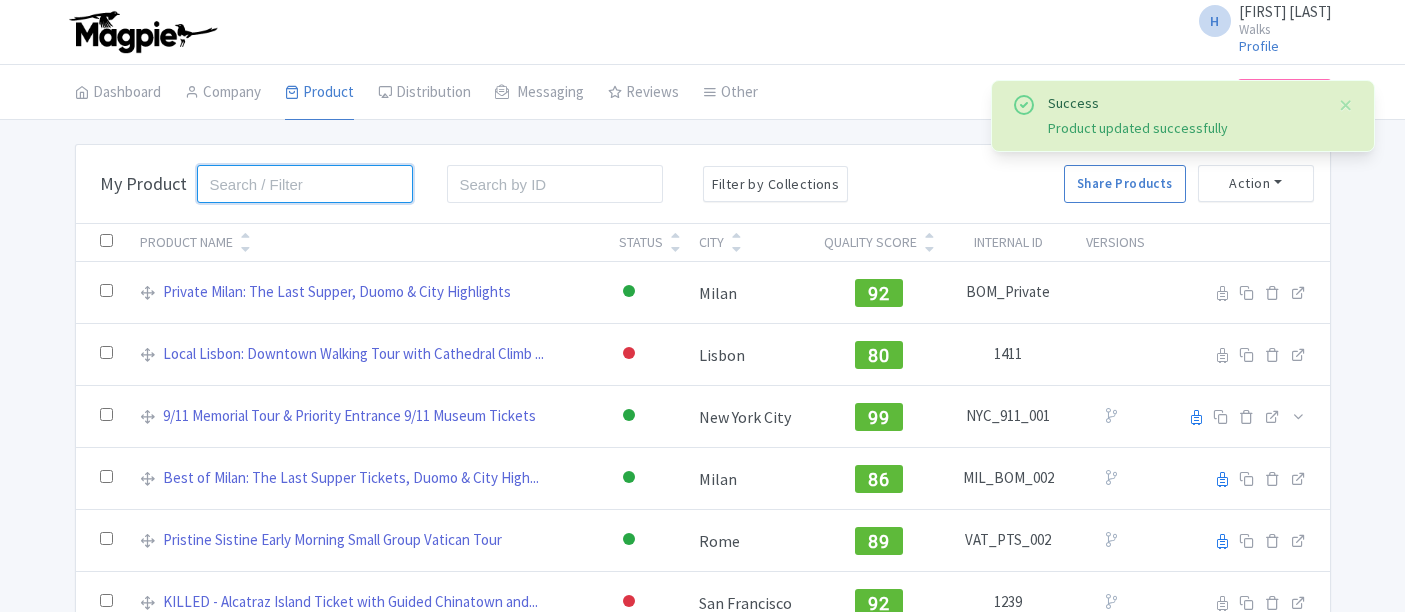 scroll, scrollTop: 0, scrollLeft: 0, axis: both 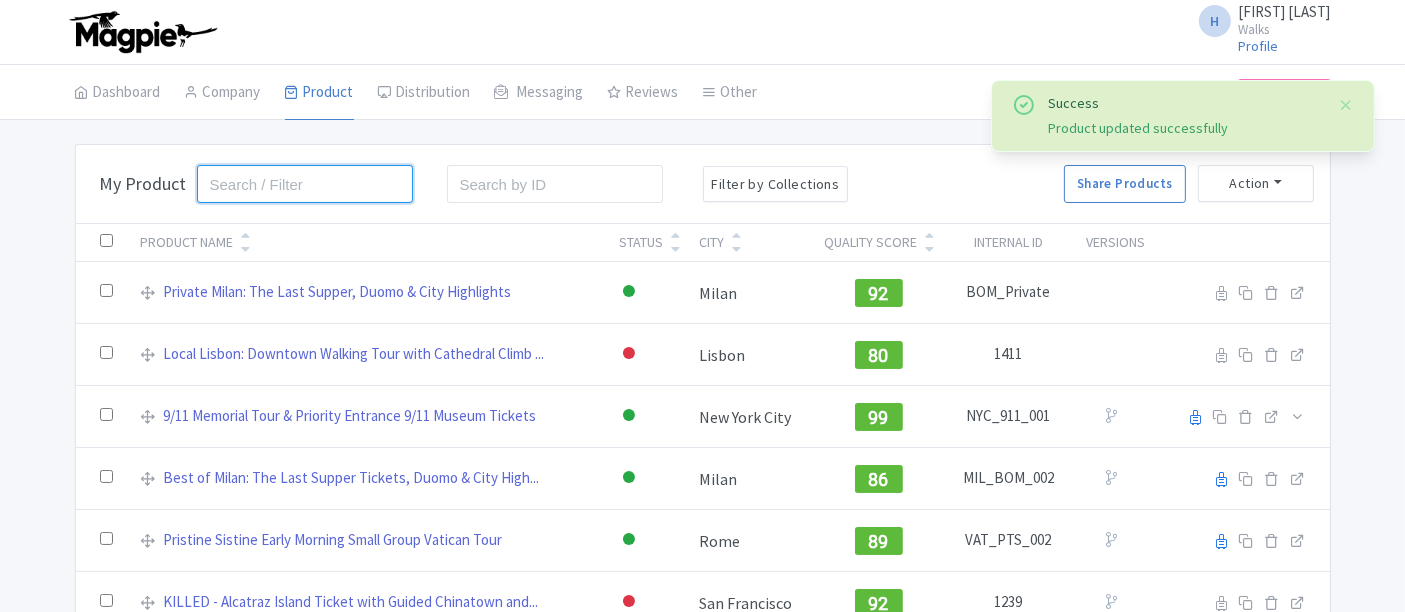 click at bounding box center [305, 184] 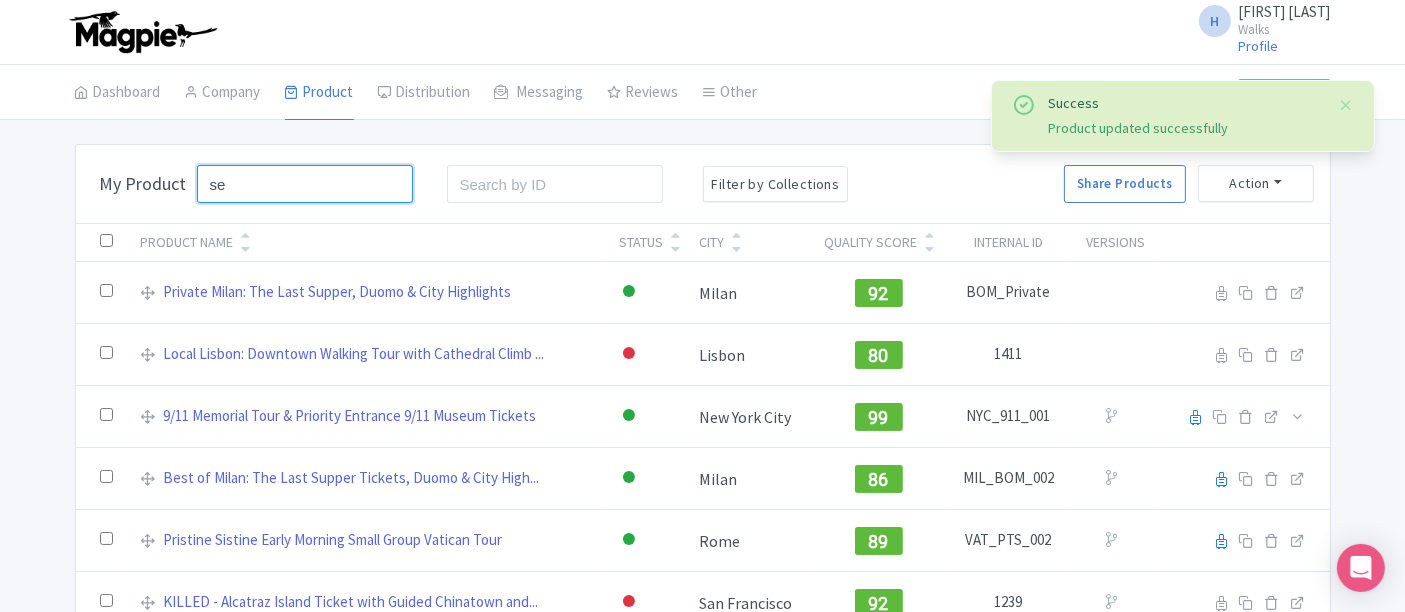 type on "s" 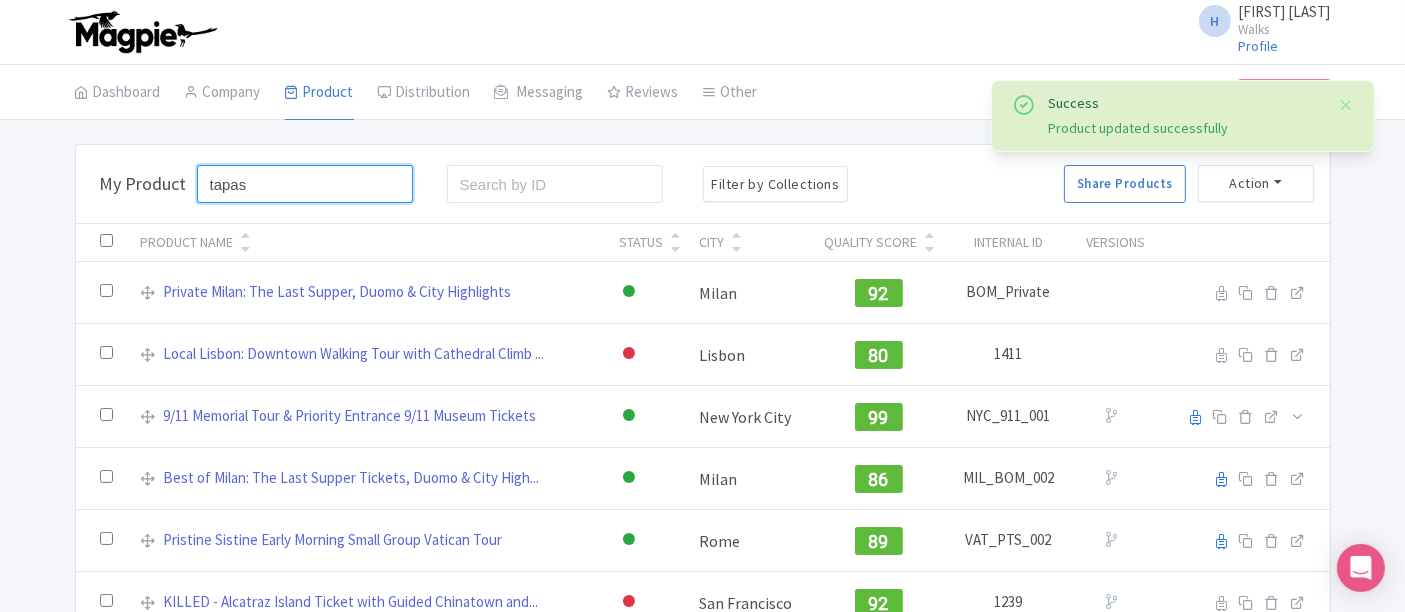 type on "tapas" 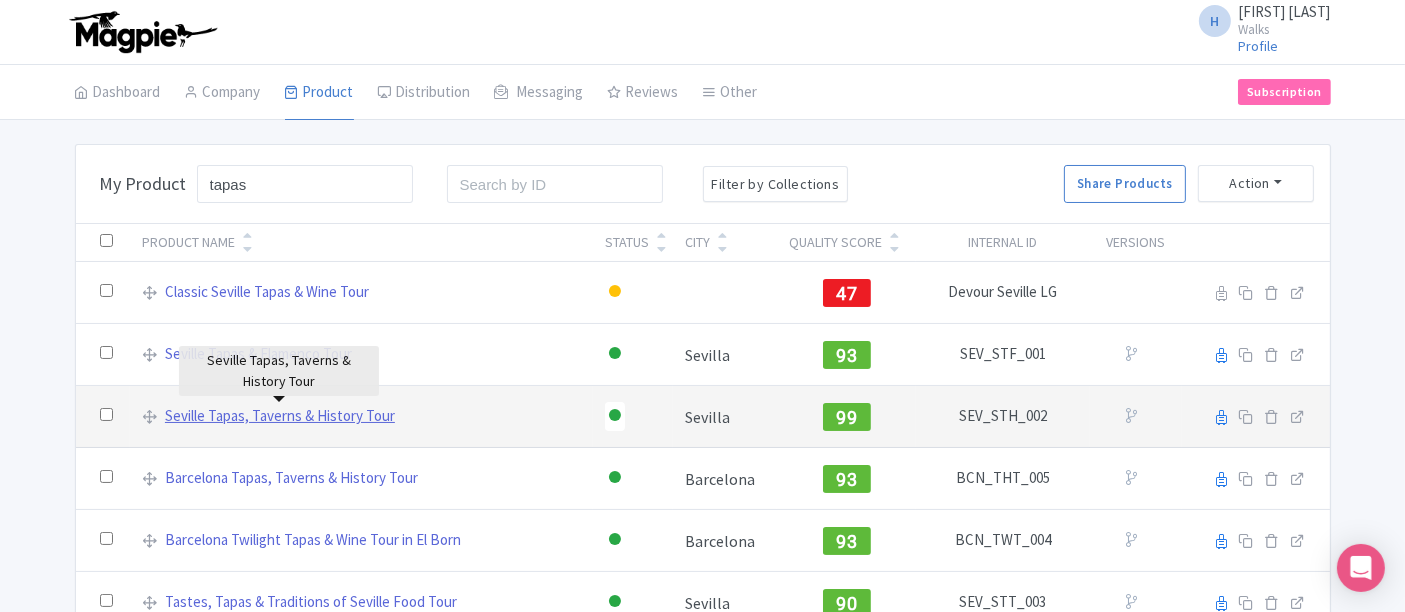click on "Seville Tapas, Taverns & History Tour" at bounding box center [280, 416] 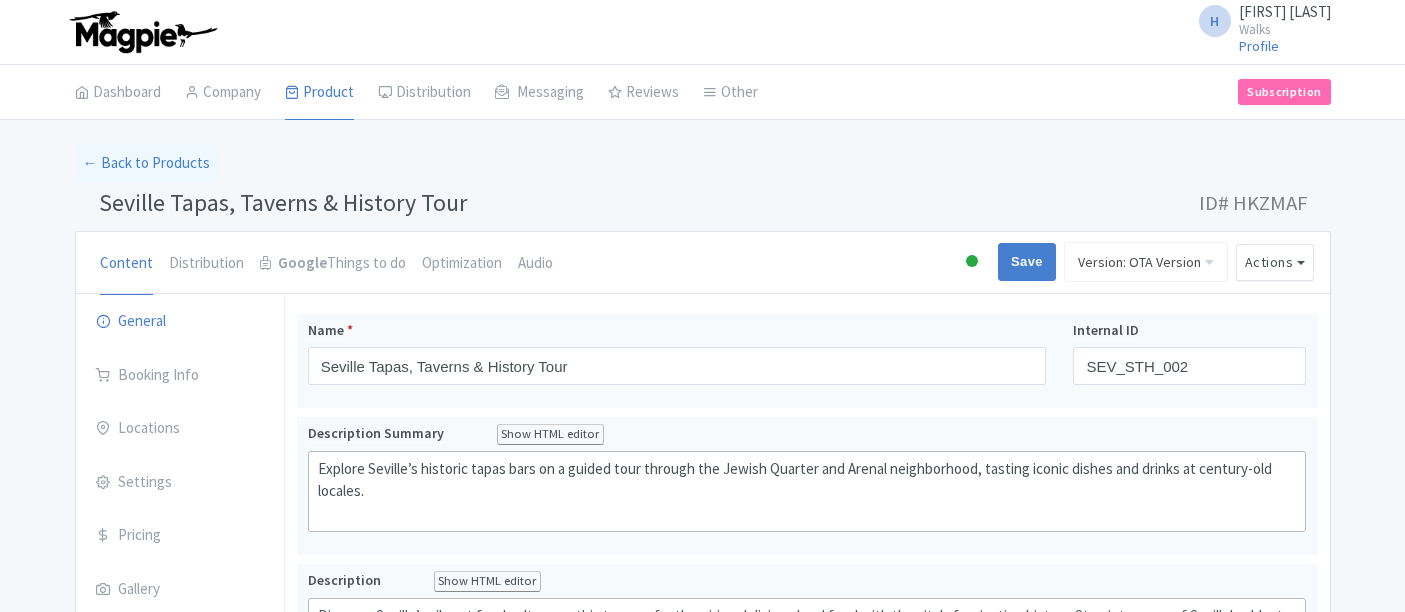 scroll, scrollTop: 0, scrollLeft: 0, axis: both 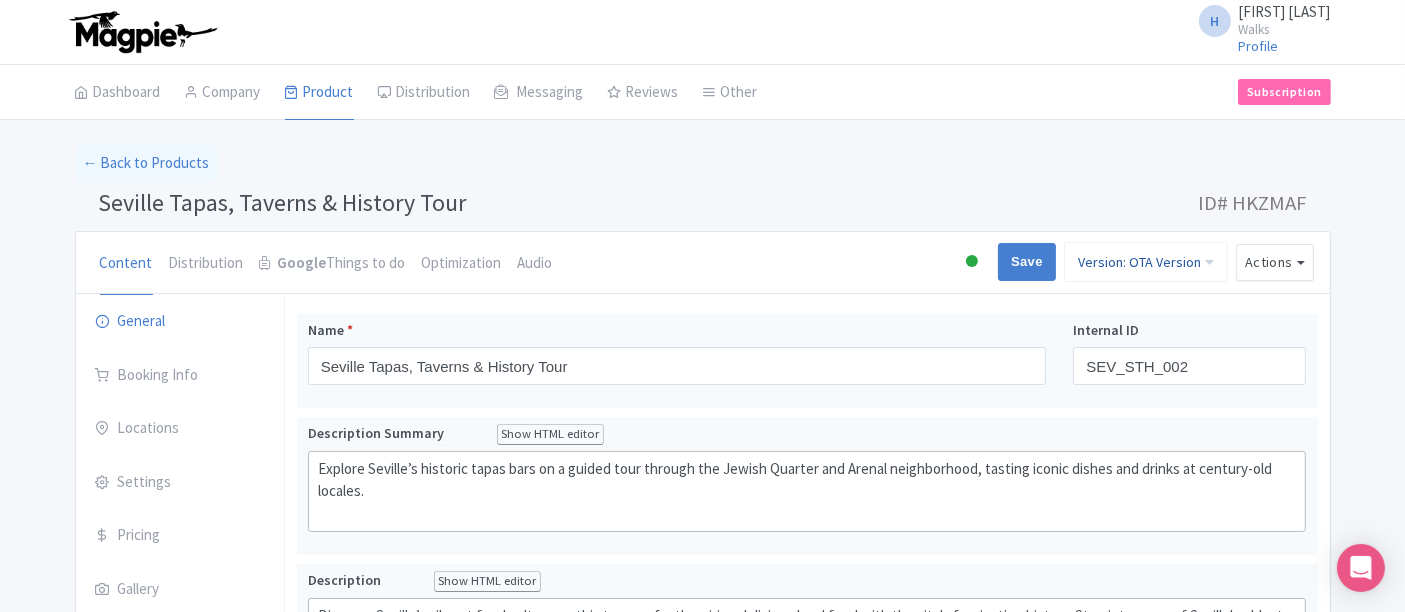 click on "Version: OTA Version" at bounding box center [1146, 262] 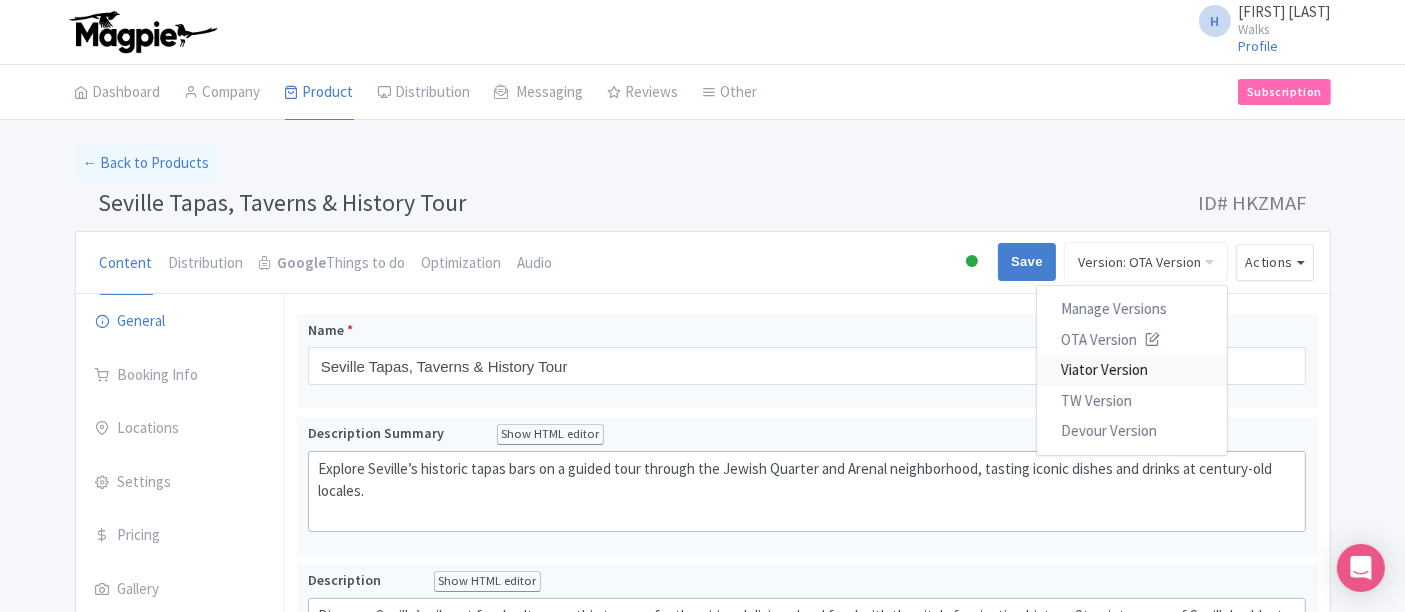 click on "Viator Version" at bounding box center [1132, 370] 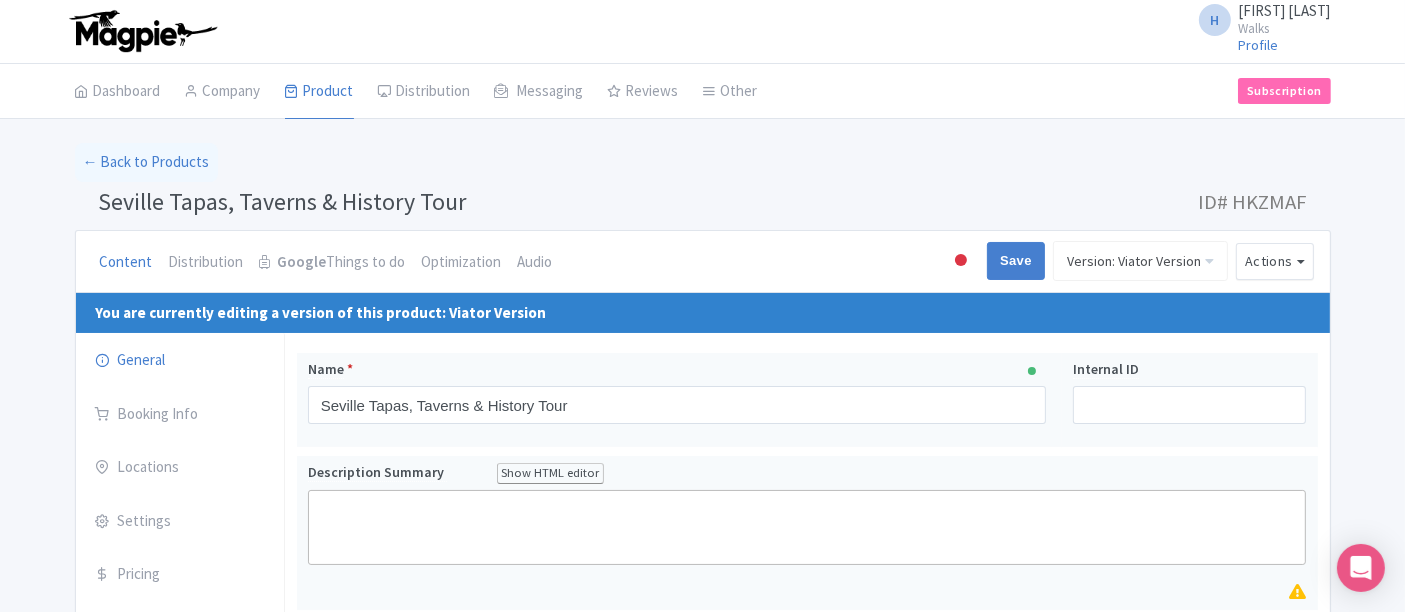 scroll, scrollTop: 0, scrollLeft: 0, axis: both 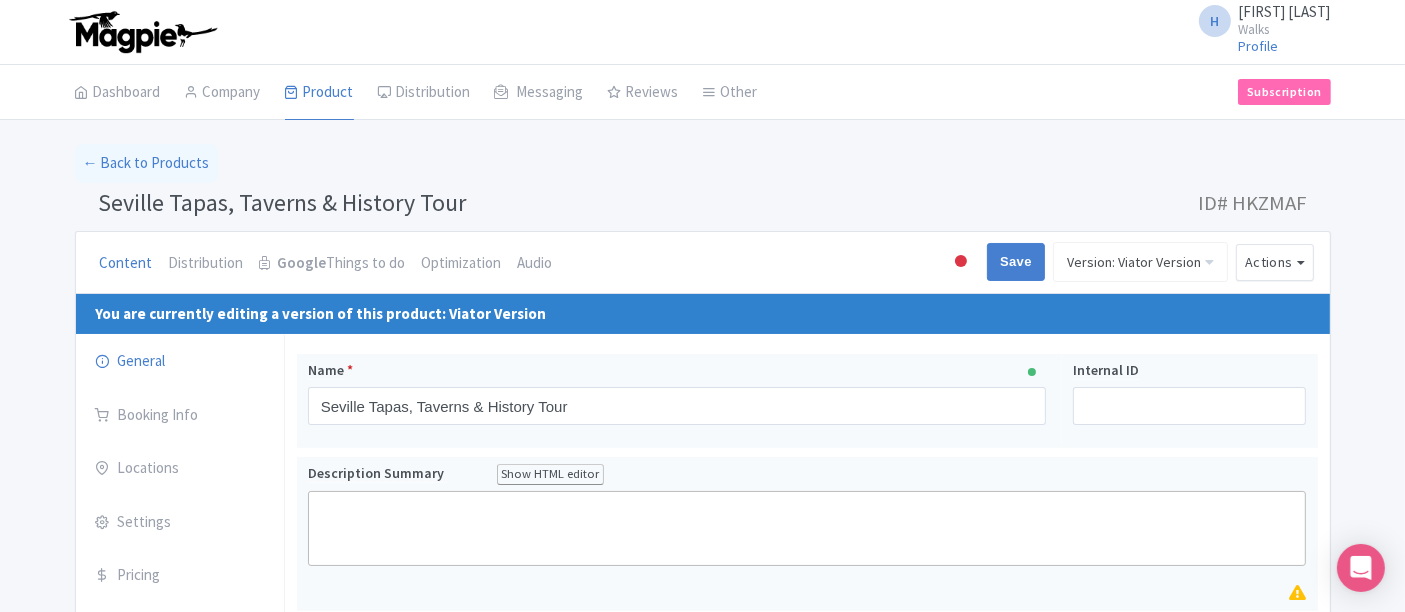 click on "← Back to Products
Seville Tapas, Taverns & History Tour
ID# HKZMAF
Content
Distribution
Google  Things to do
Optimization
Audio
Active
Inactive
Building
Archived
Save
Version: Viator Version
Manage Versions
OTA Version
Viator Version
TW Version
Devour Version
Version: Viator Version
Version type   * Reseller
Version name   * Viator Version
Version description
Date from
Date to
Select all resellers for version
Share with Resellers:
Linked fields
Name
Description Summary
Description
Long Description
Highlights
Included
Excluded
Additional info
COVID-19 Safety Measures
Know Before You Go
Know Before You Book
Voucher info
Terms and conditions
Group info
Special service
Location / Market" at bounding box center (702, 1006) 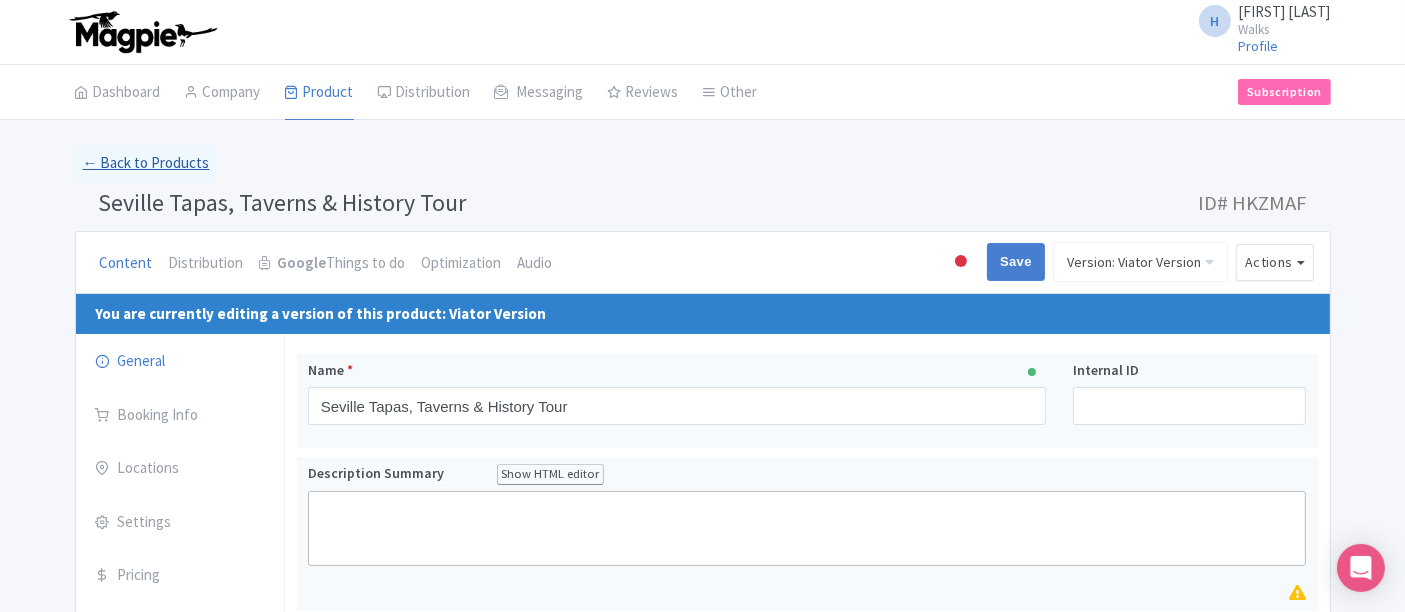 click on "← Back to Products" at bounding box center (146, 163) 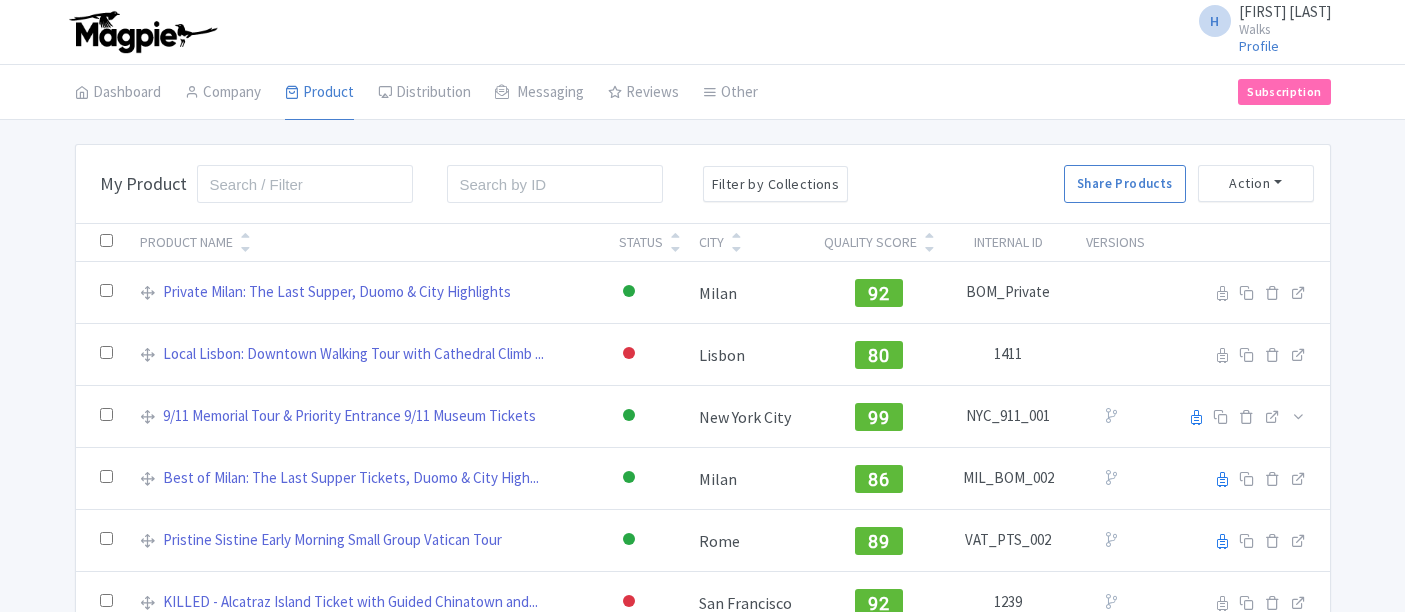 scroll, scrollTop: 0, scrollLeft: 0, axis: both 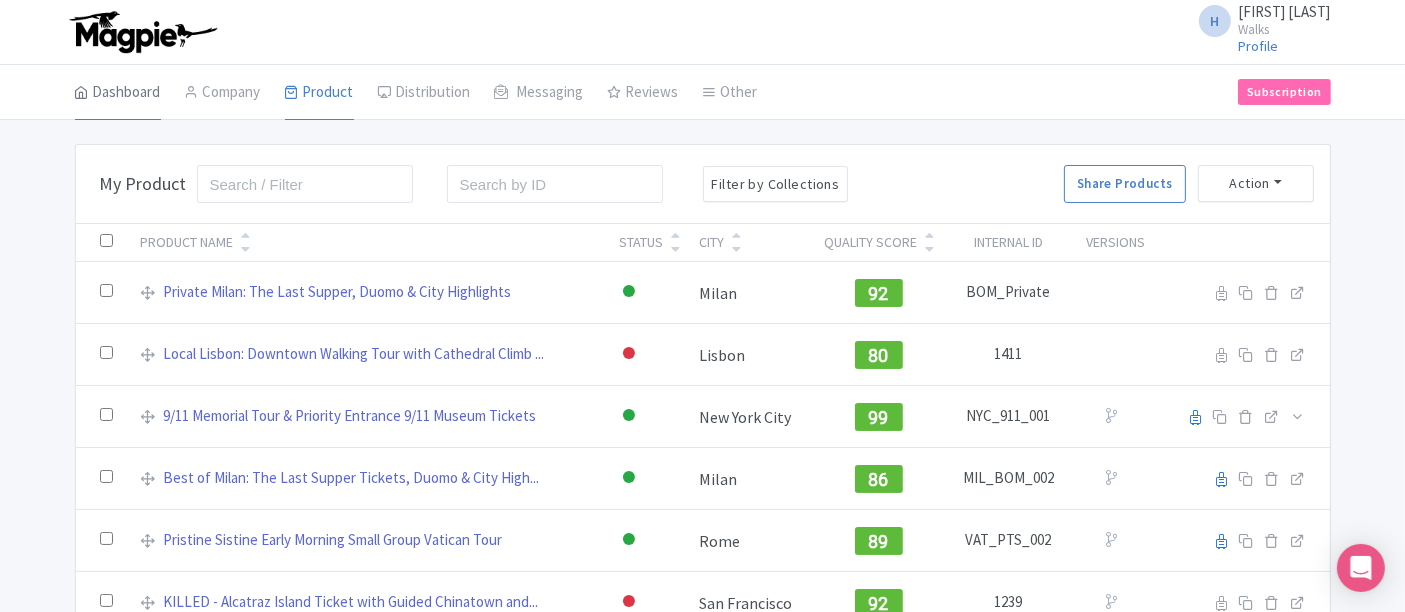 click on "Dashboard" at bounding box center [118, 93] 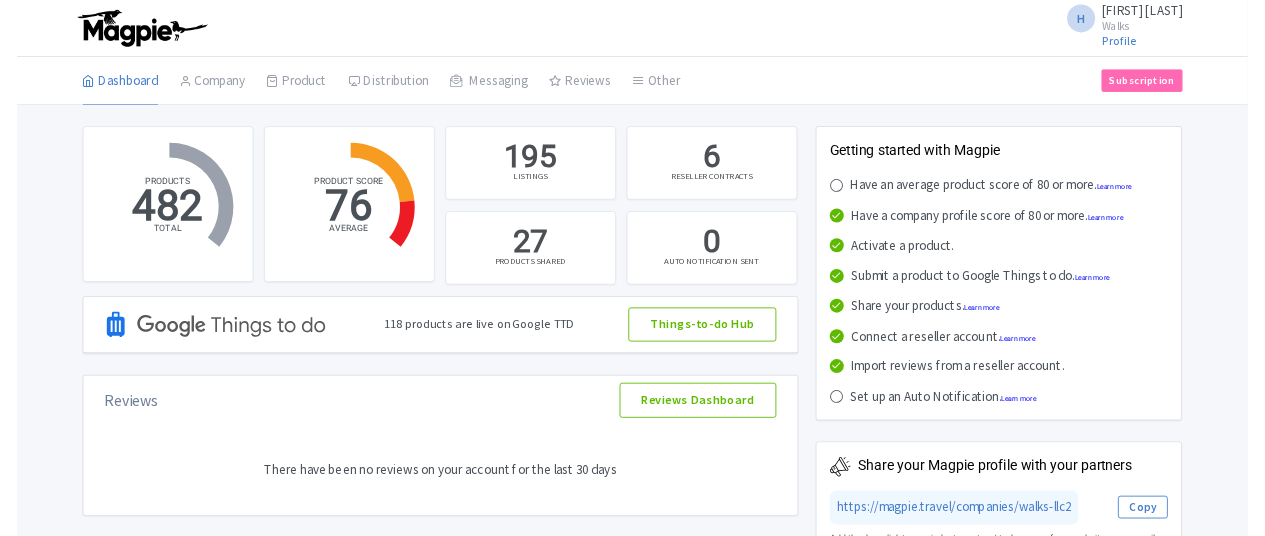 scroll, scrollTop: 0, scrollLeft: 0, axis: both 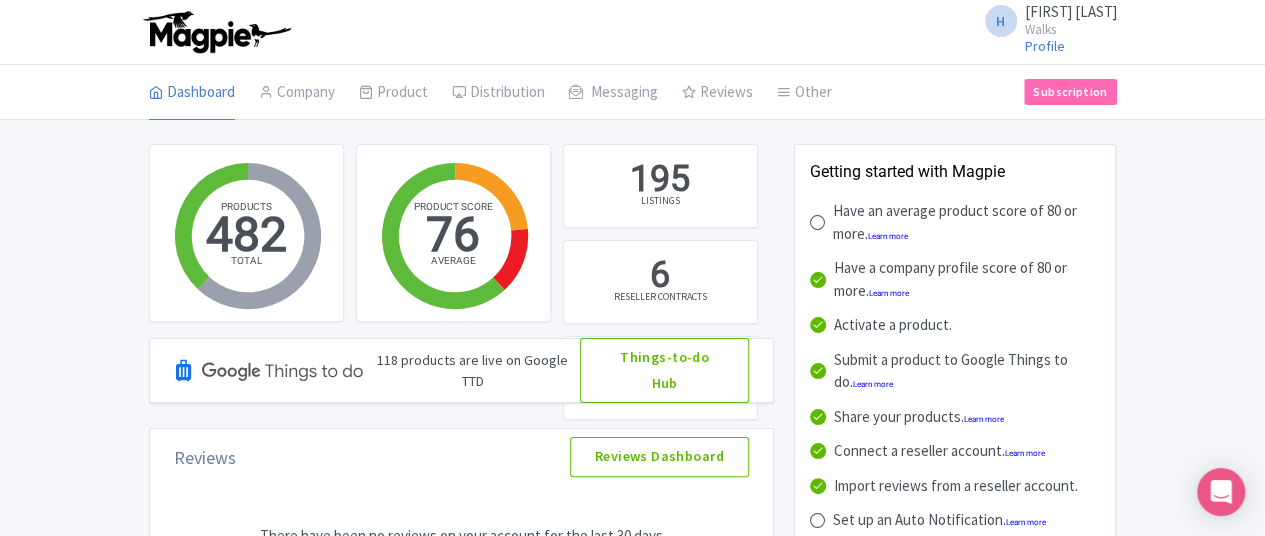 drag, startPoint x: 1395, startPoint y: 3, endPoint x: 804, endPoint y: 87, distance: 596.9397 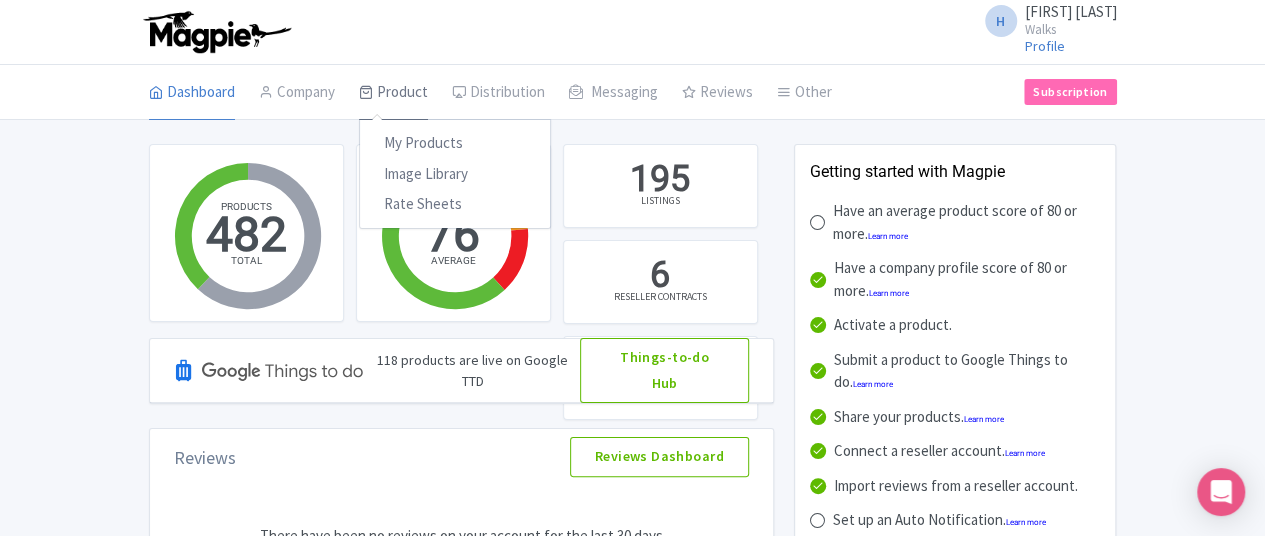 click on "Product" at bounding box center [393, 93] 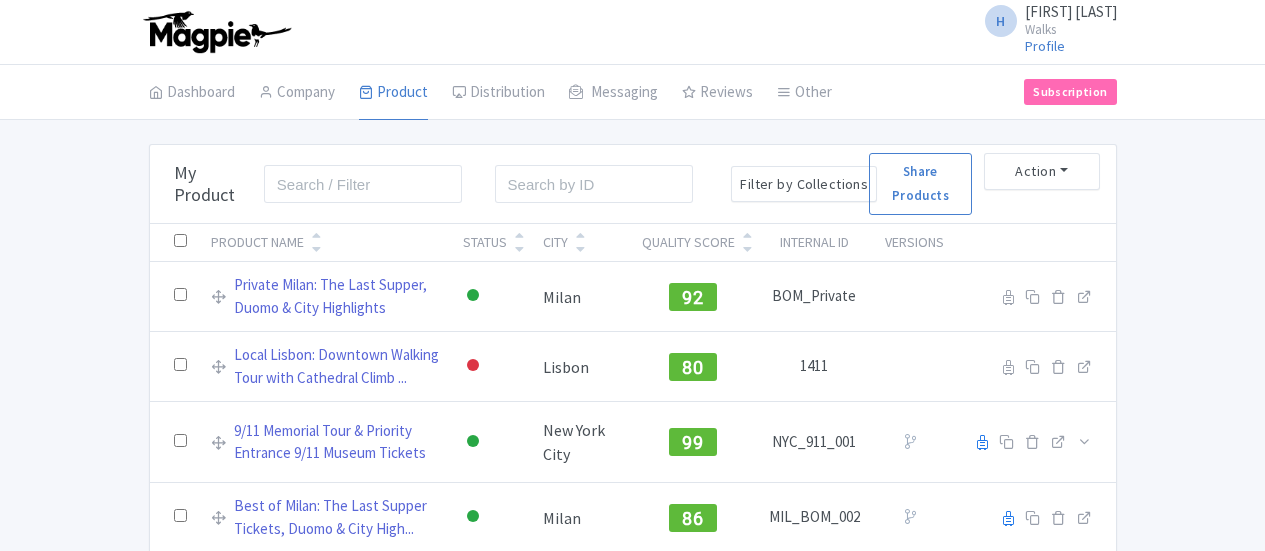 scroll, scrollTop: 0, scrollLeft: 0, axis: both 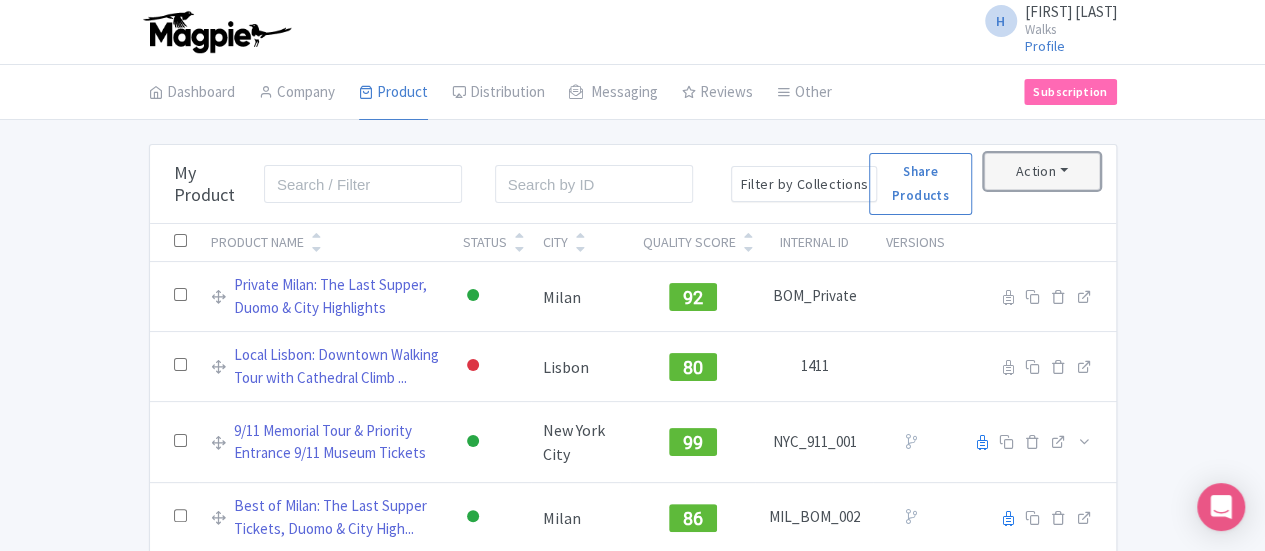 click on "Action" at bounding box center [1042, 171] 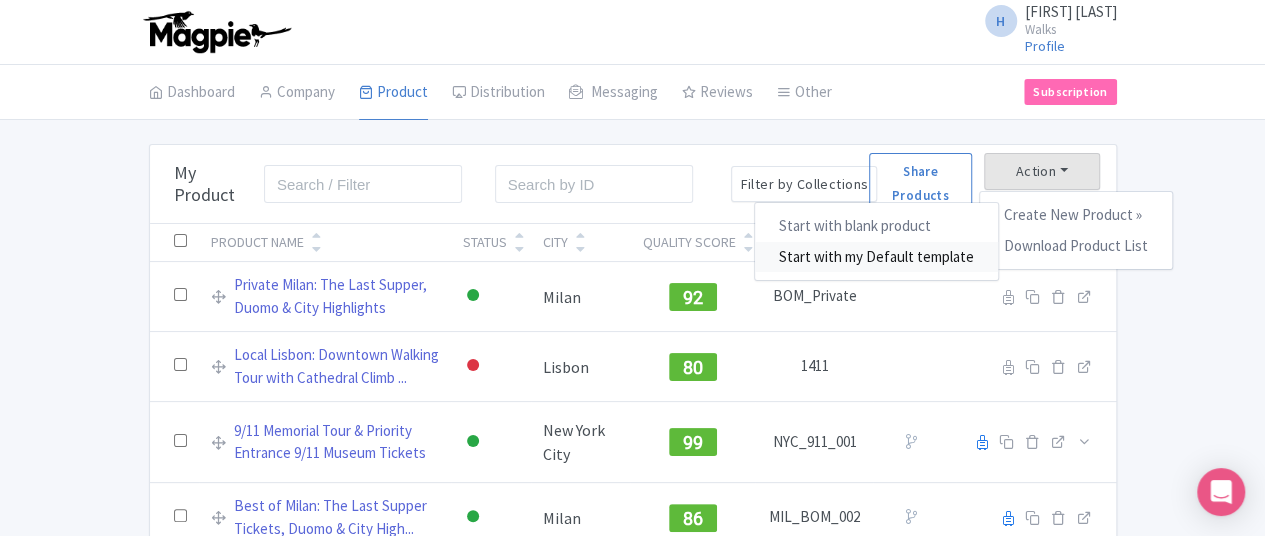 click on "Start with my Default template" at bounding box center [876, 257] 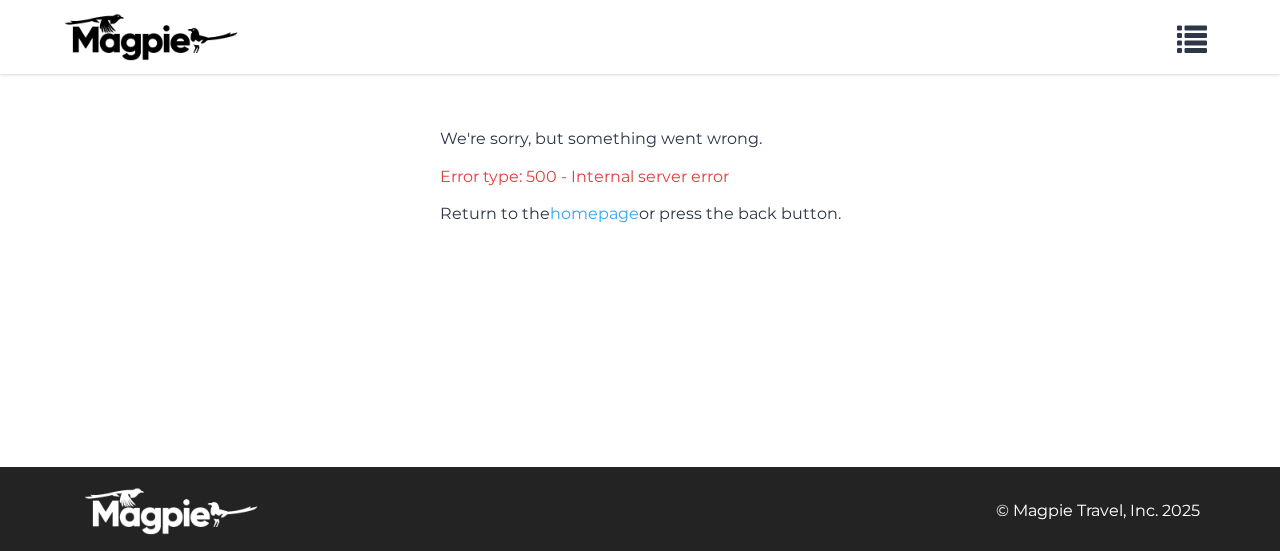 scroll, scrollTop: 0, scrollLeft: 0, axis: both 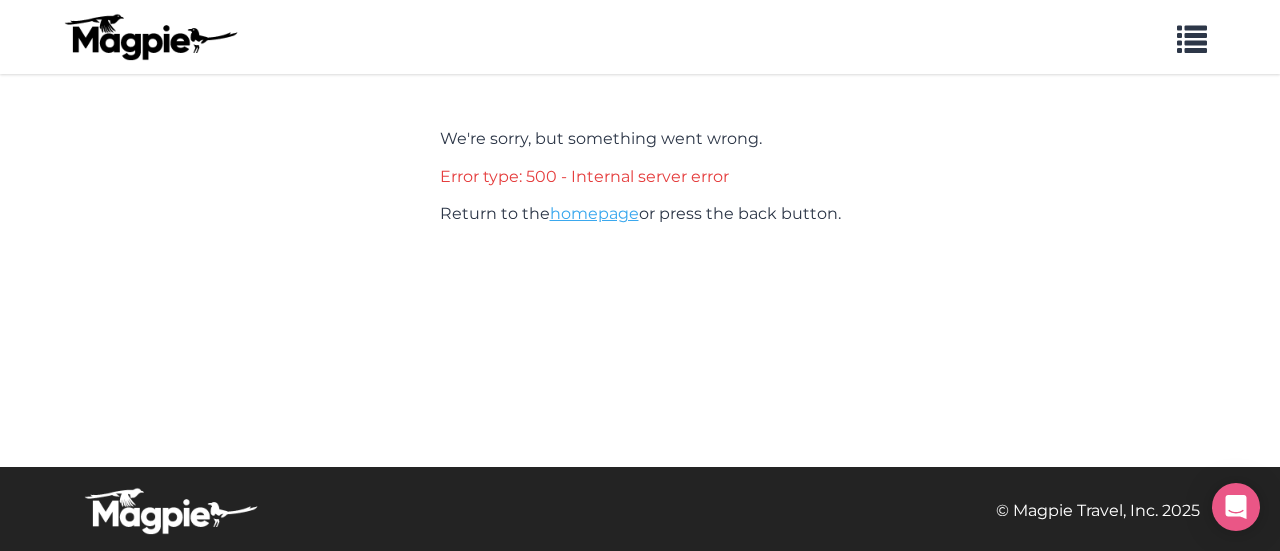 click on "homepage" at bounding box center (594, 213) 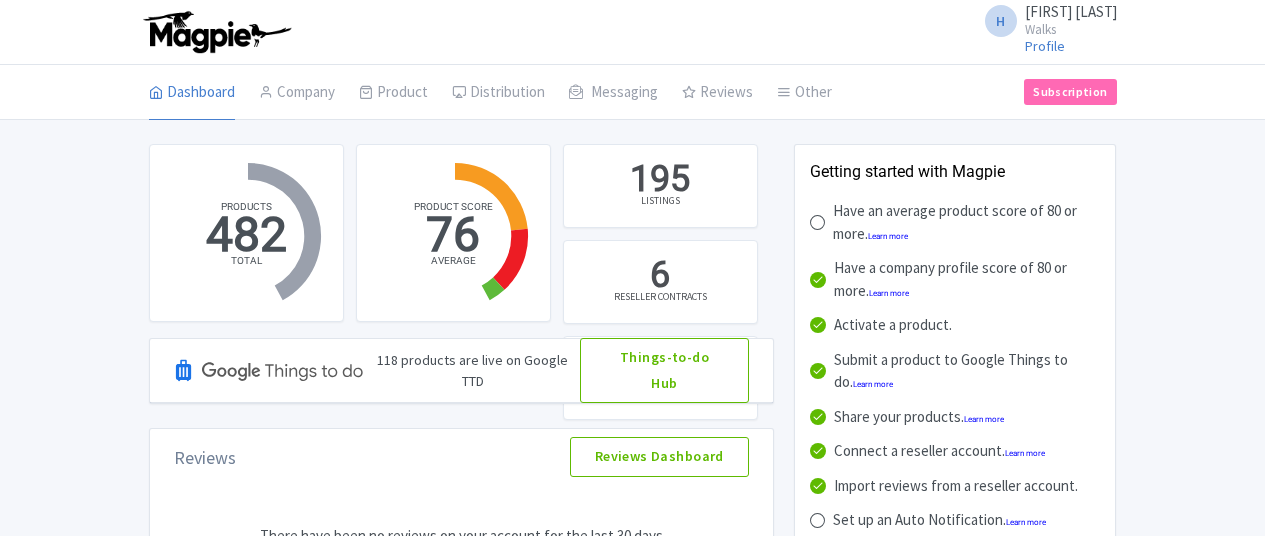scroll, scrollTop: 0, scrollLeft: 0, axis: both 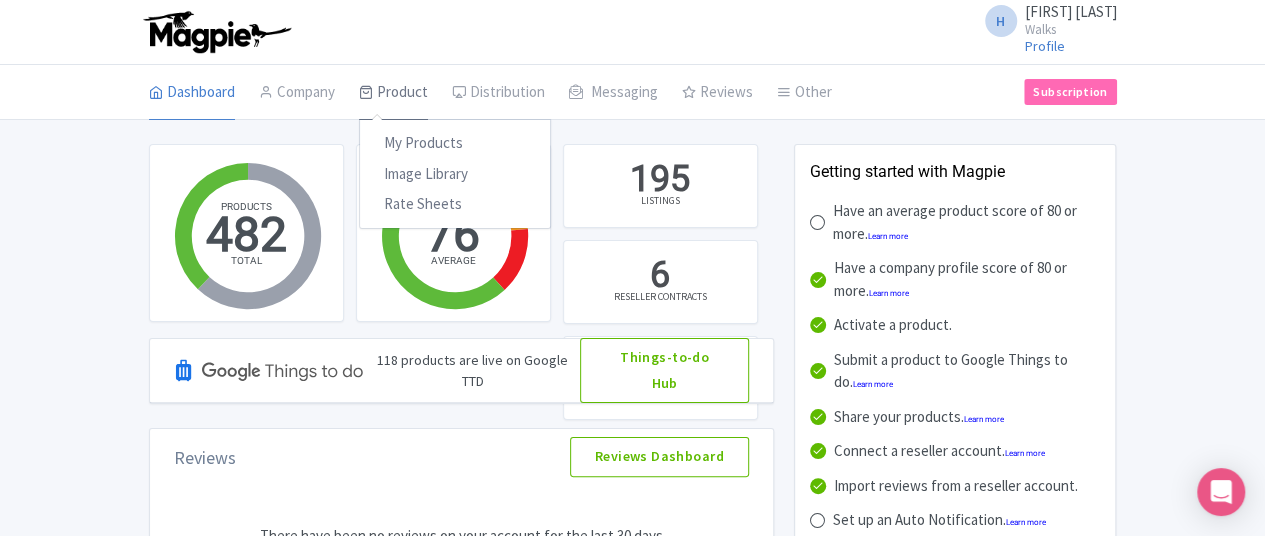 click on "Product" at bounding box center (393, 93) 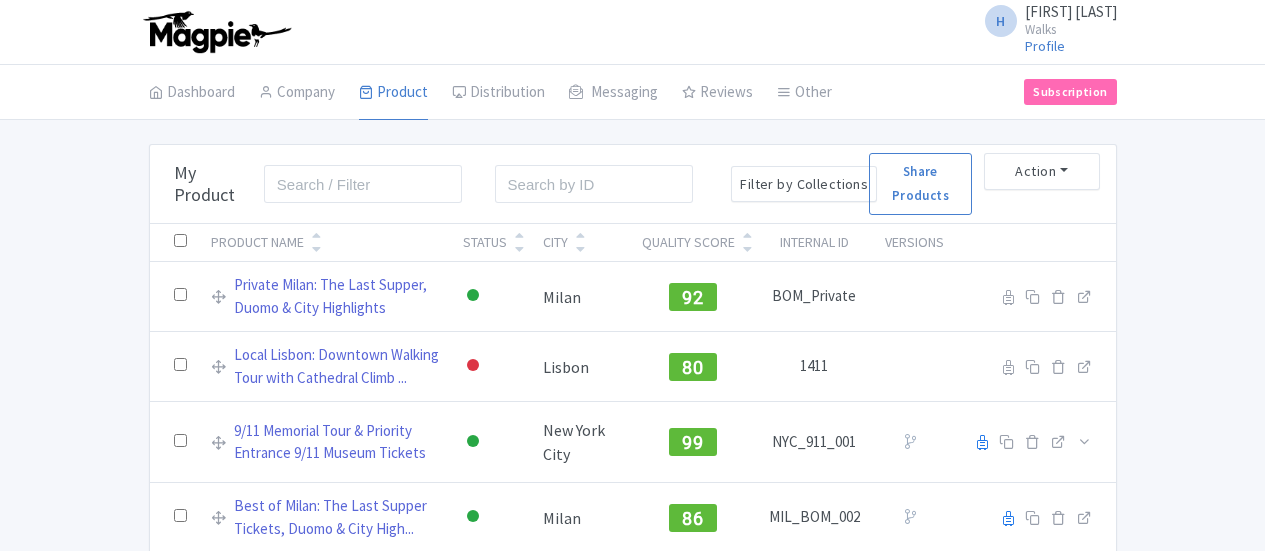 scroll, scrollTop: 0, scrollLeft: 0, axis: both 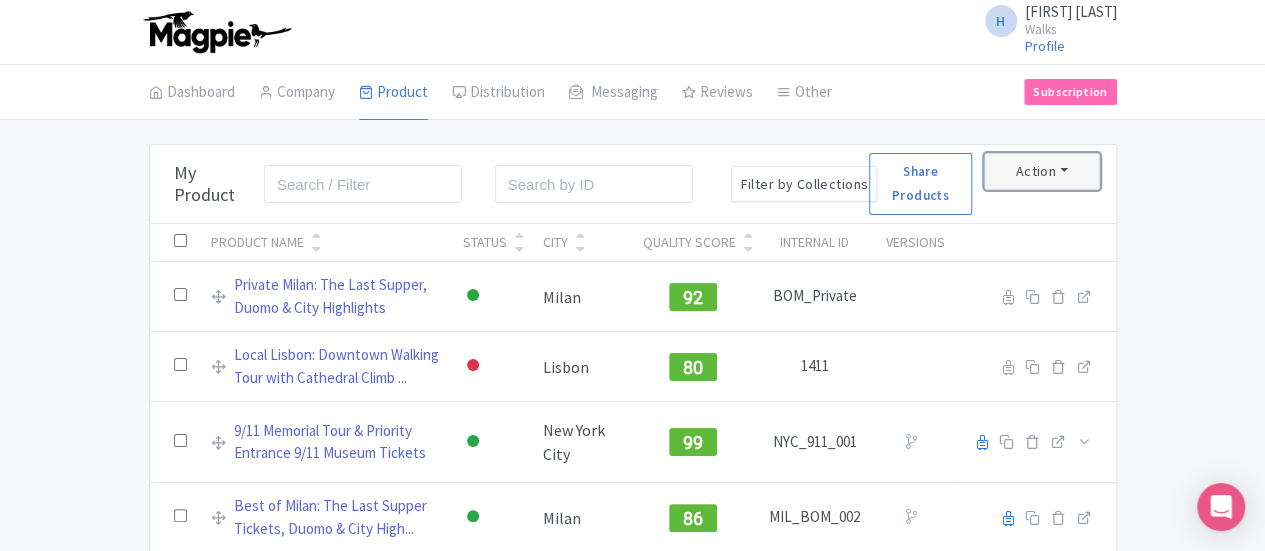 click on "Action" at bounding box center [1042, 171] 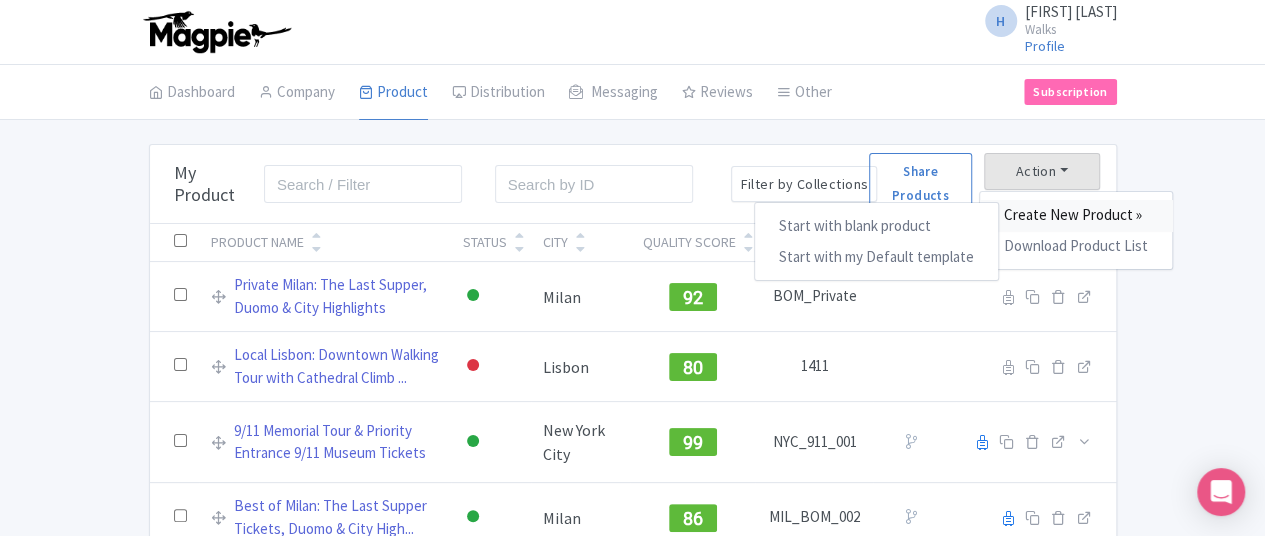 click on "Create New Product  »" at bounding box center [1076, 215] 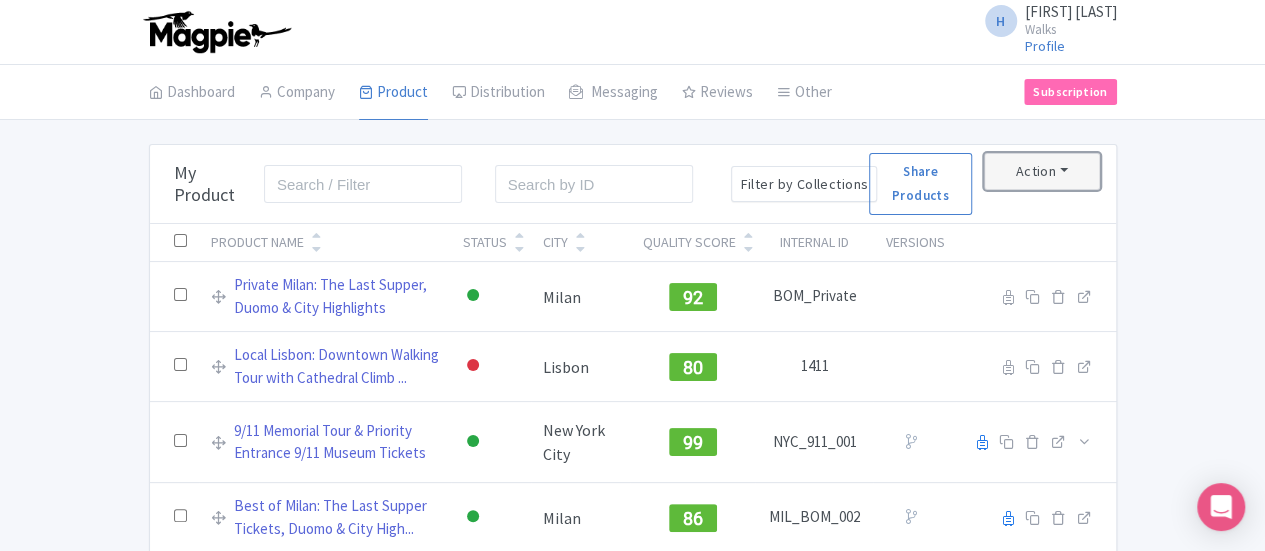 click on "Action" at bounding box center (1042, 171) 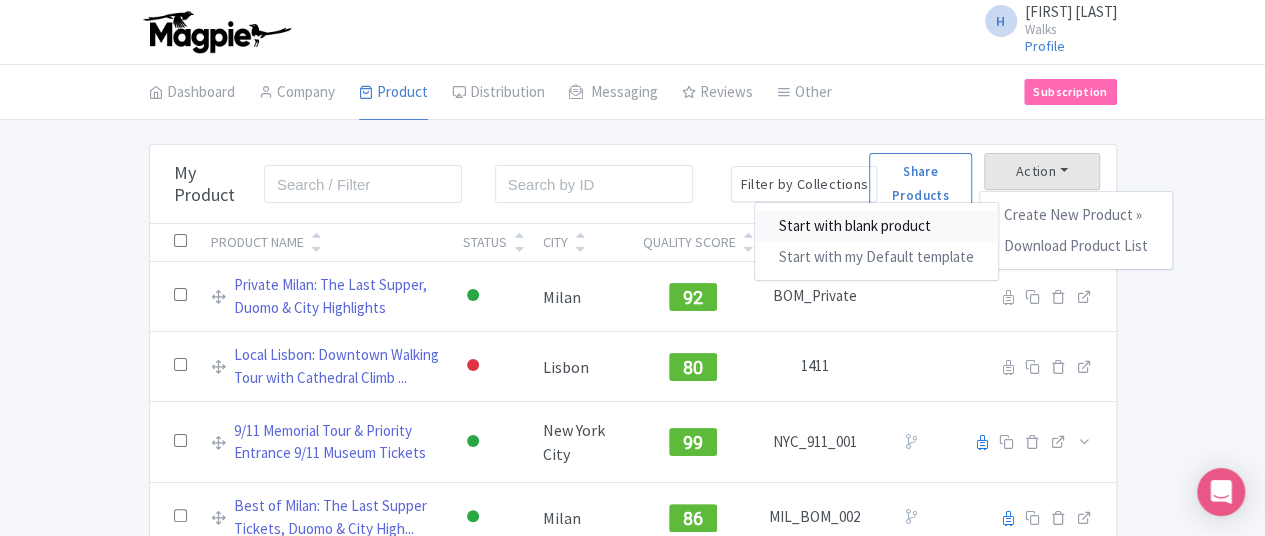 click on "Start with blank product" at bounding box center (876, 226) 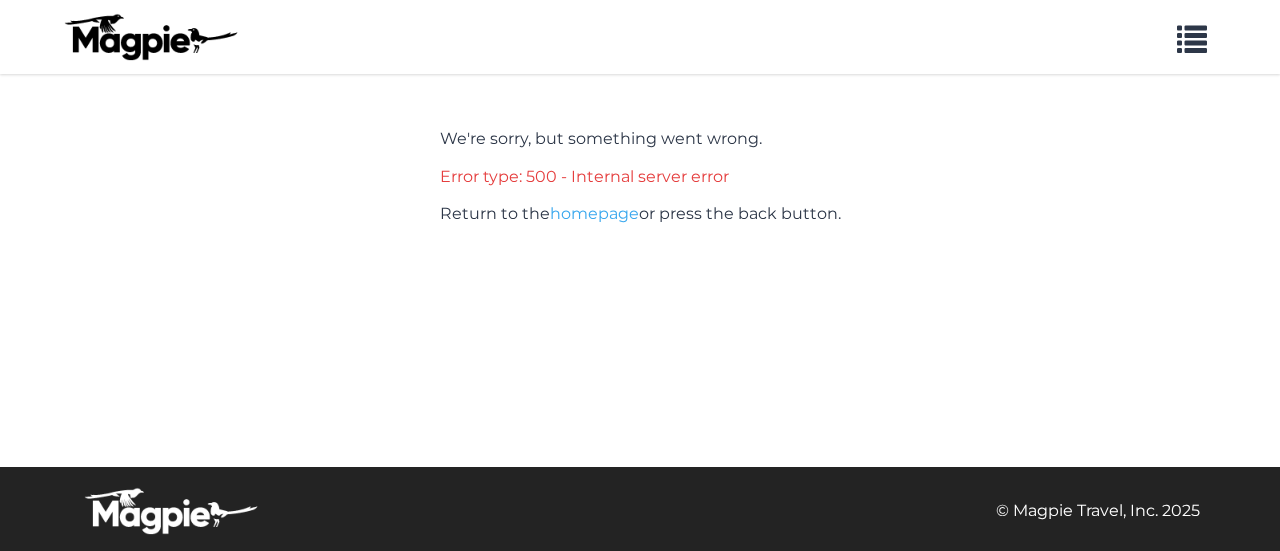 scroll, scrollTop: 0, scrollLeft: 0, axis: both 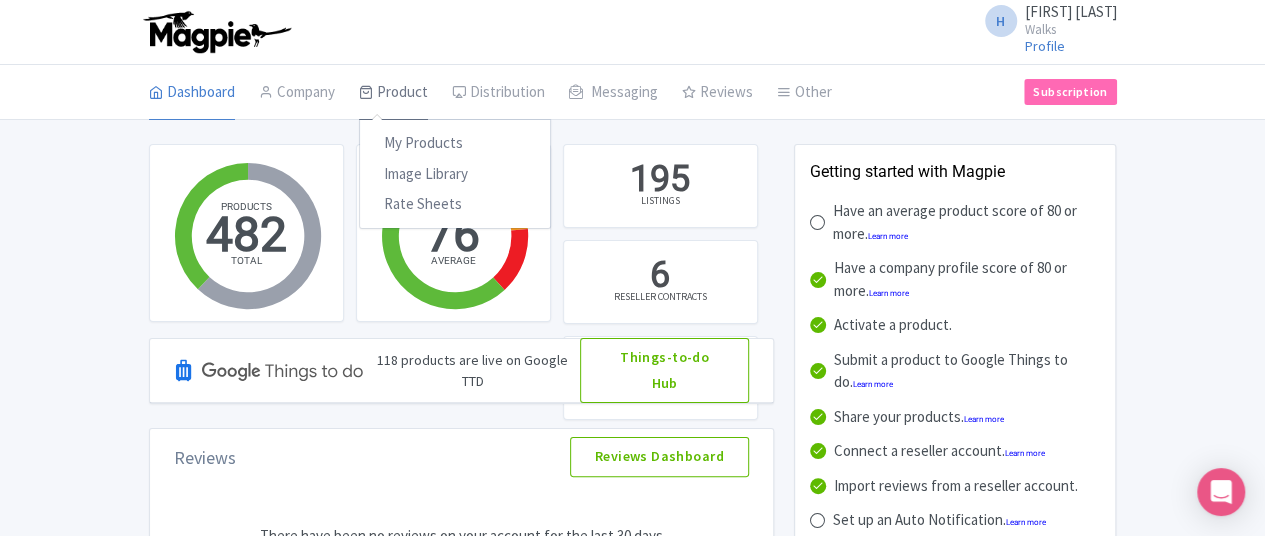 click on "Product" at bounding box center [393, 93] 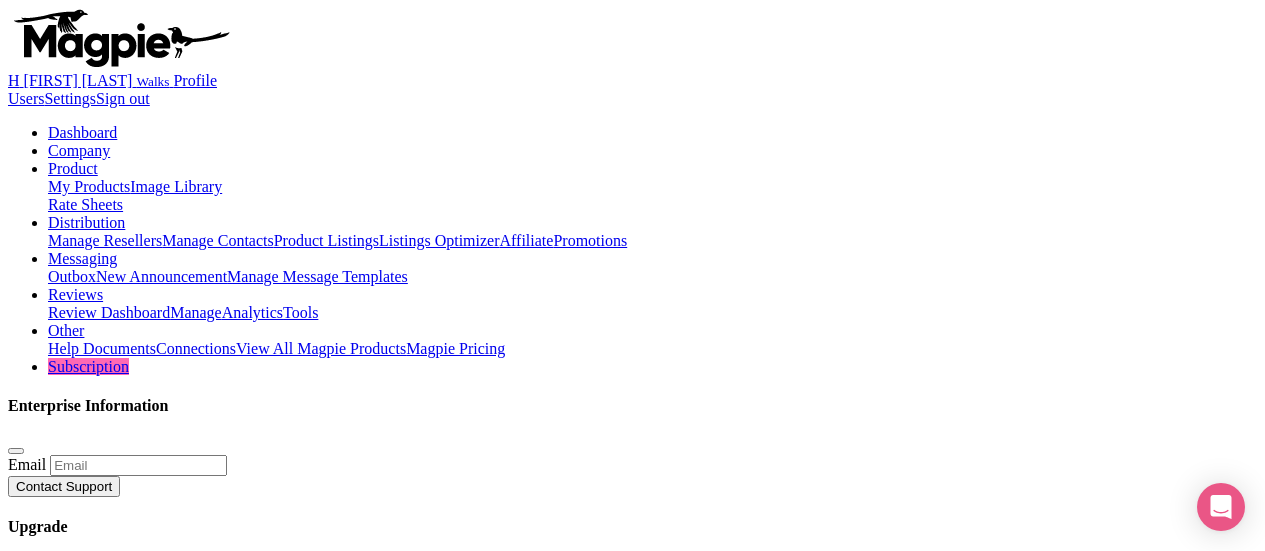 scroll, scrollTop: 0, scrollLeft: 0, axis: both 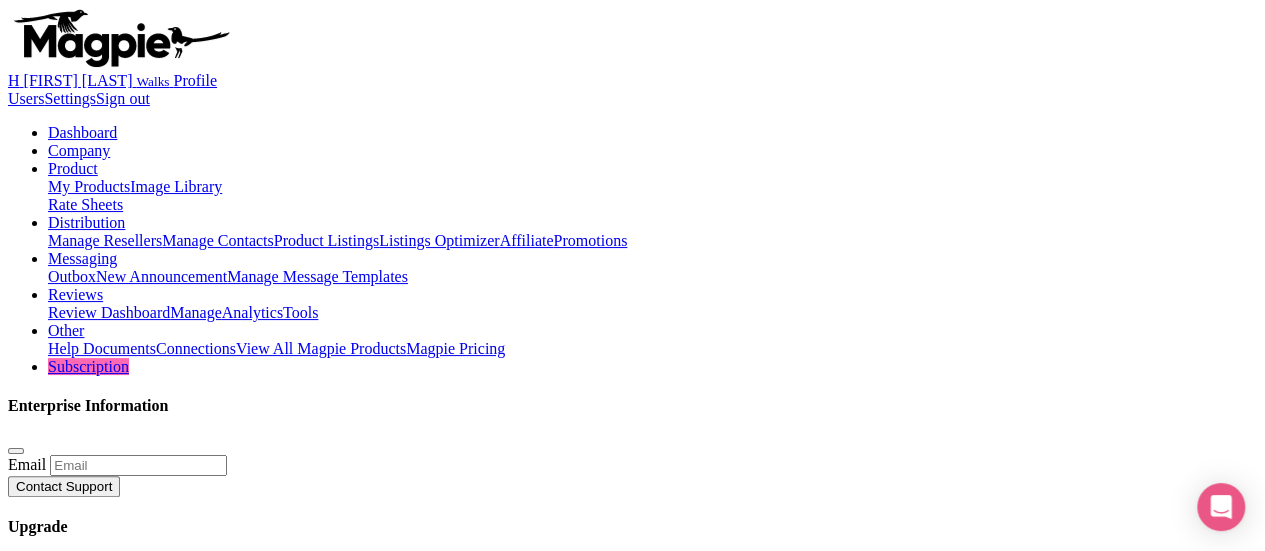 click on "Action" at bounding box center (34, 1863) 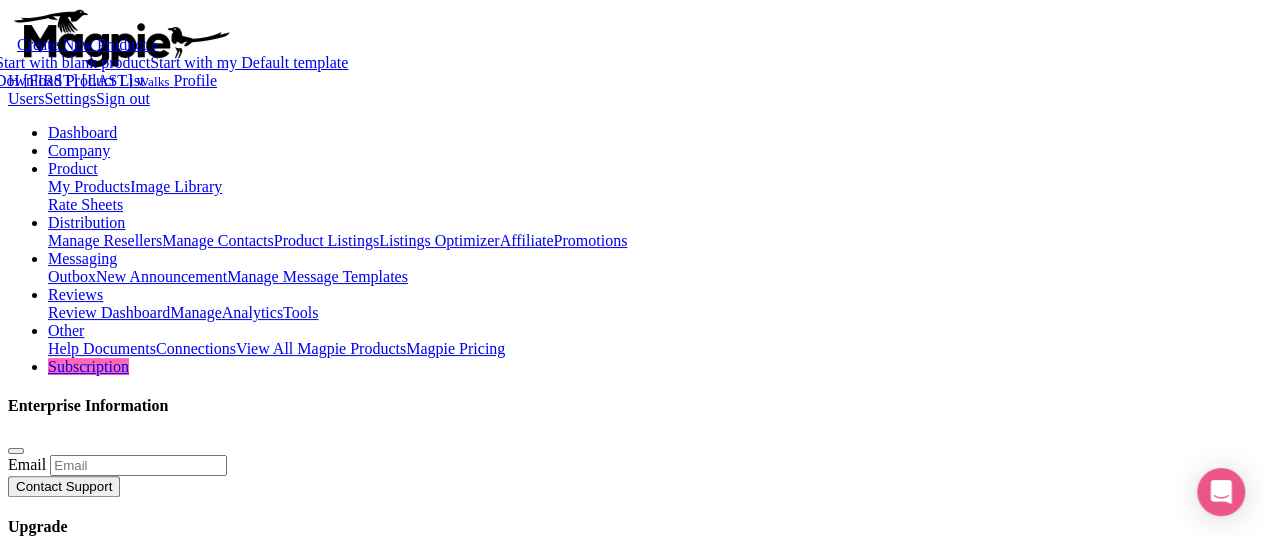 click on "Start with blank product" at bounding box center (72, 62) 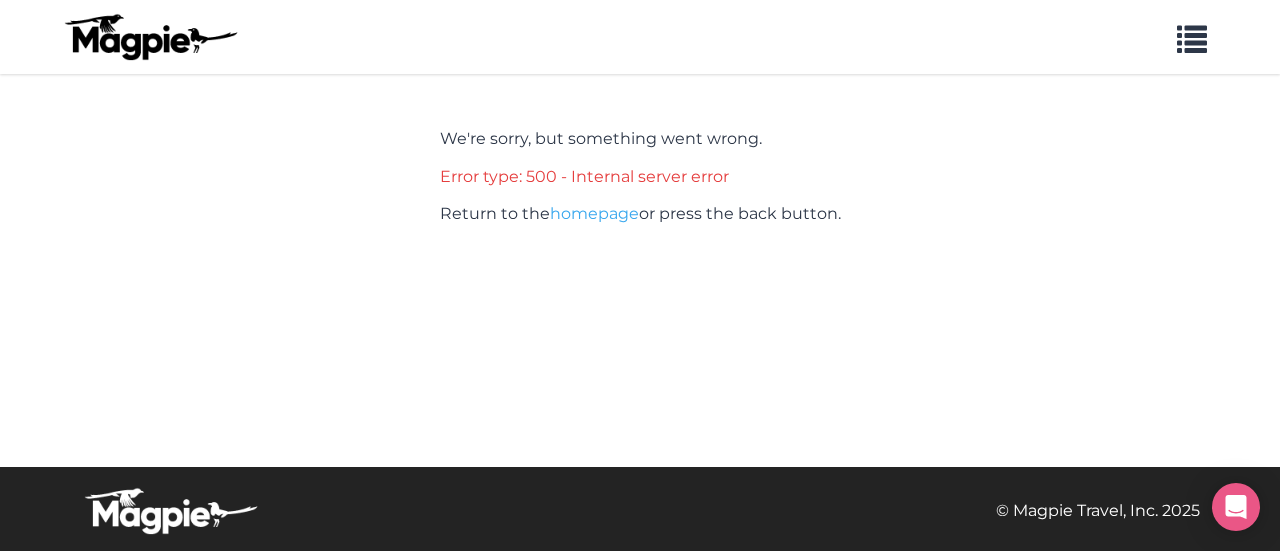 scroll, scrollTop: 0, scrollLeft: 0, axis: both 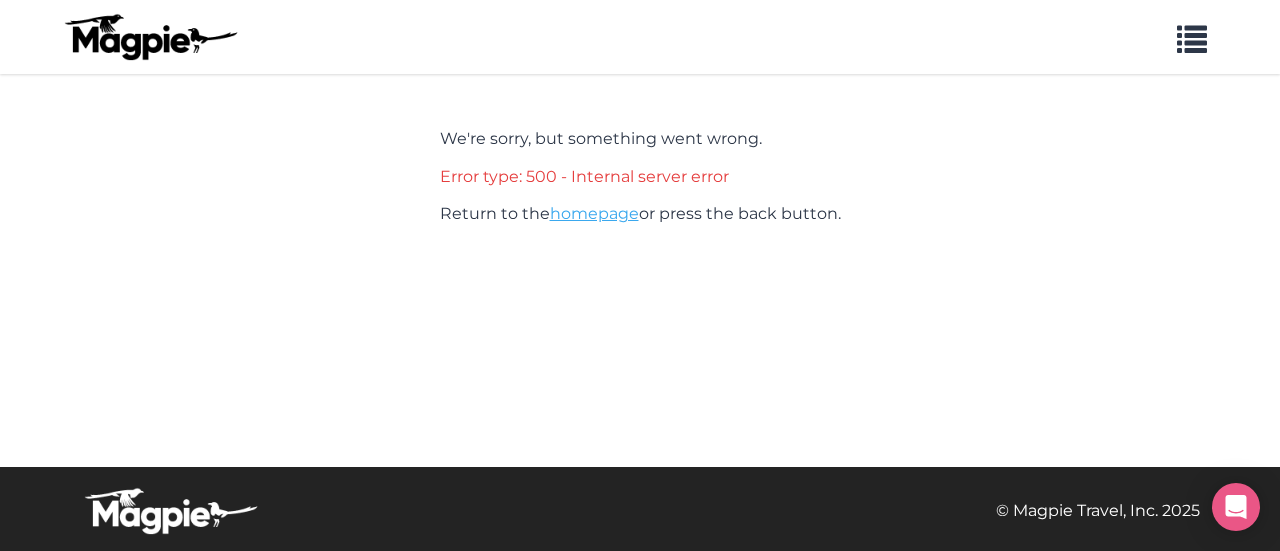 click on "homepage" at bounding box center (594, 213) 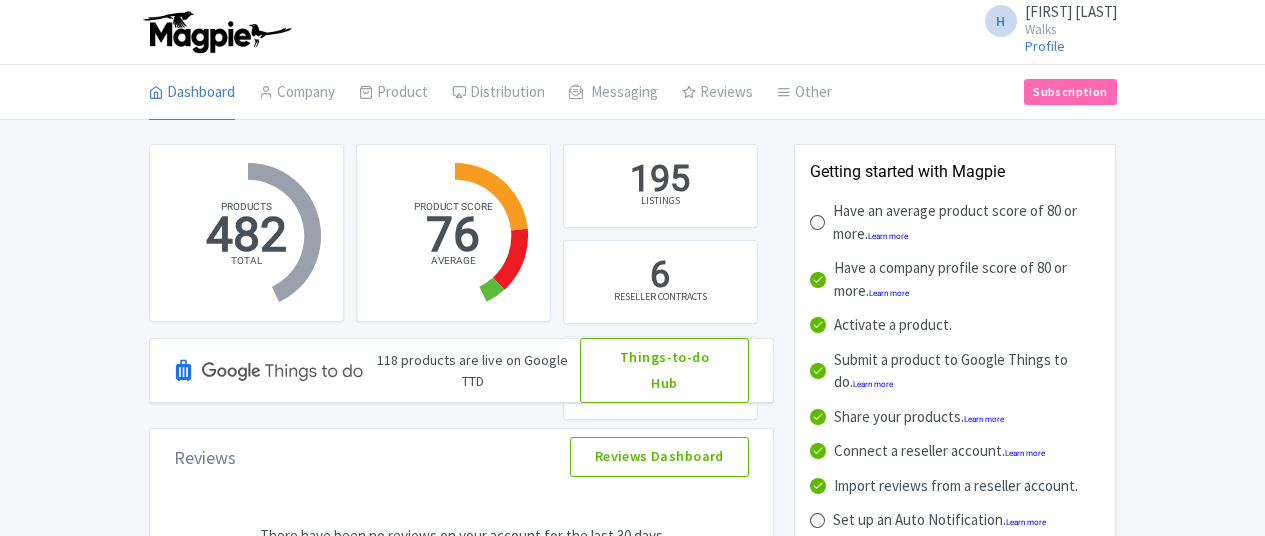 scroll, scrollTop: 0, scrollLeft: 0, axis: both 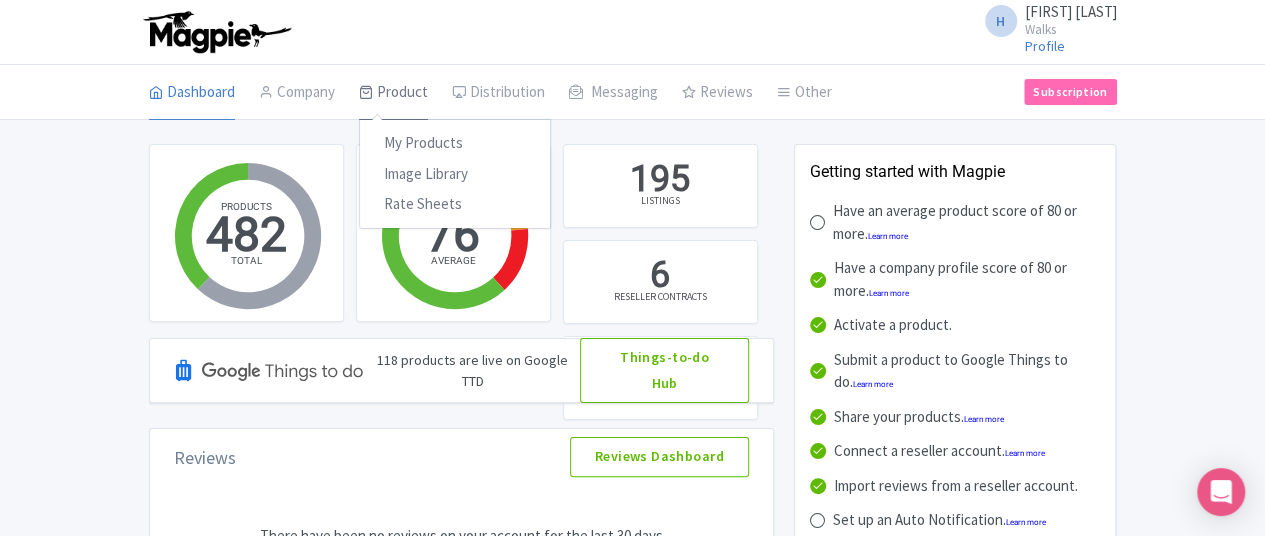 click on "Product" at bounding box center [393, 93] 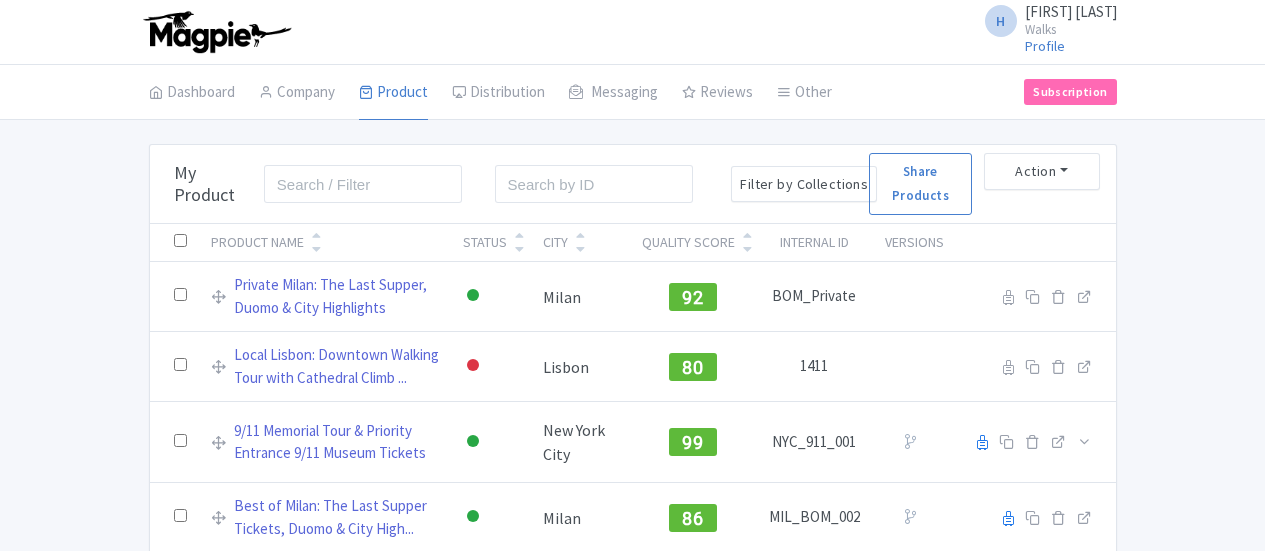 scroll, scrollTop: 0, scrollLeft: 0, axis: both 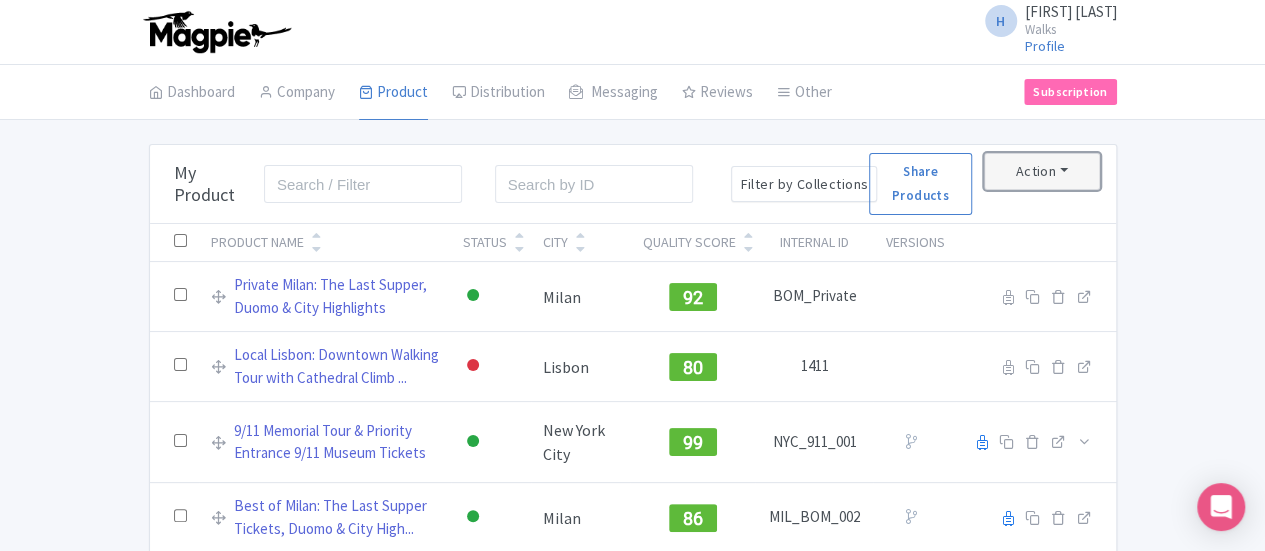 click on "Action" at bounding box center (1042, 171) 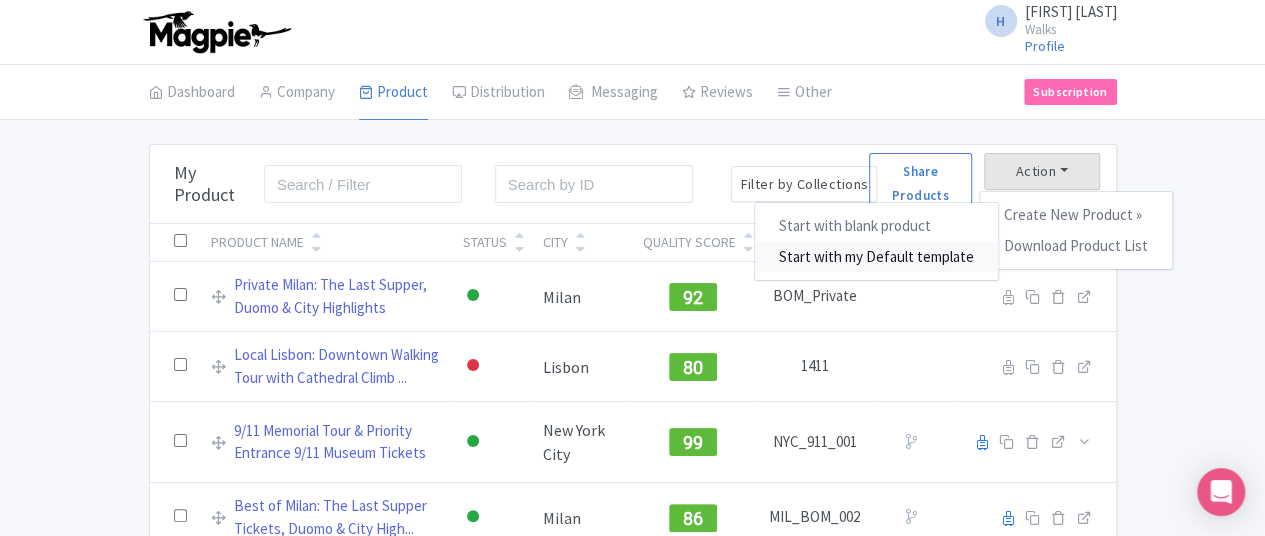 click on "Start with my Default template" at bounding box center (876, 257) 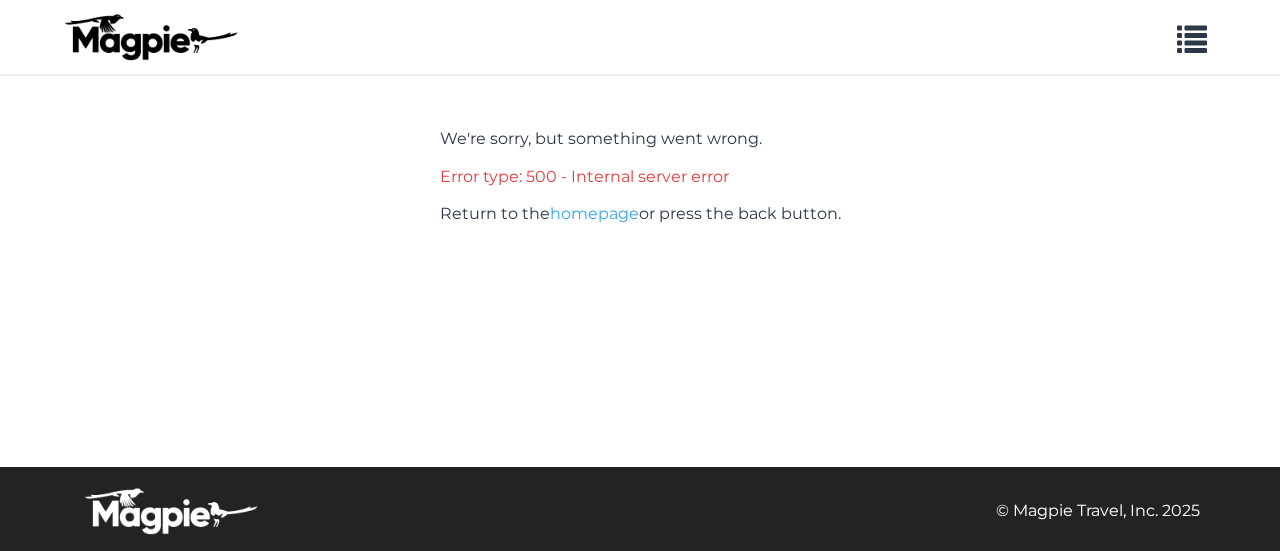 scroll, scrollTop: 0, scrollLeft: 0, axis: both 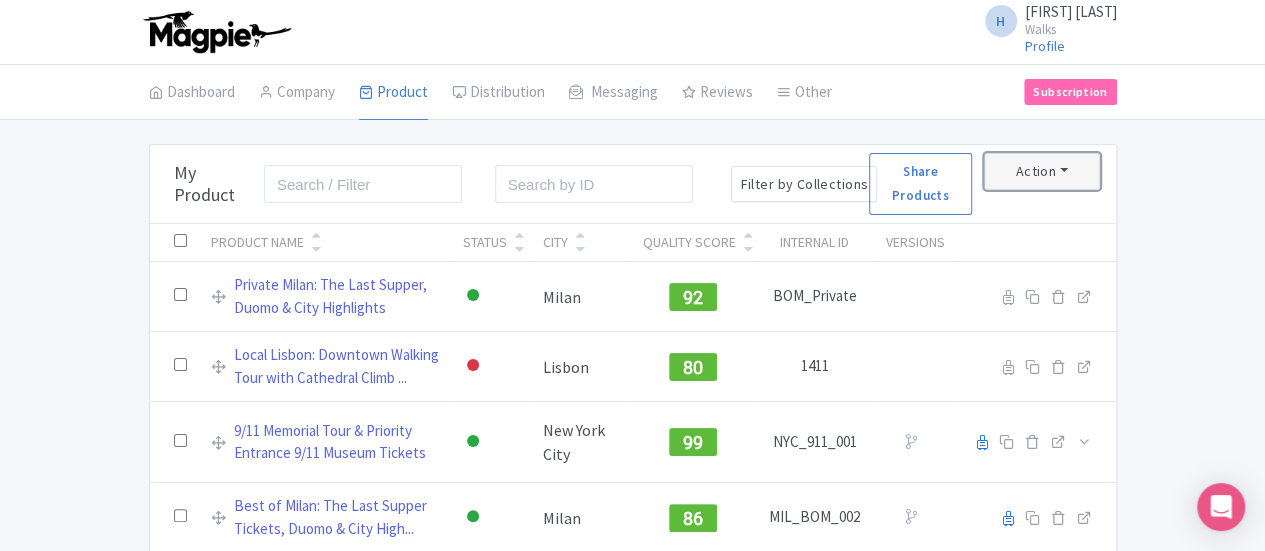 click on "Action" at bounding box center (1042, 171) 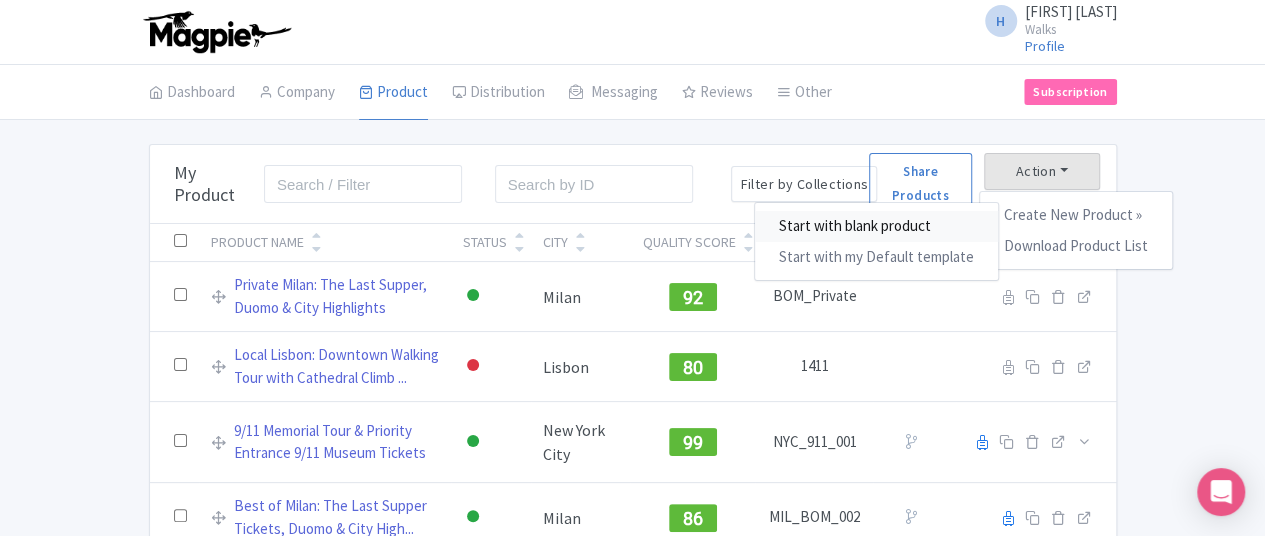 click on "Start with blank product" at bounding box center (876, 226) 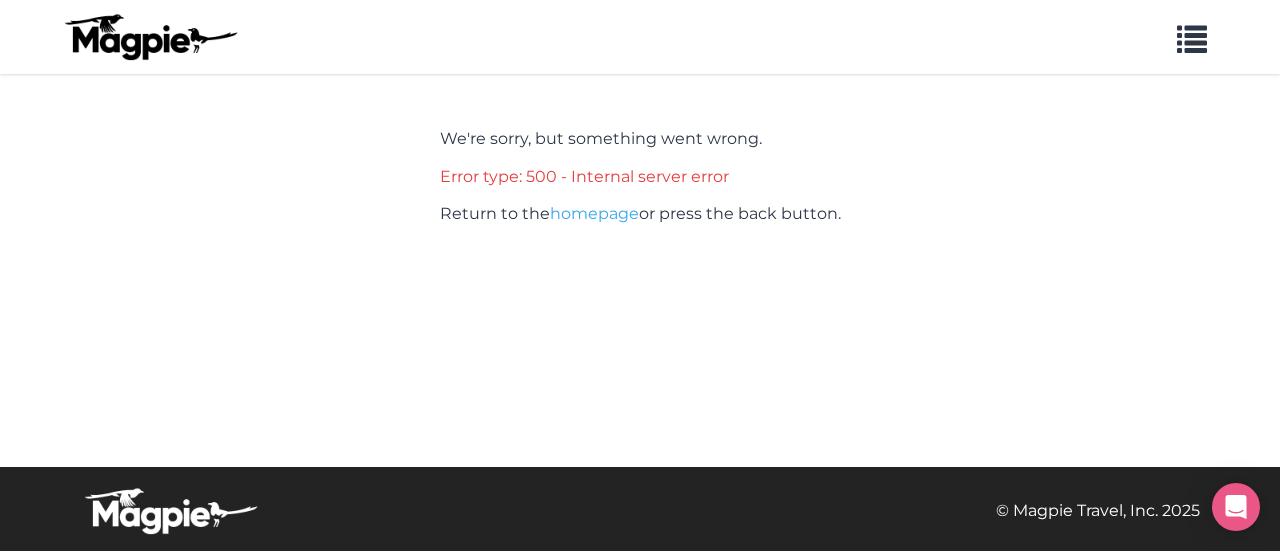 scroll, scrollTop: 0, scrollLeft: 0, axis: both 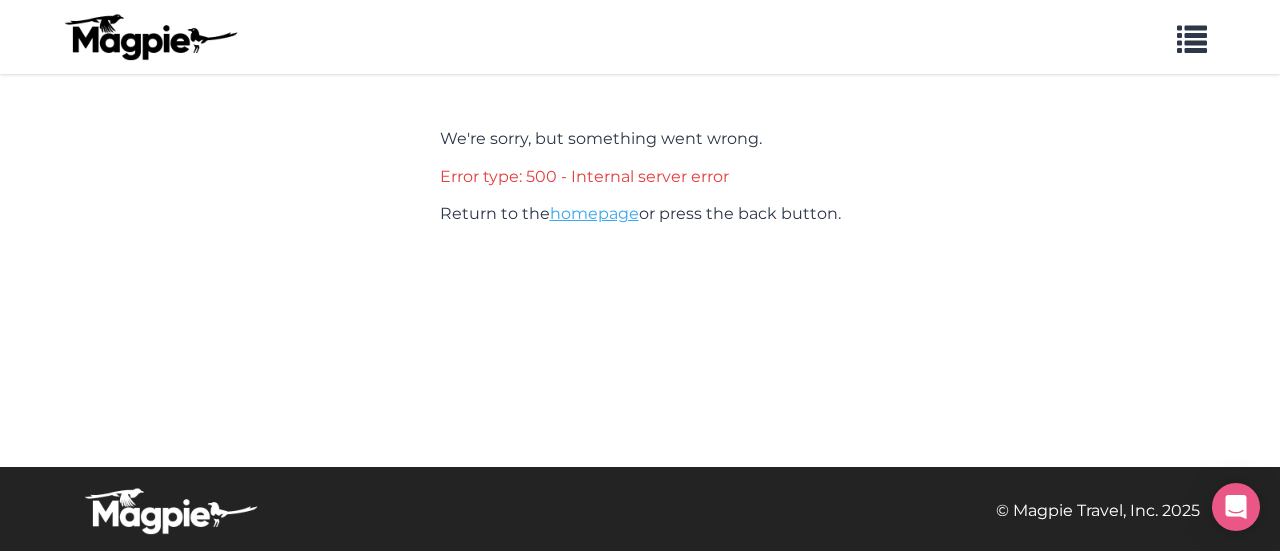 click on "homepage" at bounding box center (594, 213) 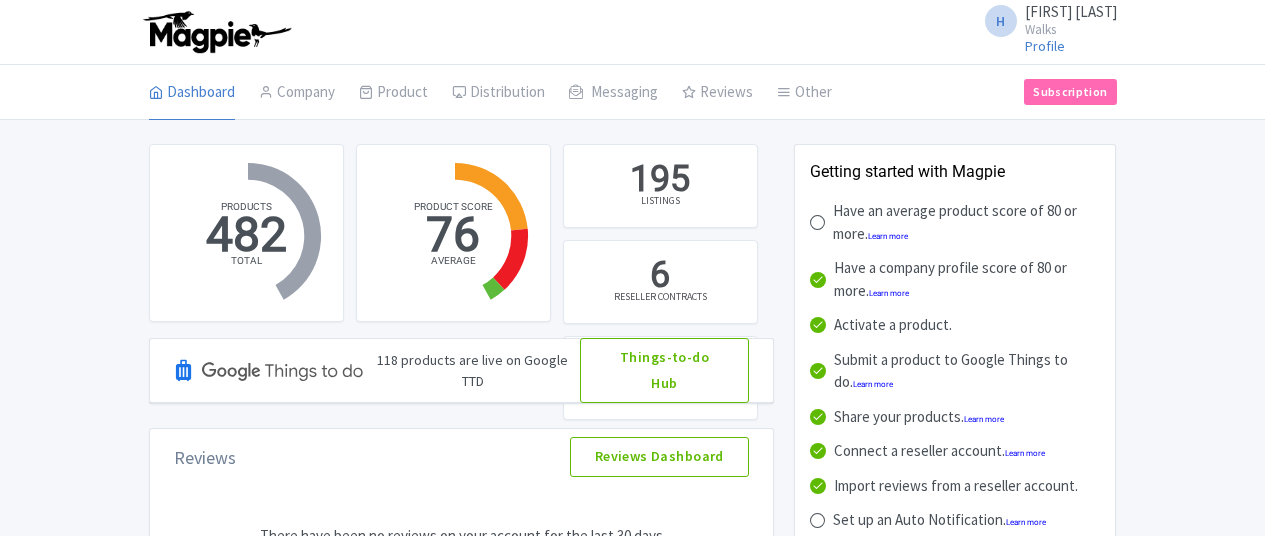 scroll, scrollTop: 0, scrollLeft: 0, axis: both 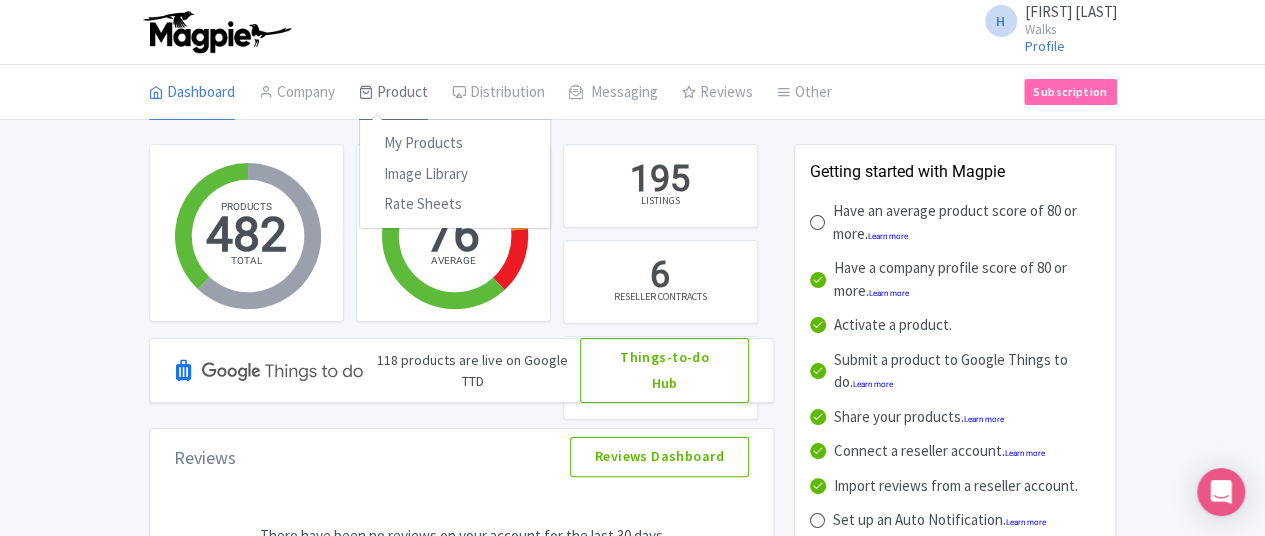 click on "Product" at bounding box center (393, 93) 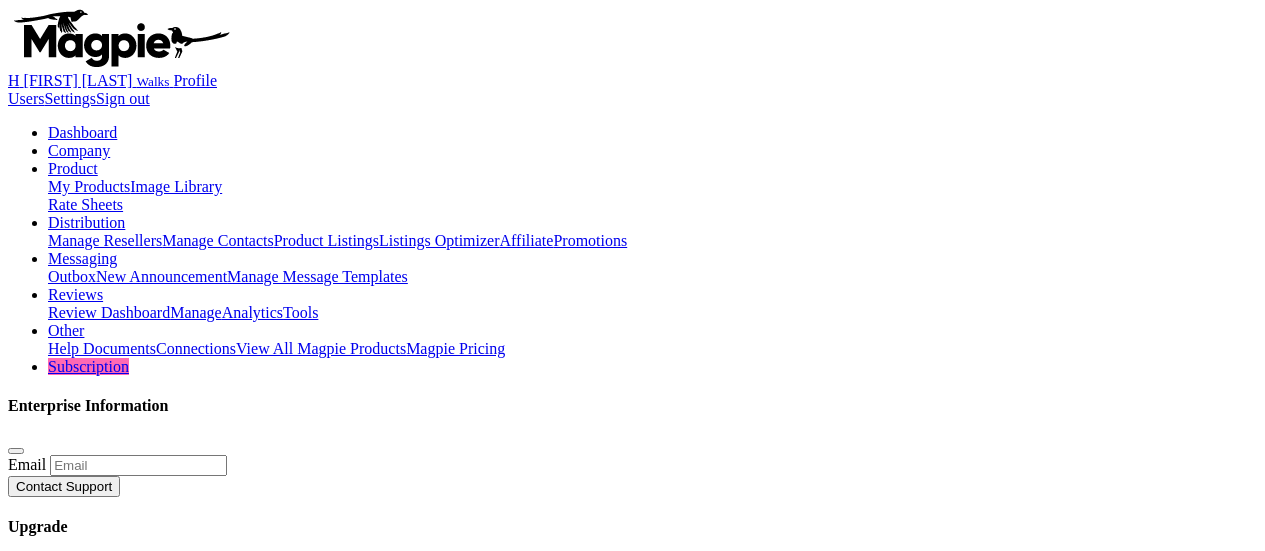scroll, scrollTop: 0, scrollLeft: 0, axis: both 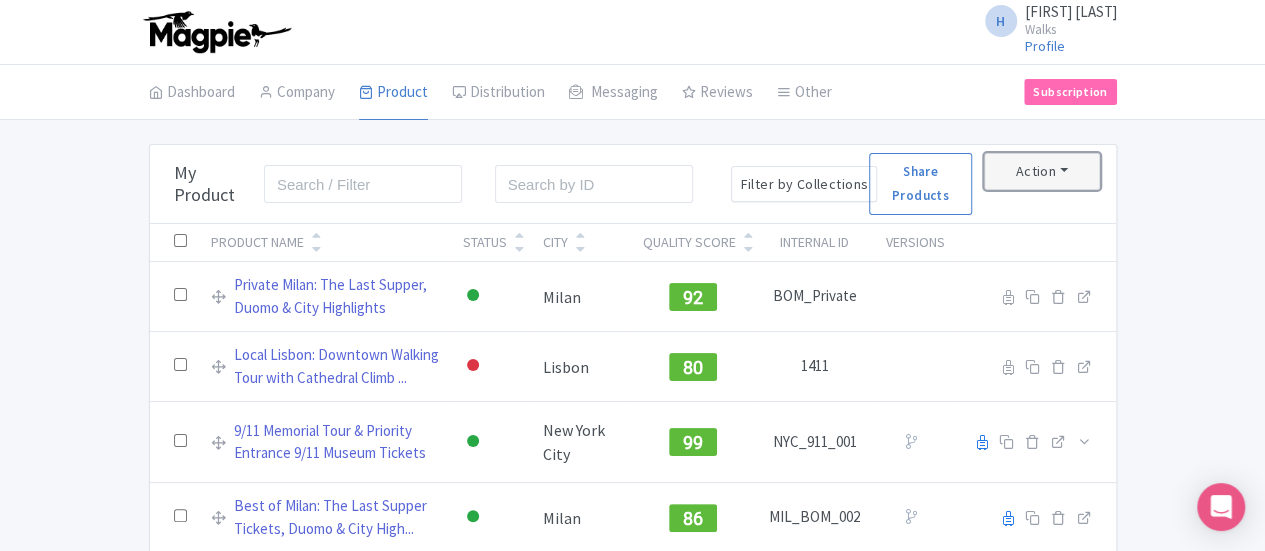 click on "Action" at bounding box center (1042, 171) 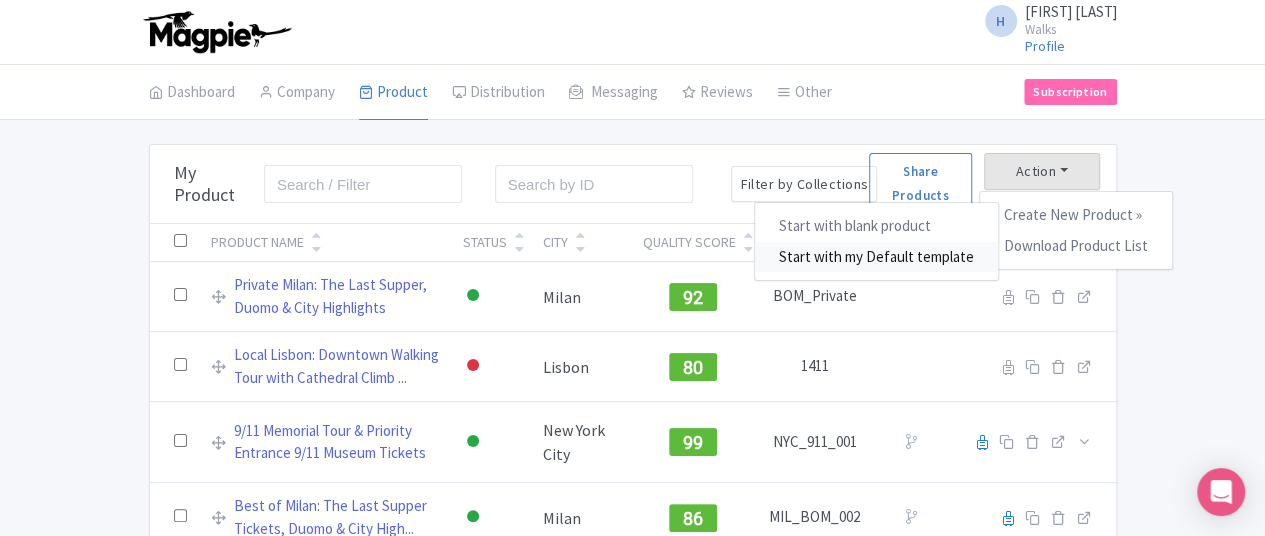 click on "Start with my Default template" at bounding box center (876, 257) 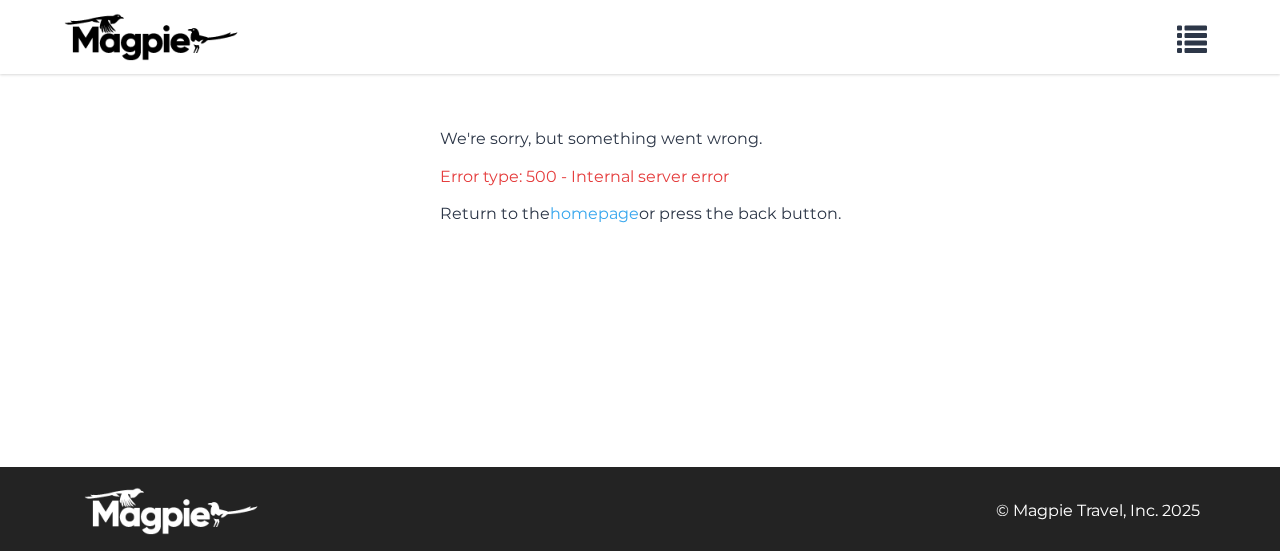scroll, scrollTop: 0, scrollLeft: 0, axis: both 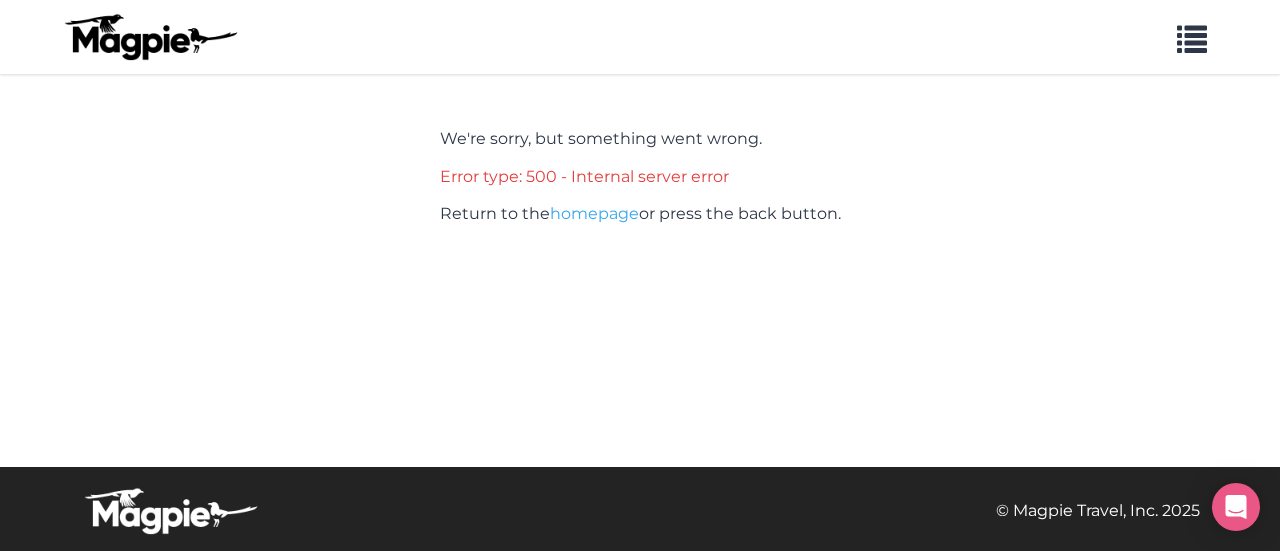 click on "Problems we solve
Products
Content Management and Distribution
Magpie for Resellers
Magpie Promotes
Pricing
Resources
Work with resellers
Customer Support
Our Story
API Documentation
Blog
My List
0
Logout
We're sorry, but something went wrong.
Error type: 500 - Internal server error
Return to the
homepage
or press the back button.
© Magpie Travel, Inc. 2025" at bounding box center [640, 275] 